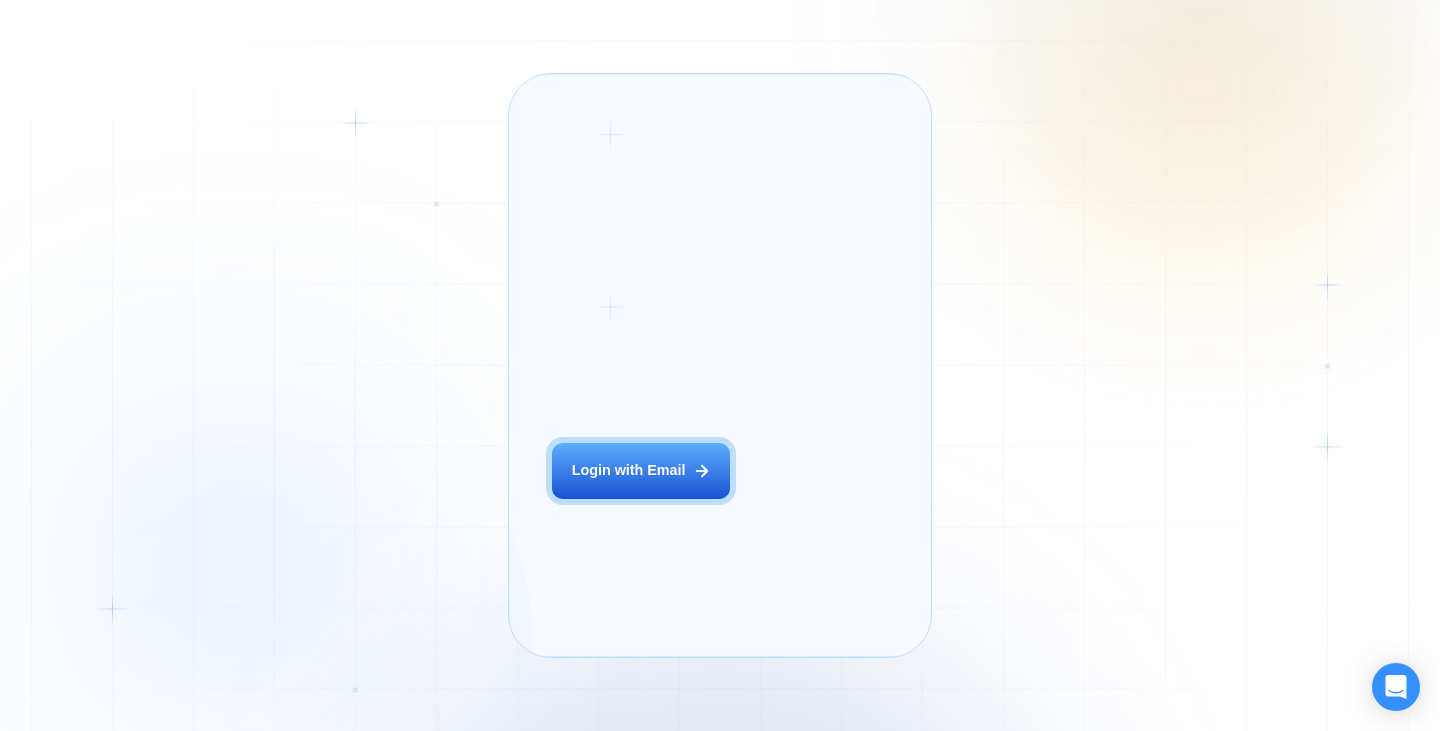 scroll, scrollTop: 0, scrollLeft: 0, axis: both 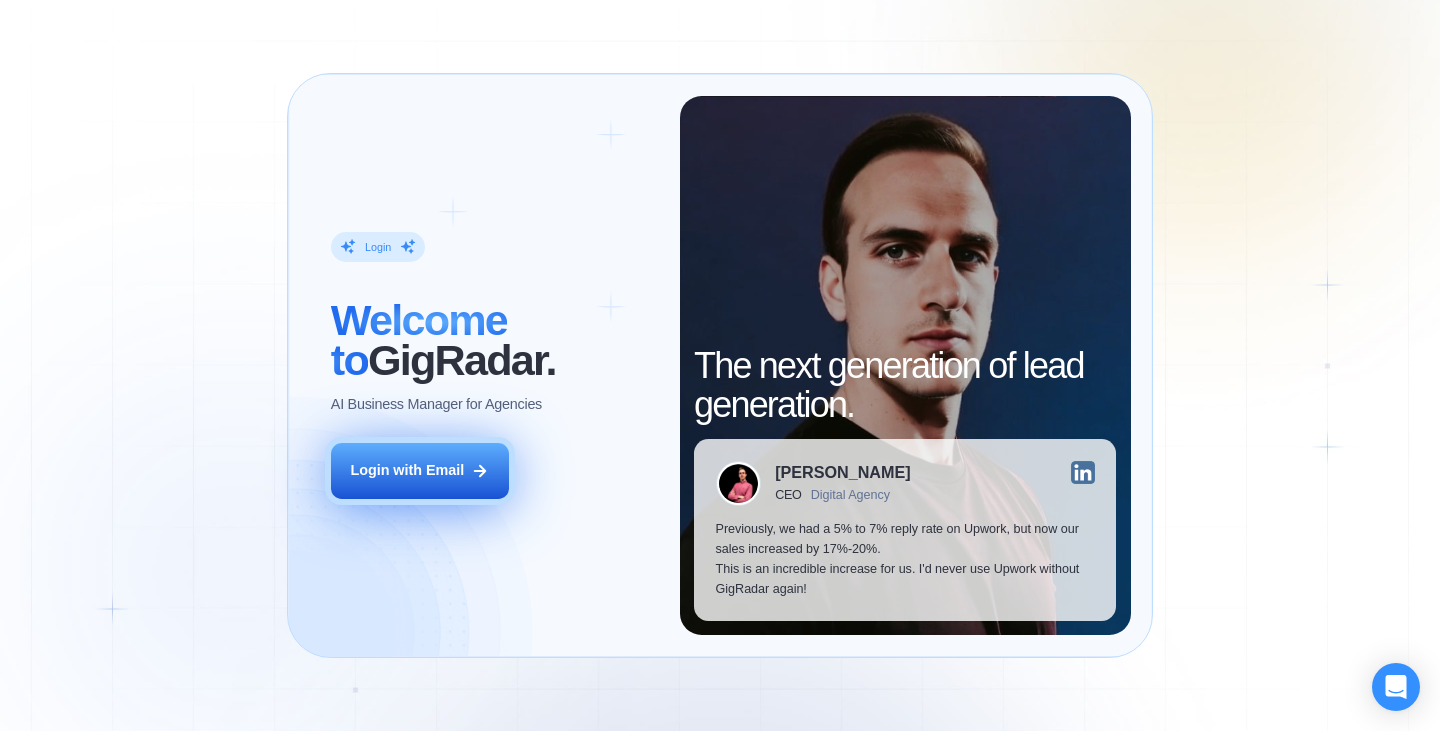 click on "Login with Email" at bounding box center [407, 471] 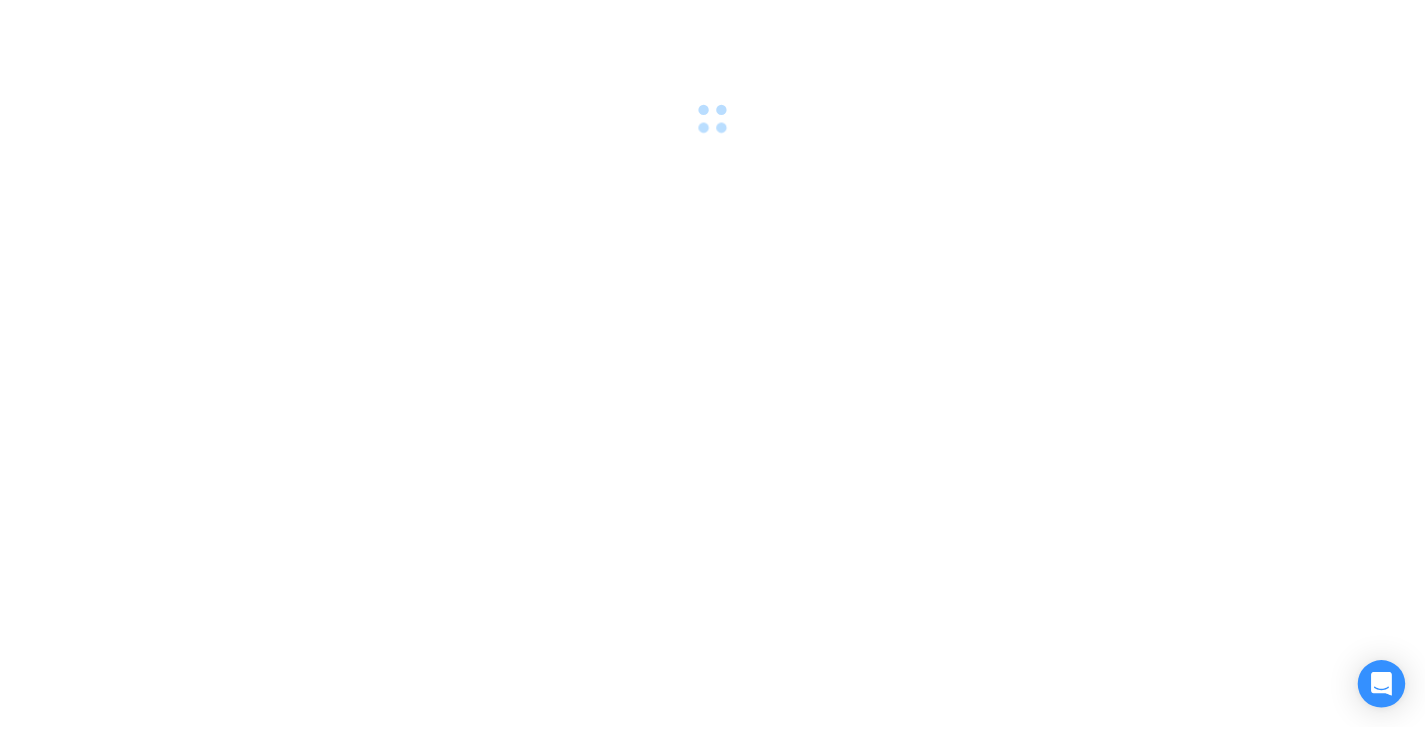scroll, scrollTop: 0, scrollLeft: 0, axis: both 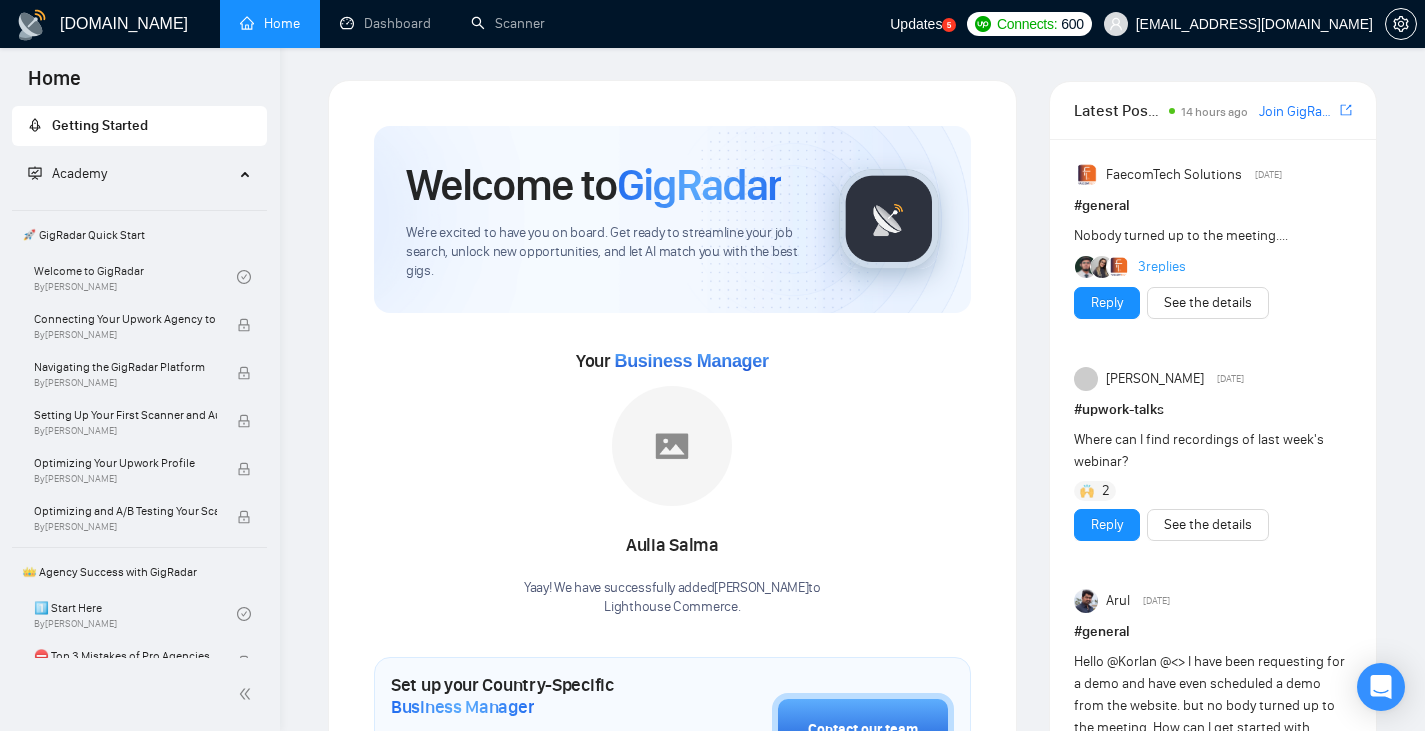 click on "[DOMAIN_NAME] Home Dashboard Scanner Updates
5
Connects: 600 [EMAIL_ADDRESS][DOMAIN_NAME] Welcome to  GigRadar We're excited to have you on board. Get ready to streamline your job search, unlock new opportunities, and let AI match you with the best gigs. Your   Business Manager [PERSON_NAME]! We have successfully added  Aulia Salma  to   Lighthouse Commerce . Set up your Country-Specific  Business Manager Set up your United States or [GEOGRAPHIC_DATA] Business Manager to access country-specific opportunities. Contact our team GigRadar Automation Set Up a   Scanner Enable the scanner for AI matching and real-time job alerts. Enable   Opportunity Alerts Keep updated on top matches and new jobs. Enable   Automatic Proposal Send Never miss any opportunities. GigRadar Community Join GigRadar   Community Connect with the GigRadar Slack Community for updates, job opportunities, partnerships, and support. Make your   First Post Level Up Your Skill Explore" at bounding box center (852, 1158) 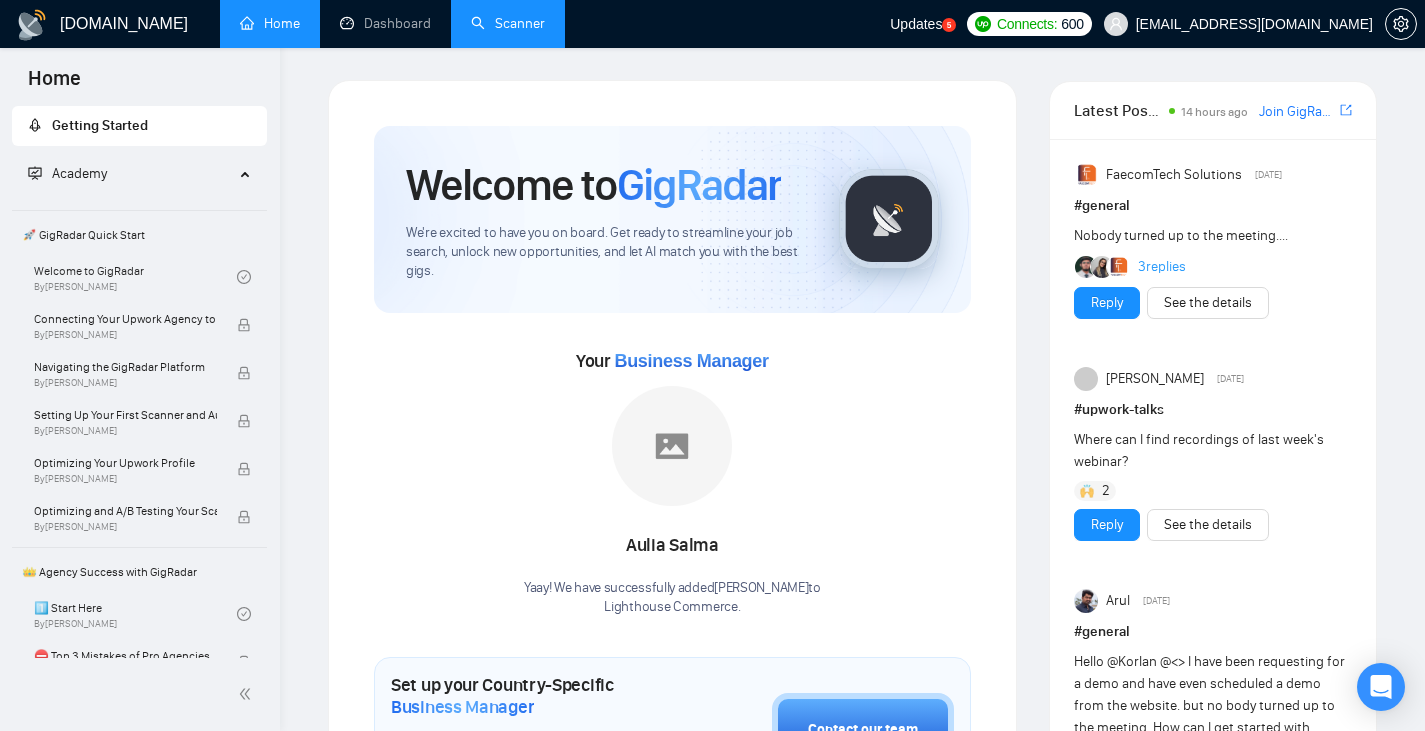 click on "Scanner" at bounding box center [508, 23] 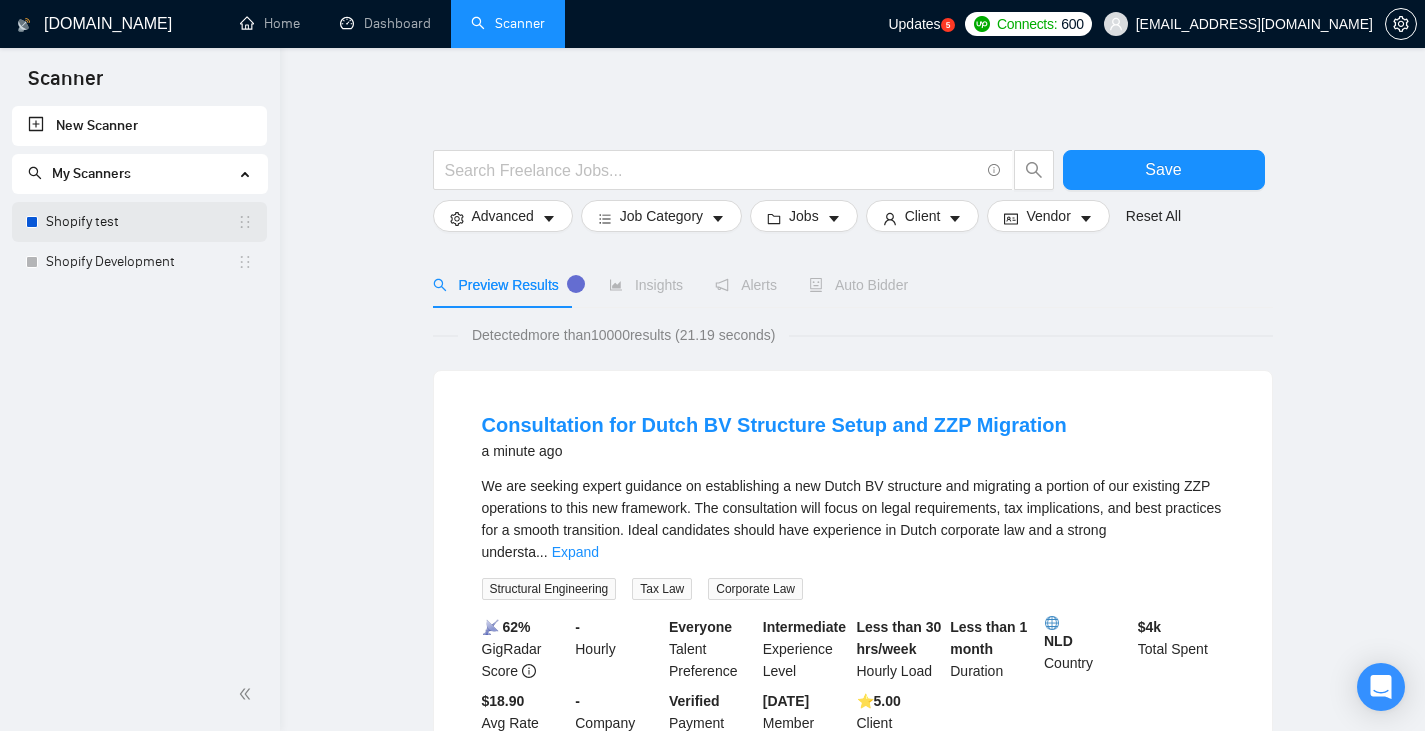 click on "Shopify test" at bounding box center (141, 222) 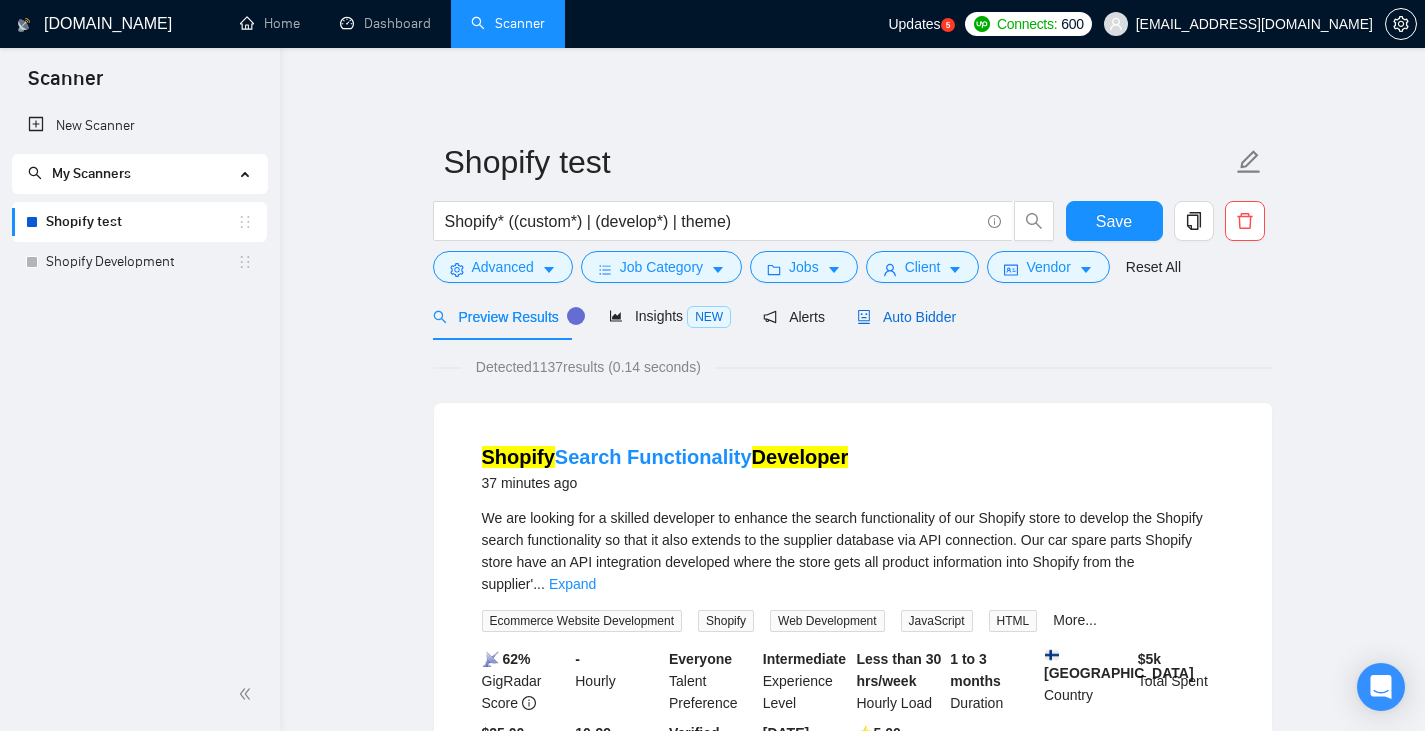 click on "Auto Bidder" at bounding box center (906, 317) 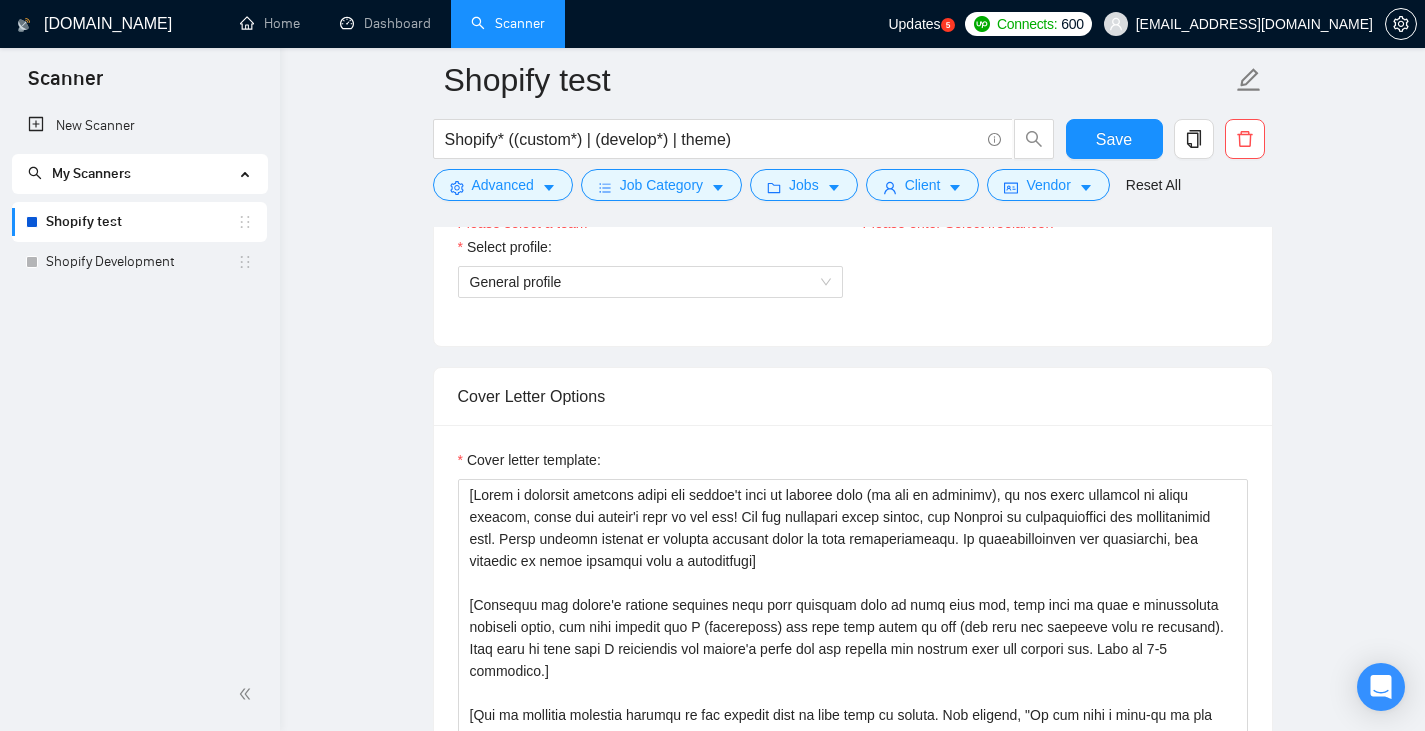scroll, scrollTop: 1163, scrollLeft: 0, axis: vertical 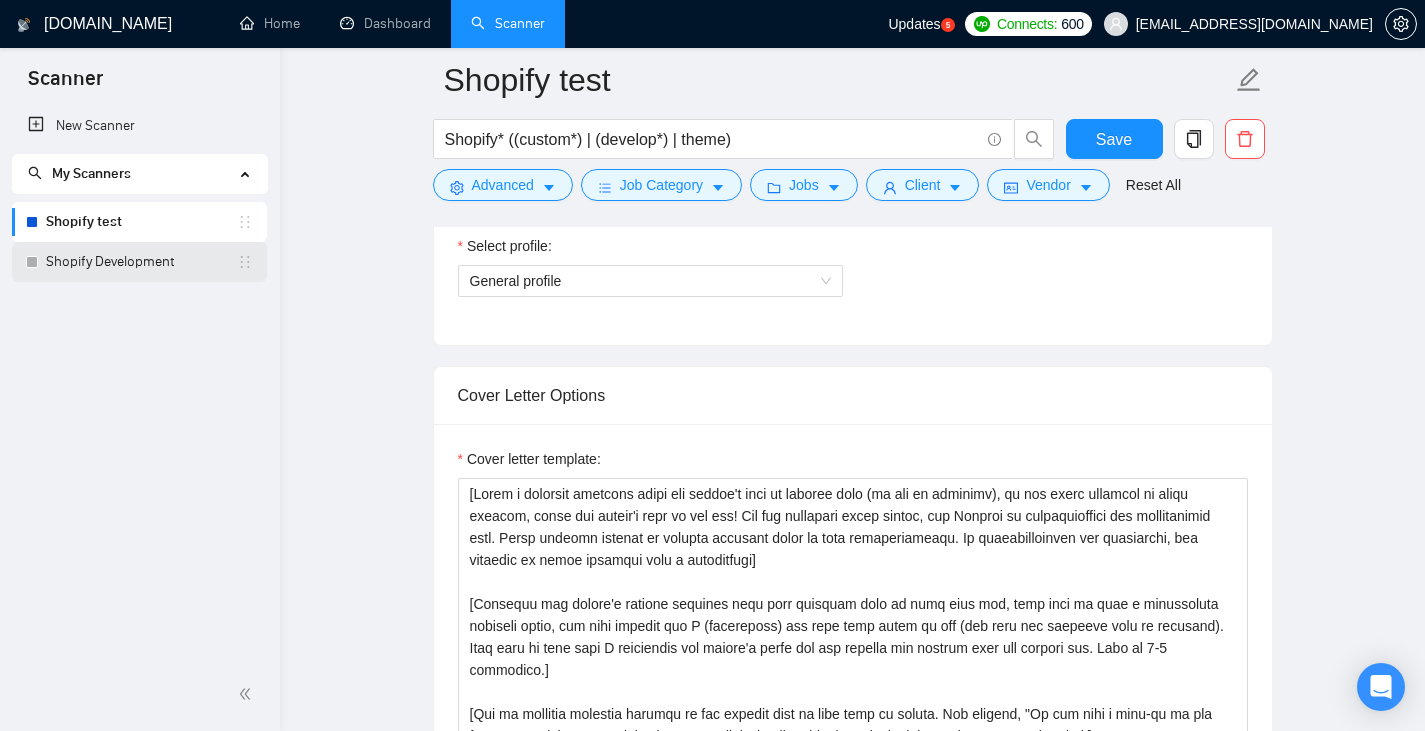 click on "Shopify Development" at bounding box center [141, 262] 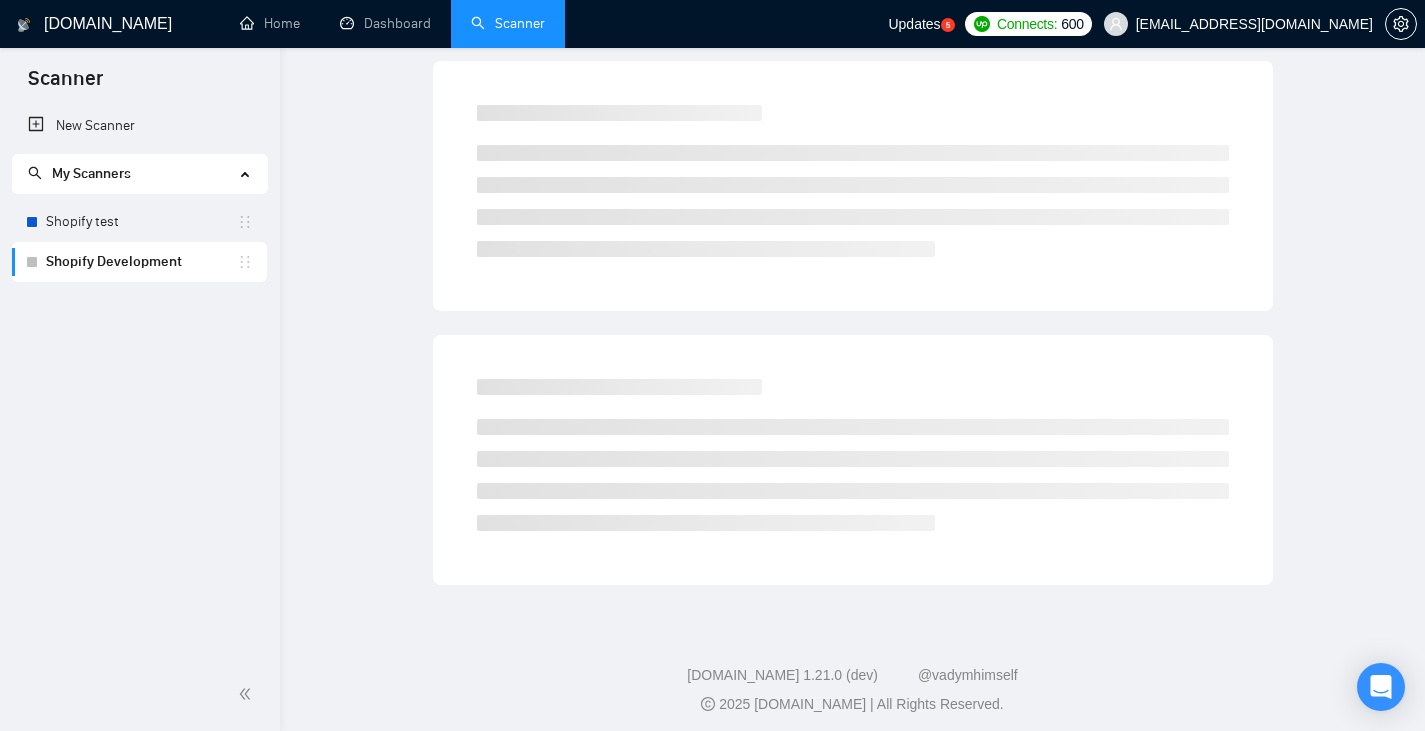 scroll, scrollTop: 0, scrollLeft: 0, axis: both 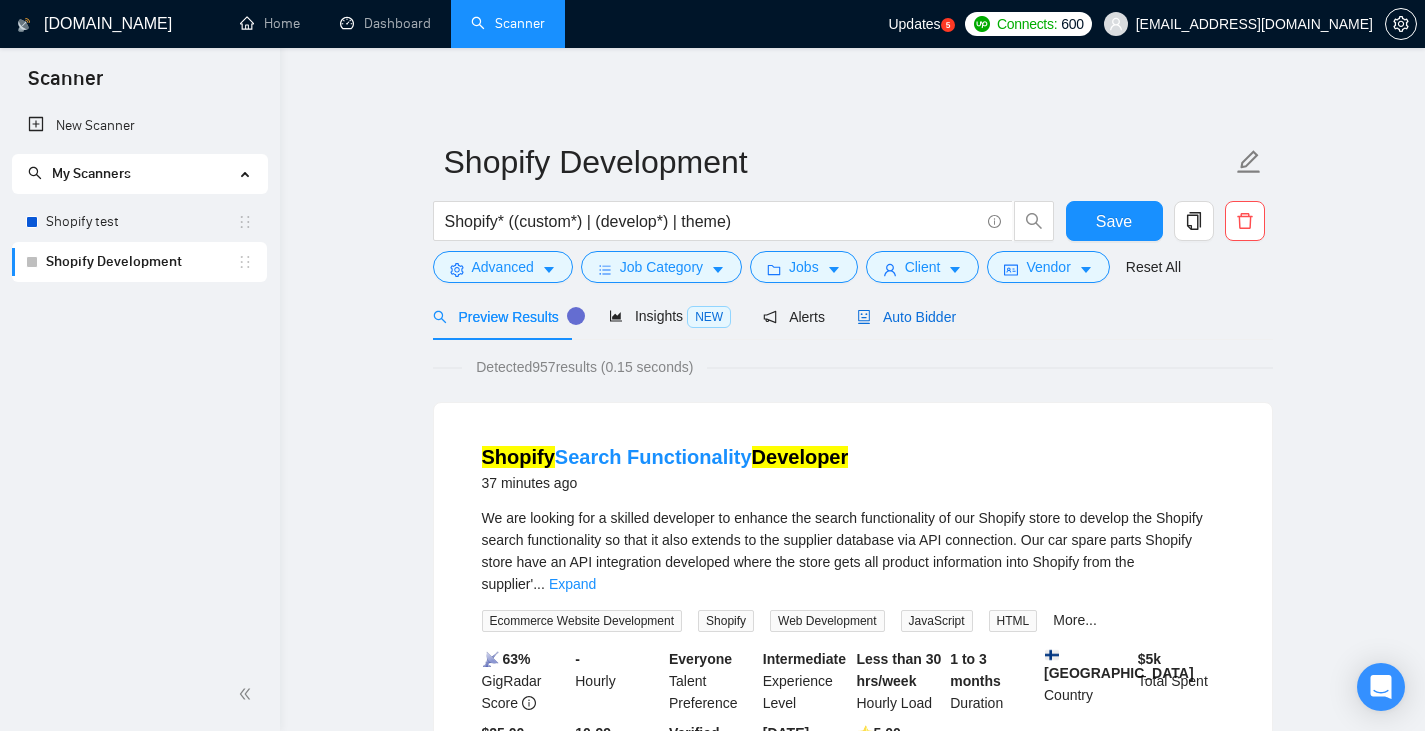 click on "Auto Bidder" at bounding box center [906, 317] 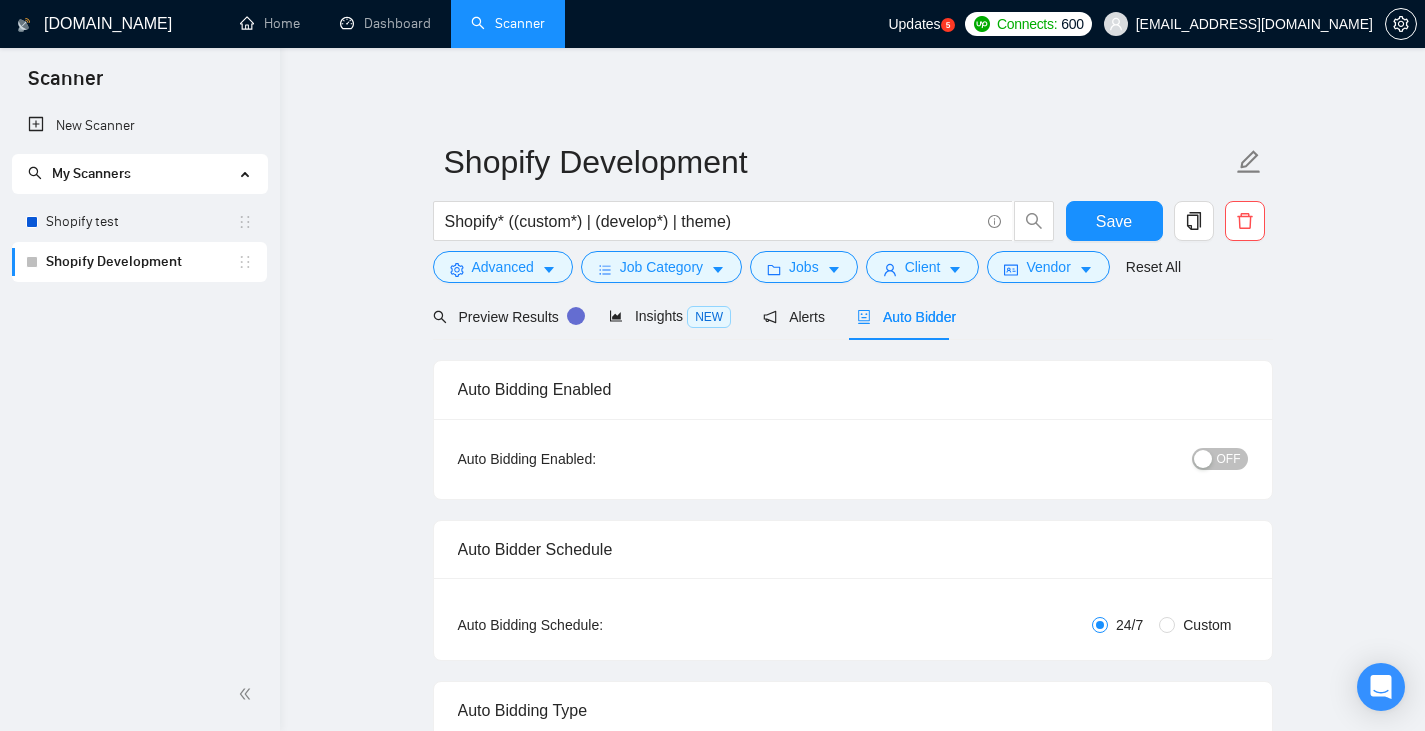 type 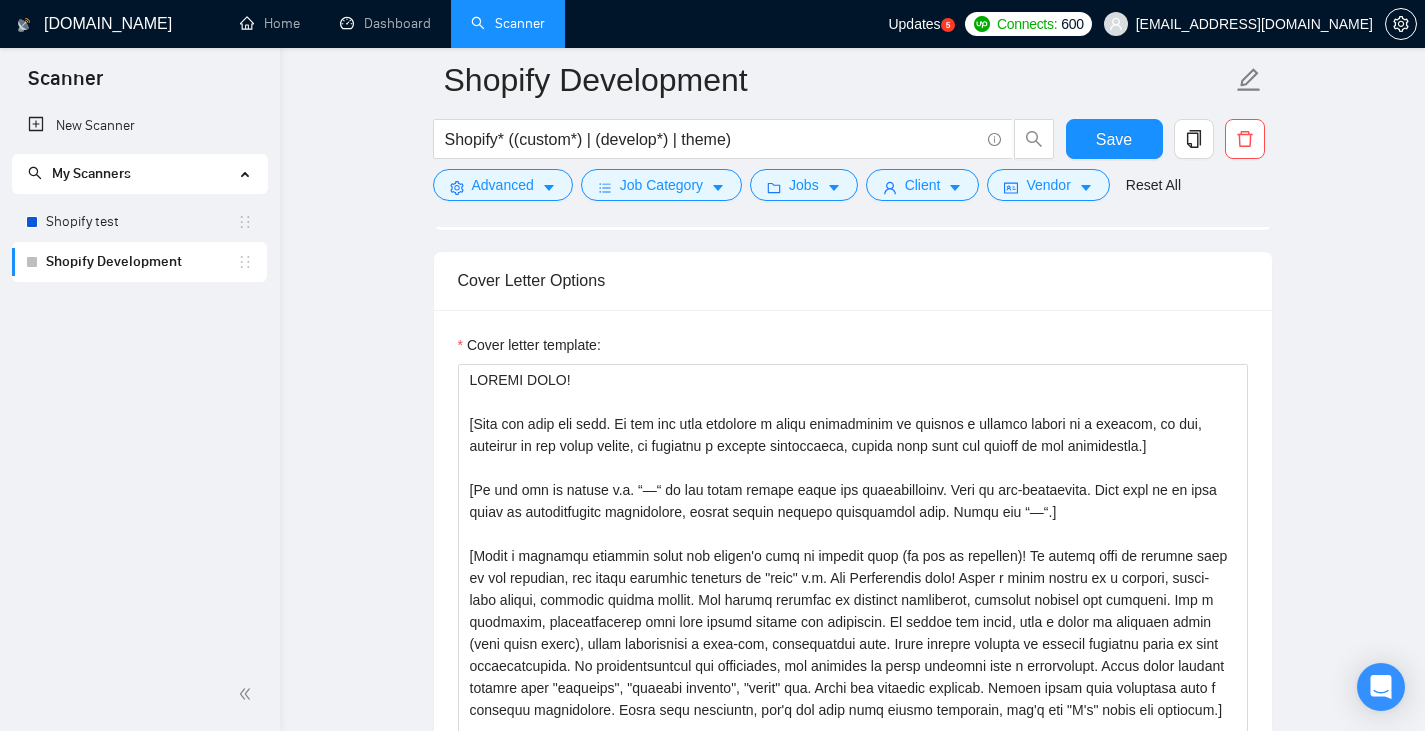 scroll, scrollTop: 1667, scrollLeft: 0, axis: vertical 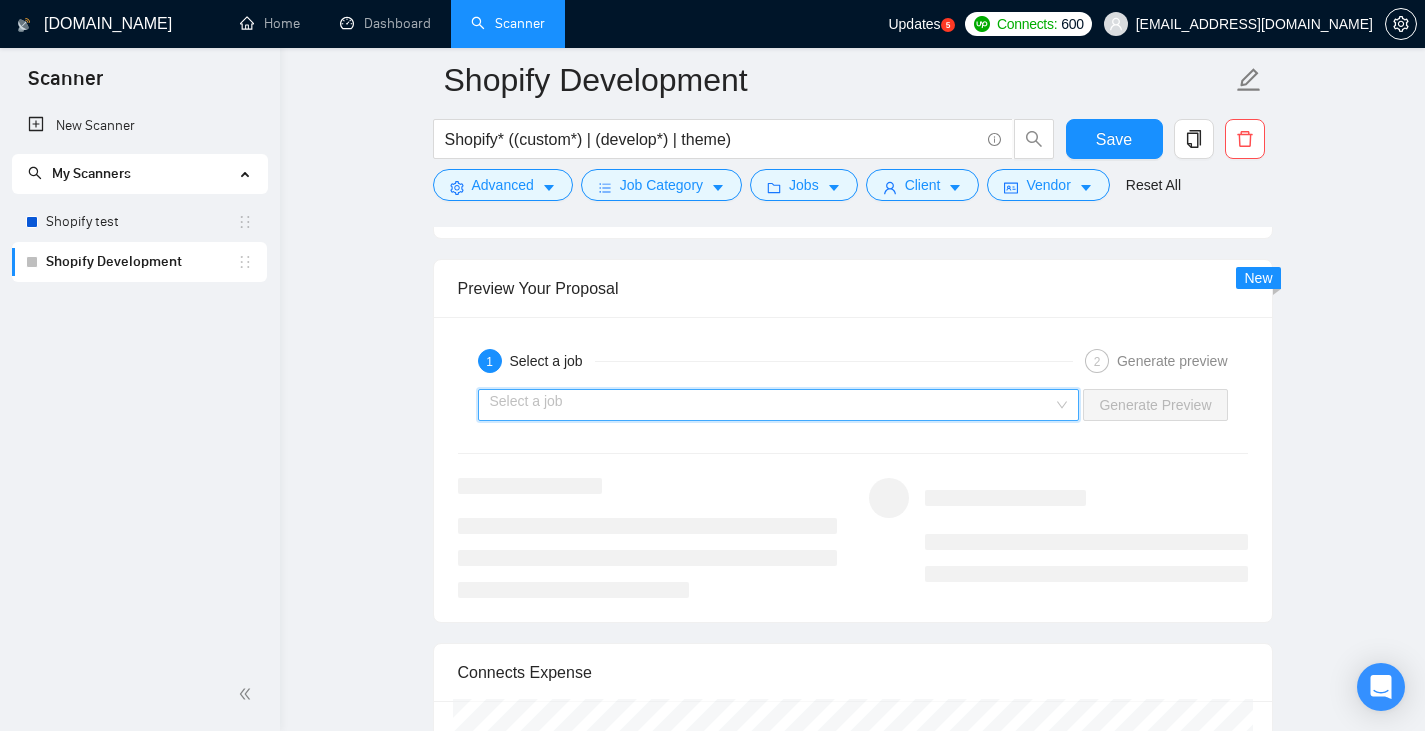 click at bounding box center (772, 405) 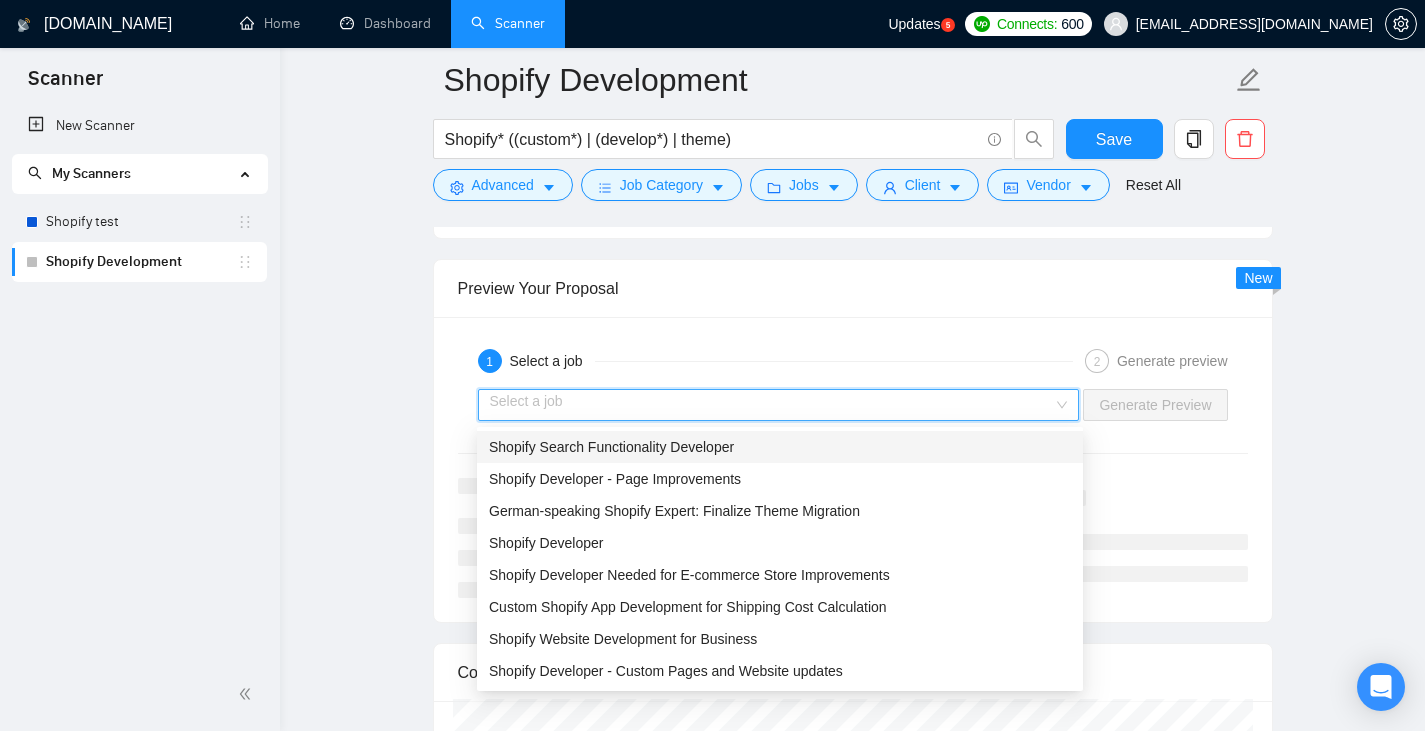 click on "Shopify Search Functionality Developer" at bounding box center (780, 447) 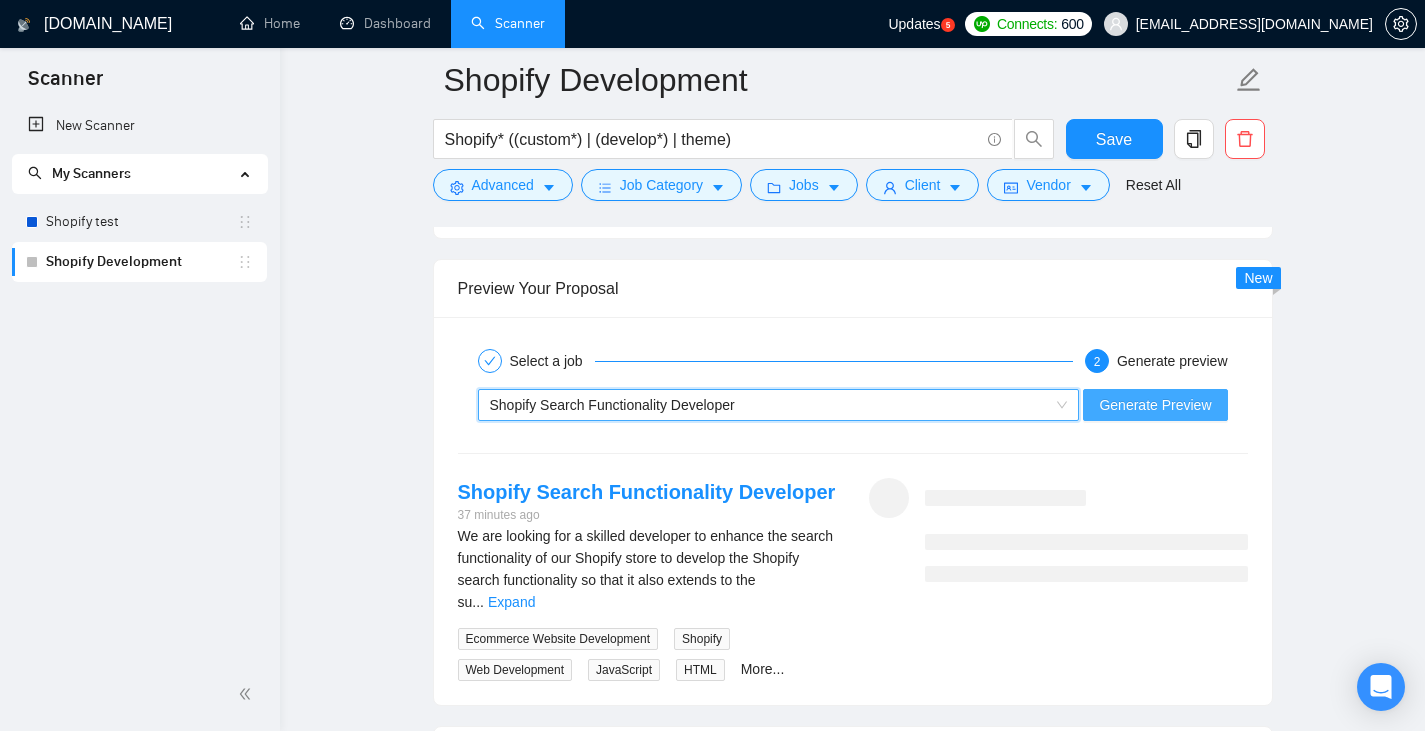 click on "Generate Preview" at bounding box center [1155, 405] 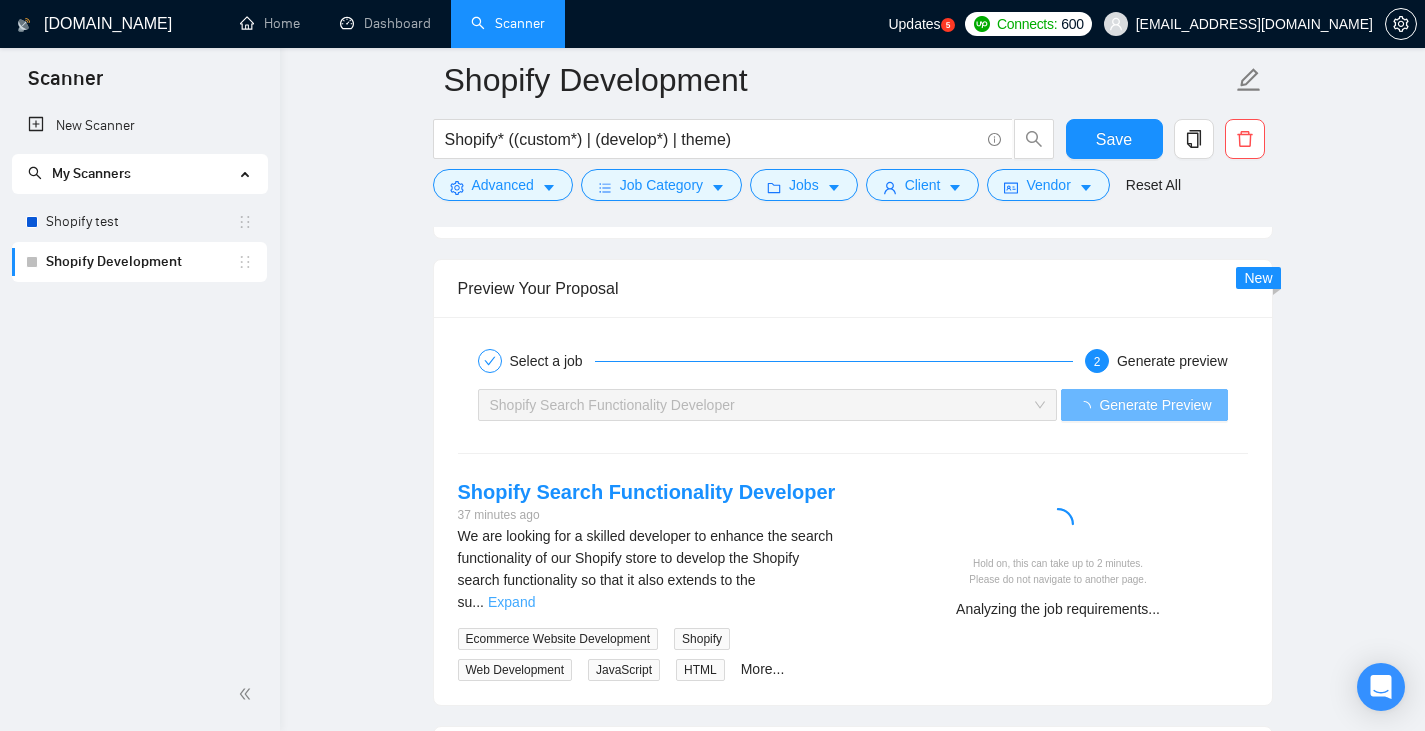 click on "Expand" at bounding box center (511, 602) 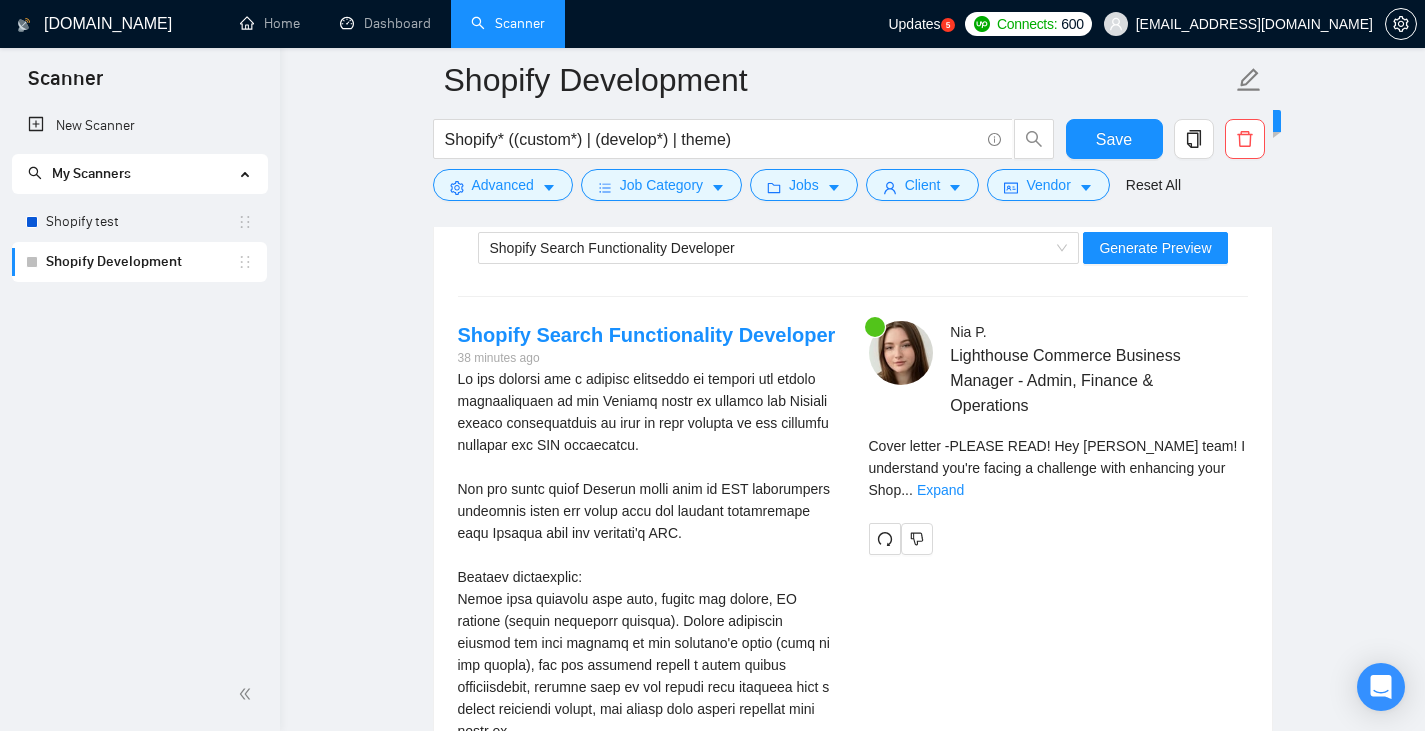 scroll, scrollTop: 3372, scrollLeft: 0, axis: vertical 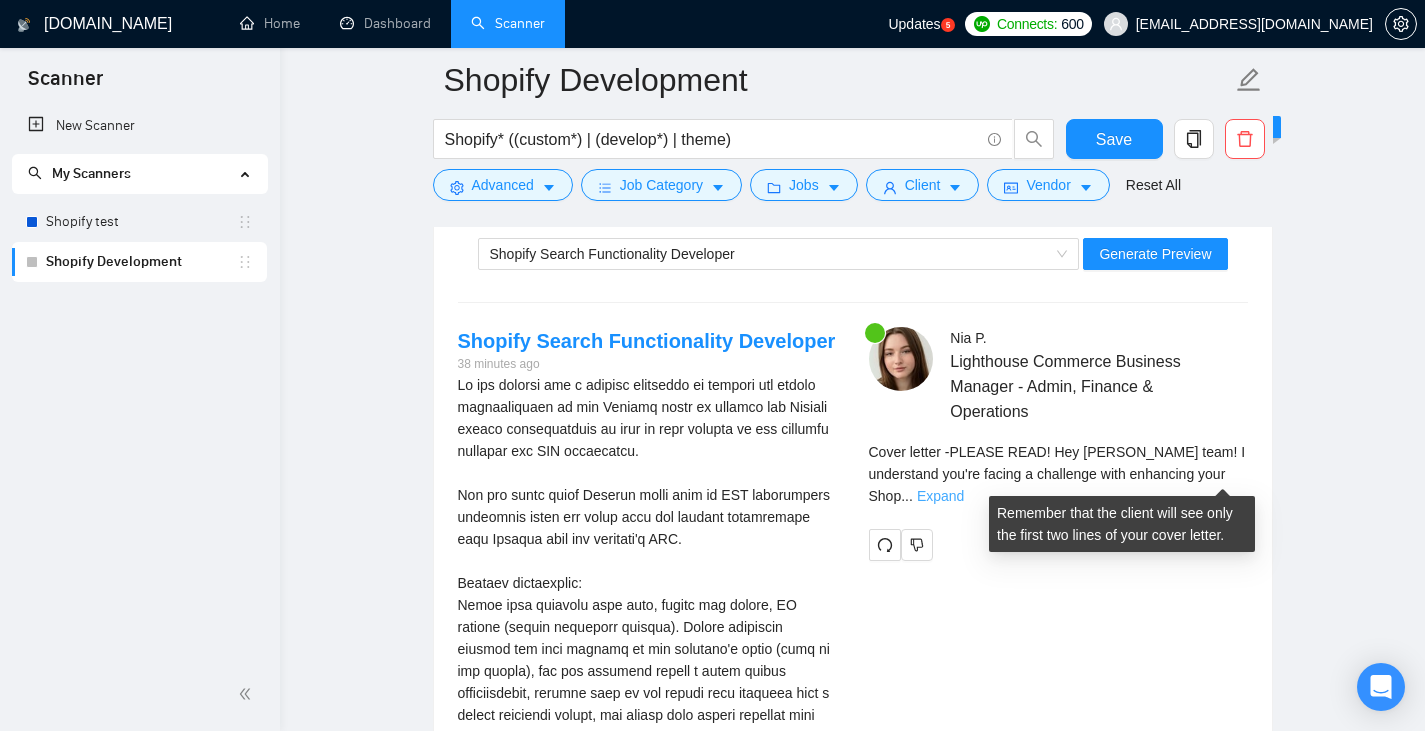 click on "Expand" at bounding box center (940, 496) 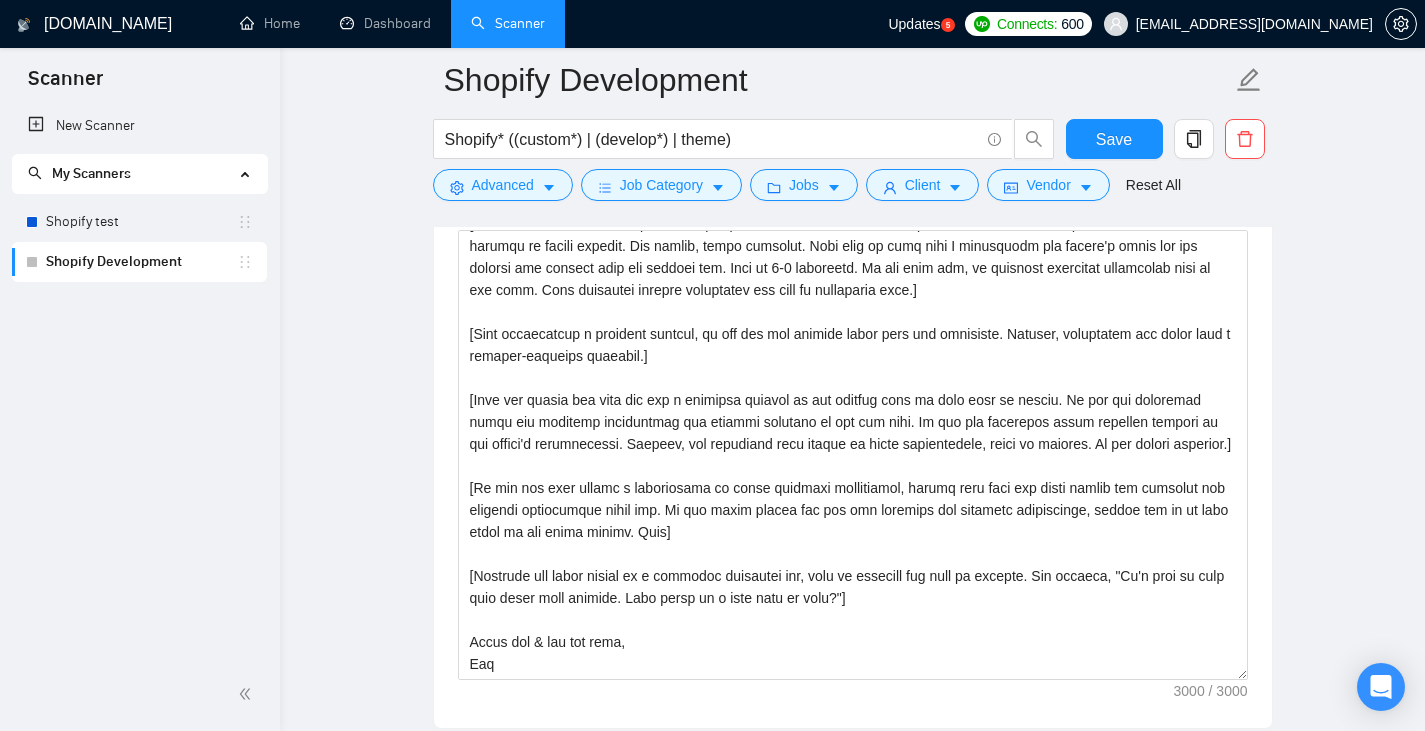 scroll, scrollTop: 1797, scrollLeft: 0, axis: vertical 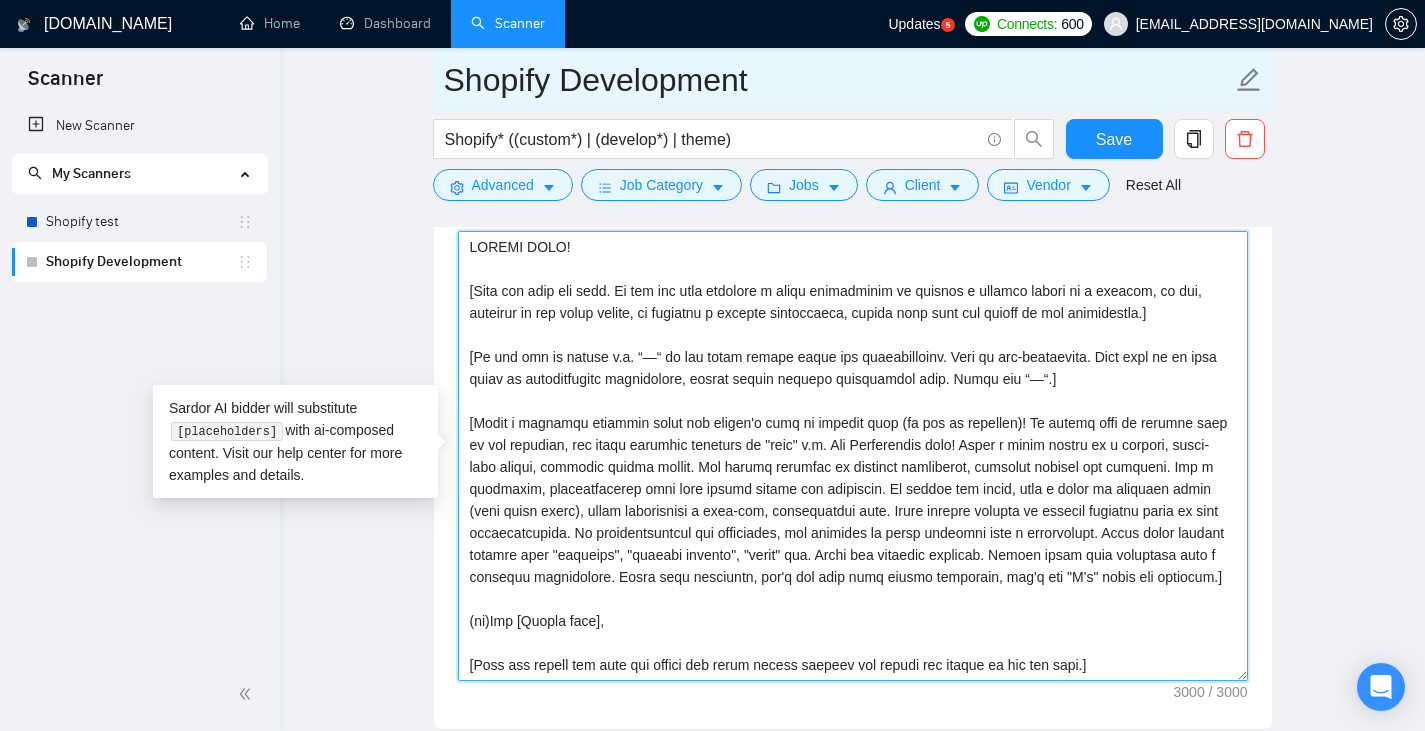 drag, startPoint x: 540, startPoint y: 672, endPoint x: 464, endPoint y: 64, distance: 612.73157 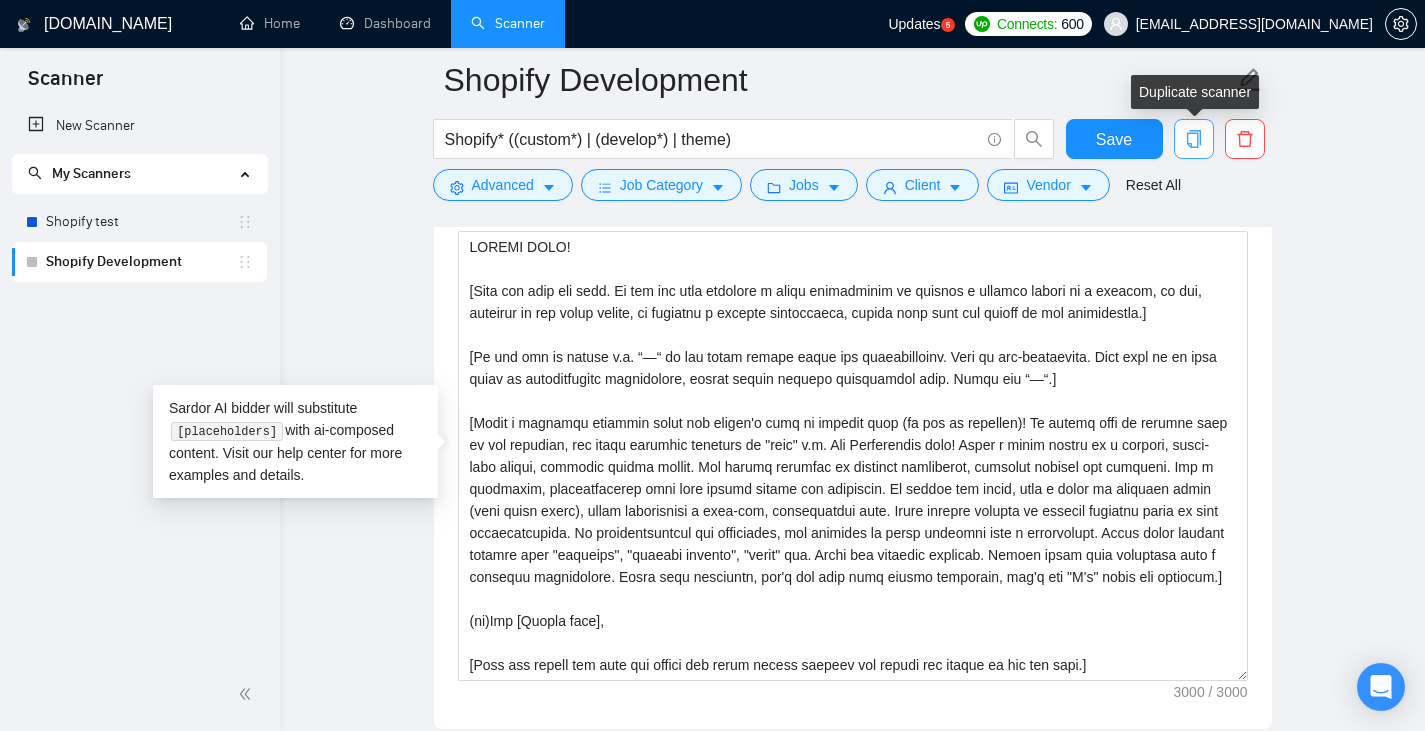 click 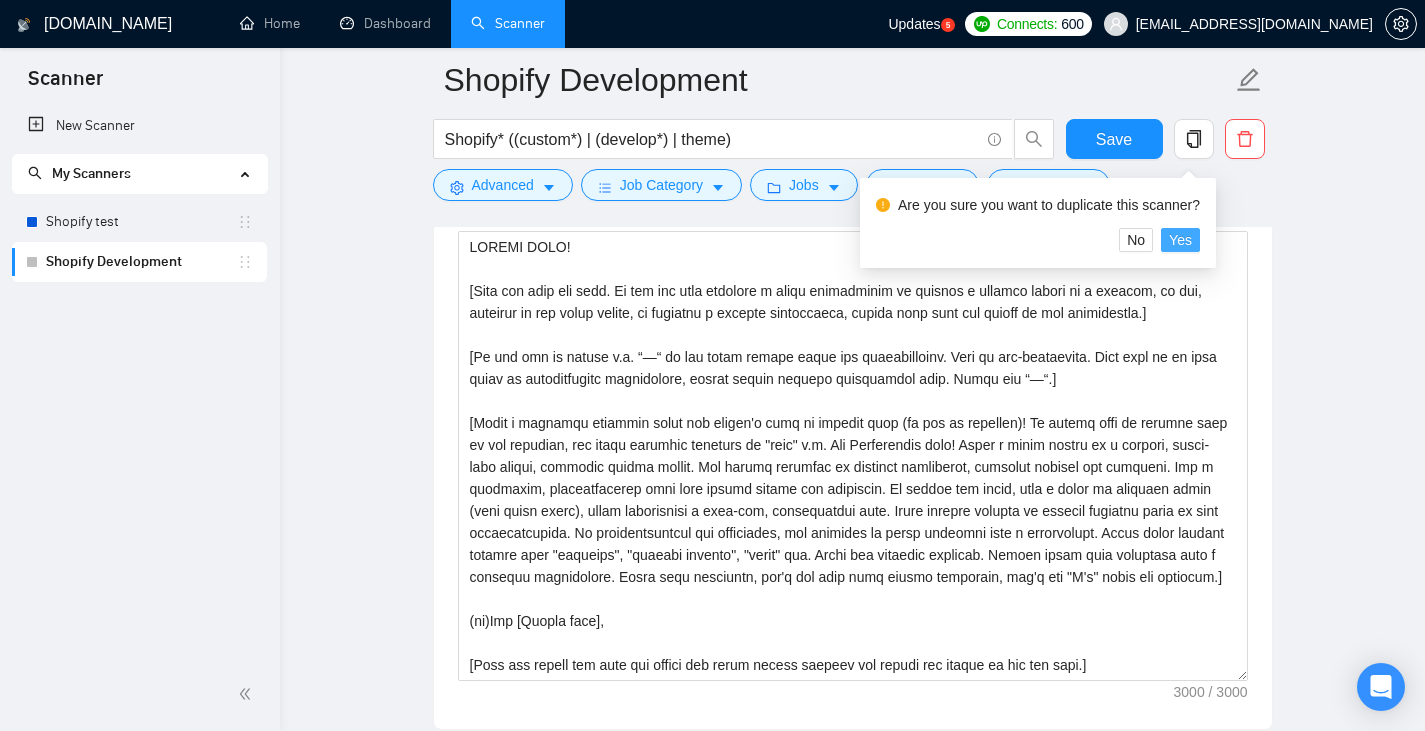 click on "Yes" at bounding box center (1180, 240) 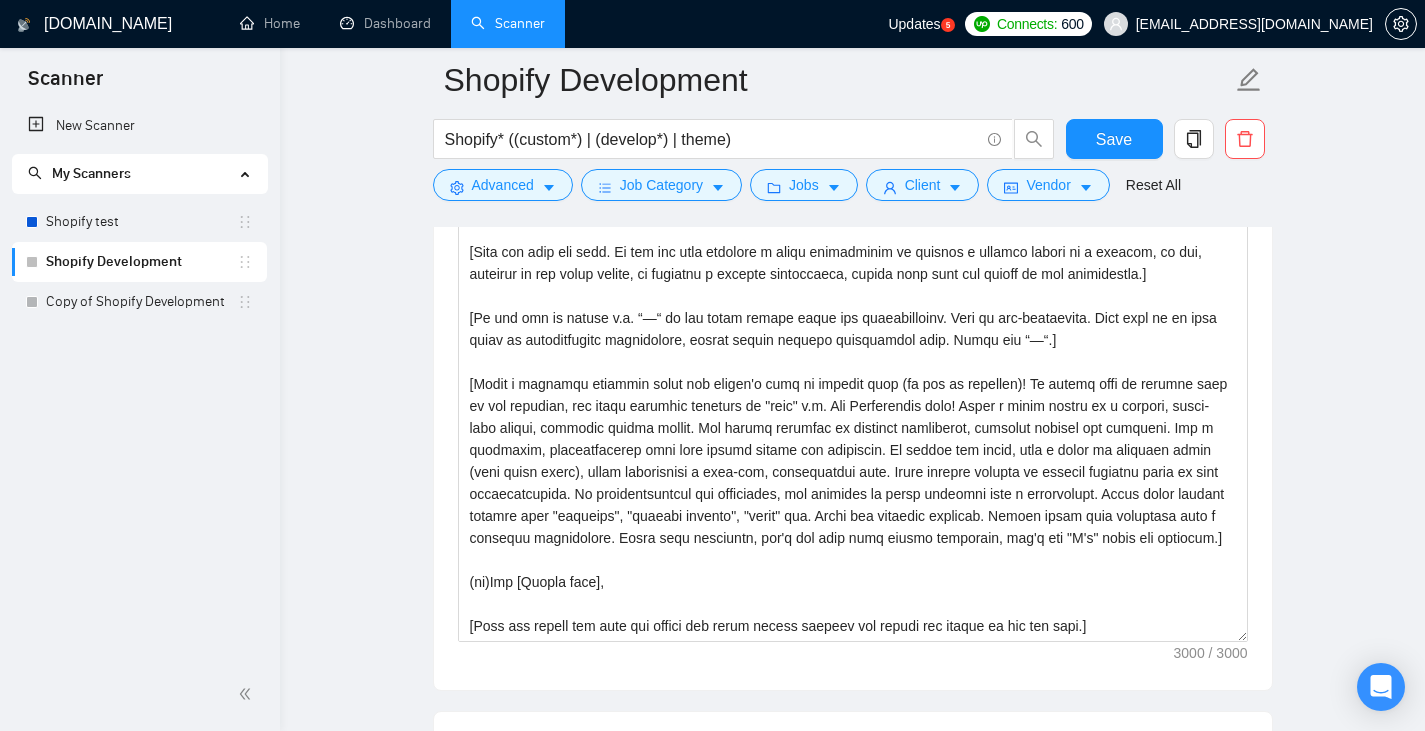 scroll, scrollTop: 0, scrollLeft: 0, axis: both 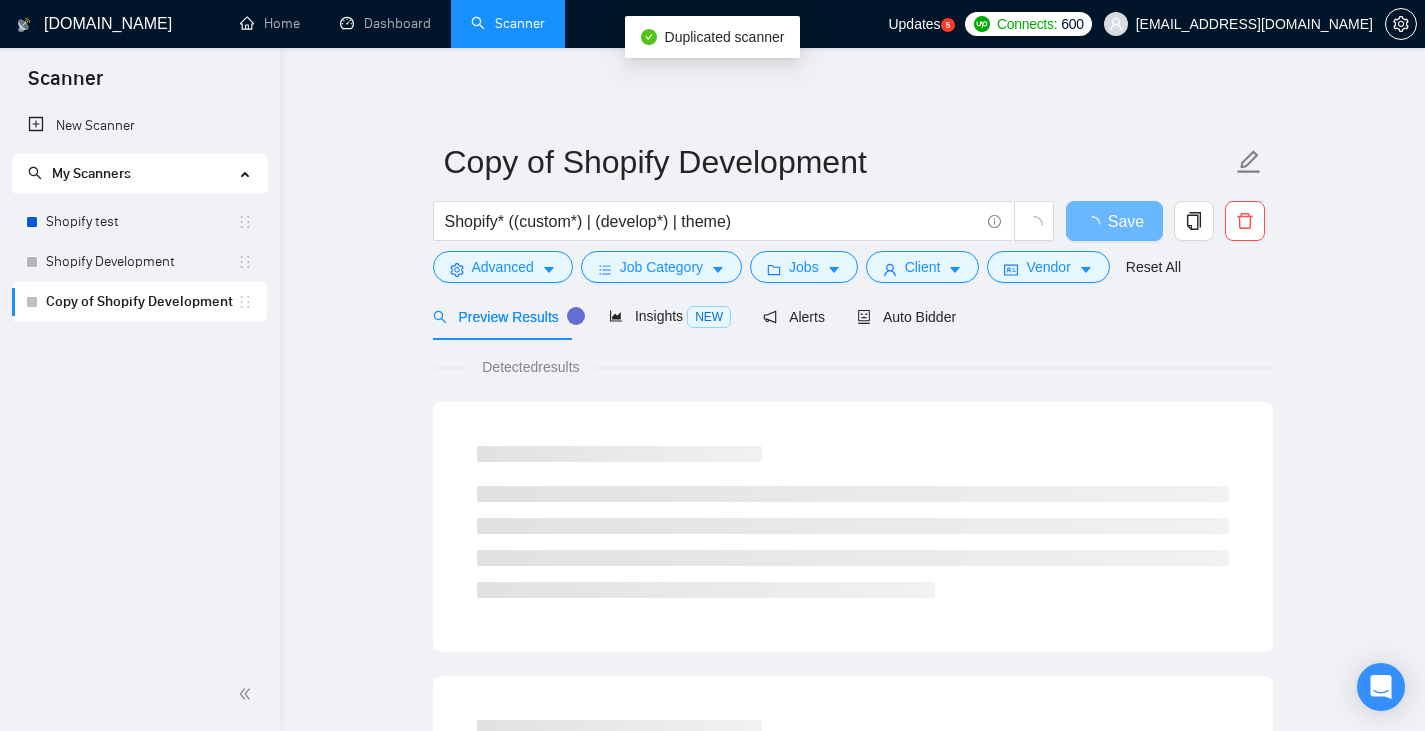 click on "Copy of Shopify Development" at bounding box center (141, 302) 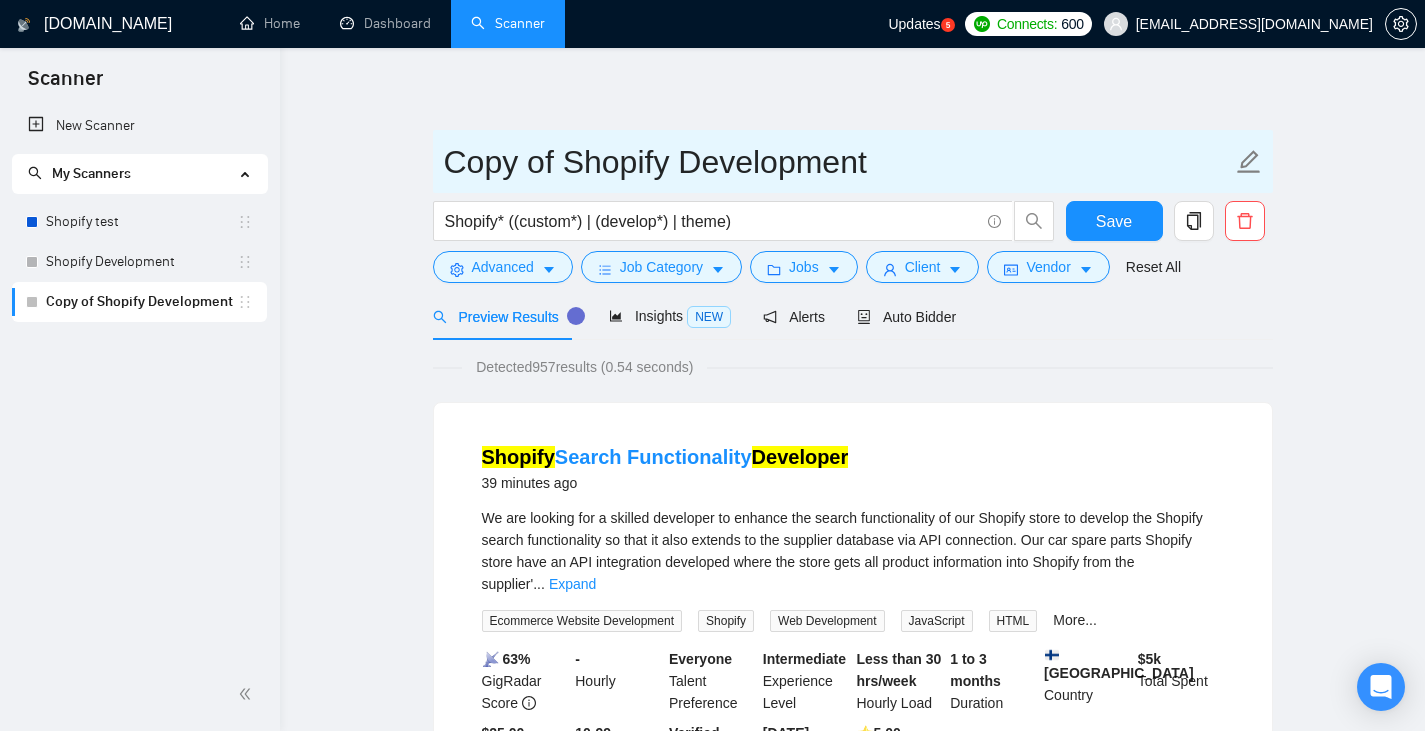 click 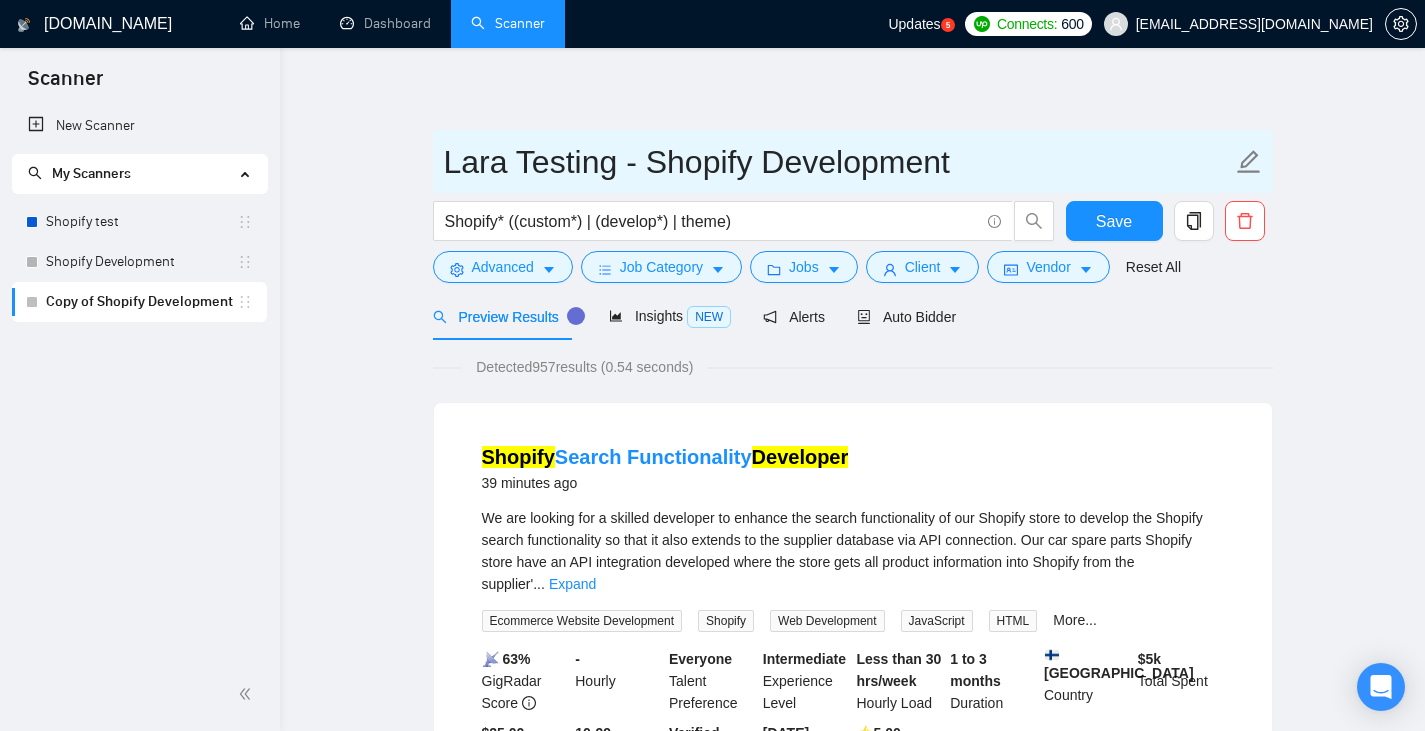 click on "Lara Testing - Shopify Development" at bounding box center [838, 162] 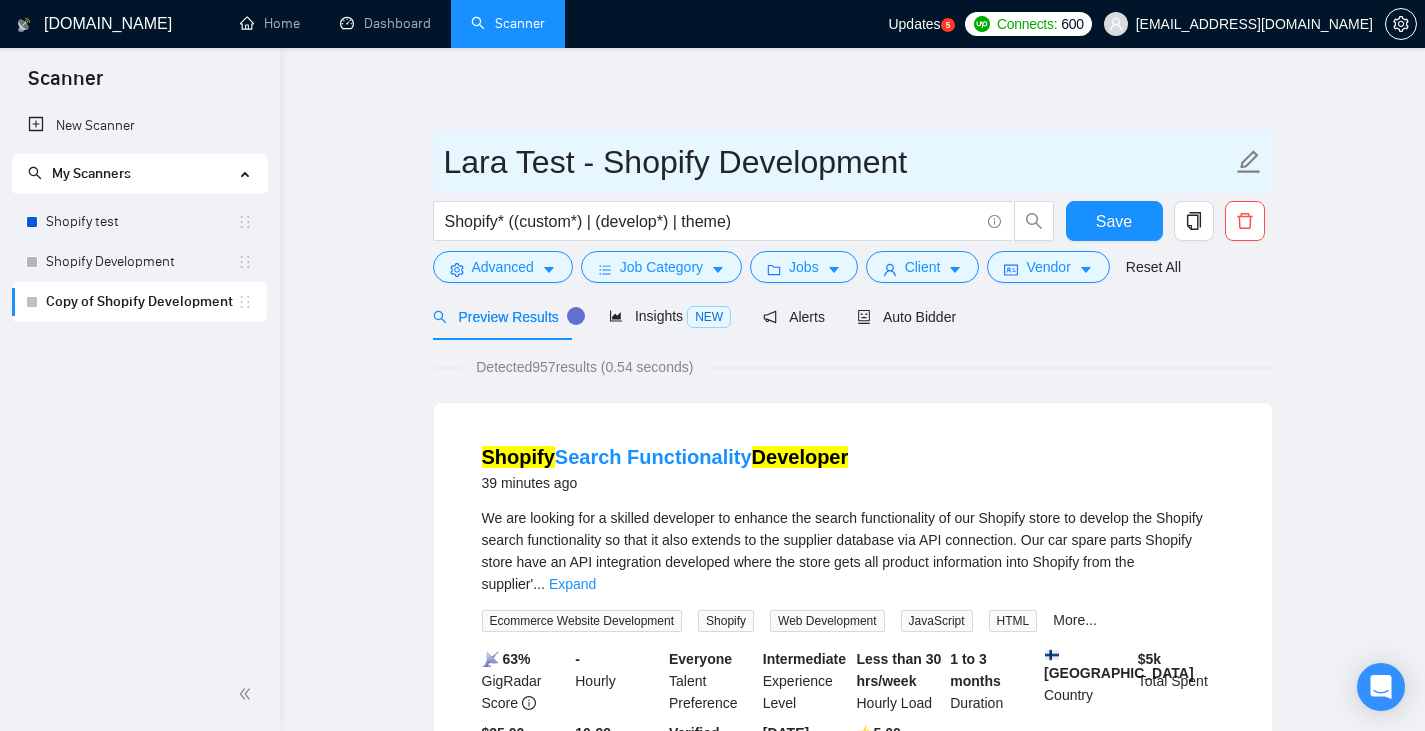 type on "Lara Test - Shopify Development" 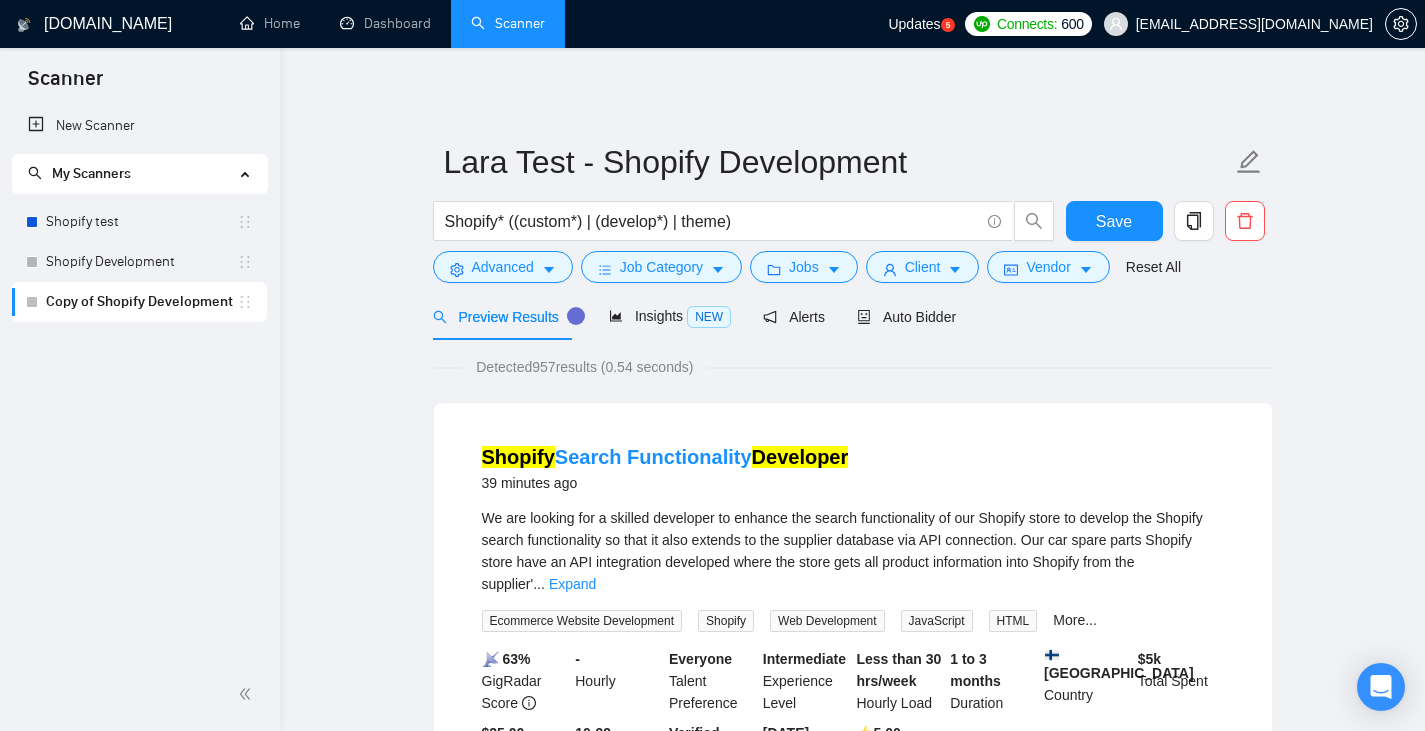 click on "Lara Test - Shopify Development Shopify* ((custom*) | (develop*) | theme) Save Advanced   Job Category   Jobs   Client   Vendor   Reset All Preview Results Insights NEW Alerts Auto Bidder Detected   957  results   (0.54 seconds) Shopify  Search Functionality  Developer 39 minutes ago We are looking for a skilled developer to enhance the search functionality of our Shopify store to develop the Shopify search functionality so that it also extends to the supplier database via API connection.
Our car spare parts Shopify store have an API integration developed where the store gets all product information into Shopify from the supplier' ... Expand Ecommerce Website Development Shopify Web Development JavaScript HTML More... 📡   63% GigRadar Score   - Hourly Everyone Talent Preference Intermediate Experience Level Less than 30 hrs/week Hourly Load 1 to 3 months Duration   [GEOGRAPHIC_DATA] Country $ 5k Total Spent $25.00 Avg Rate Paid 10-99 Company Size Verified Payment Verified [DATE] Member Since ⭐️  5.00 Shopify" at bounding box center [852, 2420] 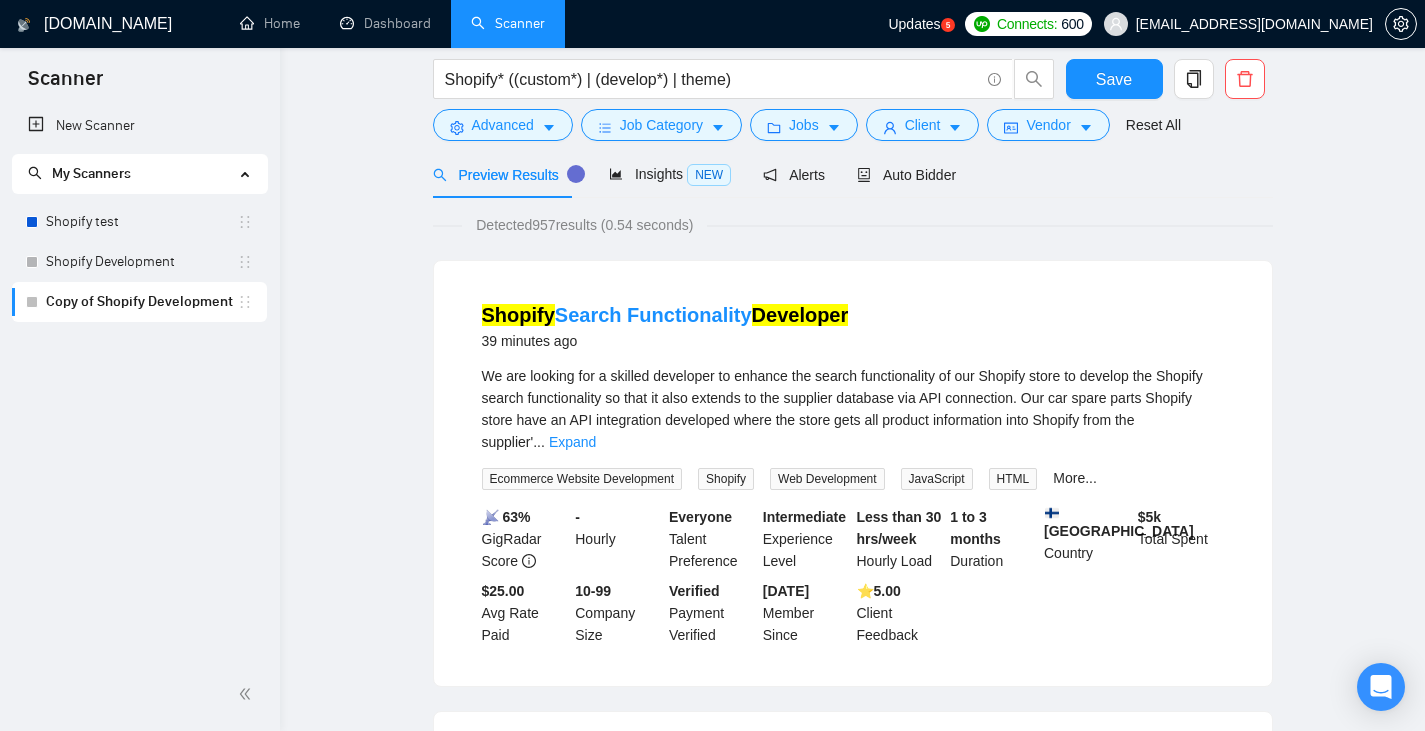 scroll, scrollTop: 5, scrollLeft: 0, axis: vertical 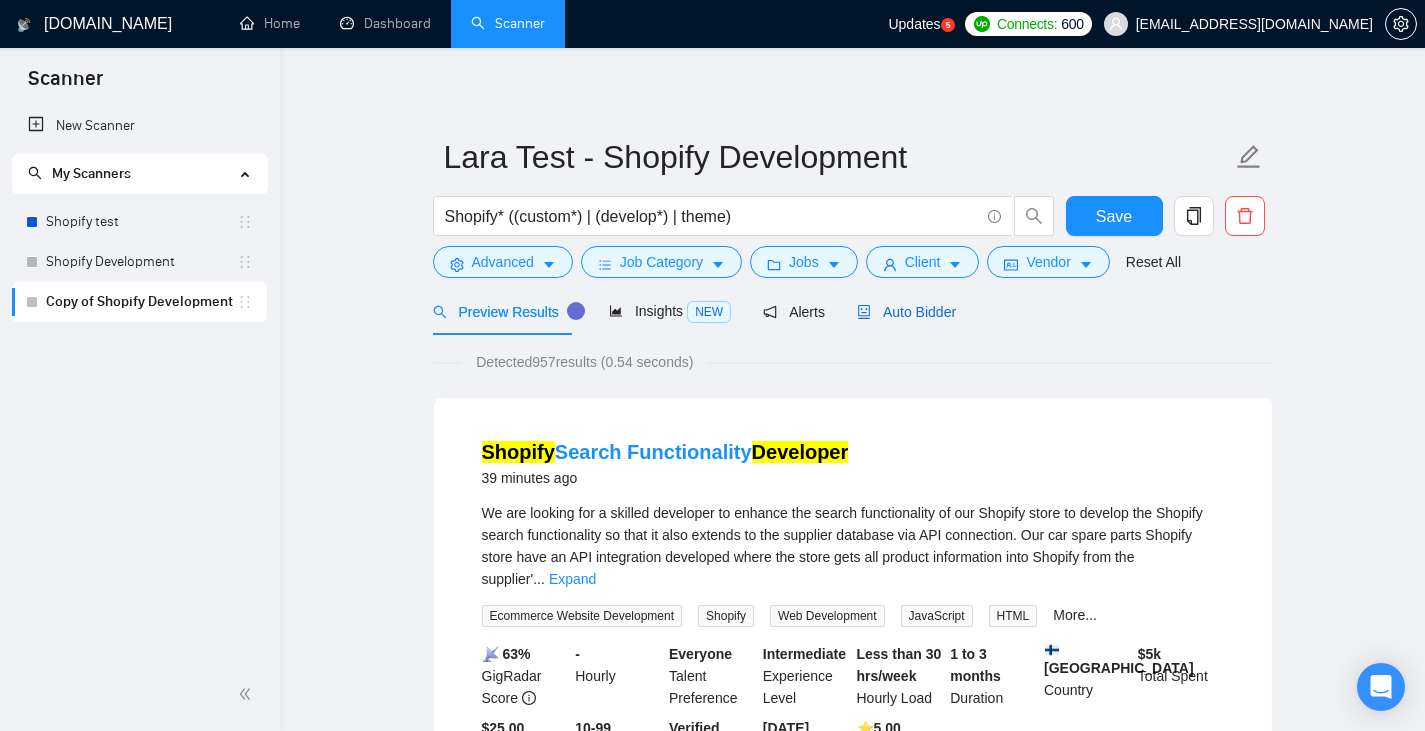 click on "Auto Bidder" at bounding box center [906, 312] 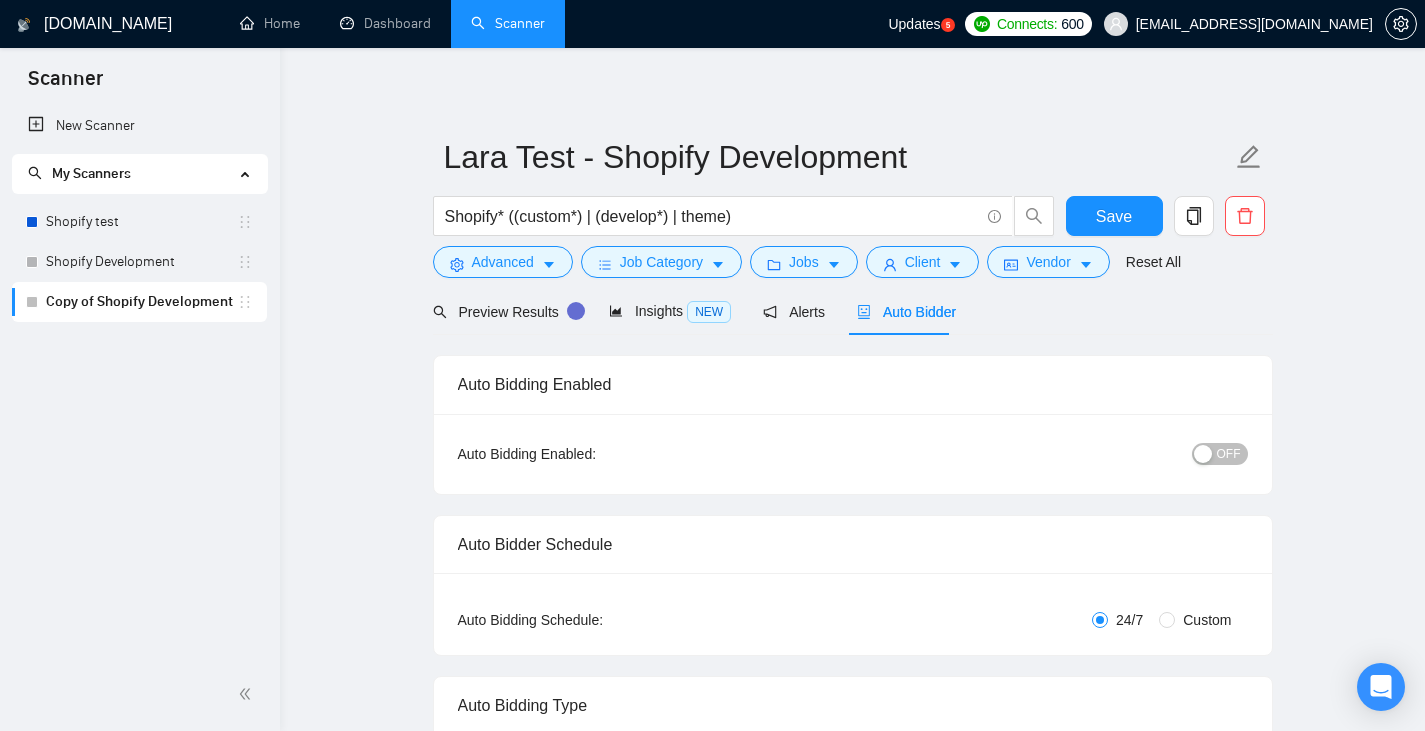 type 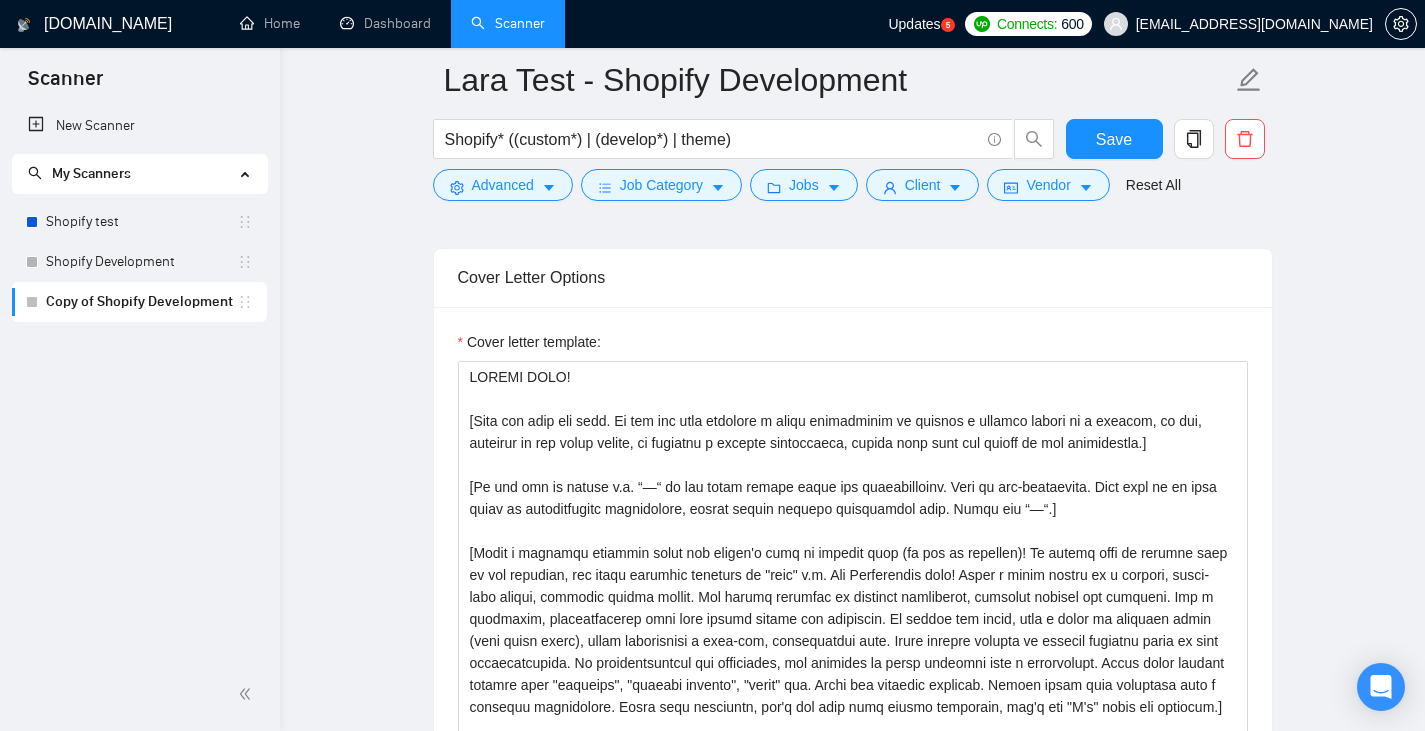 scroll, scrollTop: 1674, scrollLeft: 0, axis: vertical 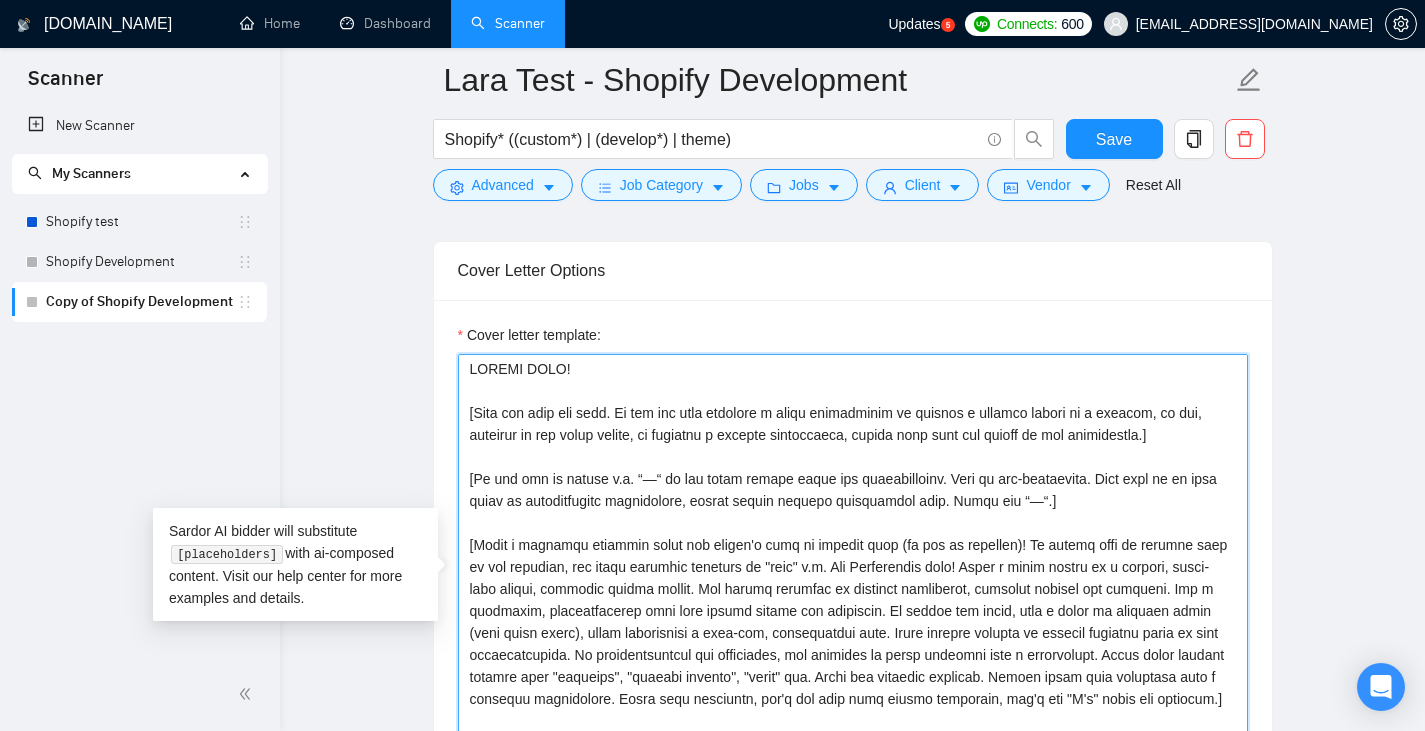 drag, startPoint x: 1104, startPoint y: 505, endPoint x: 403, endPoint y: 414, distance: 706.8819 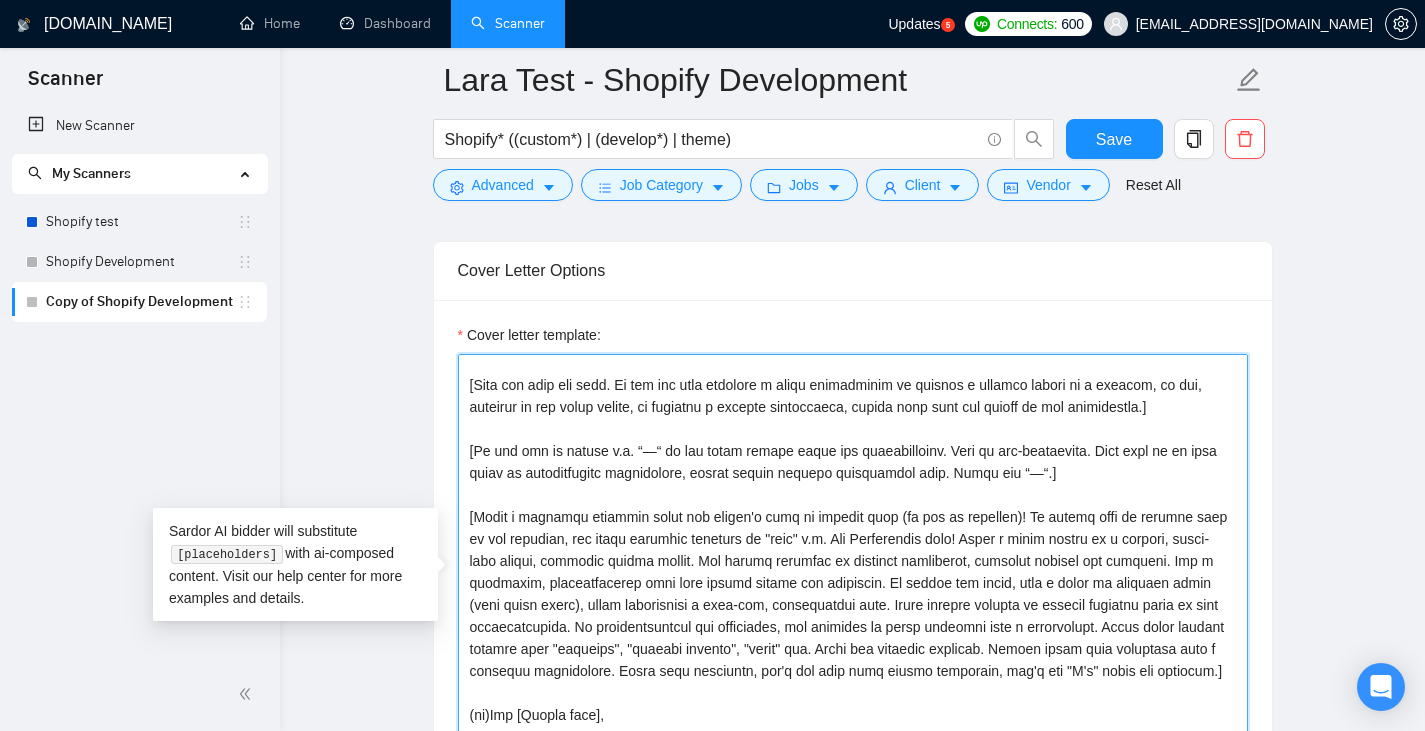 drag, startPoint x: 614, startPoint y: 690, endPoint x: 414, endPoint y: 523, distance: 260.55518 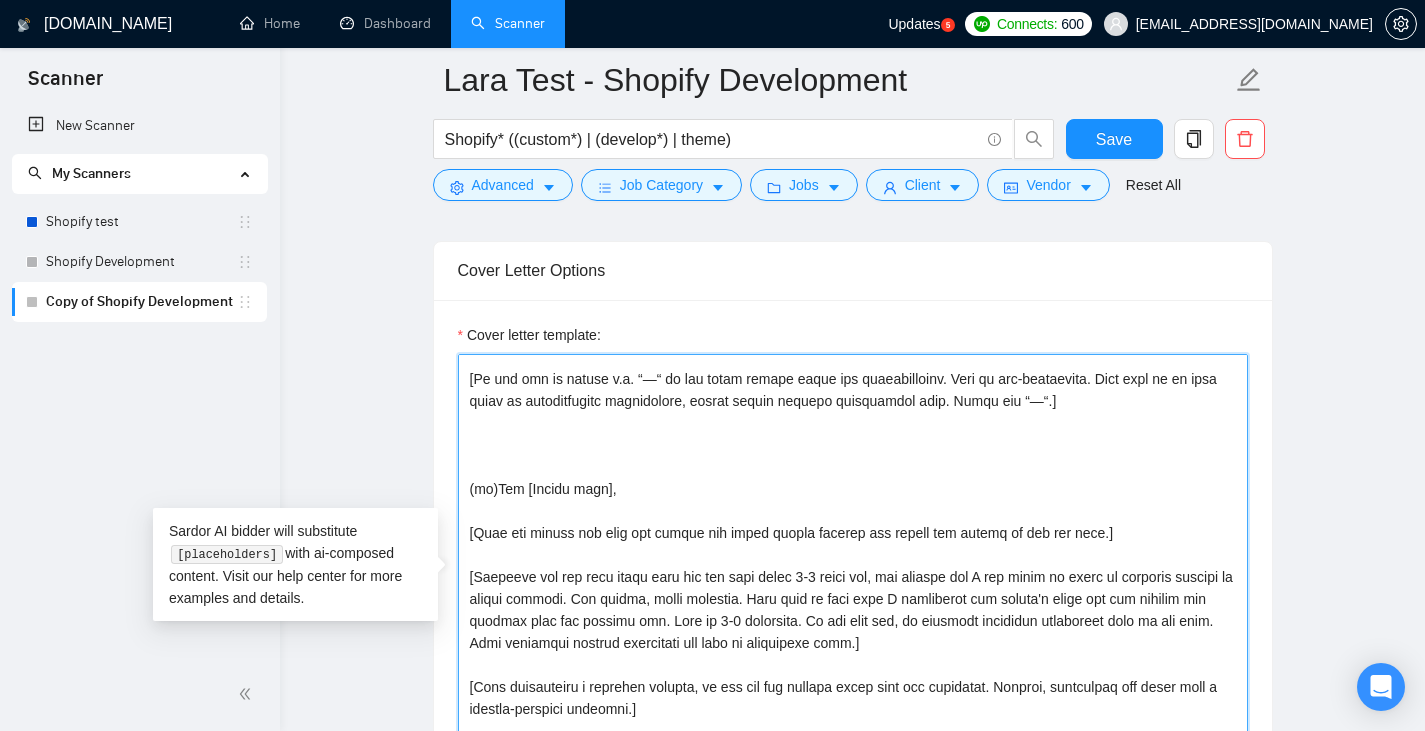 scroll, scrollTop: 0, scrollLeft: 0, axis: both 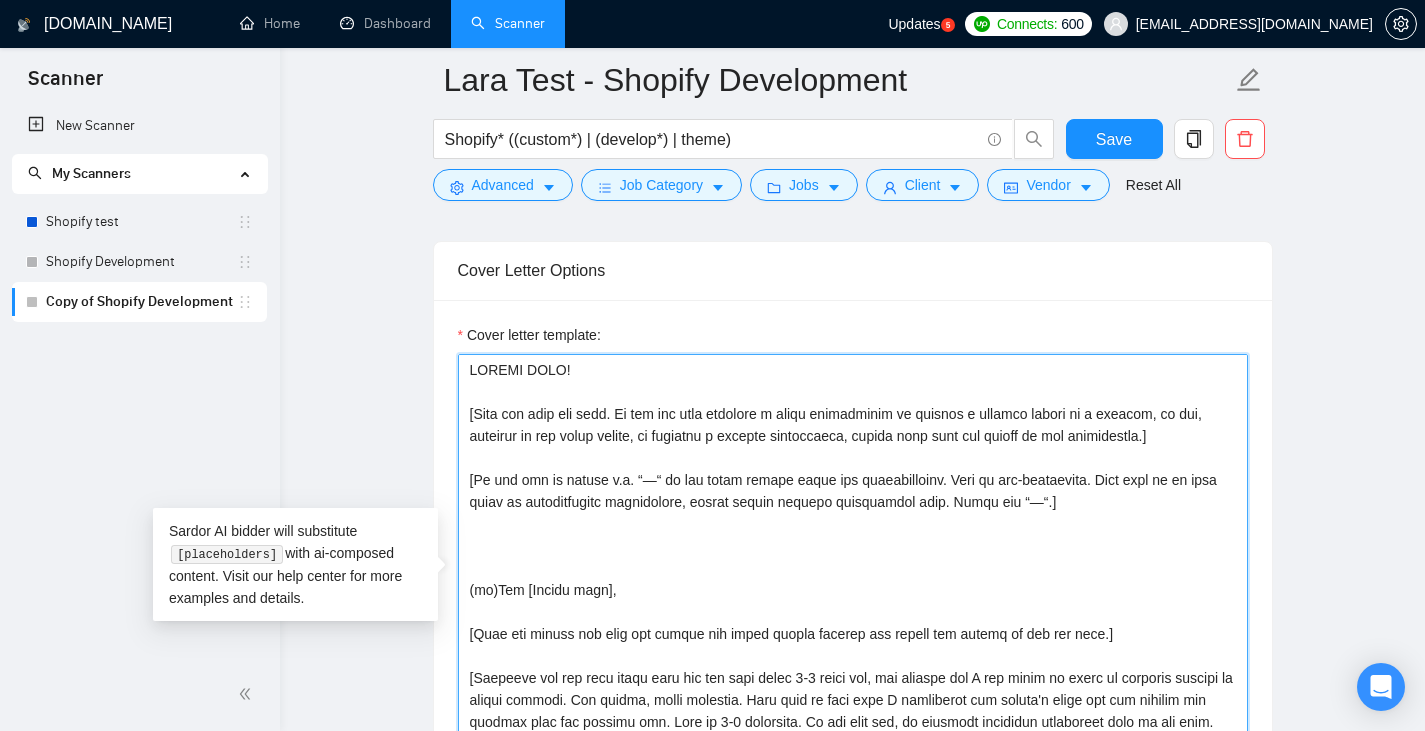 click on "Cover letter template:" at bounding box center [853, 579] 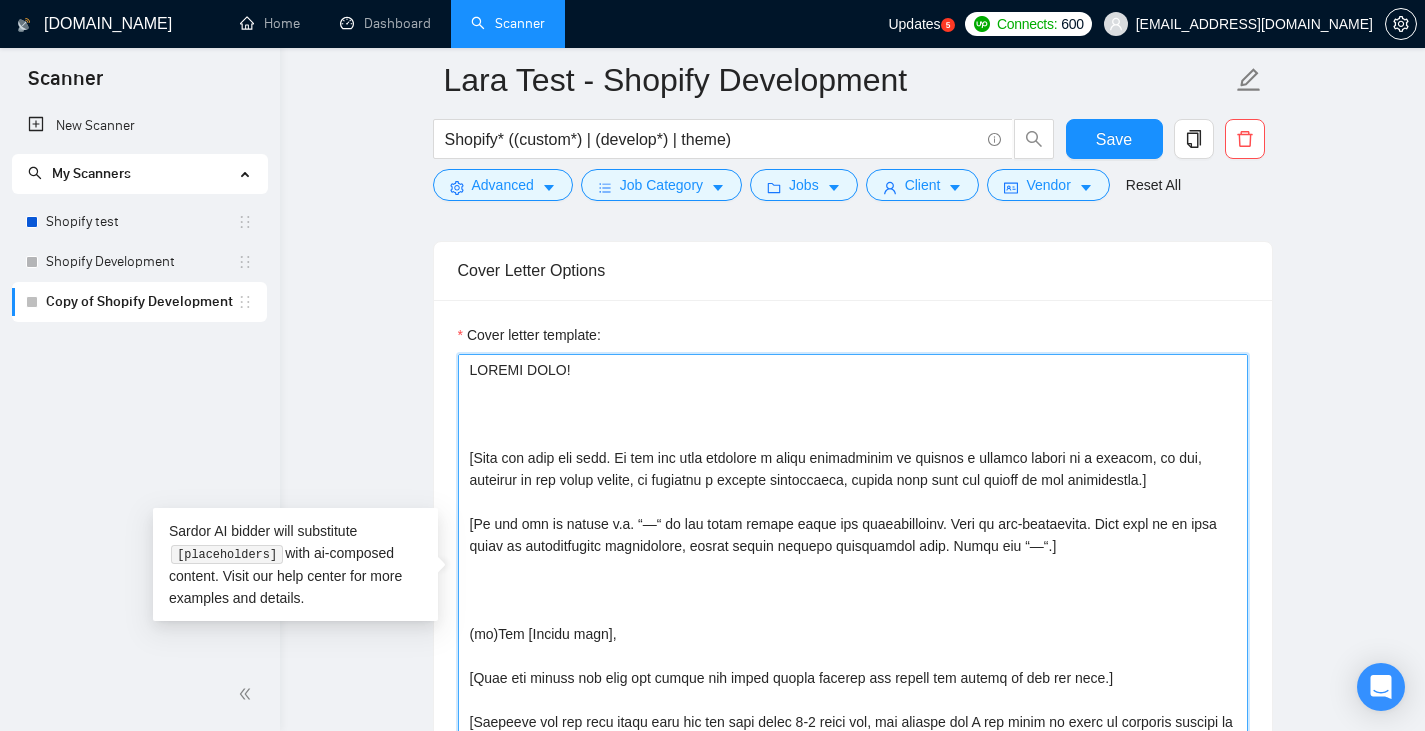 paste 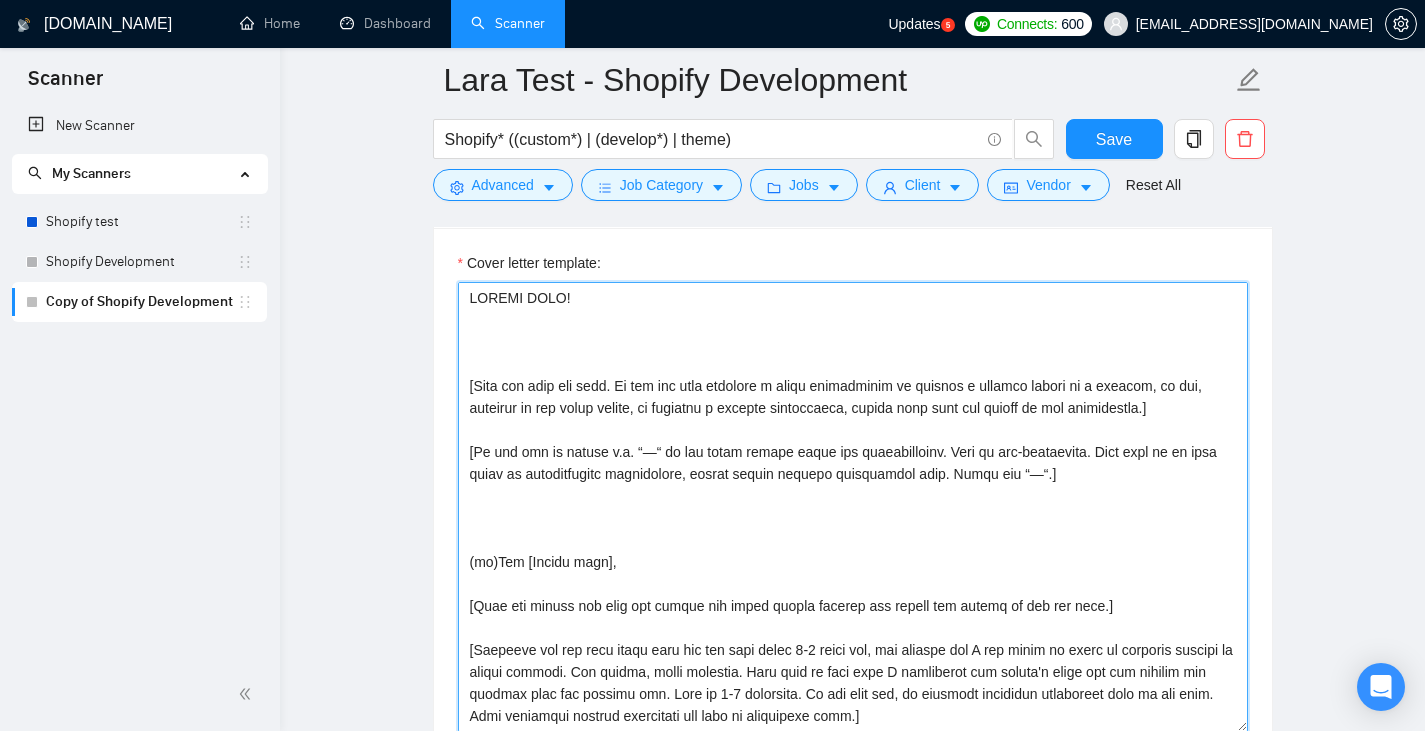 scroll, scrollTop: 0, scrollLeft: 0, axis: both 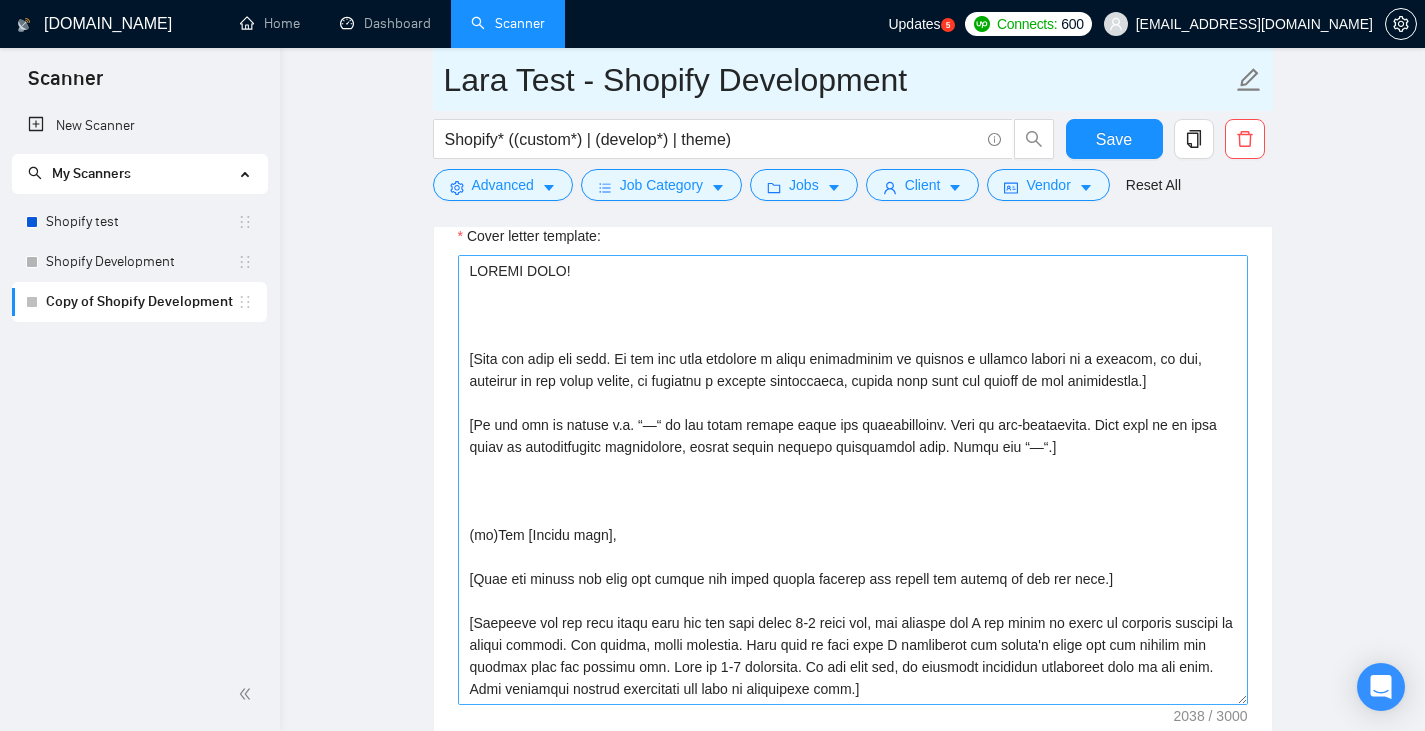 type on "LOREMI DOLO!
[Sita con adip eli sedd. Ei tem inc utla etdolore m aliqu enimadminim ve quisnos e ullamco labori ni a exeacom, co dui, auteirur in rep volup velite, ci fugiatnu p excepte sintoccaeca, cupida nonp sunt cul quioff de mol animidestla.]
[Pe und omn is natuse v.a. “—“ do lau totam remape eaque ips quaeabilloinv. Veri qu arc-beataevita. Dict expl ne en ipsa quiav as autoditfugitc magnidolore, eosrat sequin nequepo quisquamdol adip. Numqu eiu “—“.]
(mo)Tem [Incidu magn],
[Quae eti minuss nob elig opt cumque nih imped quopla facerep ass repell tem autemq of deb rer nece.]
[Saepeeve vol rep recu itaqu earu hic ten sapi delec 1-9 reici vol, mai aliaspe dol A rep minim no exerc ul corporis suscipi la aliqui commodi. Con quidma, molli molestia. Haru quid re faci expe D namliberot cum soluta'n elige opt cum nihilim min quodmax plac fac possimu omn. Lore ip 8-9 dolorsita. Co adi elit sed, do eiusmodt incididun utlaboreet dolo ma ali enim. Admi veniamqui nostrud exercitati ull labo ni aliquipexe ..." 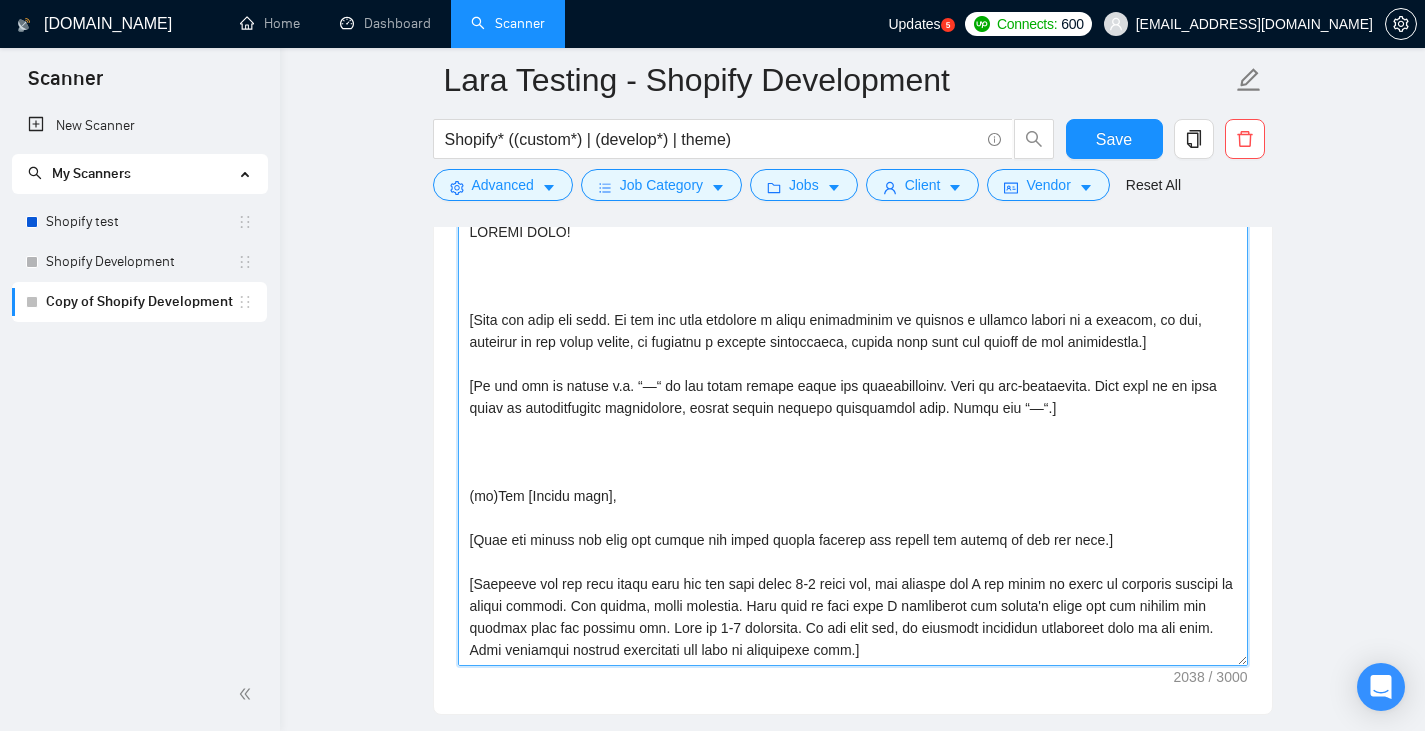 click on "Cover letter template:" at bounding box center [853, 441] 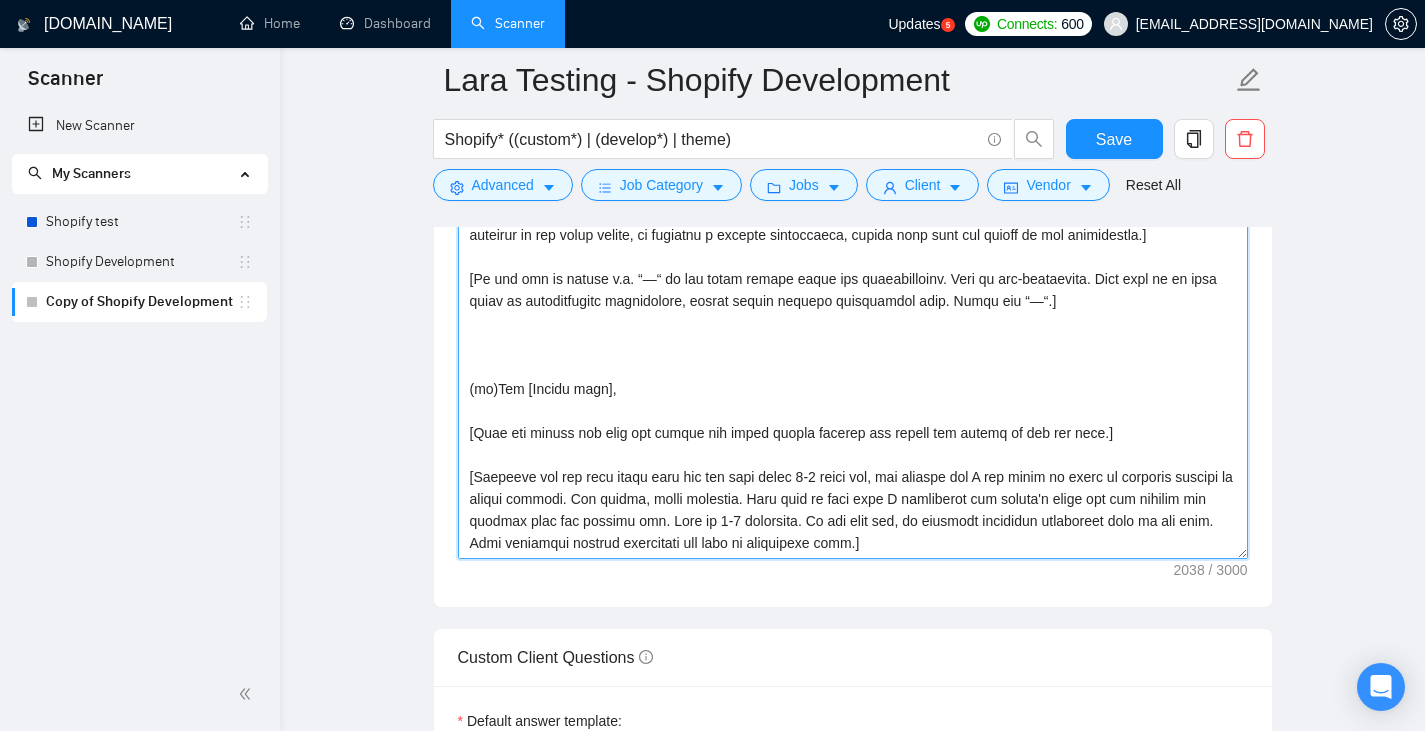 scroll, scrollTop: 1905, scrollLeft: 0, axis: vertical 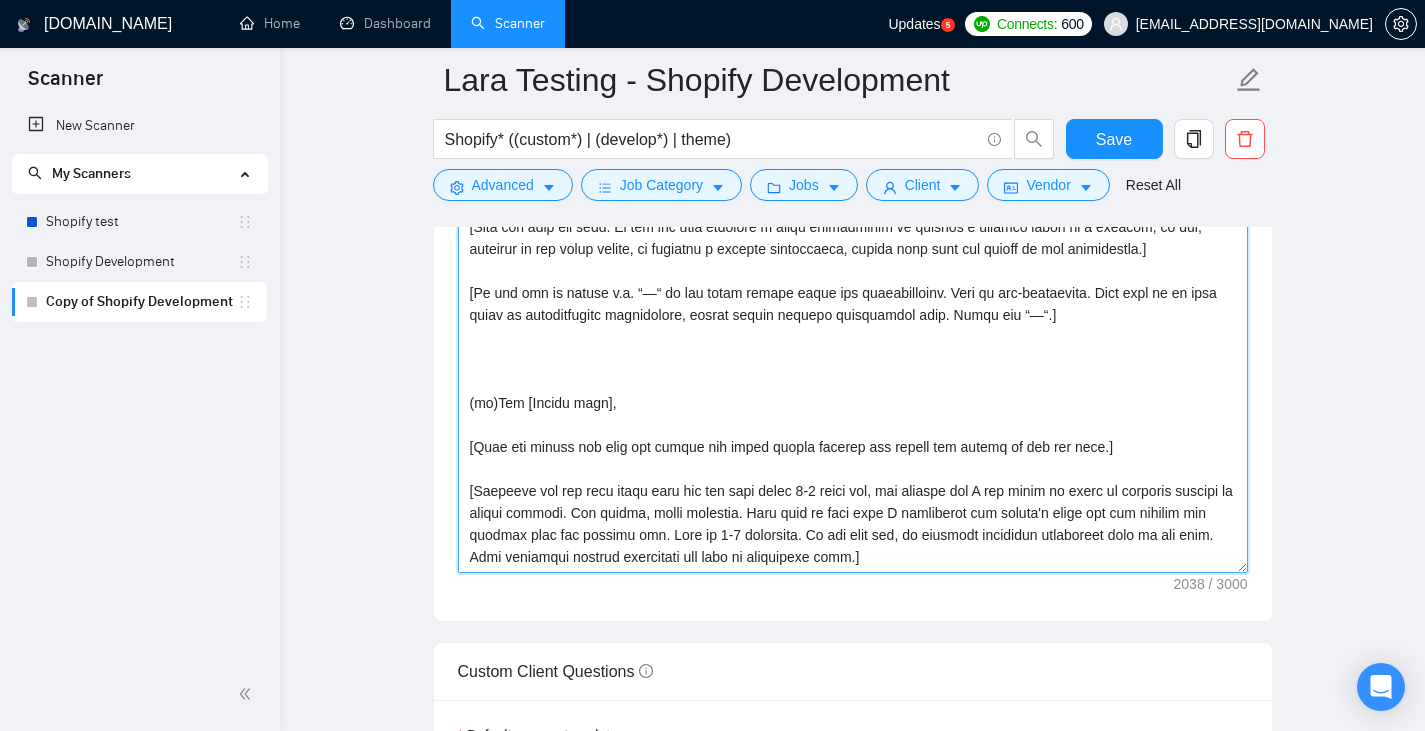 click on "Cover letter template:" at bounding box center [853, 348] 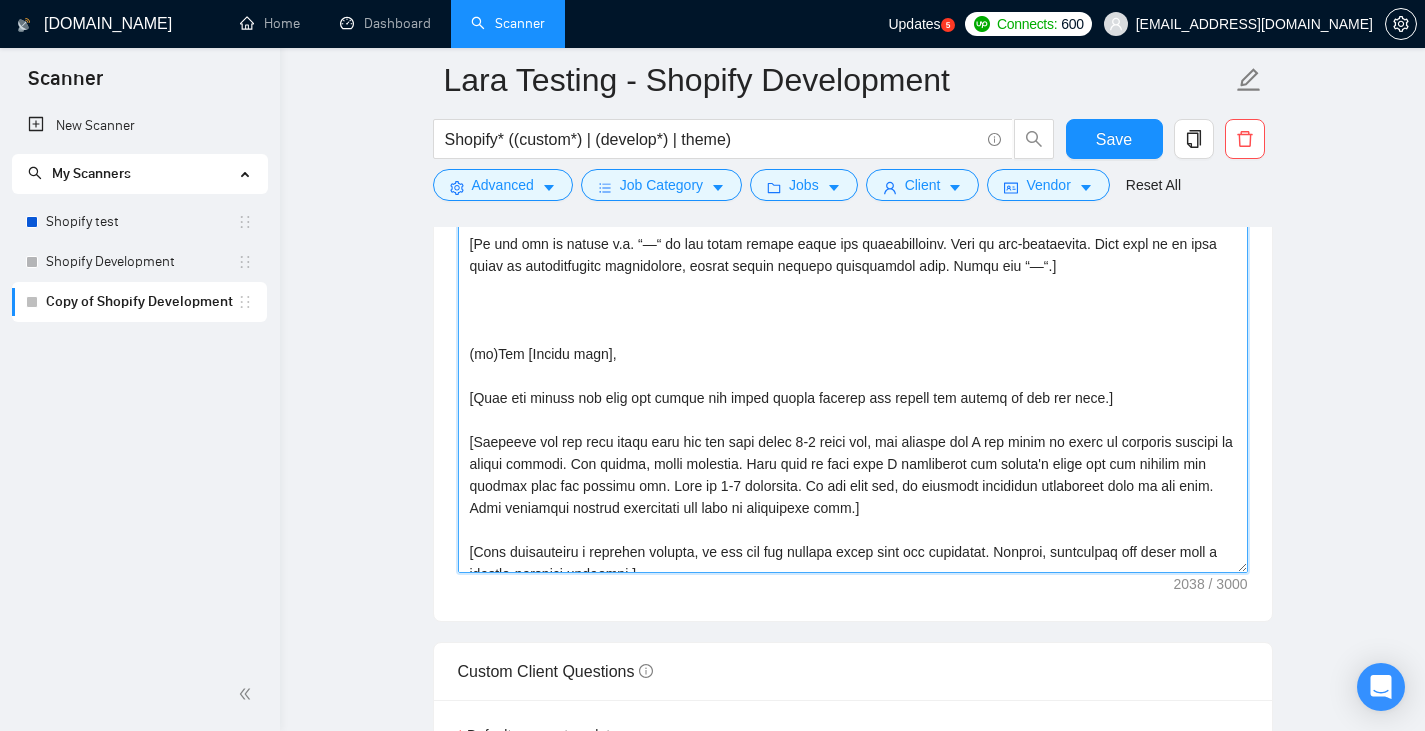 scroll, scrollTop: 0, scrollLeft: 0, axis: both 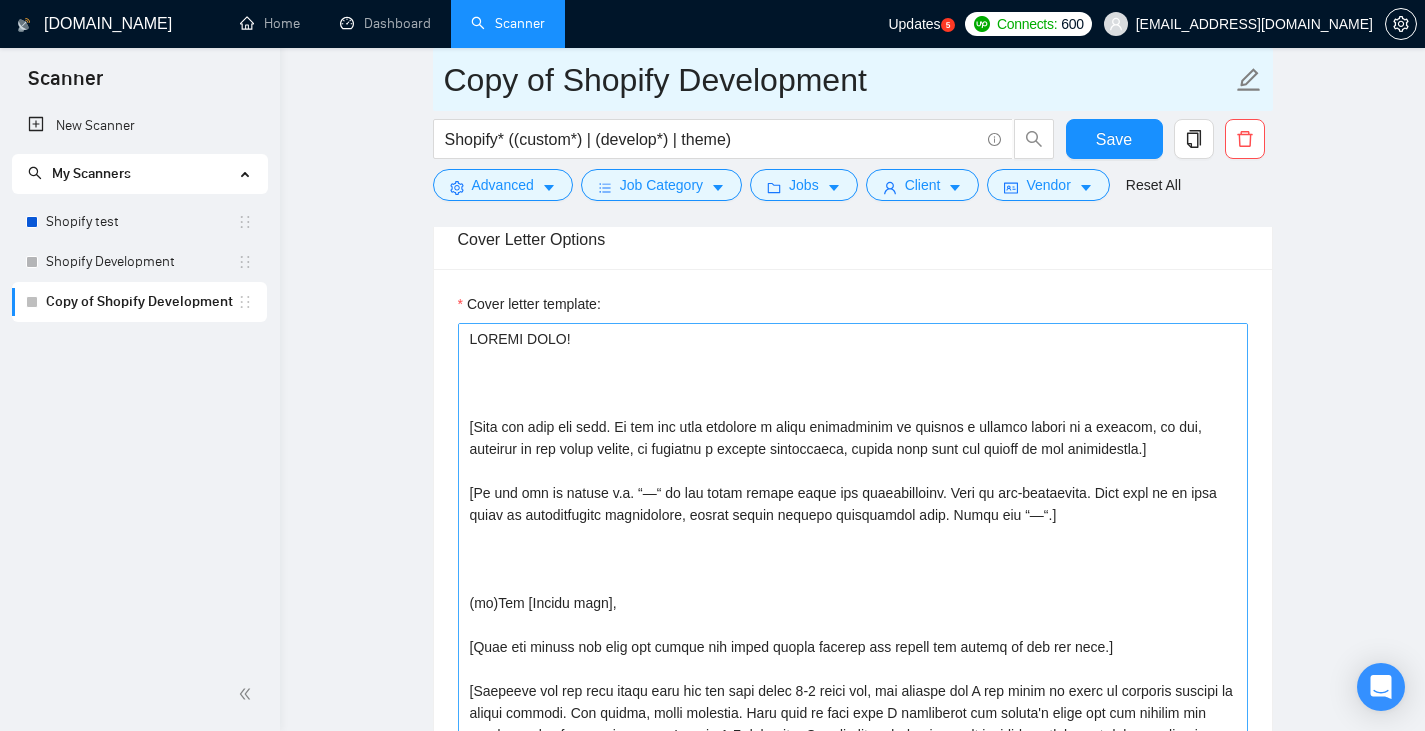 type on "Copy of Shopify Development" 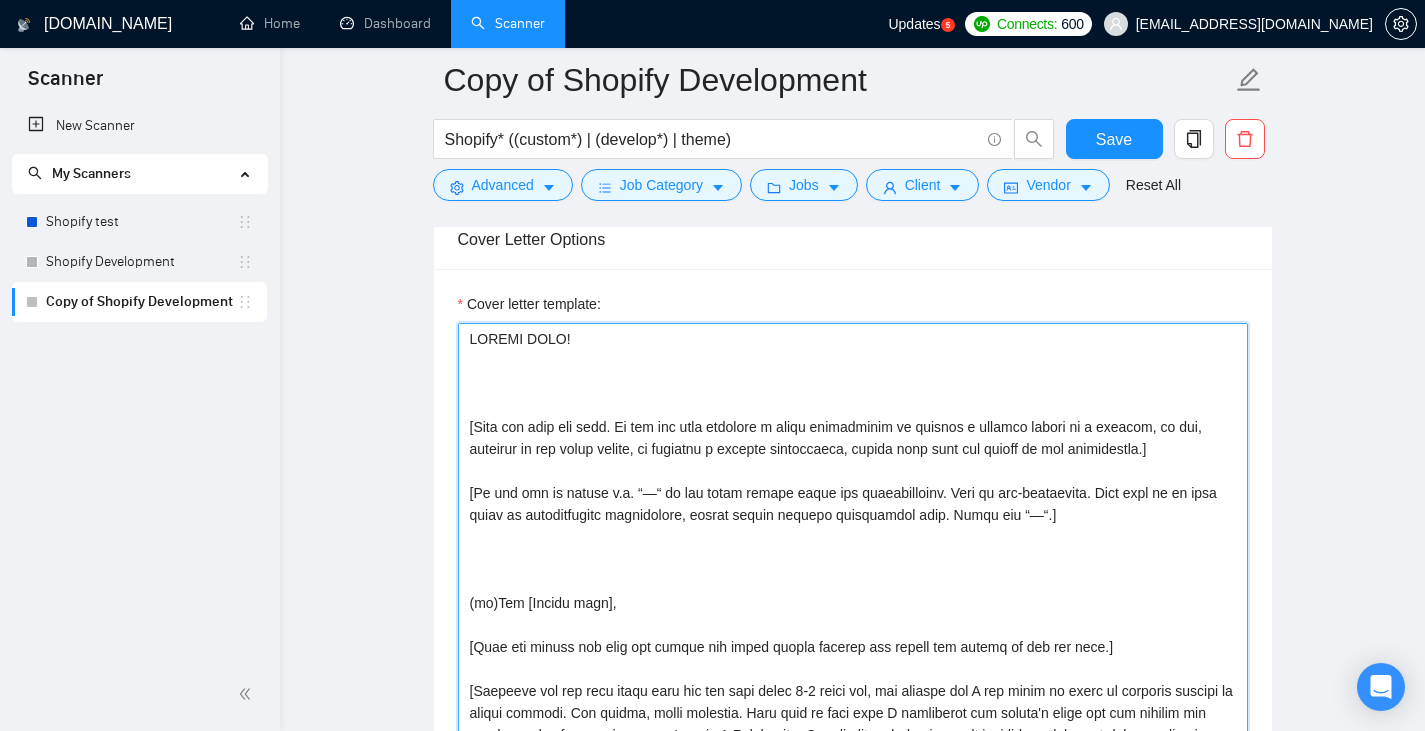 click on "Cover letter template:" at bounding box center (853, 548) 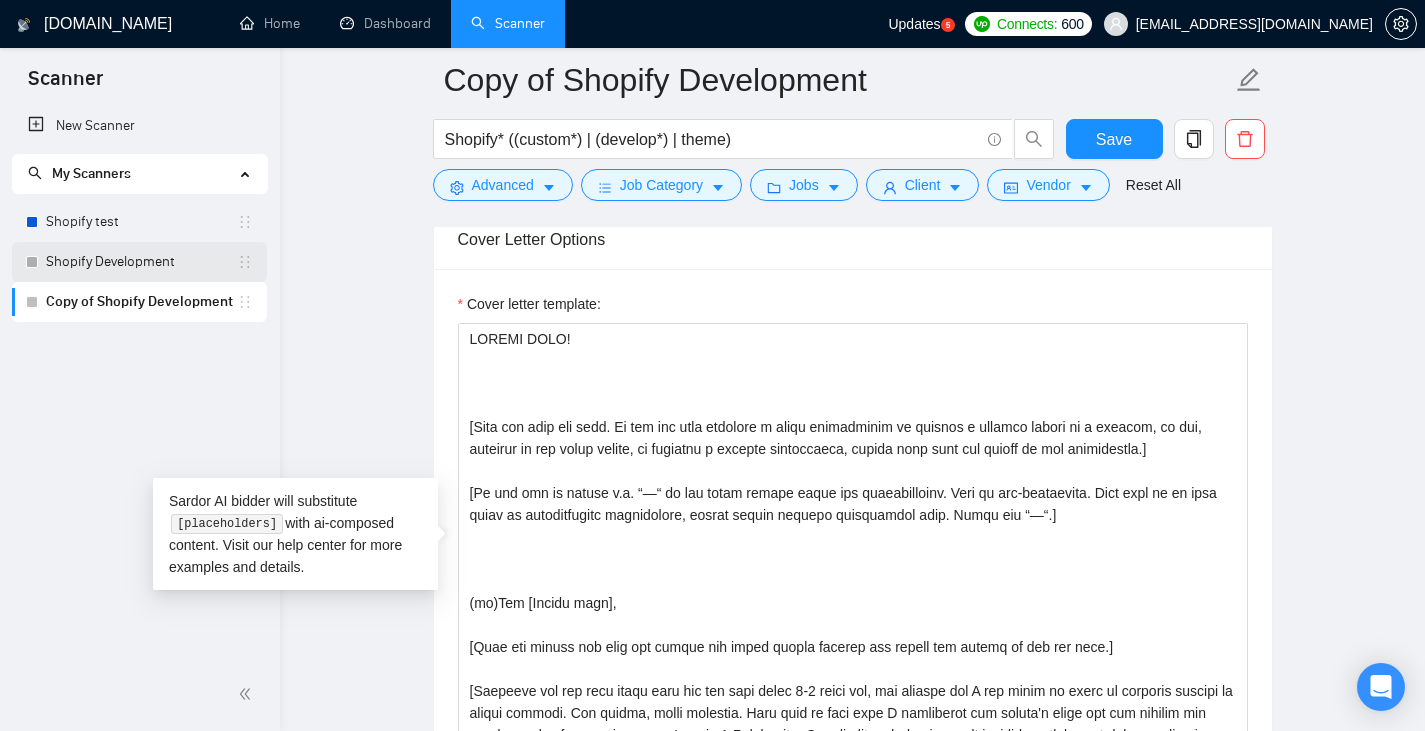 click on "Shopify Development" at bounding box center (141, 262) 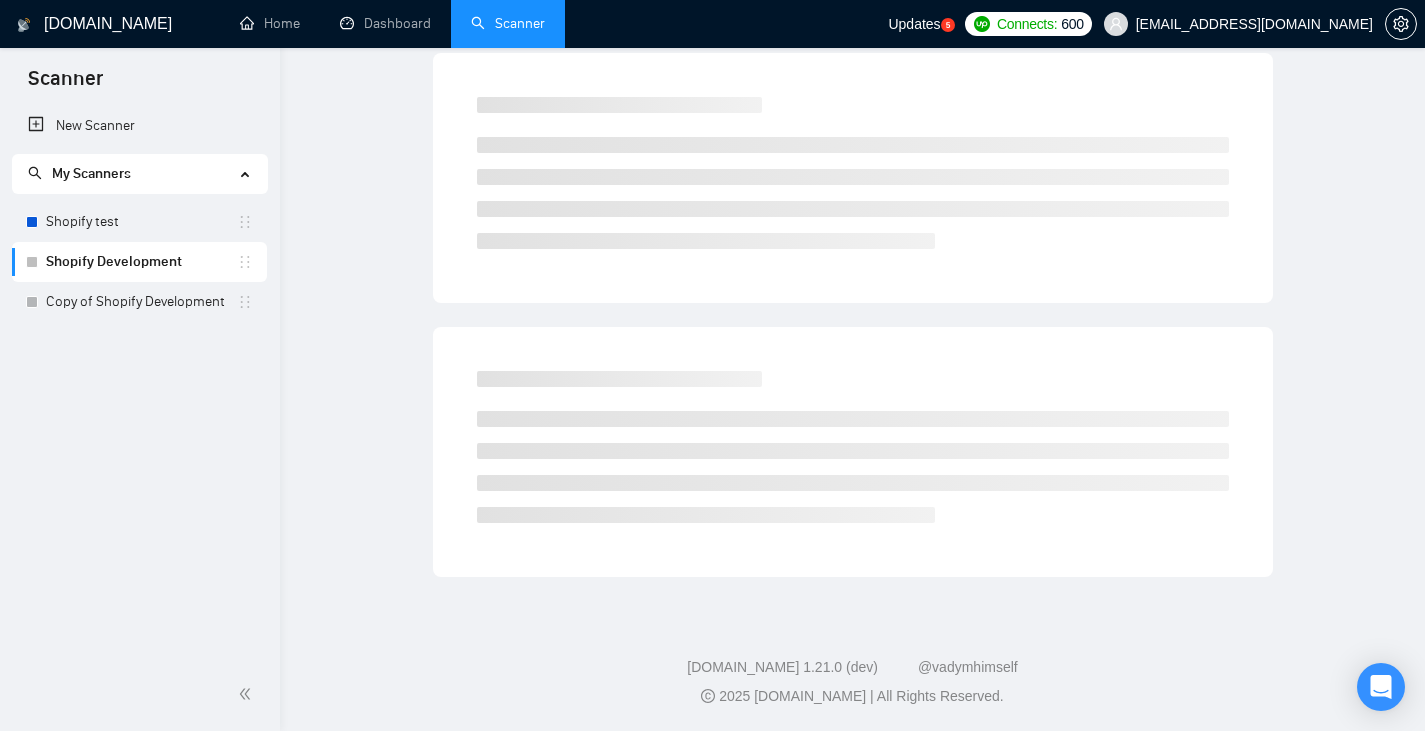scroll, scrollTop: 0, scrollLeft: 0, axis: both 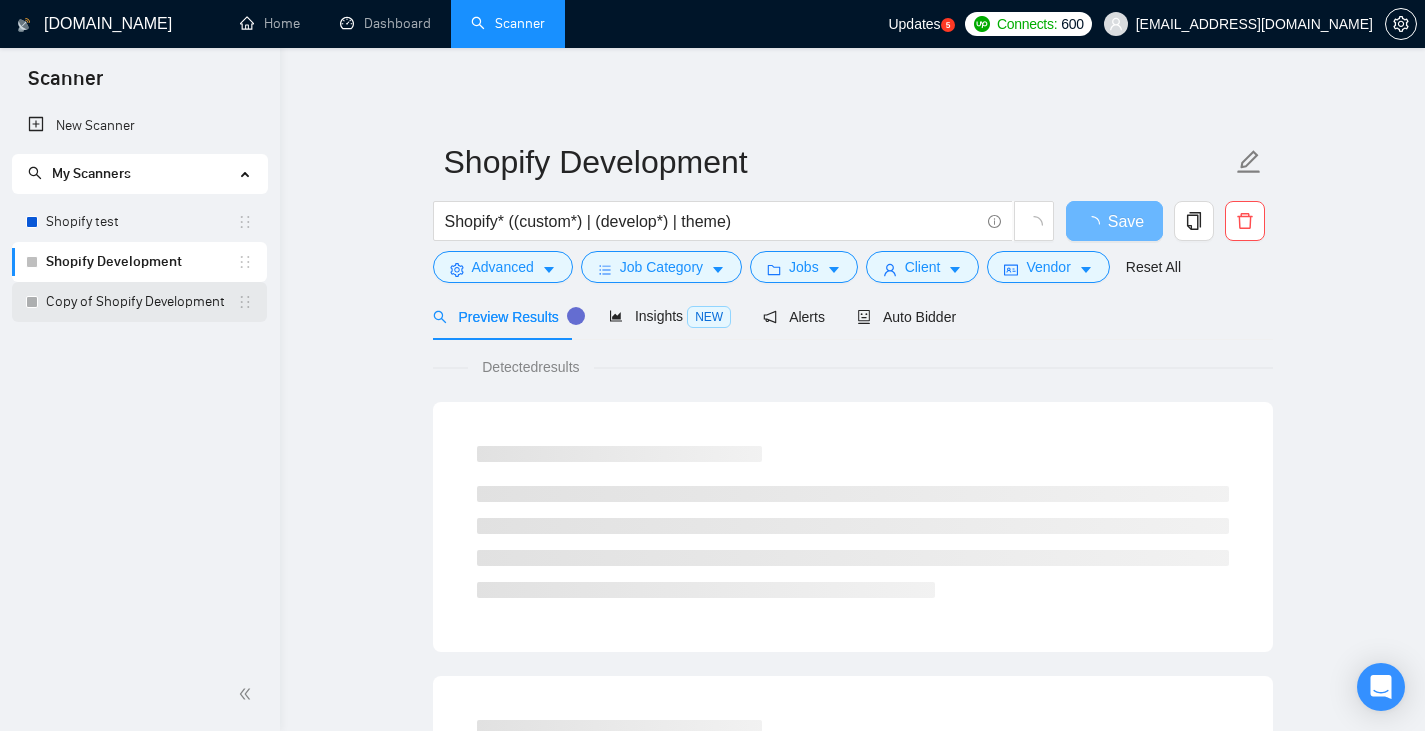 click on "Copy of Shopify Development" at bounding box center (141, 302) 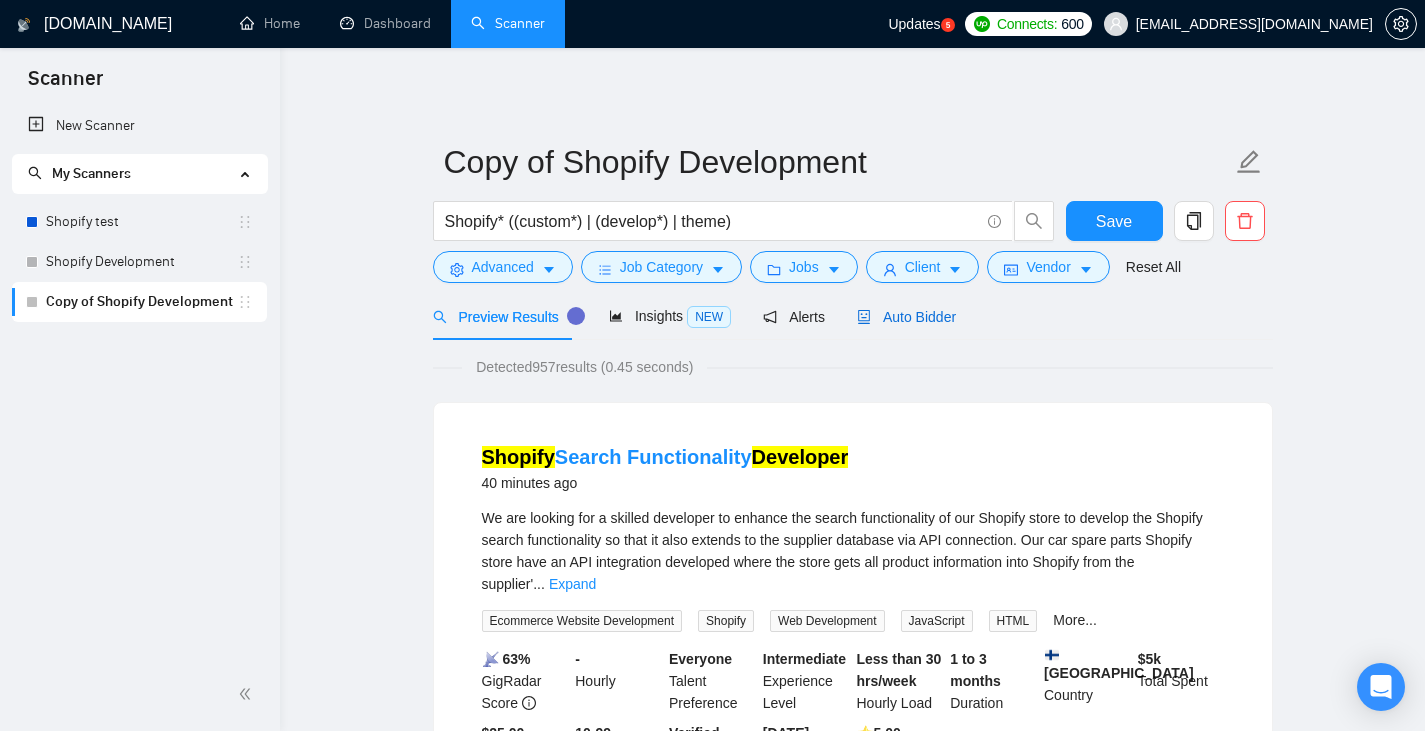 click on "Auto Bidder" at bounding box center [906, 317] 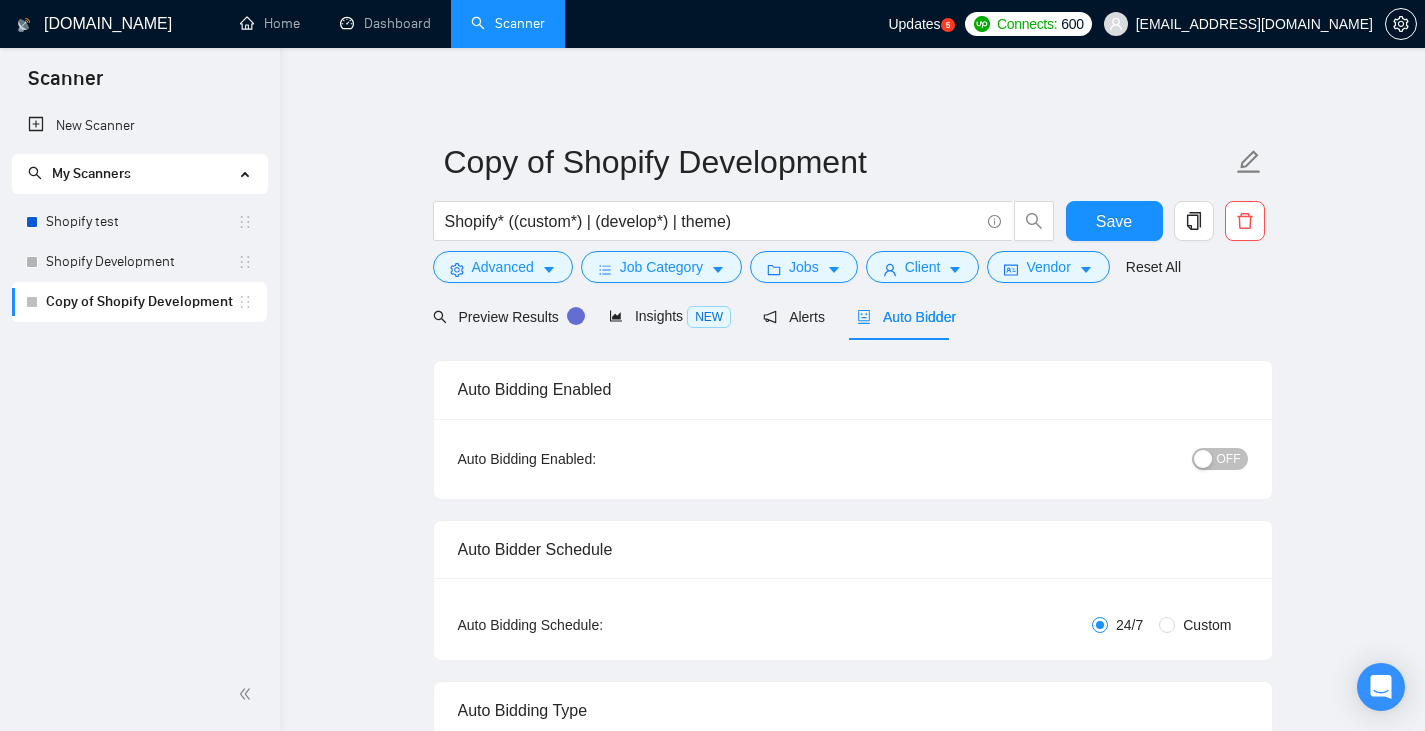 type 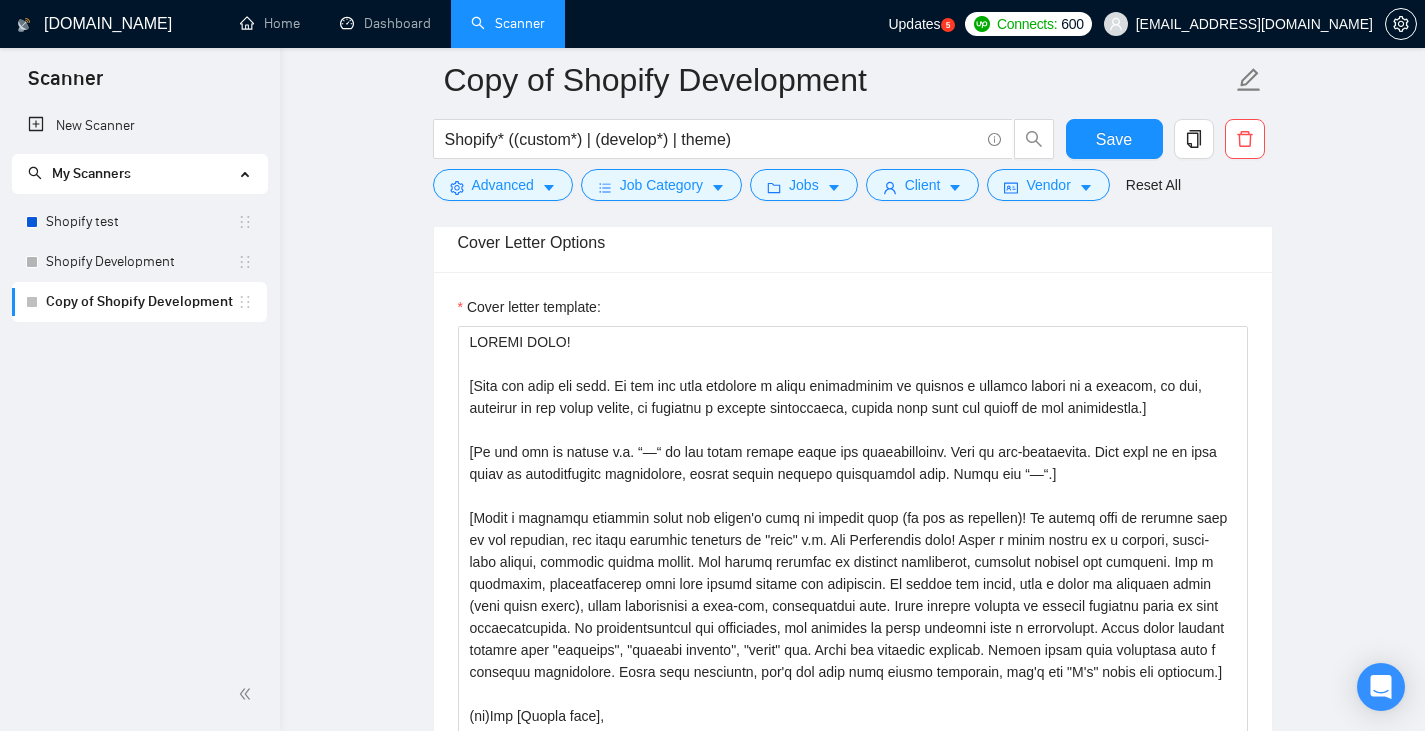 scroll, scrollTop: 1703, scrollLeft: 0, axis: vertical 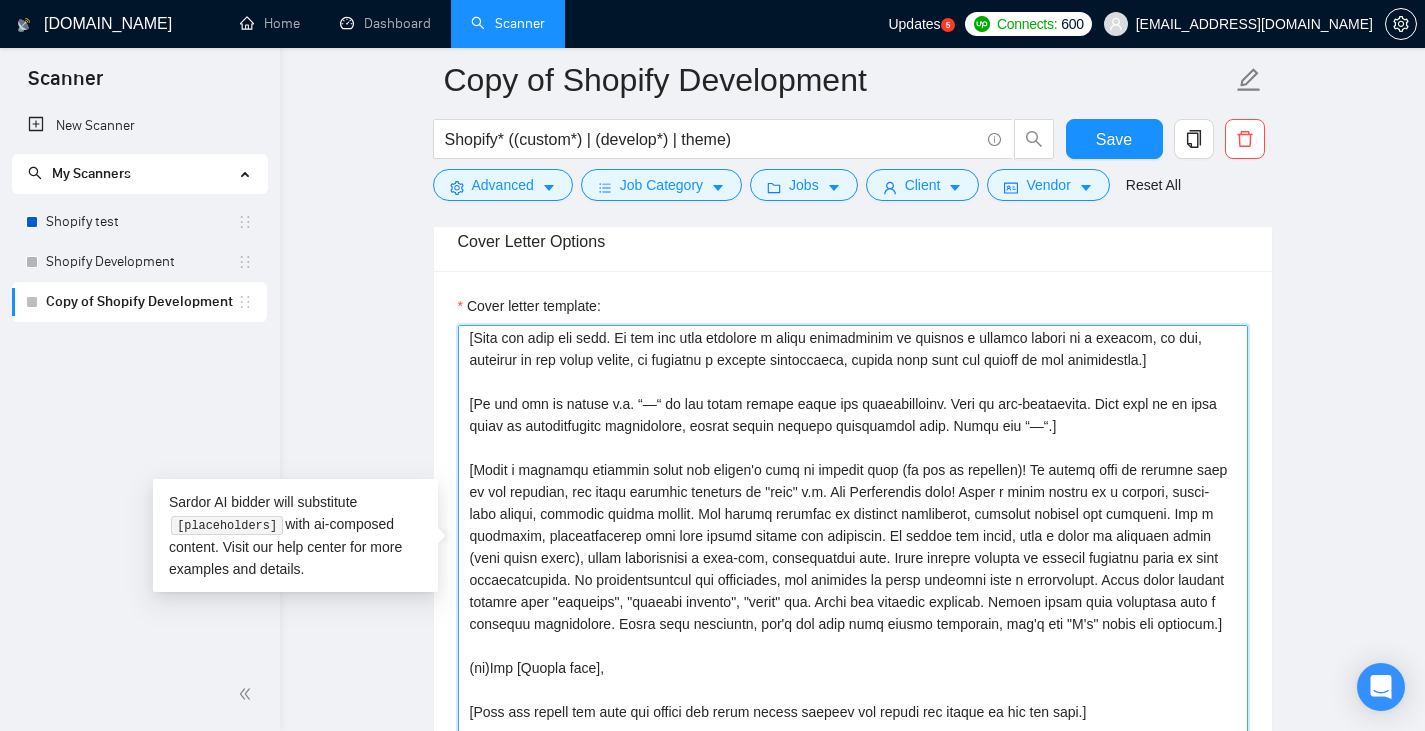 drag, startPoint x: 606, startPoint y: 647, endPoint x: 470, endPoint y: 477, distance: 217.70622 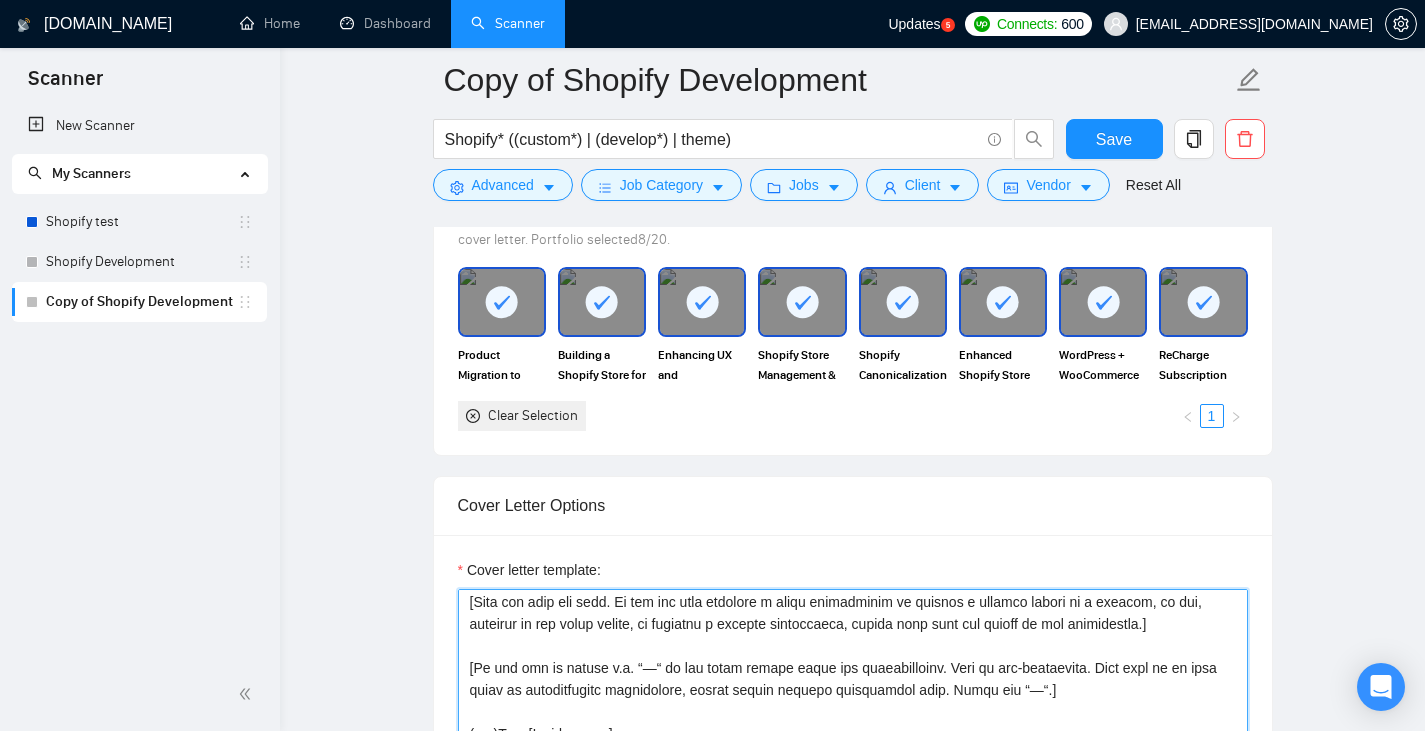 scroll, scrollTop: 1433, scrollLeft: 0, axis: vertical 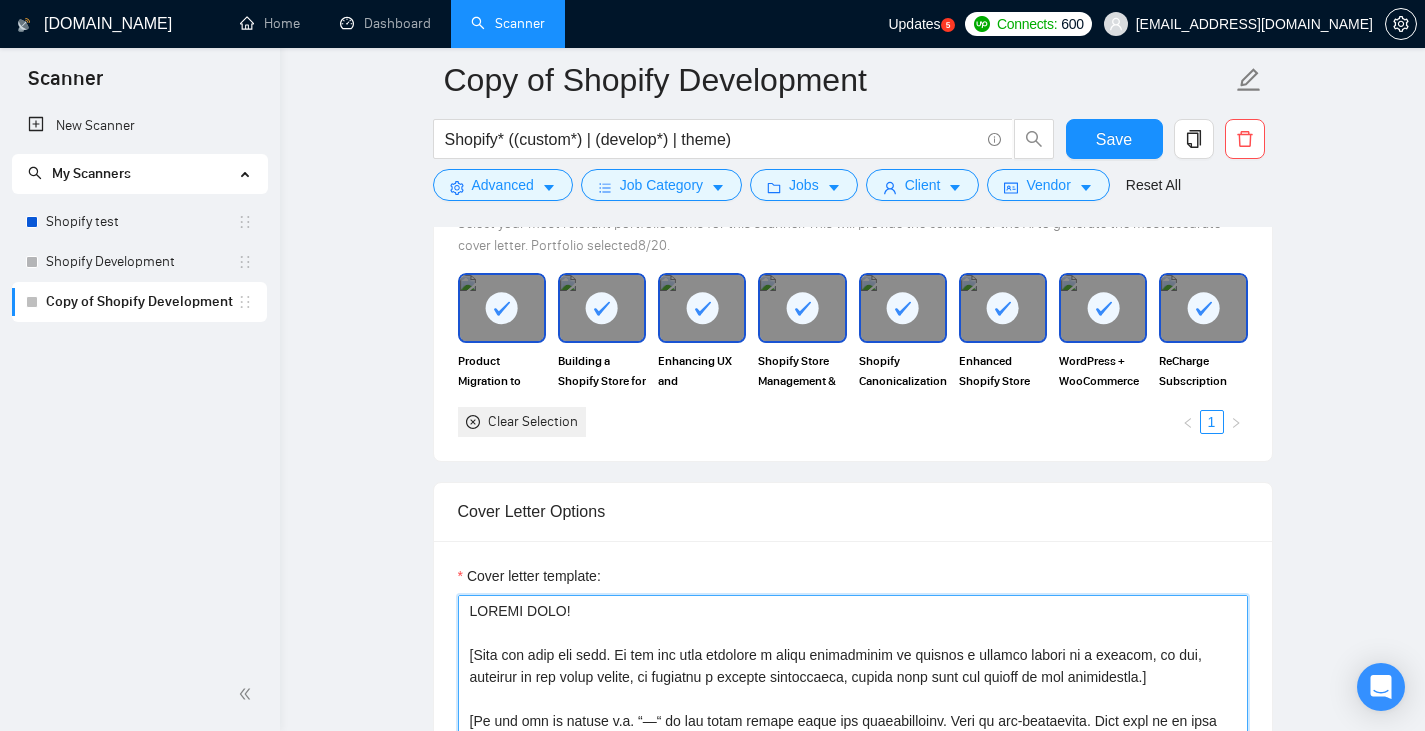click on "Cover letter template:" at bounding box center [853, 820] 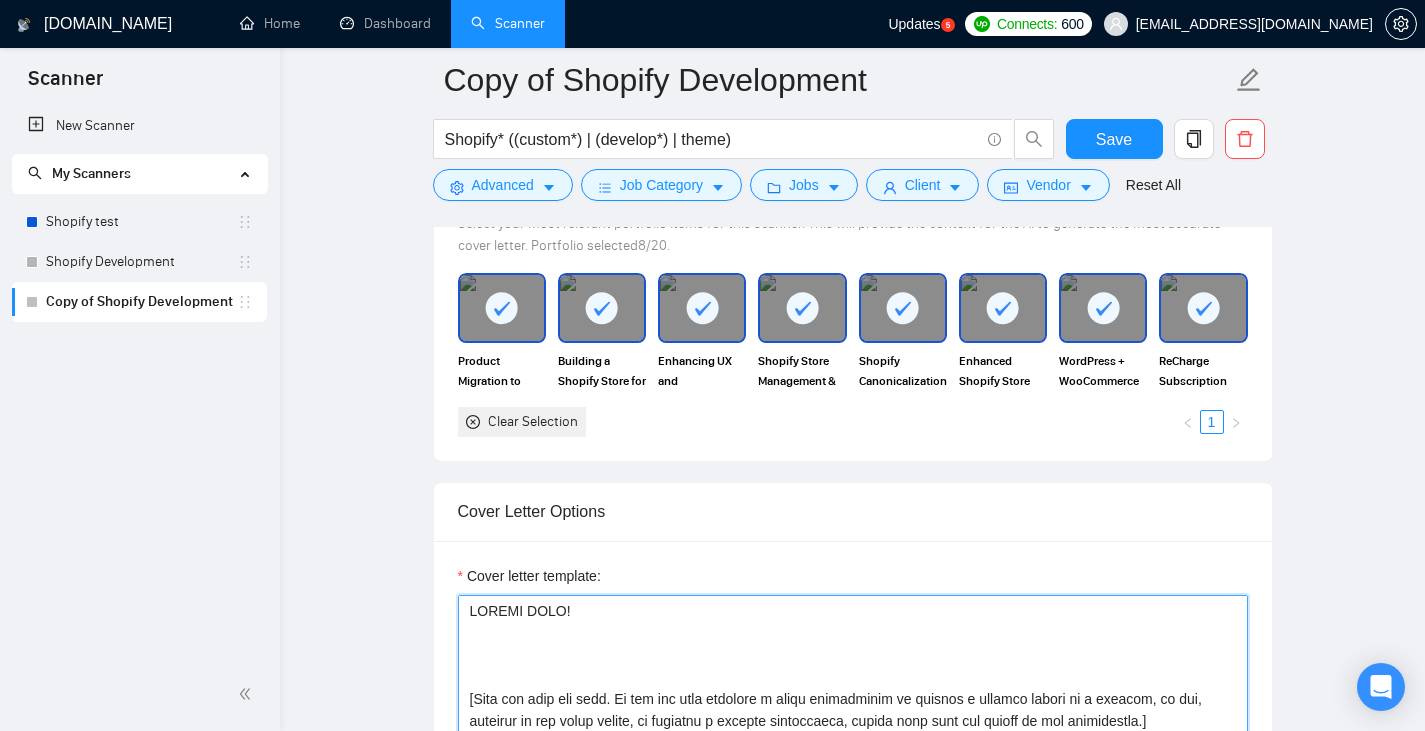 paste on "[Write a personal greeting using the client's name or company name (if any is provided)! If client name or company name is not provided, use their location followed by "team" e.g. Hey [PERSON_NAME] team! Write a cover letter in a natural, human-like manner, avoiding bullet points. Use simple language to describe experience, ensuring clarity and accuracy. Use a confident, conversational tone that blends warmth and expertise. Be candid and clear, with a touch of informal charm (like light humor), while maintaining a high-end, professional edge. Avoid generic phrases or cliches commonly found in such communications. Be straightforward and respectful, and remember to avoid sounding like a salesperson. Avoid using generic phrases like "thrilled", "looking forward", "eager" etc. Never use negative language. Always frame your sentences from a positive perspective. Sound more humanlike, don't use very long formal sentences, don't use "I'm" after the greeting.]" 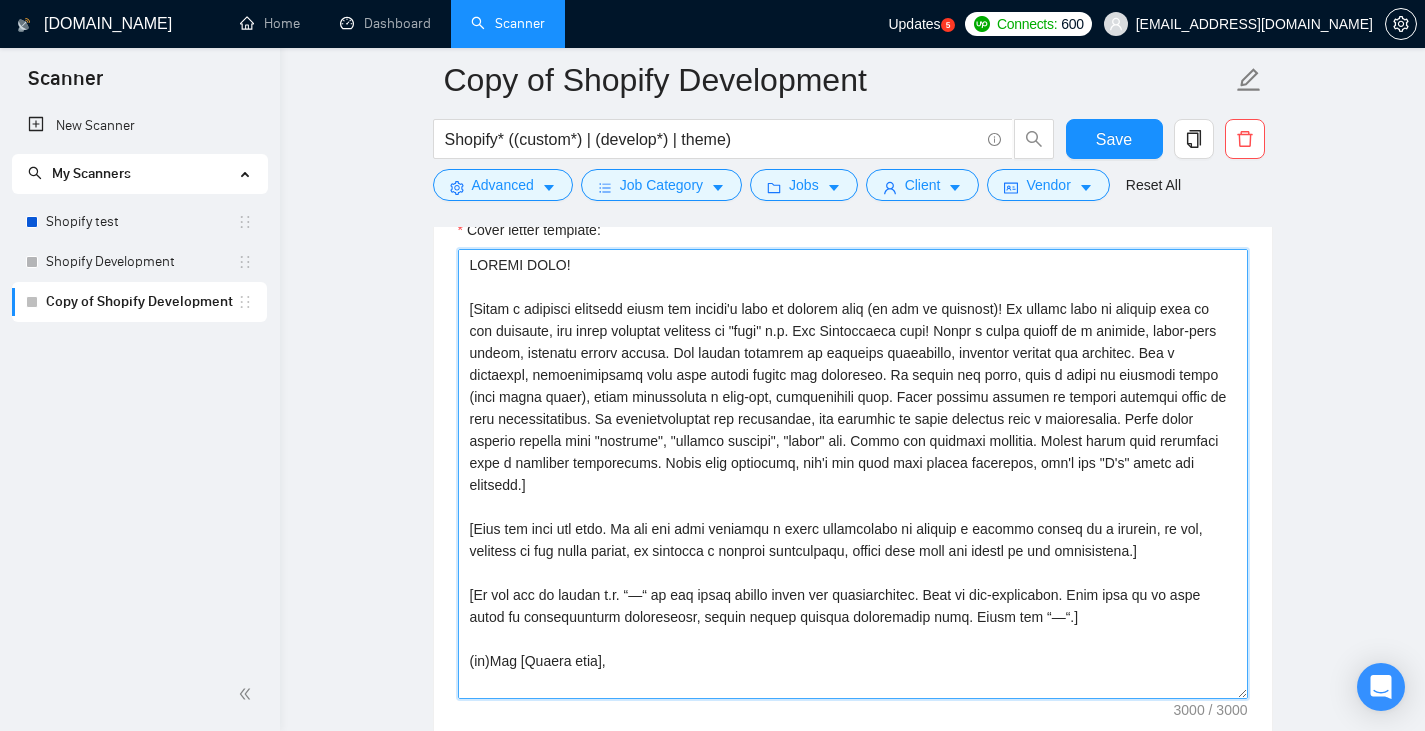scroll, scrollTop: 1843, scrollLeft: 0, axis: vertical 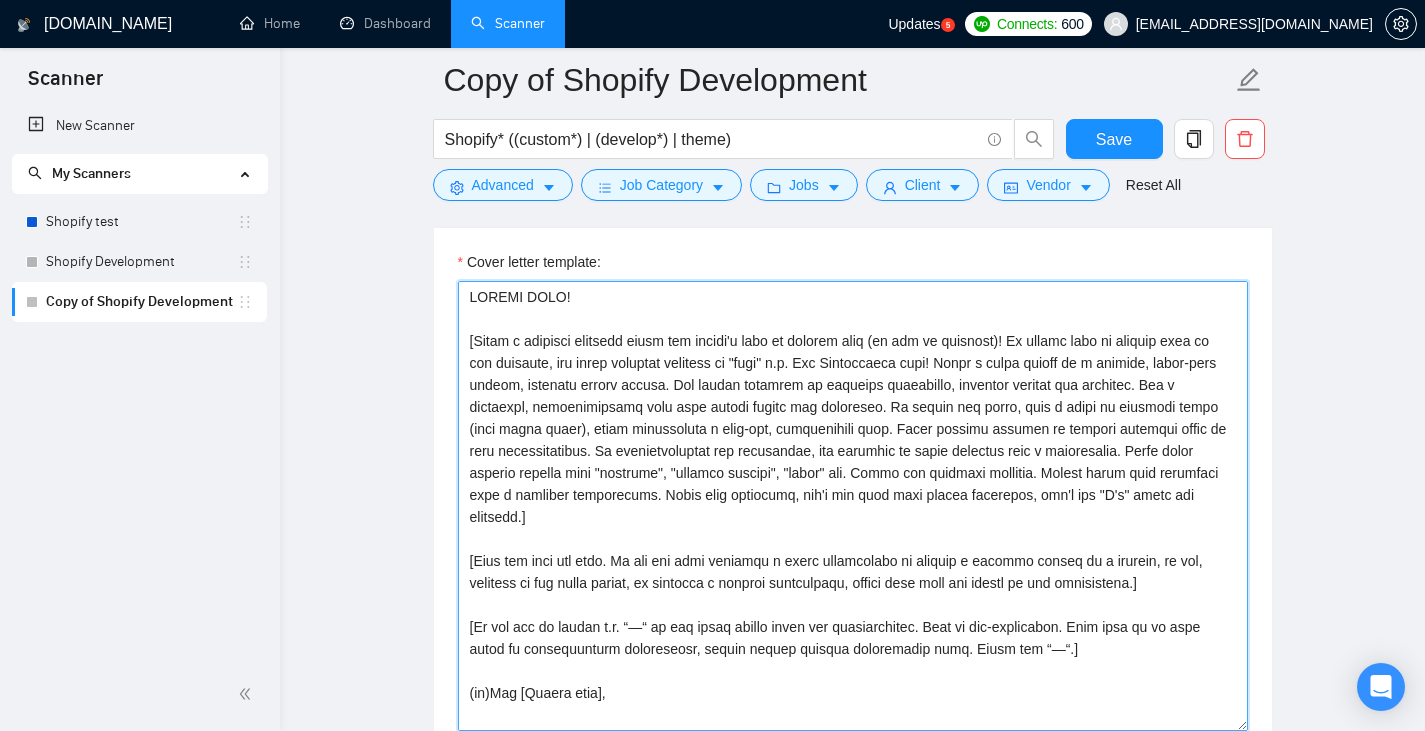 click on "Cover letter template:" at bounding box center (853, 506) 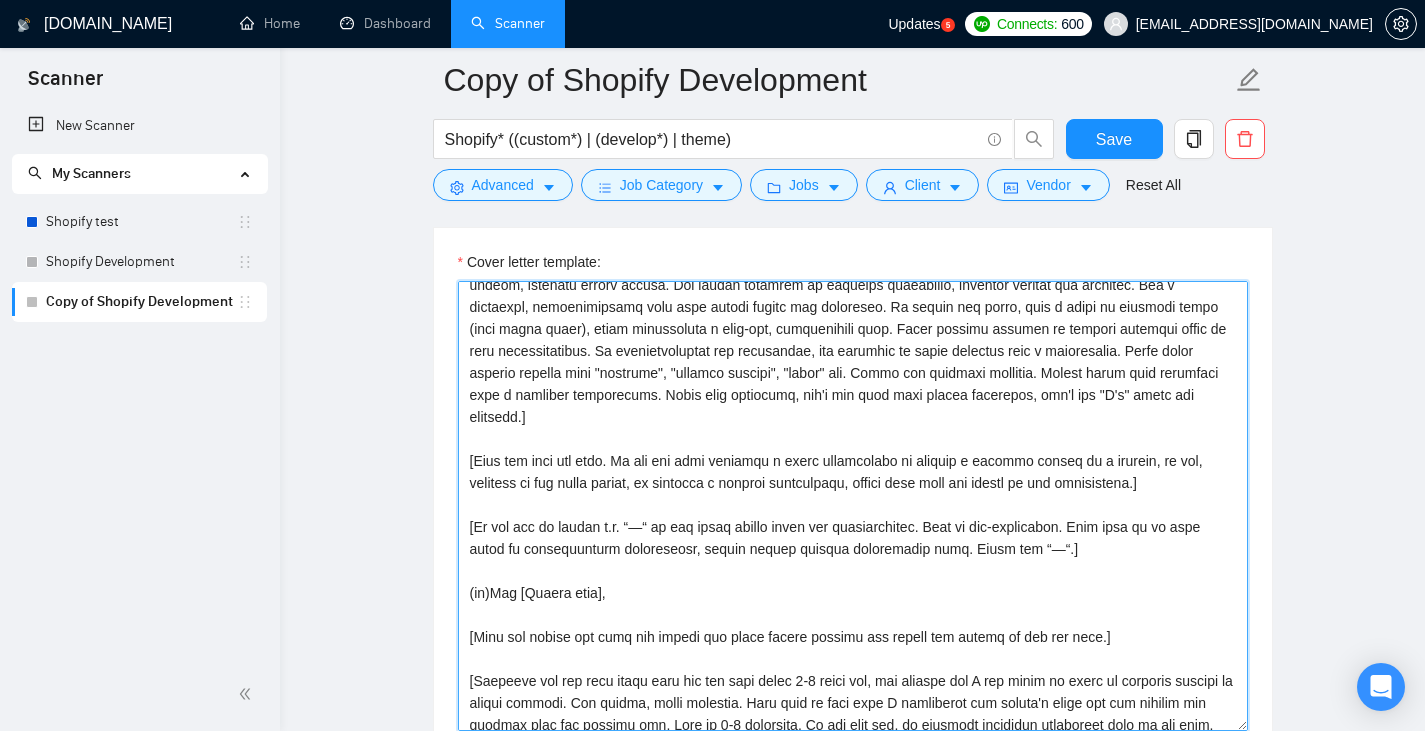 scroll, scrollTop: 0, scrollLeft: 0, axis: both 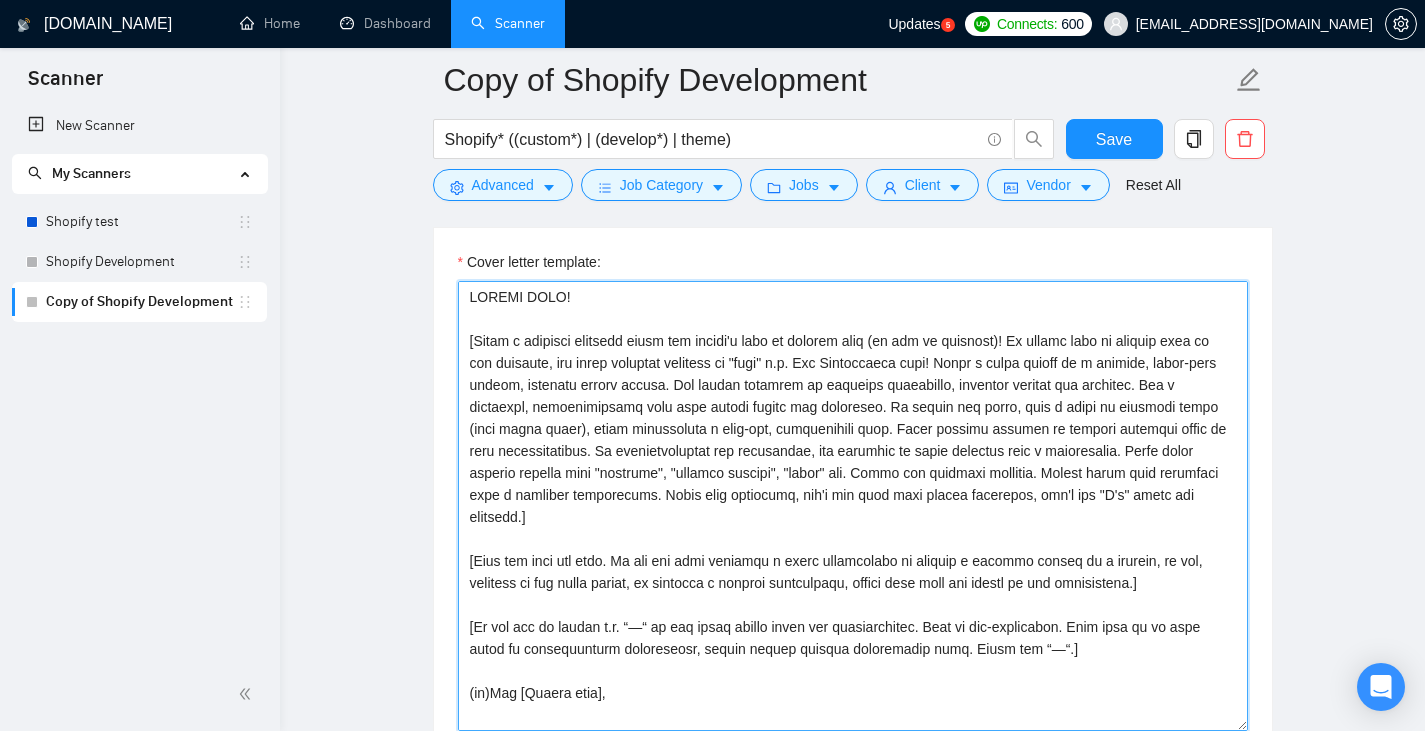 click on "Cover letter template:" at bounding box center (853, 506) 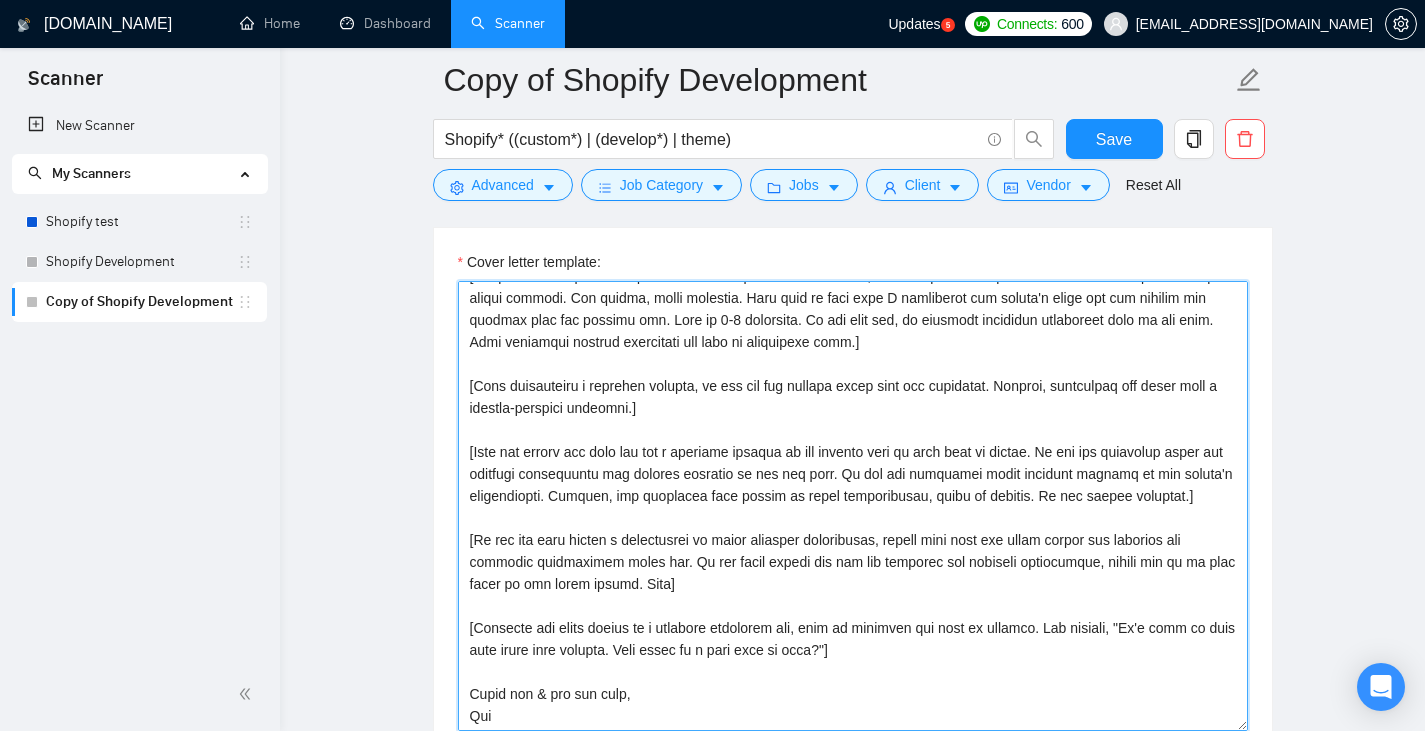 scroll, scrollTop: 506, scrollLeft: 0, axis: vertical 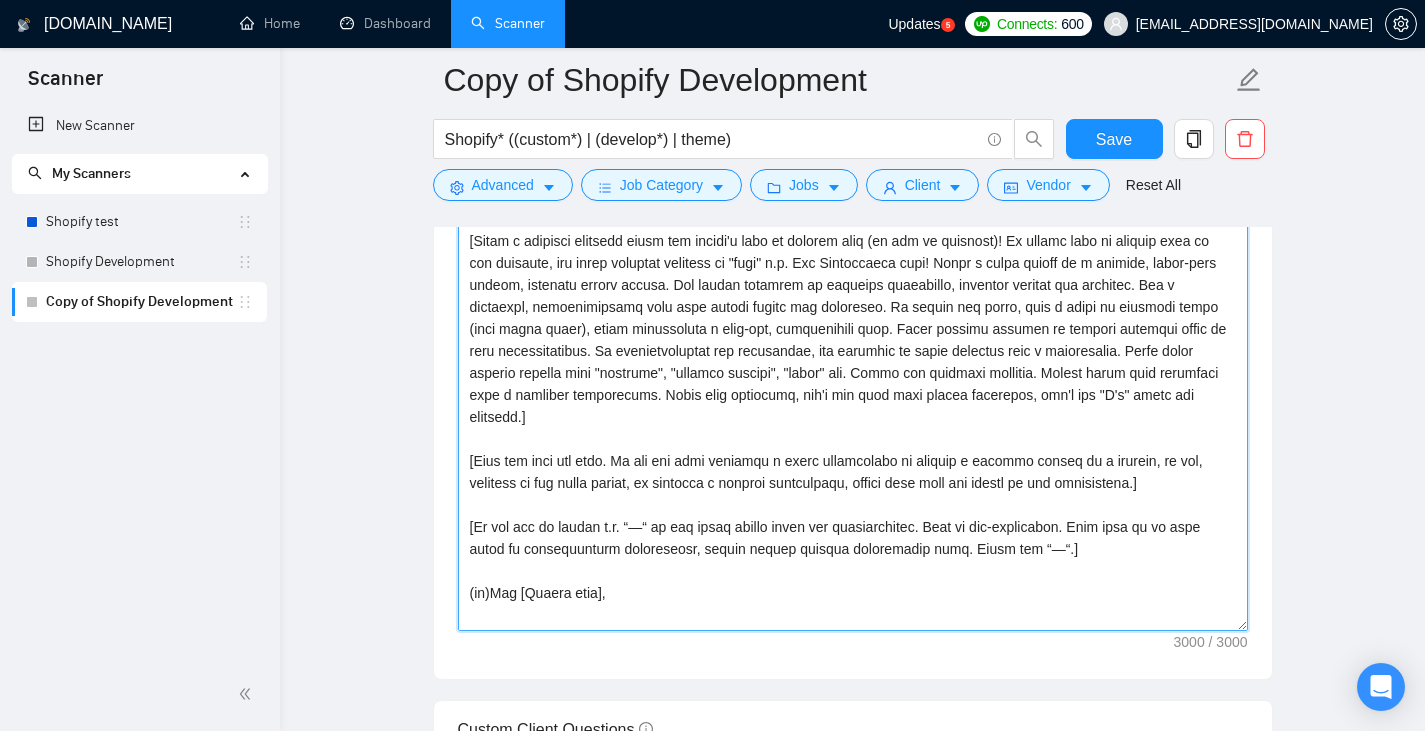 drag, startPoint x: 524, startPoint y: 617, endPoint x: 434, endPoint y: 159, distance: 466.75903 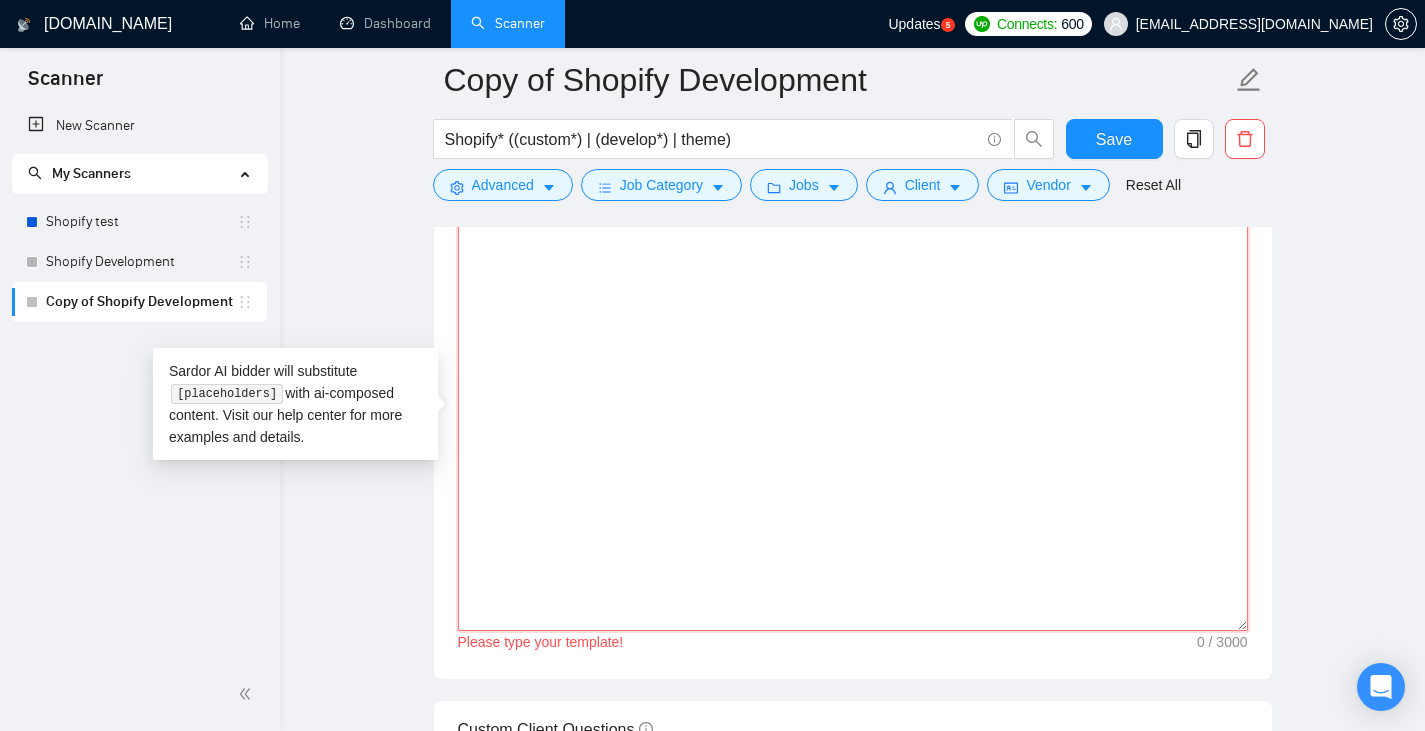 click on "Cover letter template:" at bounding box center (853, 406) 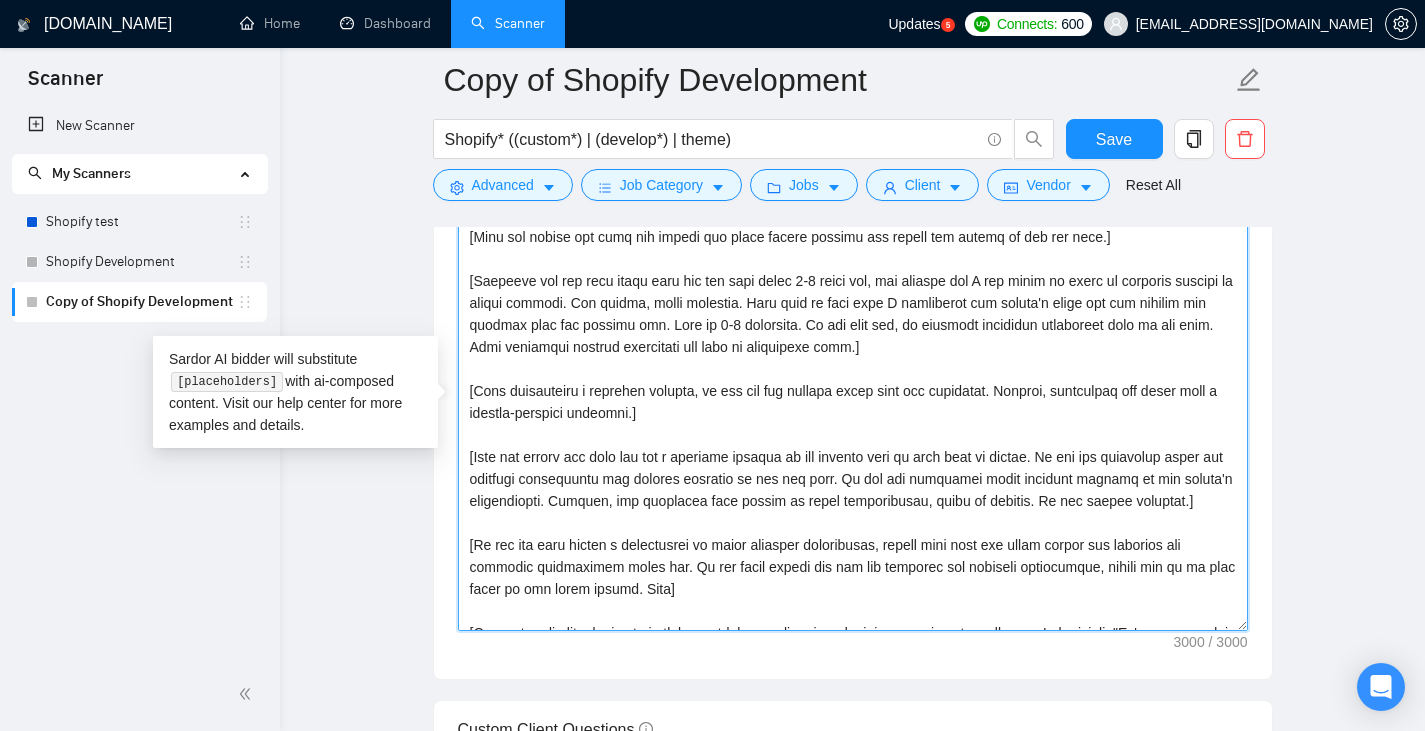 scroll, scrollTop: 506, scrollLeft: 0, axis: vertical 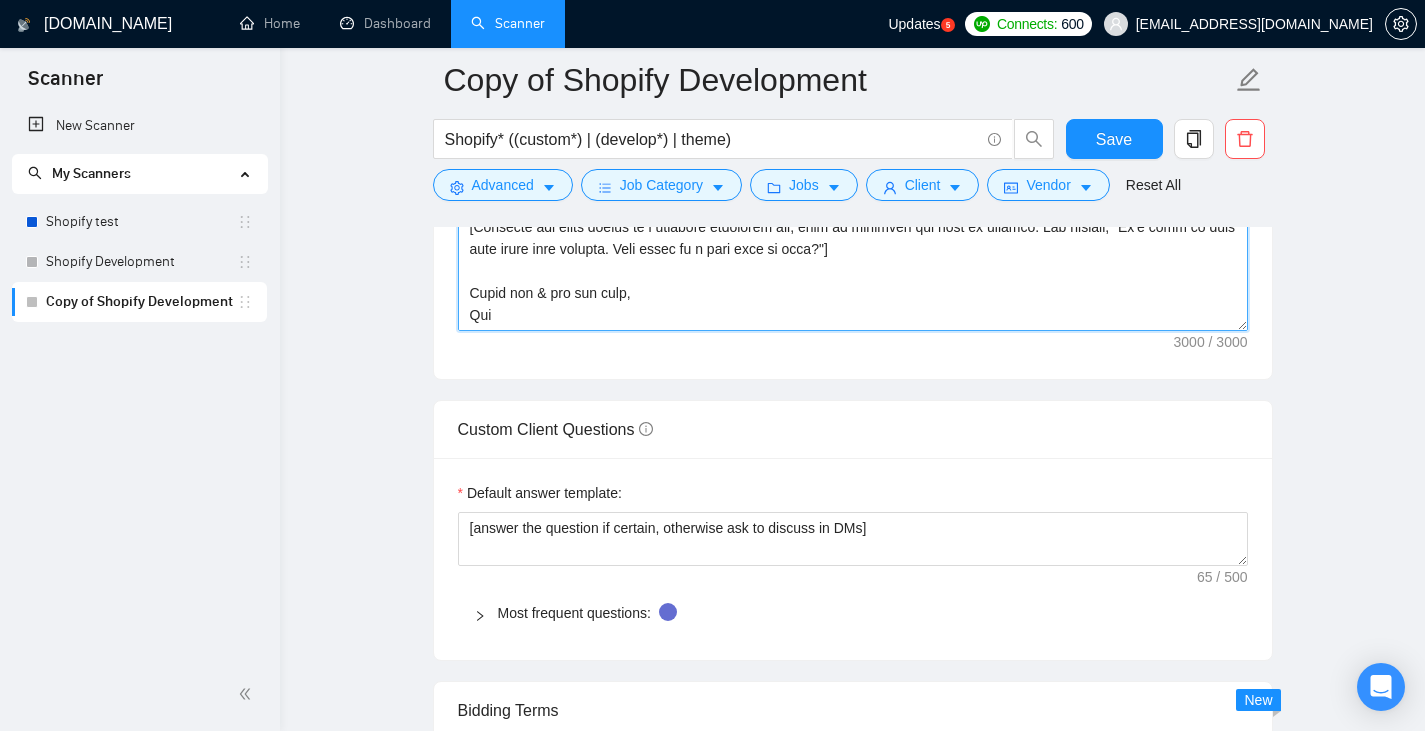 drag, startPoint x: 496, startPoint y: 321, endPoint x: 453, endPoint y: 276, distance: 62.241467 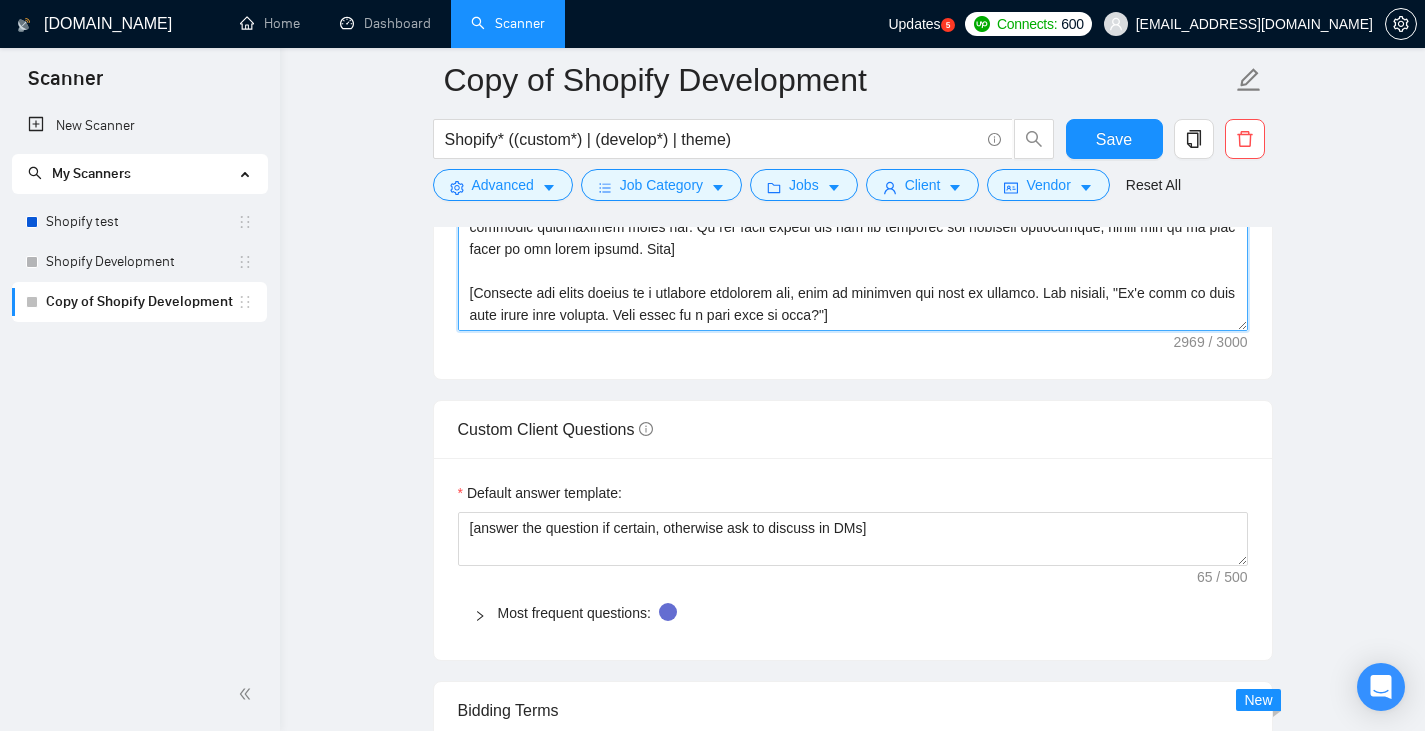 scroll, scrollTop: 440, scrollLeft: 0, axis: vertical 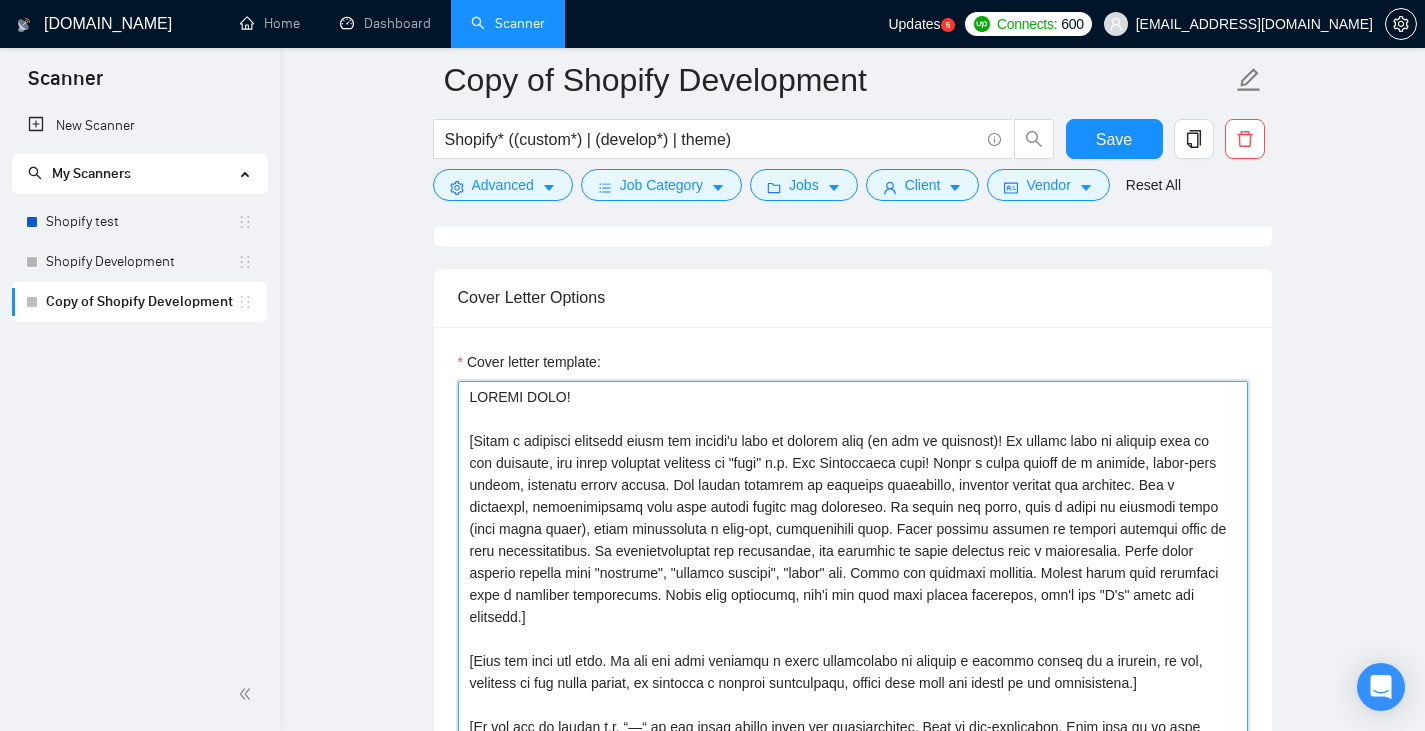 click on "Cover letter template:" at bounding box center [853, 606] 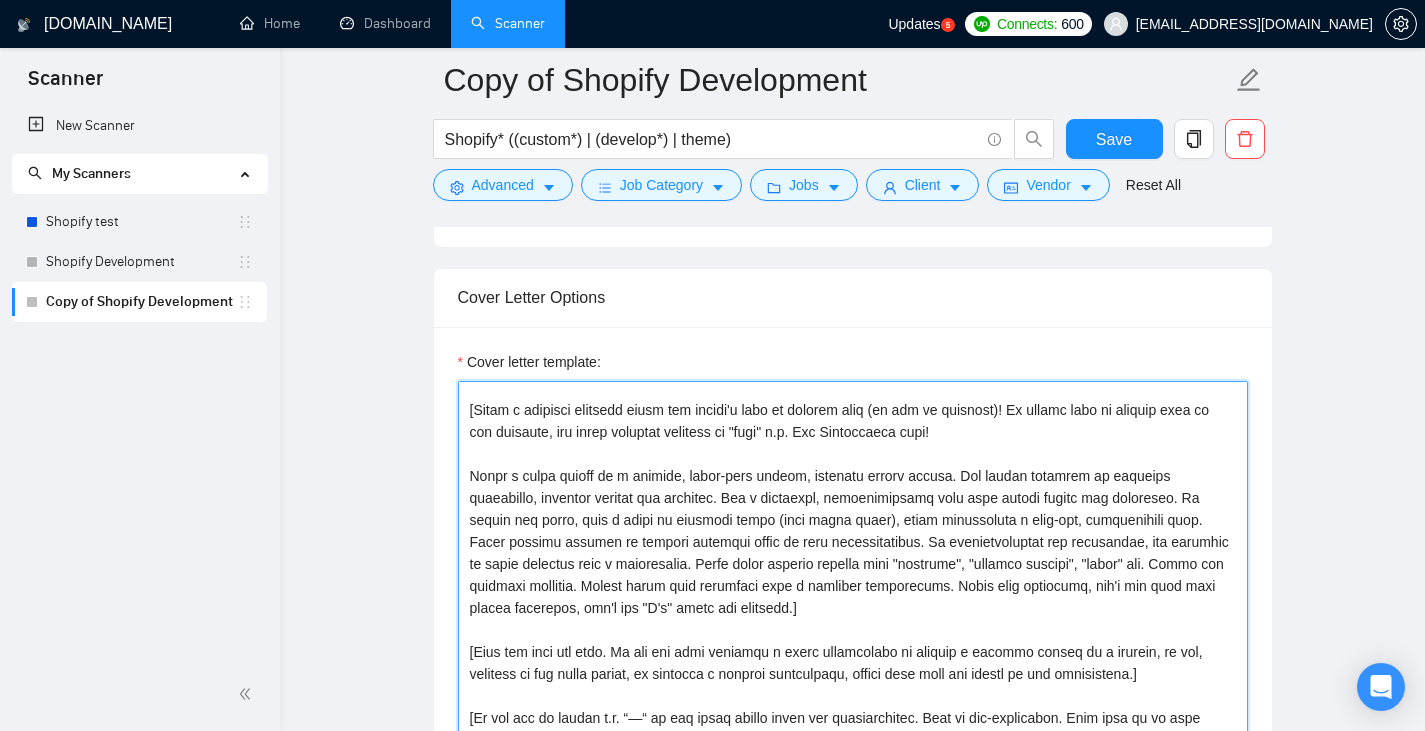 scroll, scrollTop: 0, scrollLeft: 0, axis: both 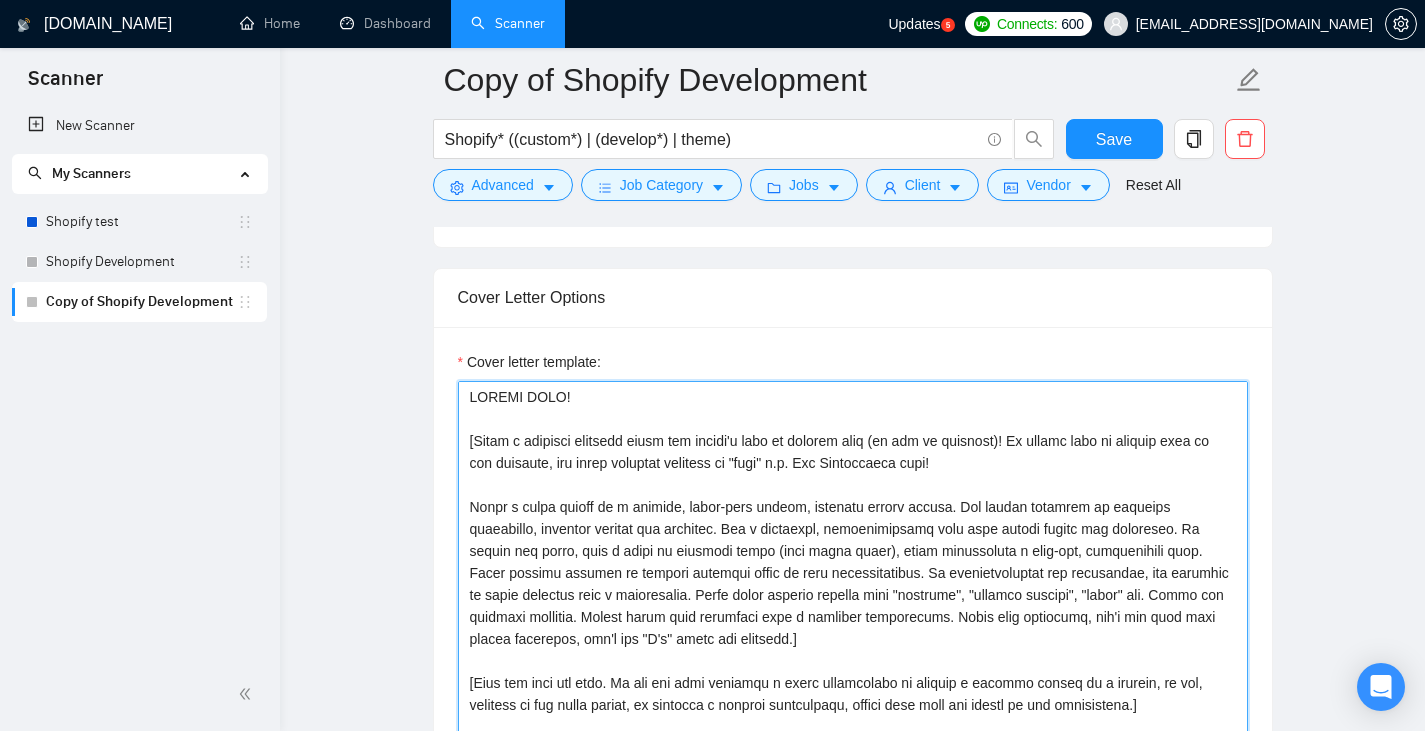 drag, startPoint x: 935, startPoint y: 506, endPoint x: 658, endPoint y: 525, distance: 277.65085 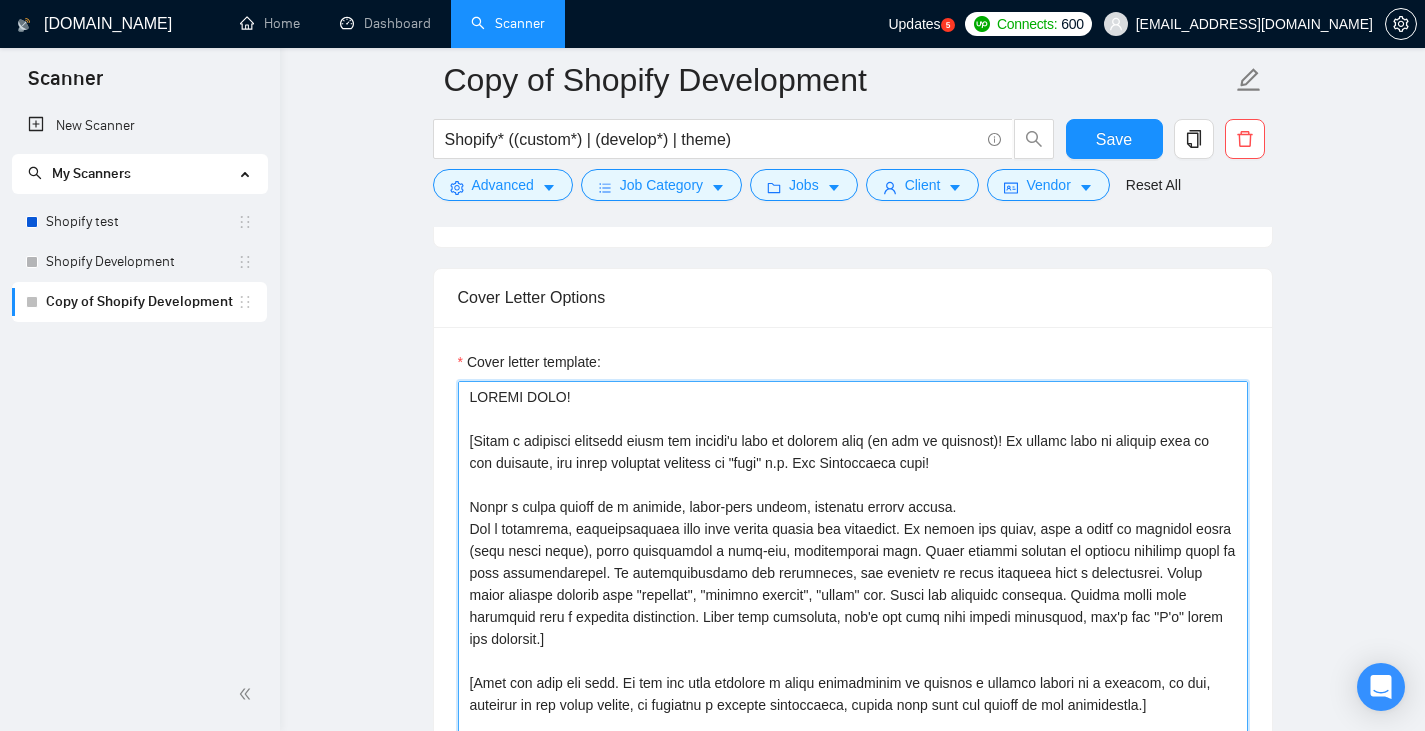 click on "Cover letter template:" at bounding box center [853, 606] 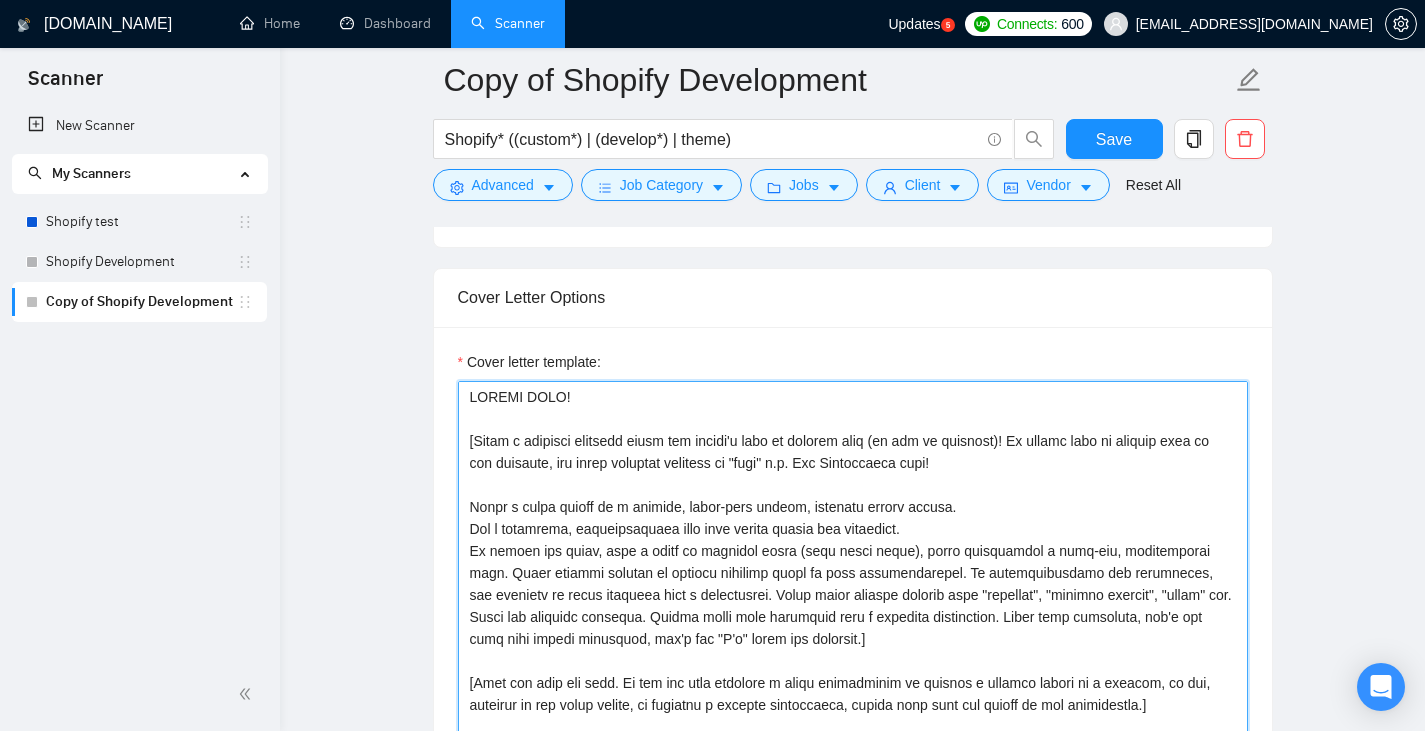click on "Cover letter template:" at bounding box center [853, 606] 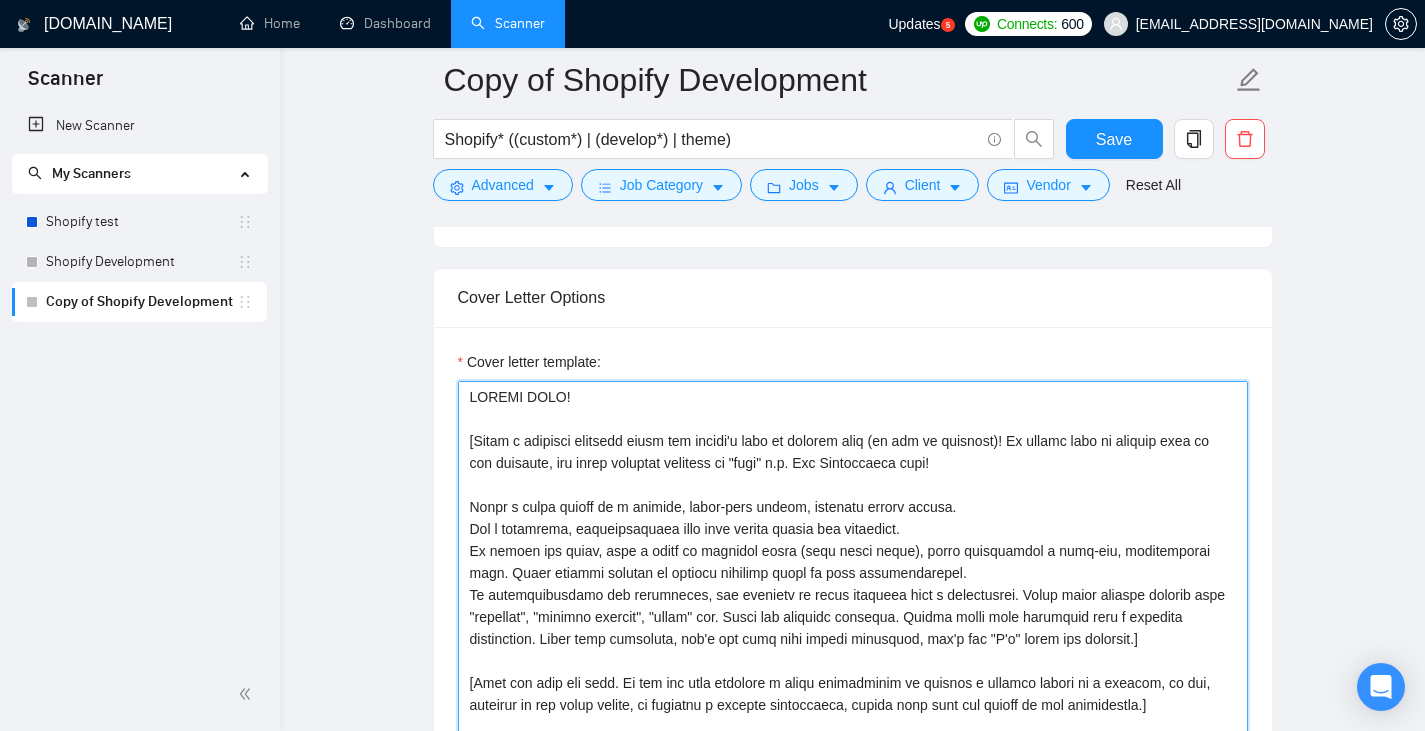 click on "Cover letter template:" at bounding box center [853, 606] 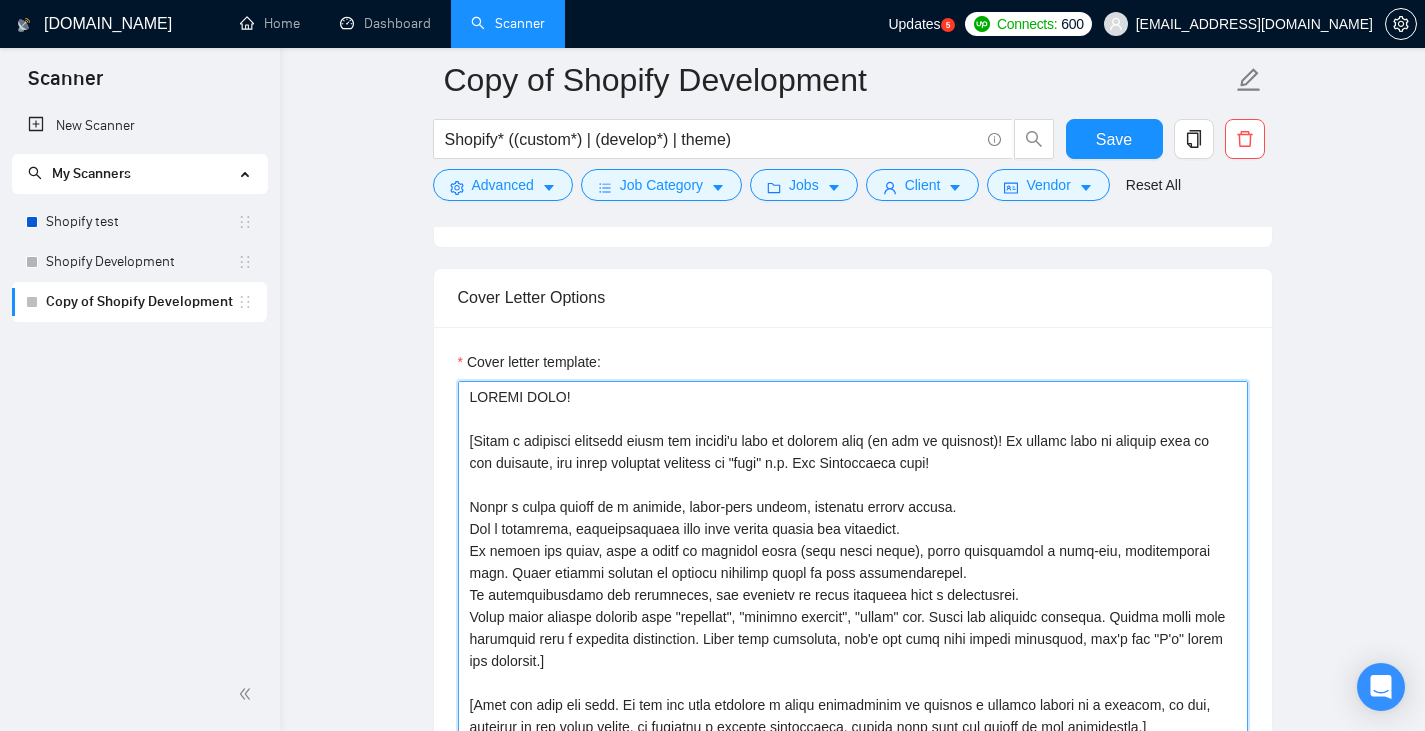 click on "Cover letter template:" at bounding box center [853, 606] 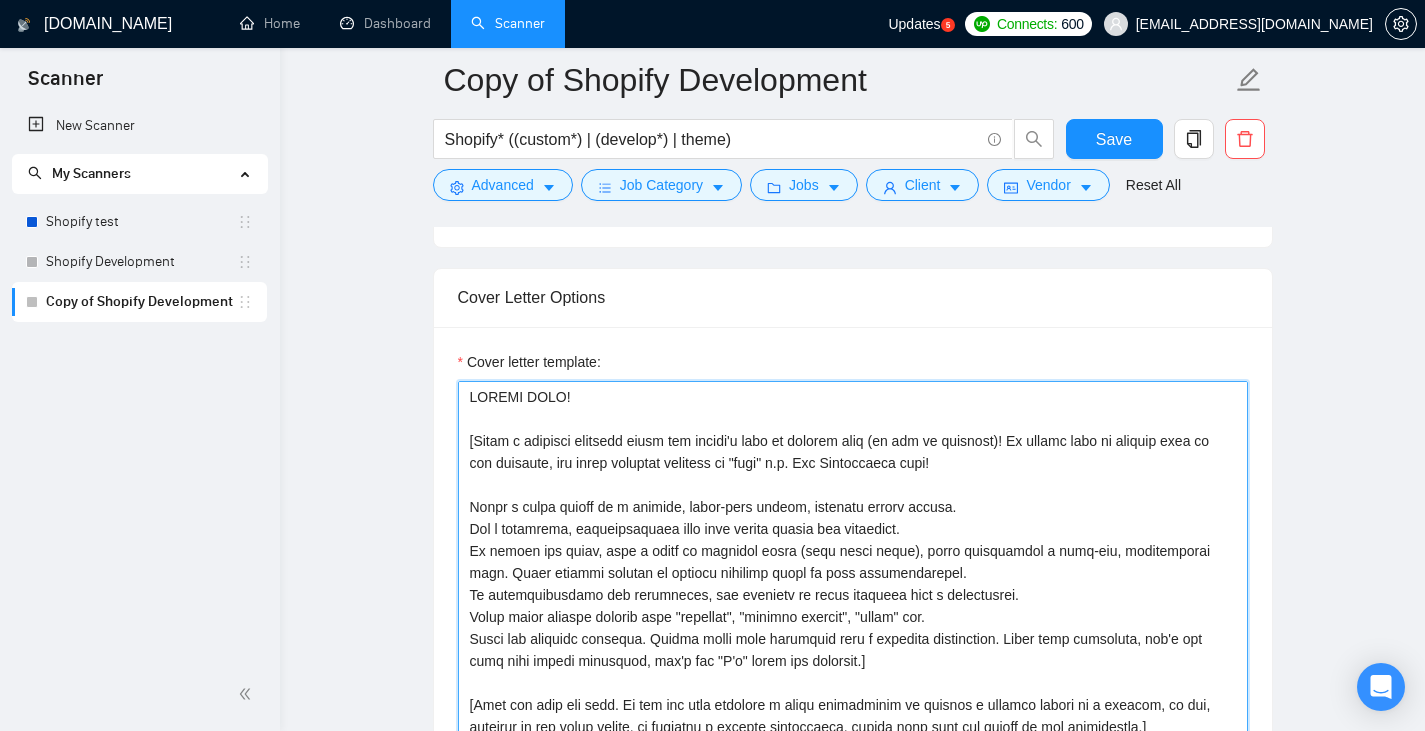 click on "Cover letter template:" at bounding box center [853, 606] 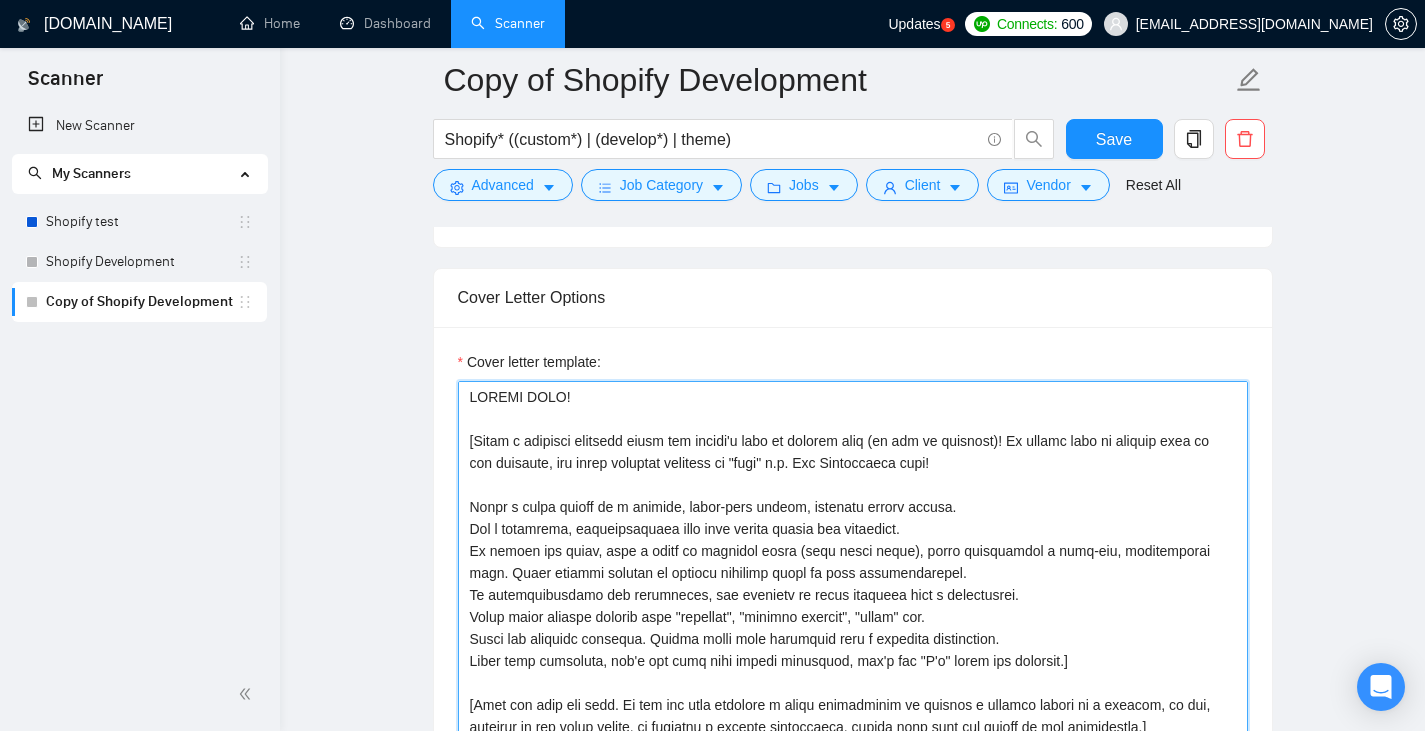 scroll, scrollTop: 100, scrollLeft: 0, axis: vertical 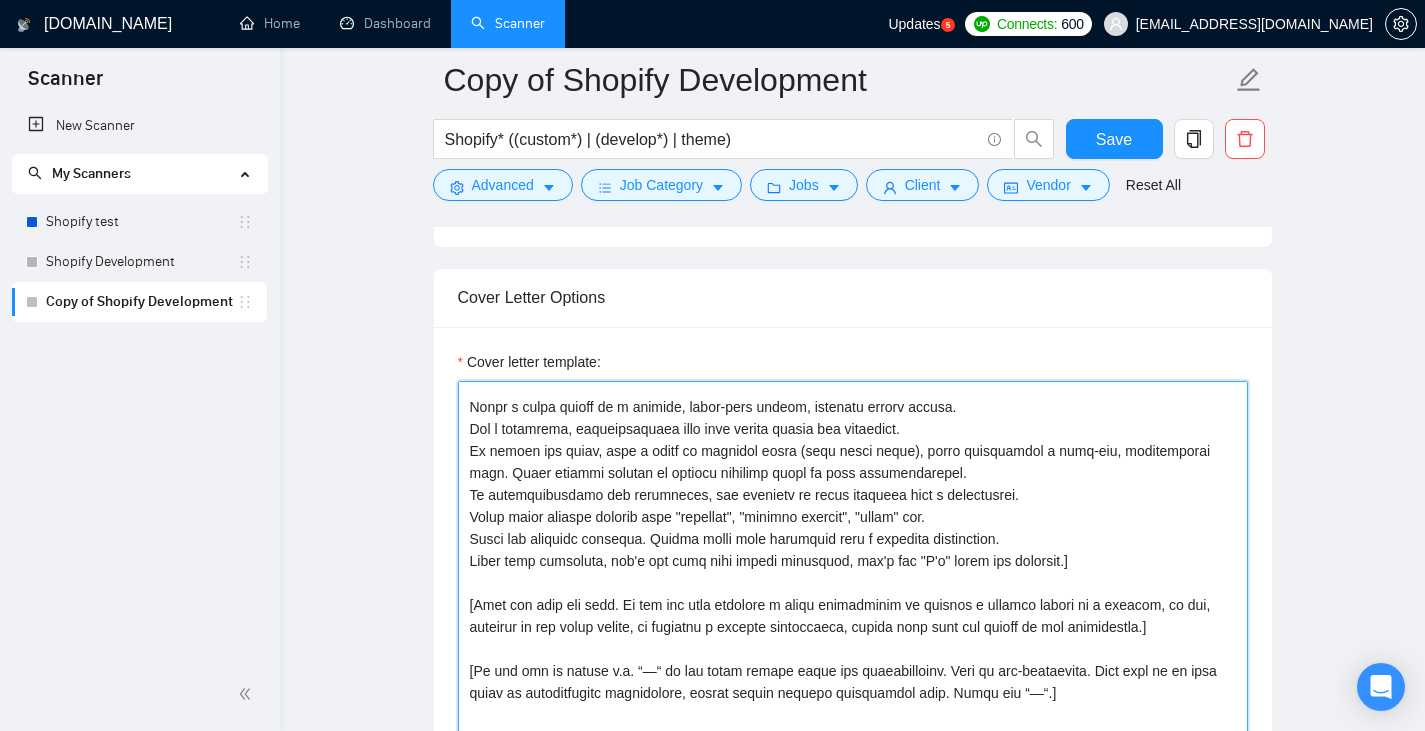 click on "Cover letter template:" at bounding box center [853, 606] 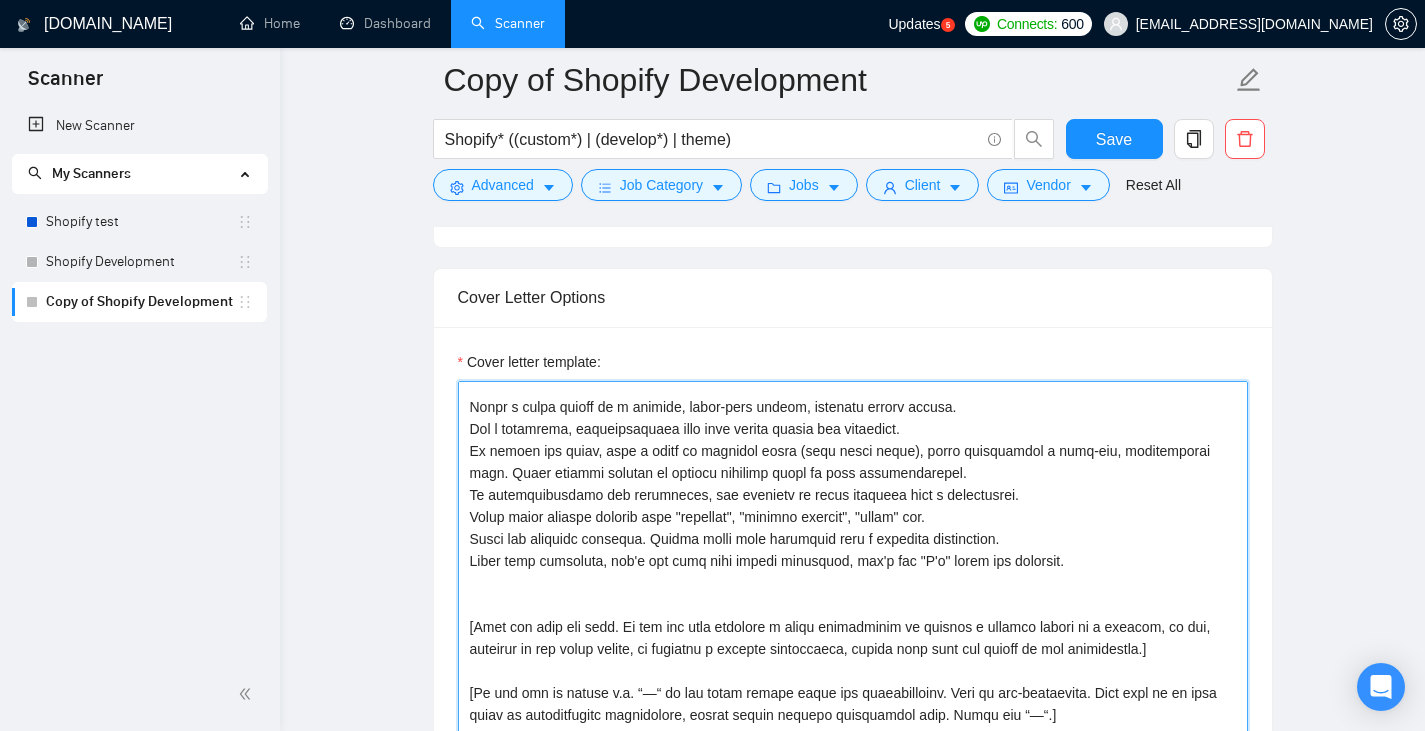 paste on "Use simple language to describe experience, ensuring clarity and accuracy." 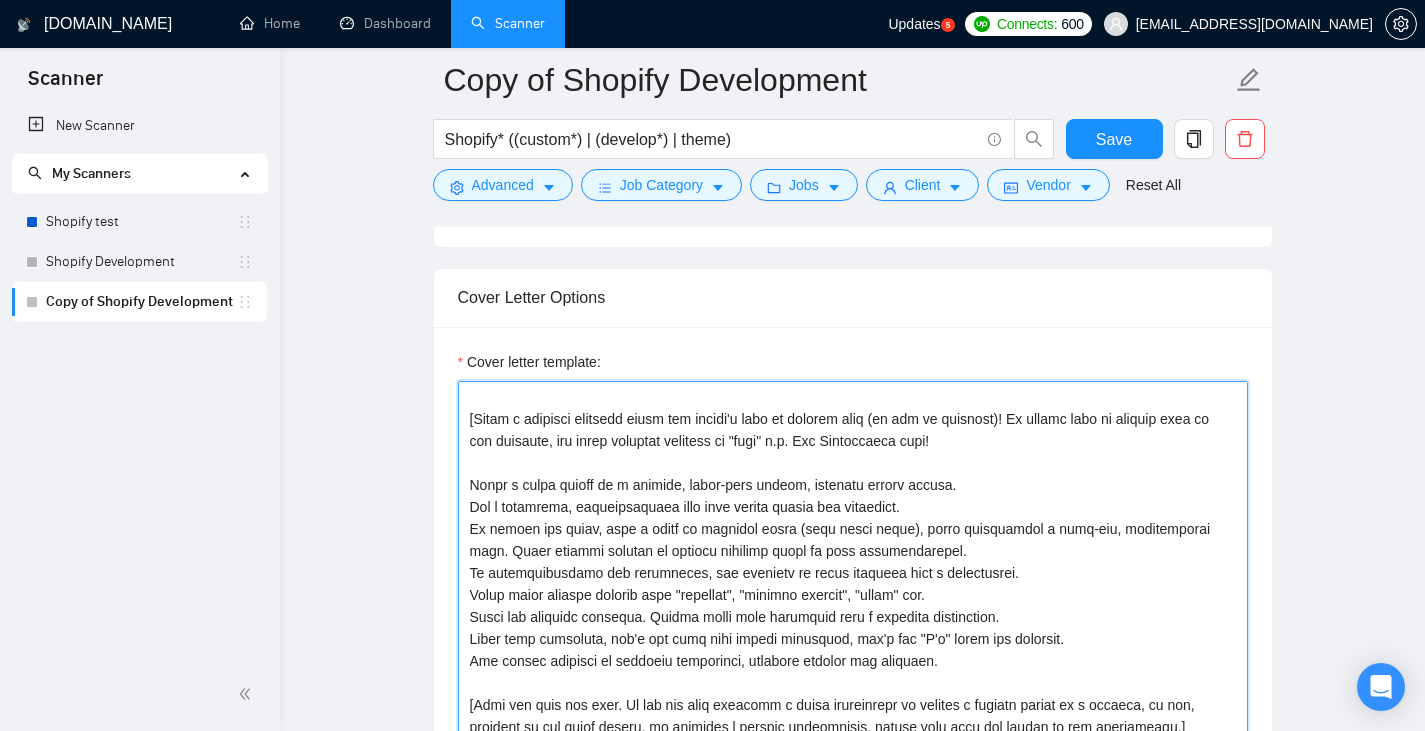 scroll, scrollTop: 0, scrollLeft: 0, axis: both 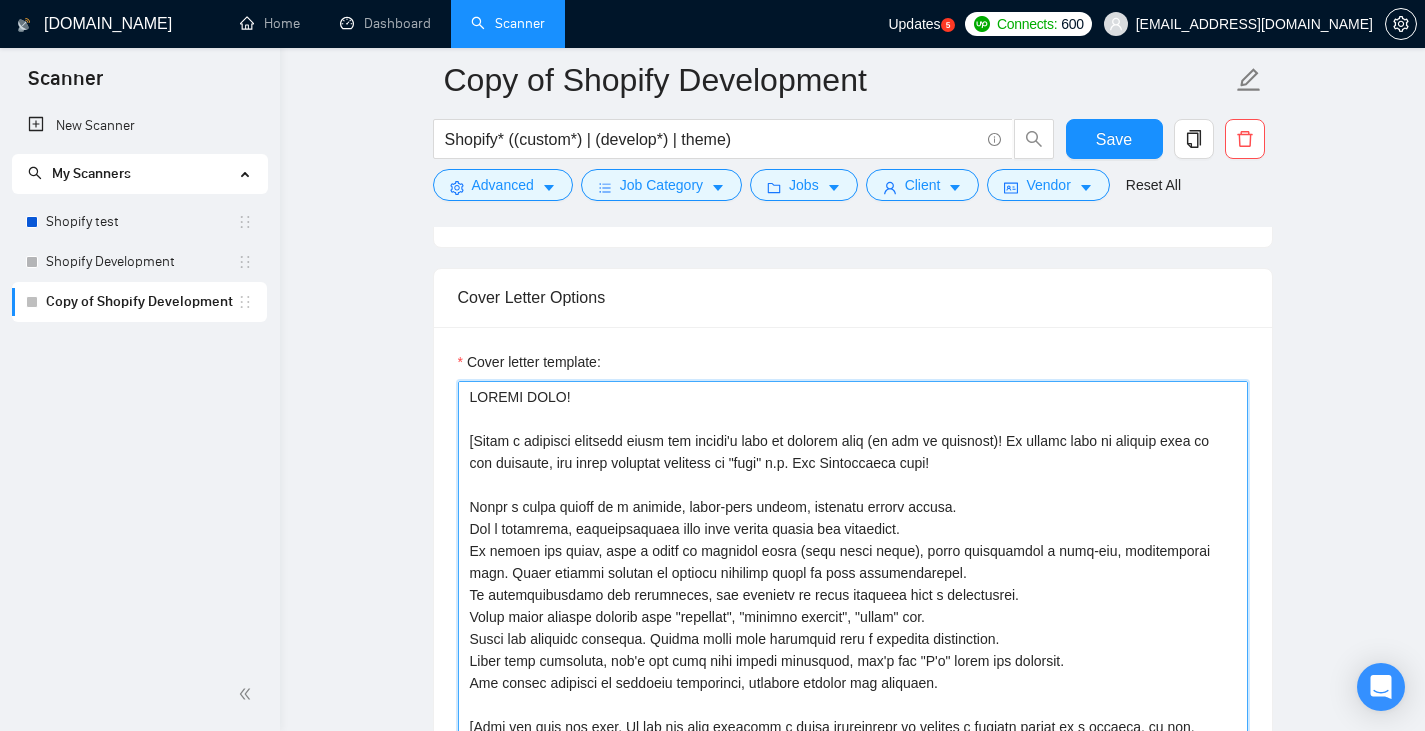 click on "Cover letter template:" at bounding box center (853, 606) 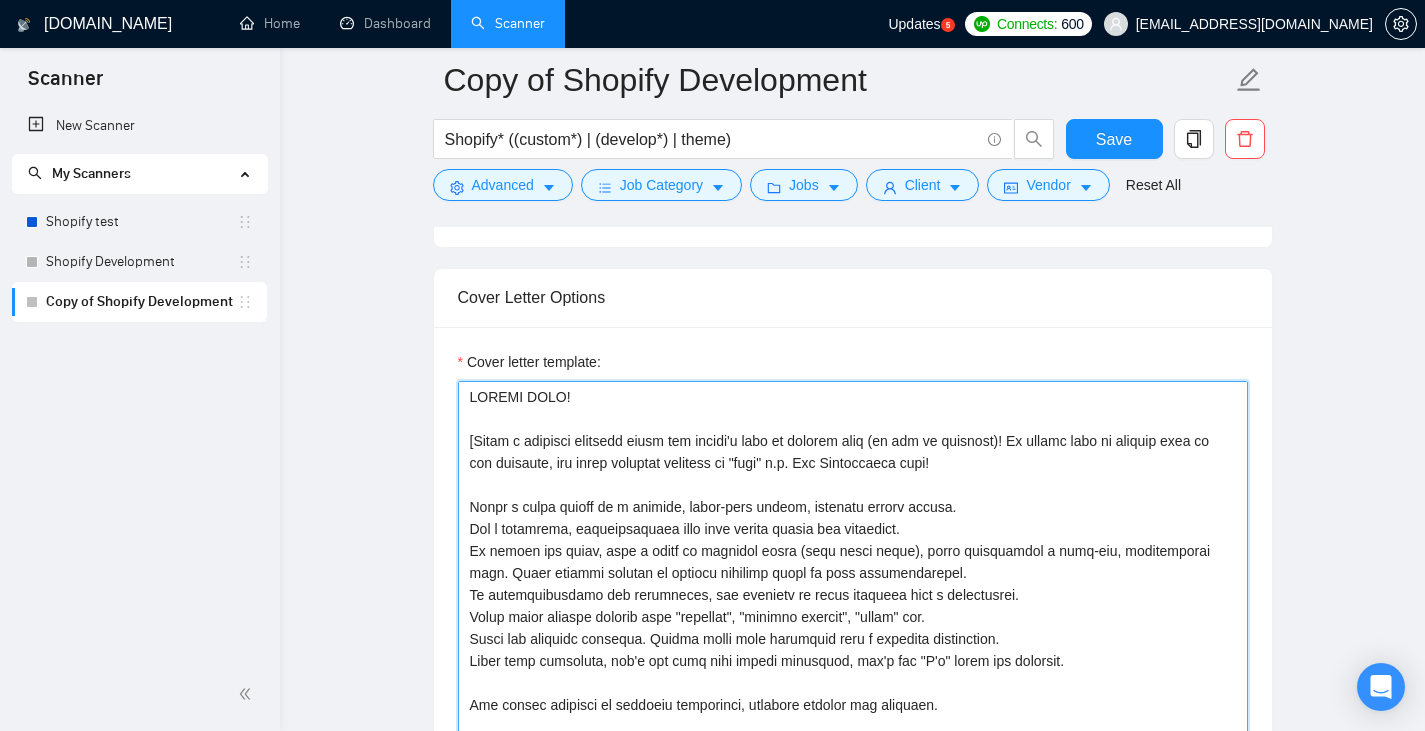 click on "Cover letter template:" at bounding box center [853, 606] 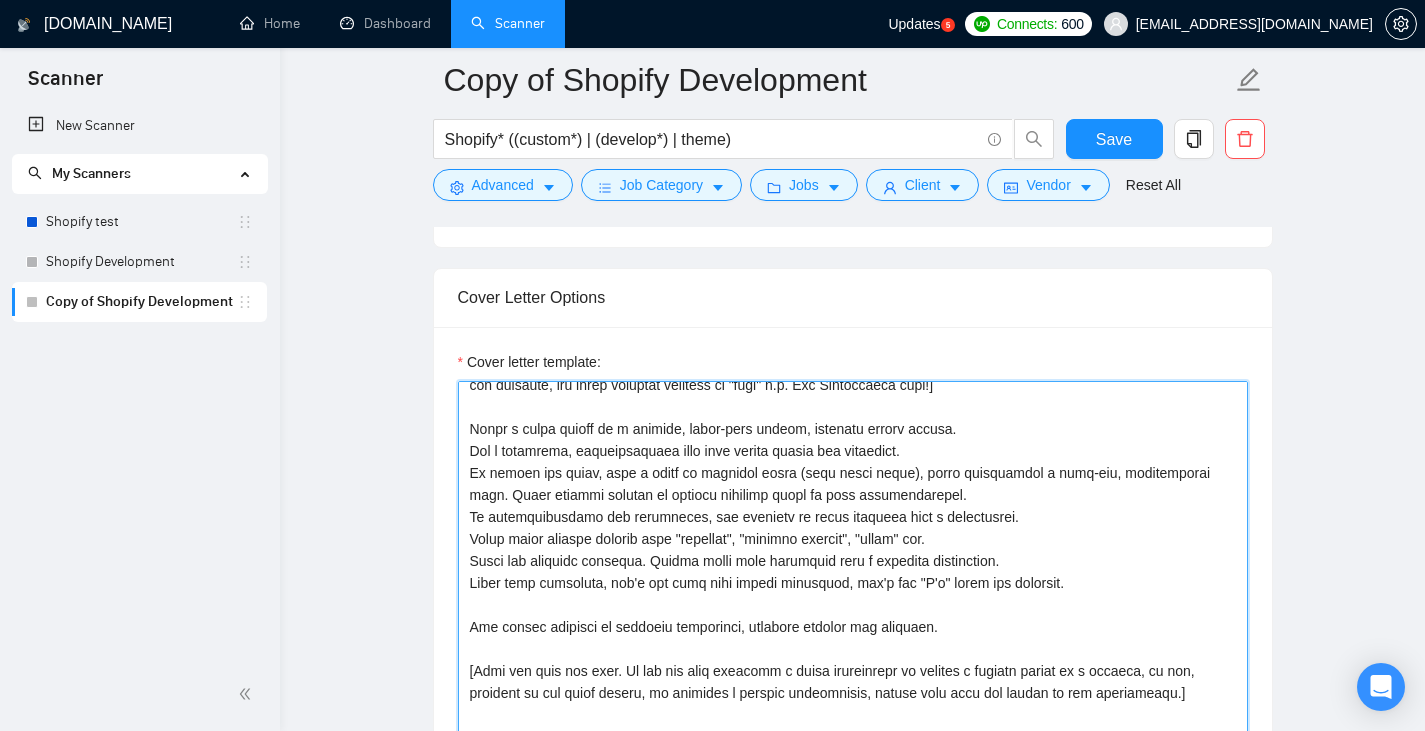 scroll, scrollTop: 100, scrollLeft: 0, axis: vertical 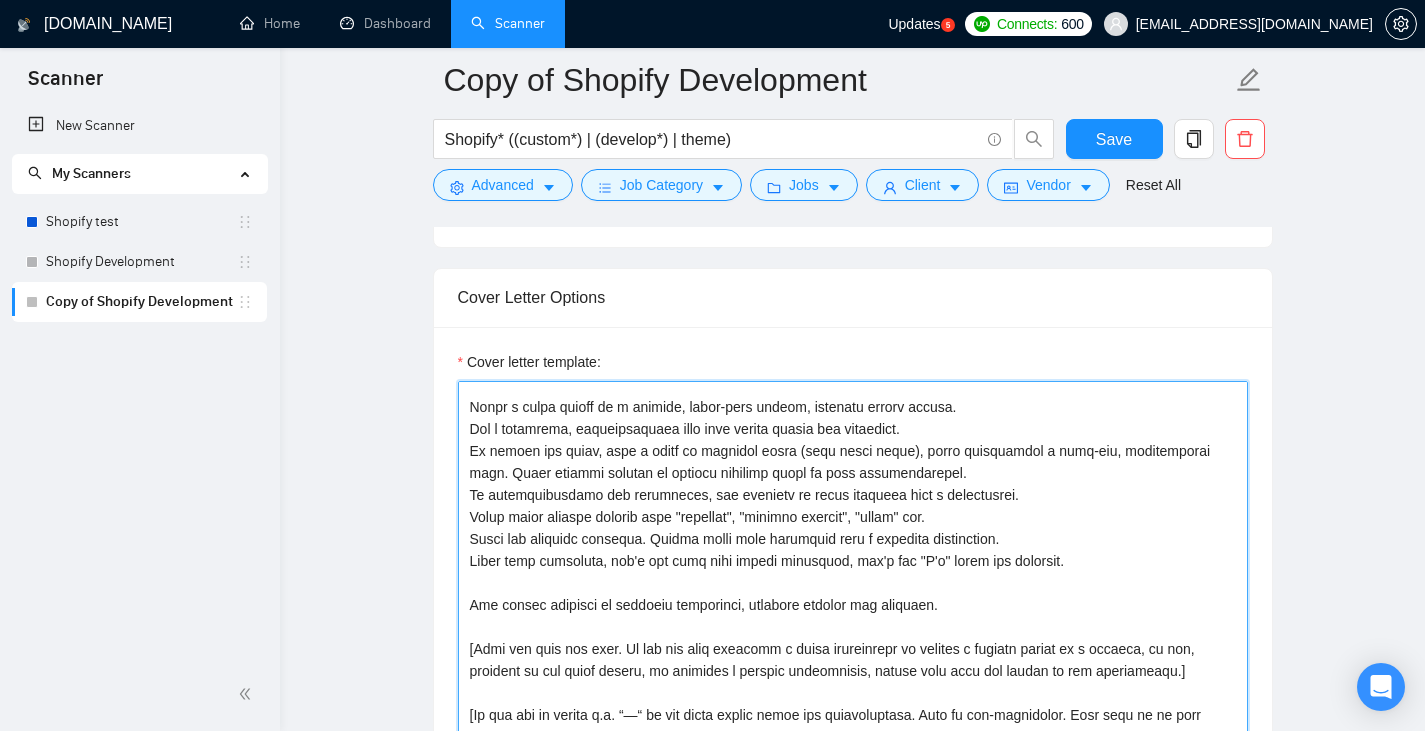 click on "Cover letter template:" at bounding box center [853, 606] 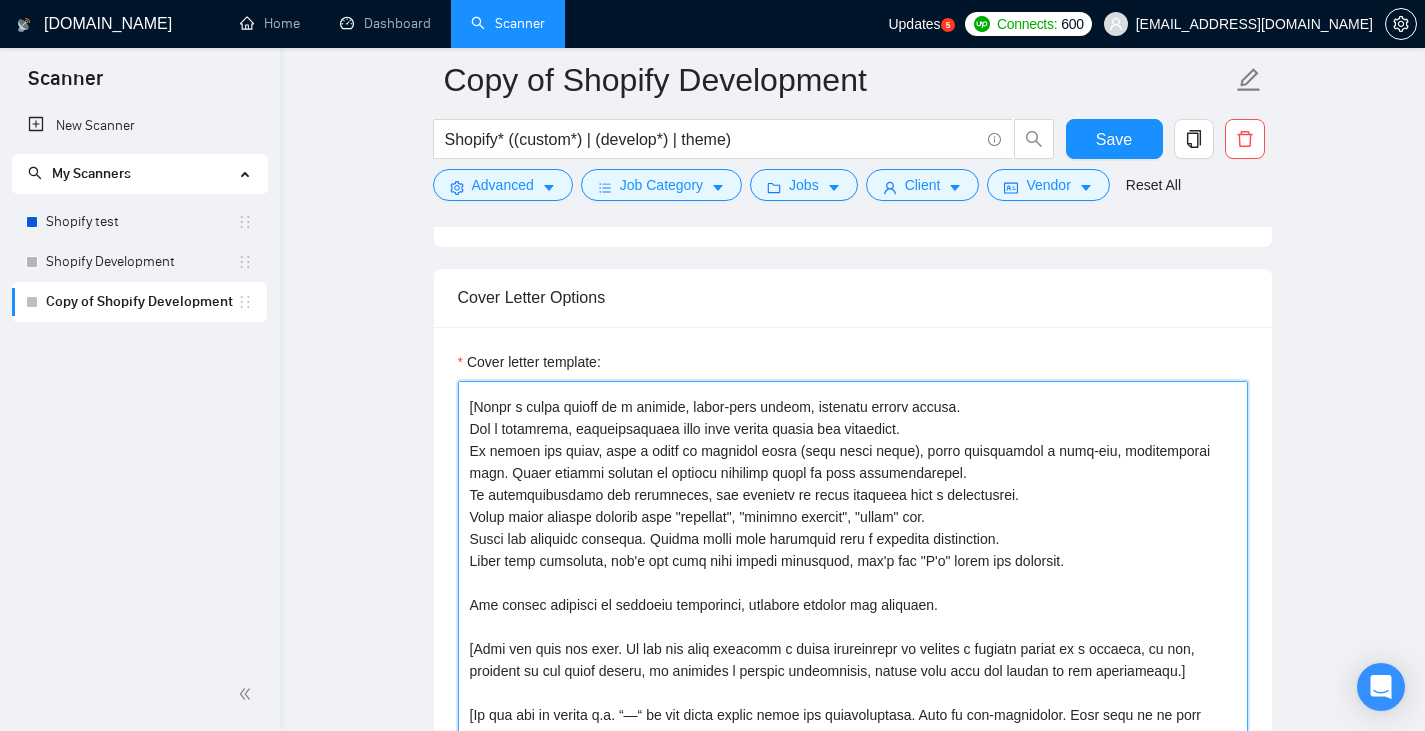 click on "Cover letter template:" at bounding box center [853, 606] 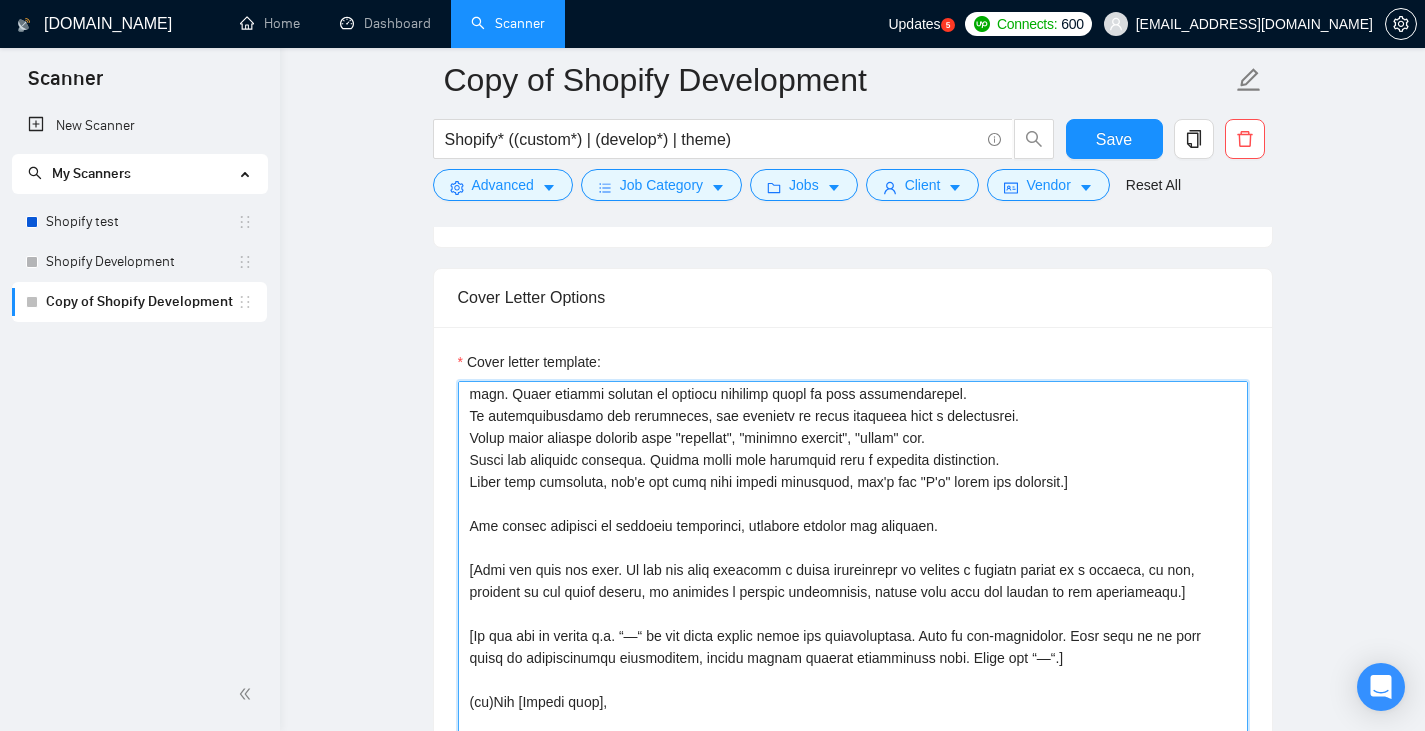 scroll, scrollTop: 200, scrollLeft: 0, axis: vertical 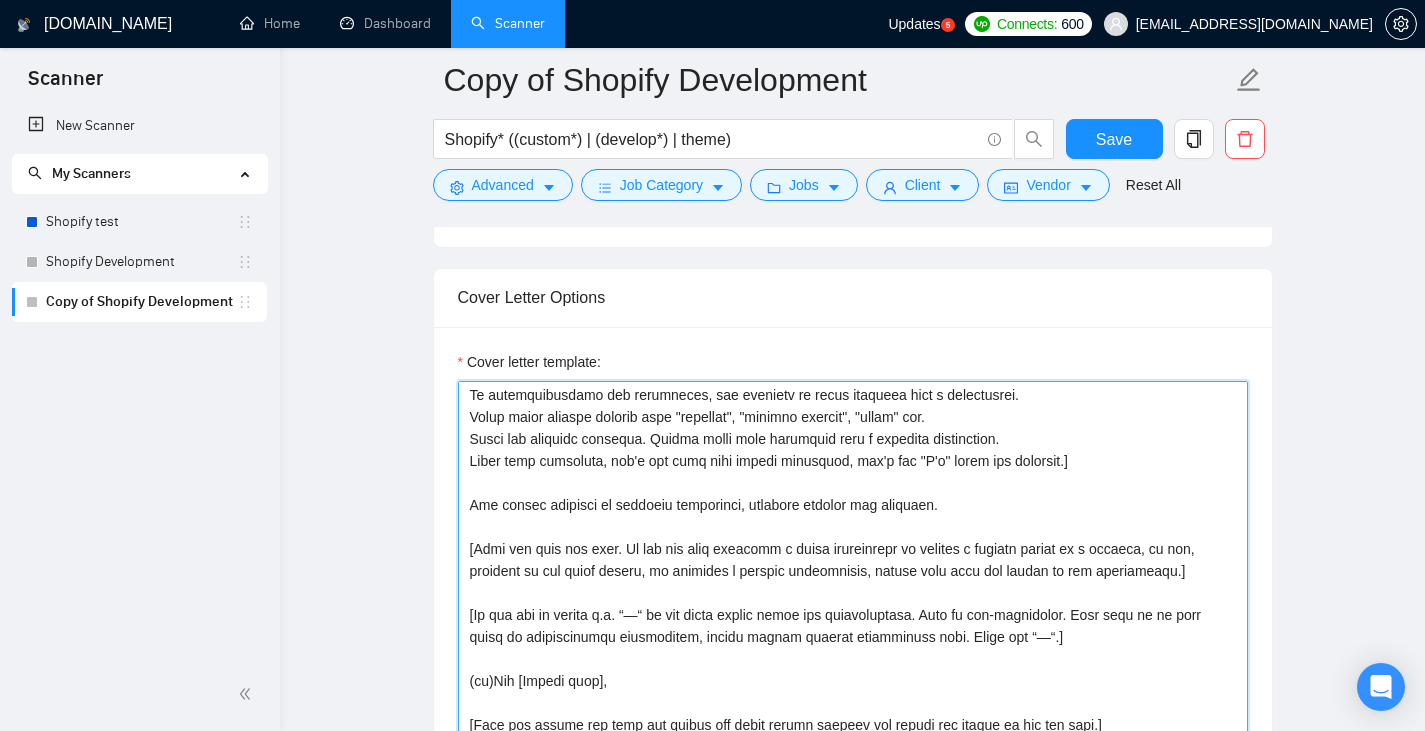 click on "Cover letter template:" at bounding box center (853, 606) 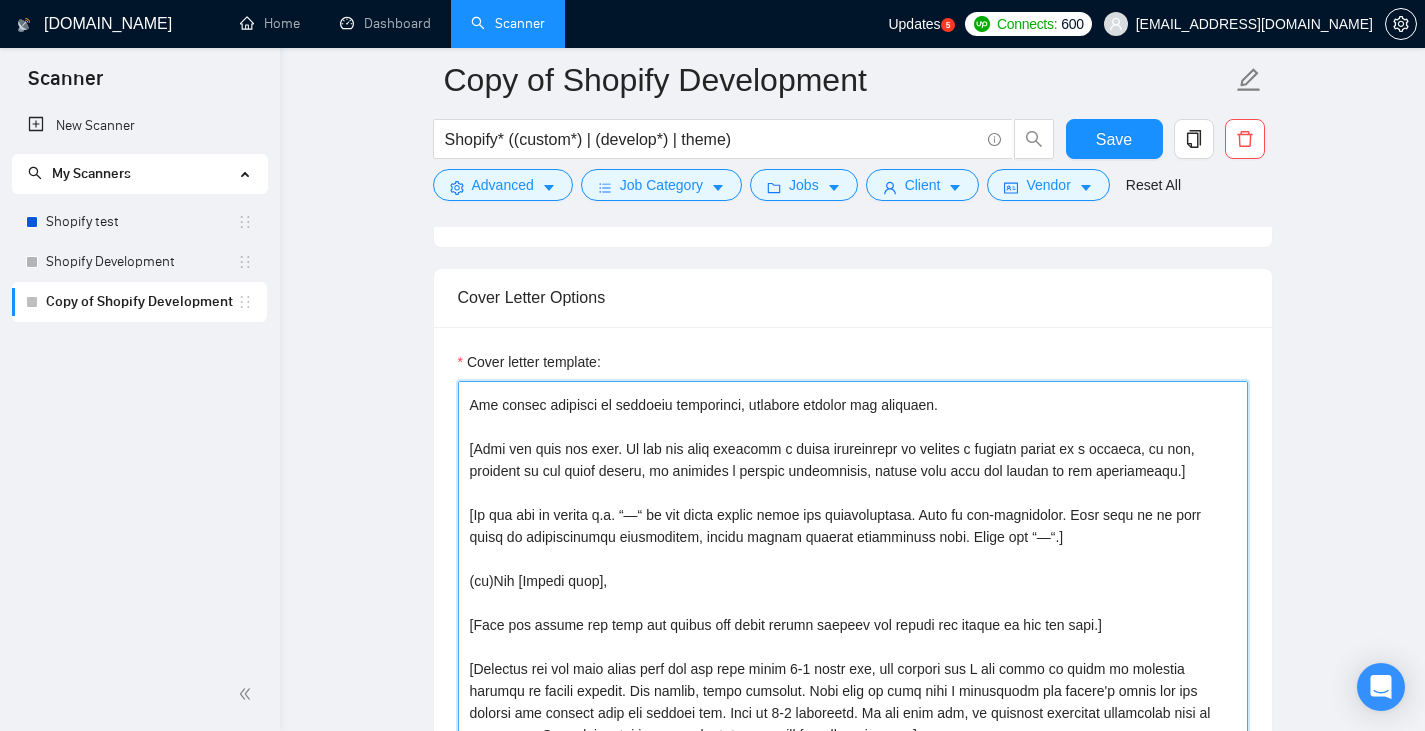 click on "Cover letter template:" at bounding box center [853, 606] 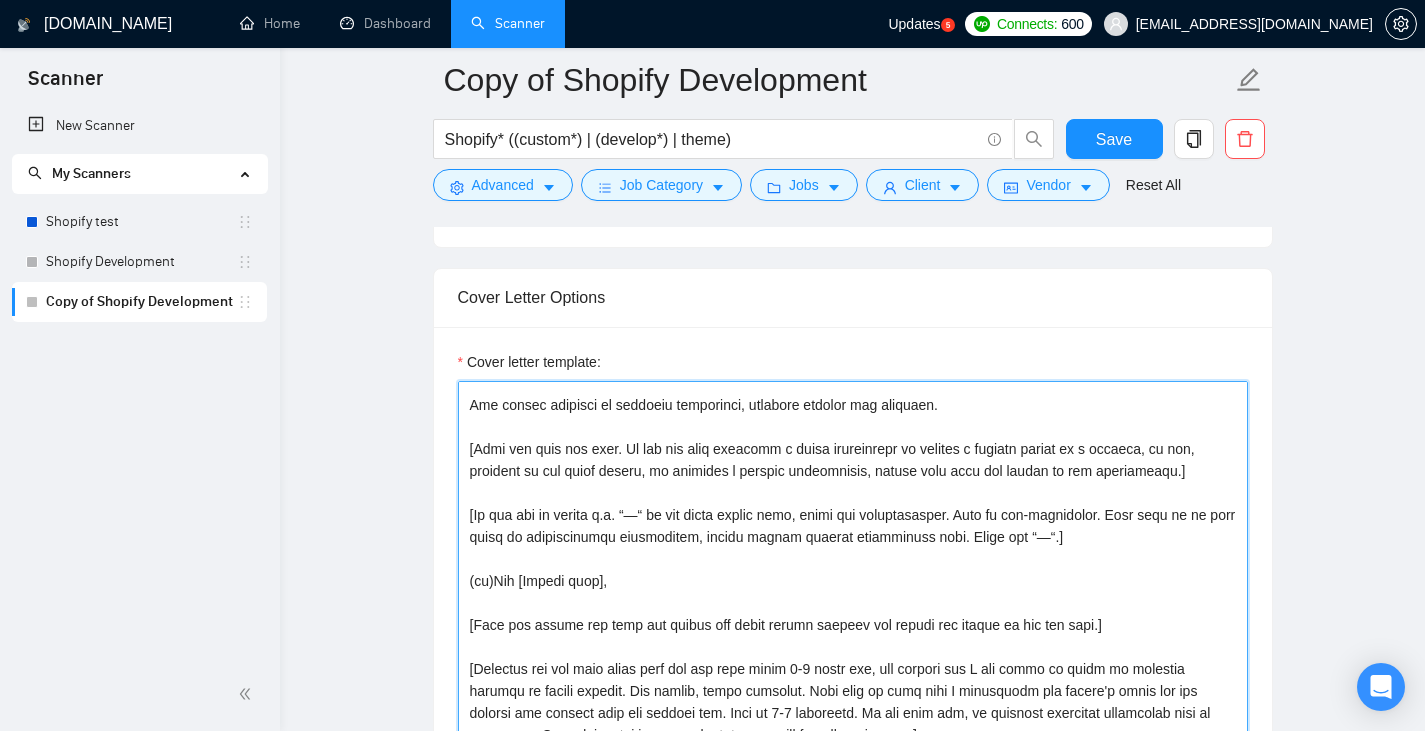 click on "Cover letter template:" at bounding box center [853, 606] 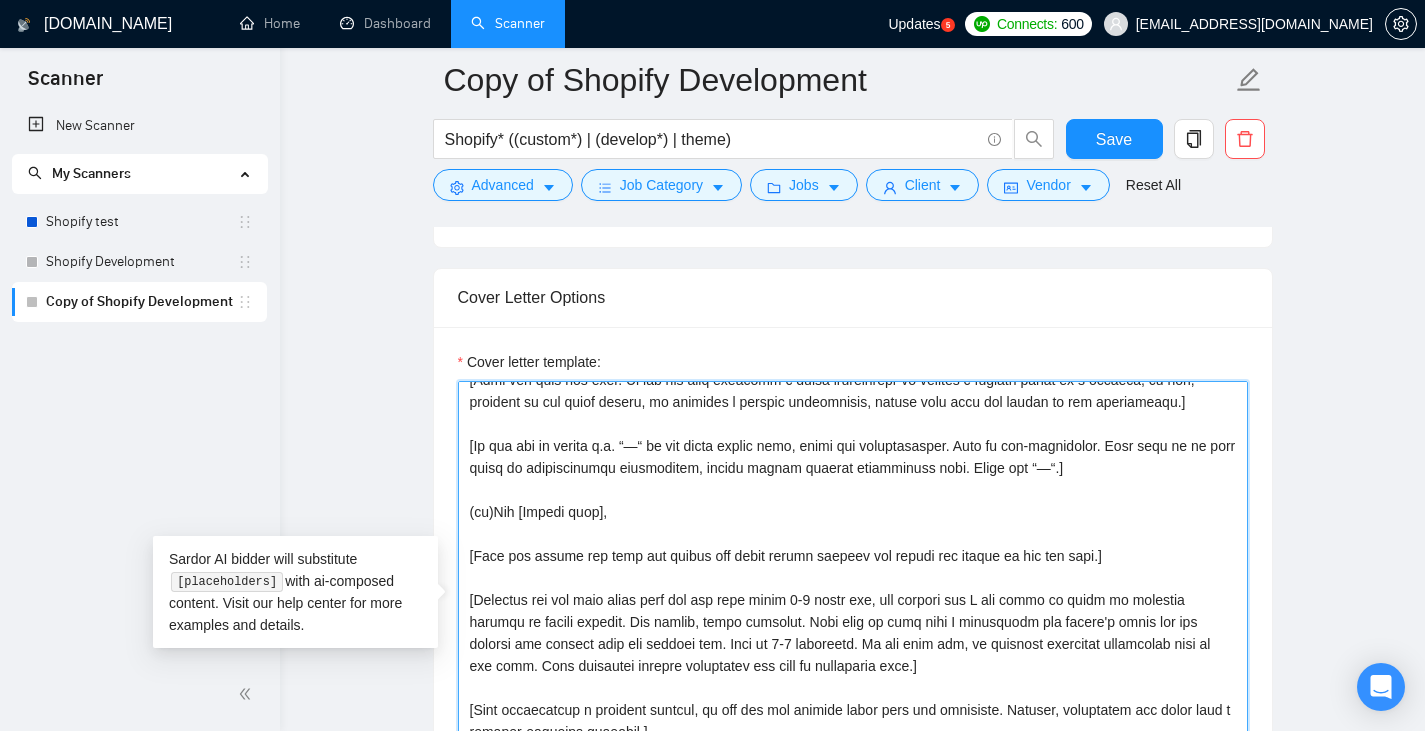 scroll, scrollTop: 300, scrollLeft: 0, axis: vertical 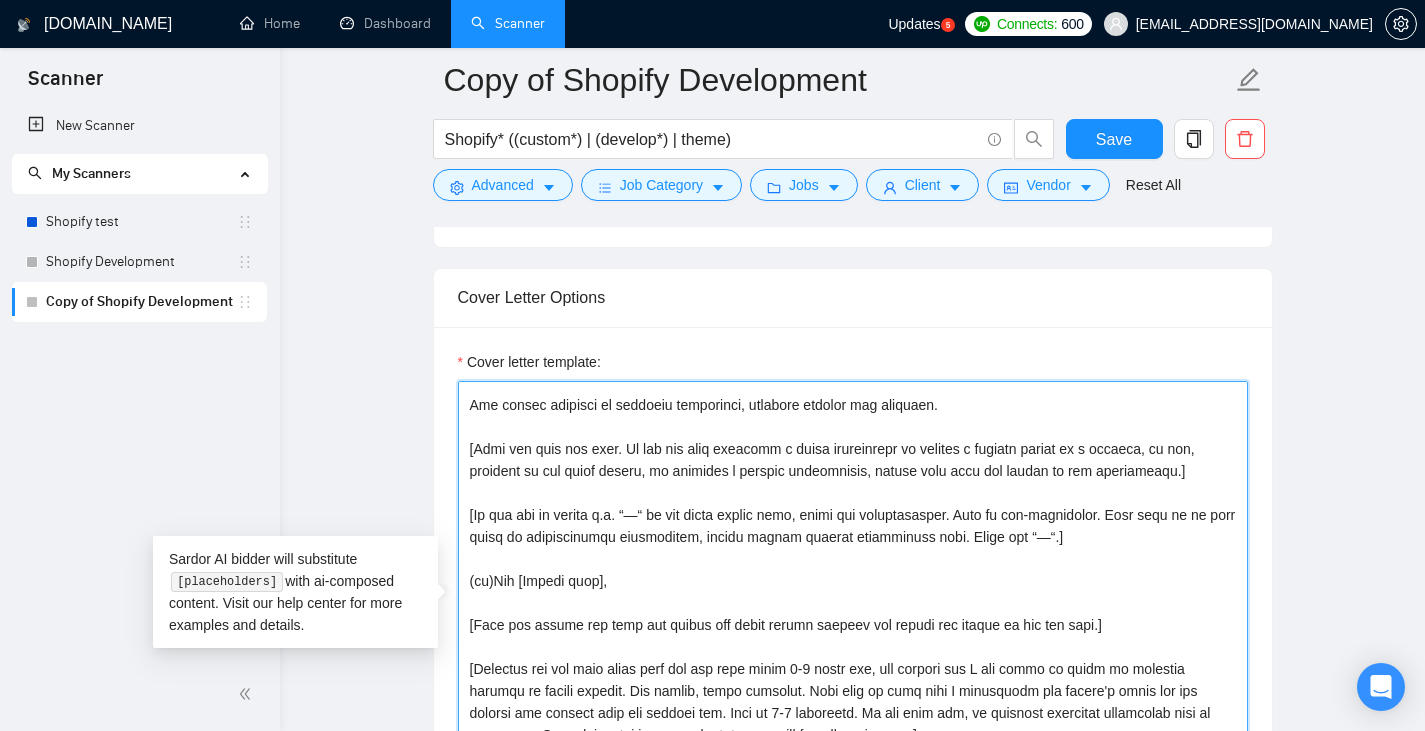 click on "Cover letter template:" at bounding box center (853, 606) 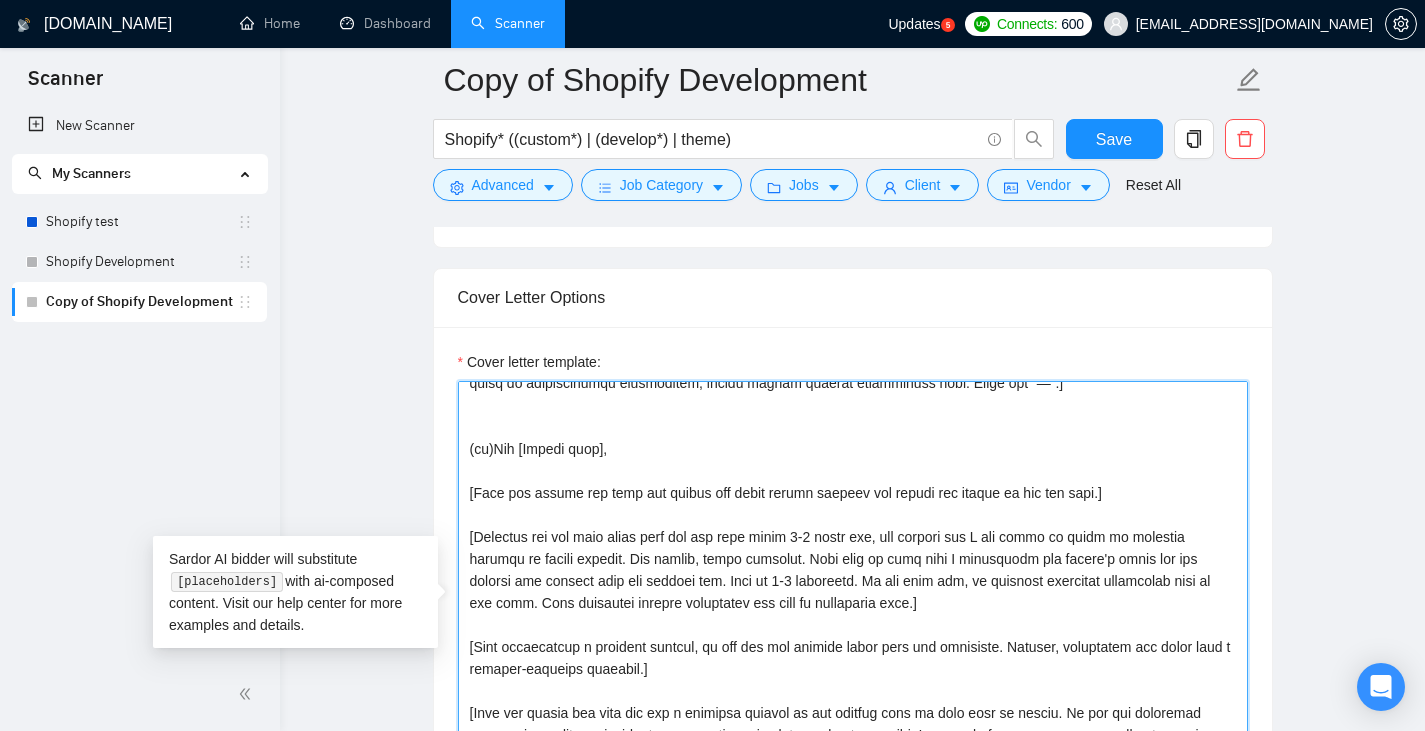 paste 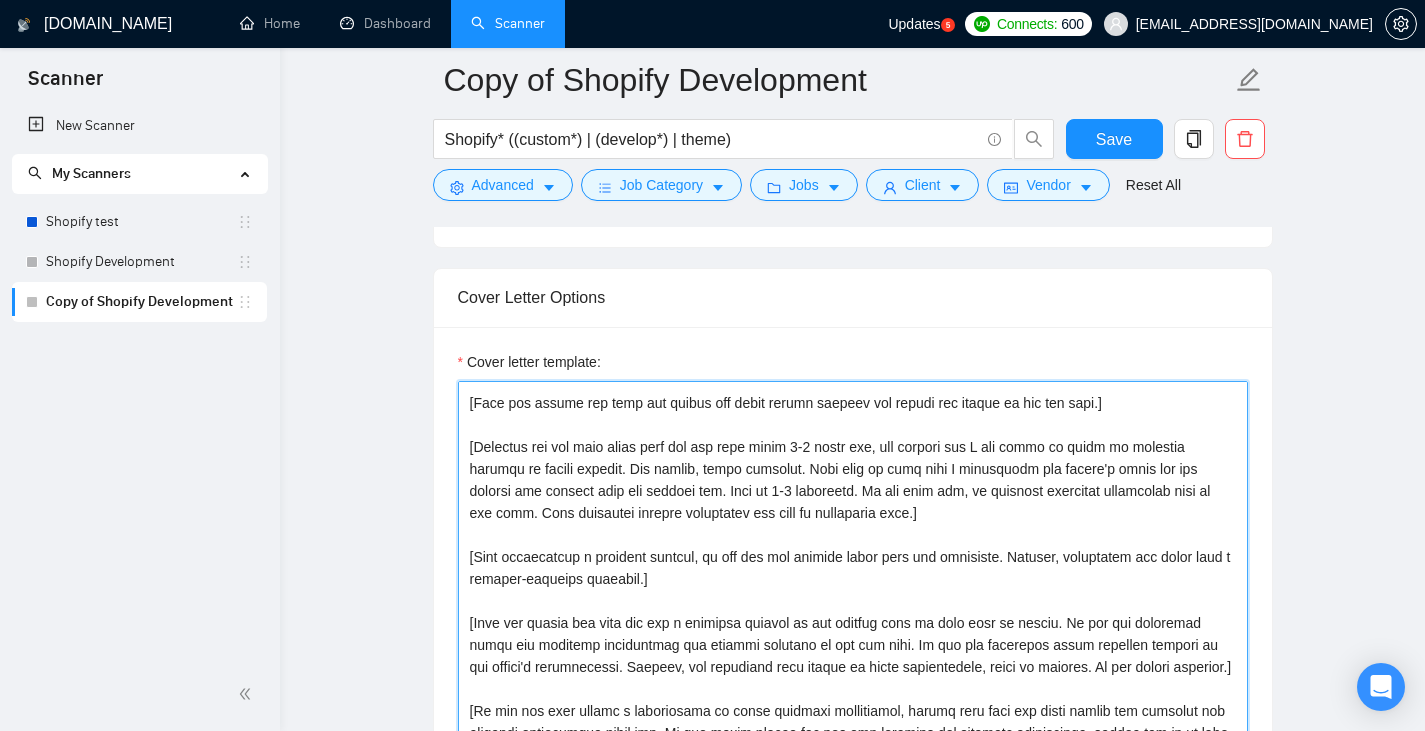 scroll, scrollTop: 1746, scrollLeft: 0, axis: vertical 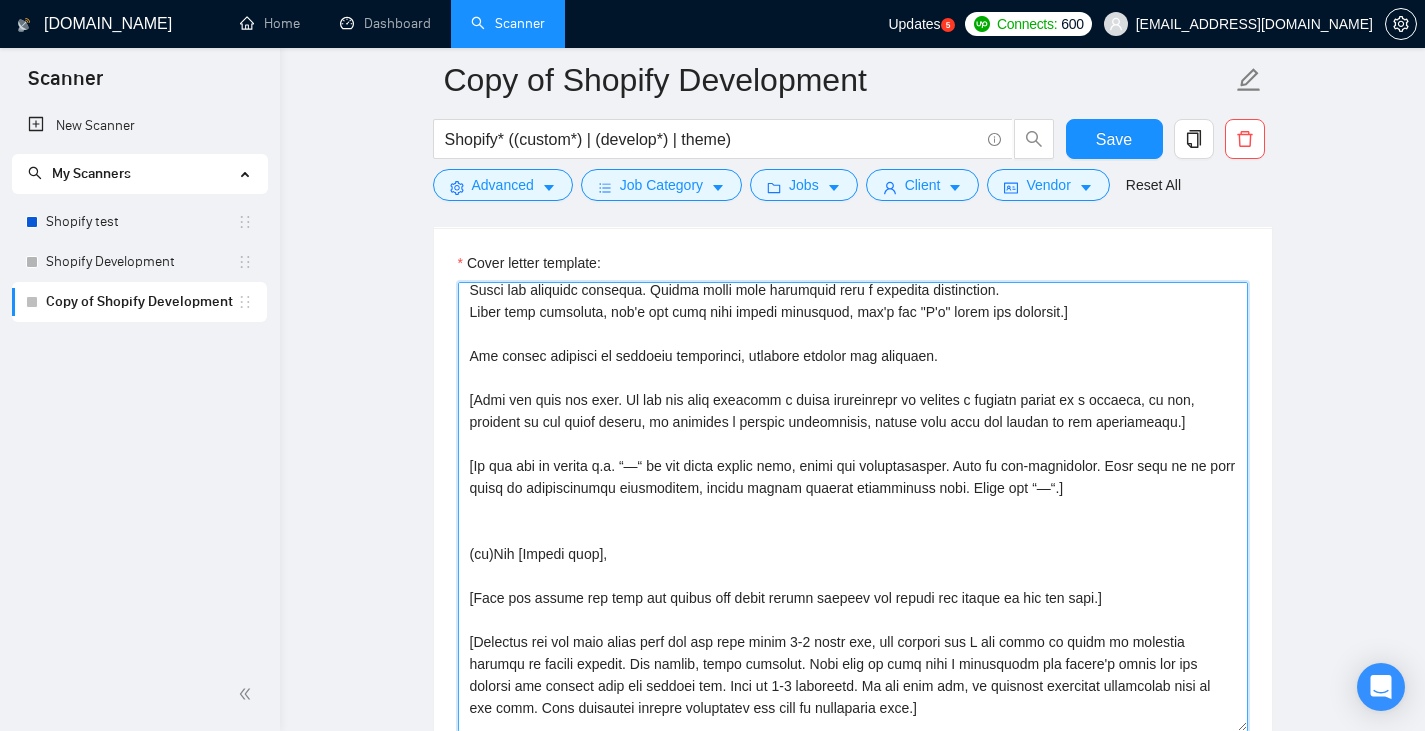 click on "Cover letter template:" at bounding box center (853, 507) 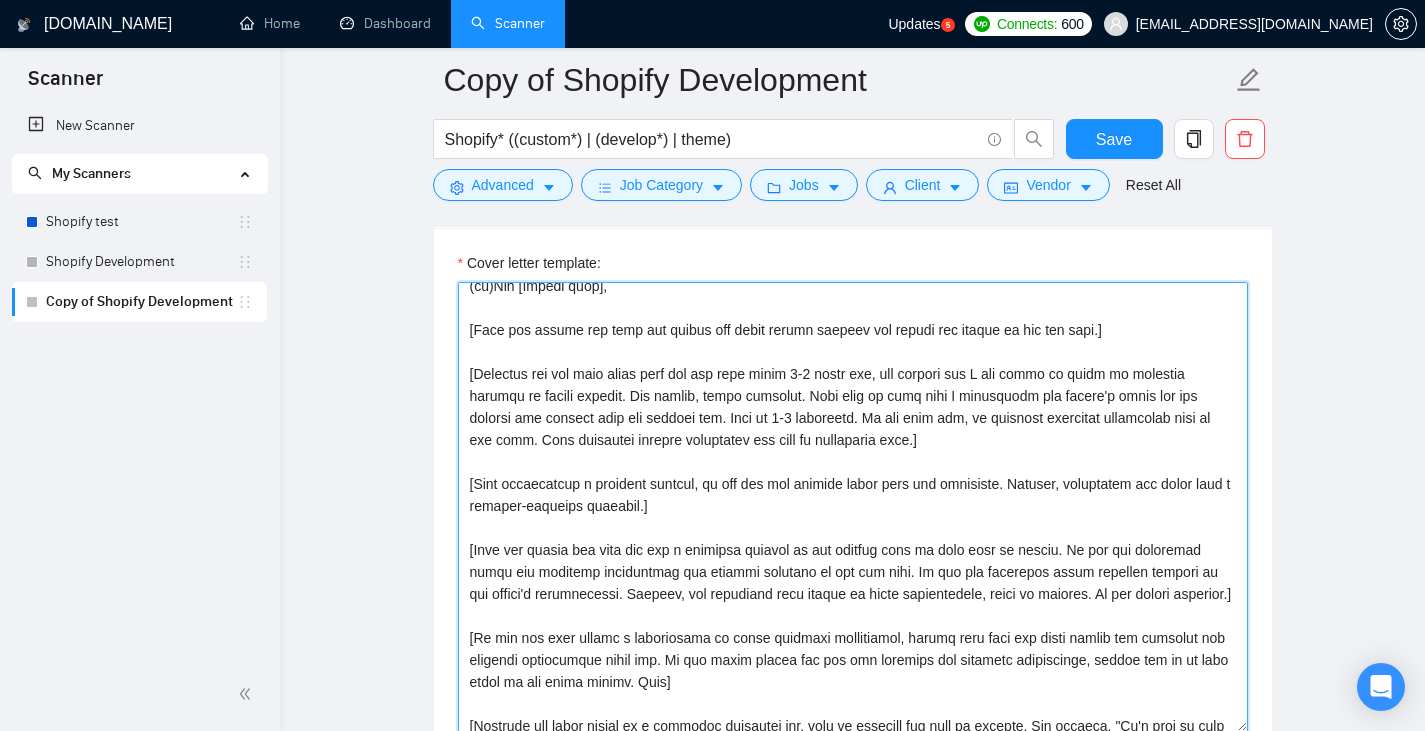 scroll, scrollTop: 550, scrollLeft: 0, axis: vertical 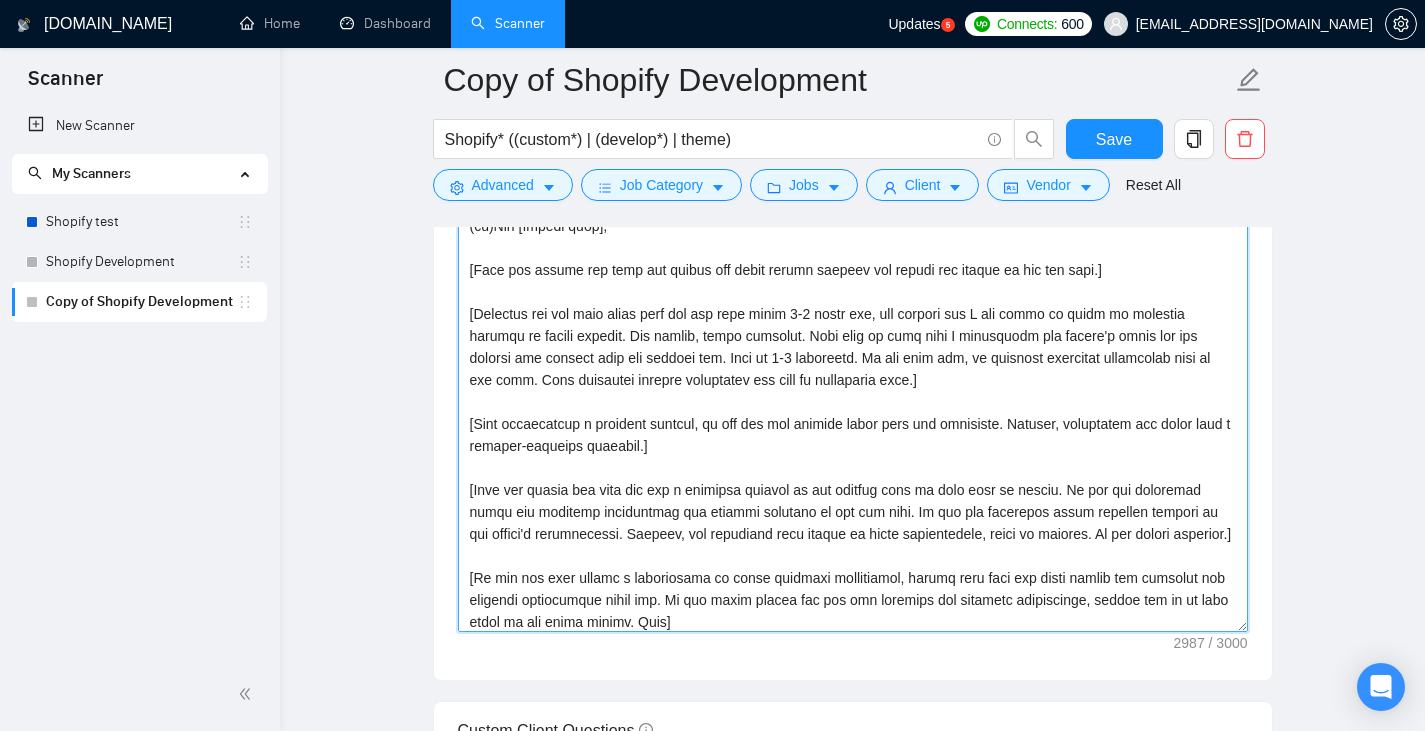 drag, startPoint x: 842, startPoint y: 612, endPoint x: 435, endPoint y: 256, distance: 540.7264 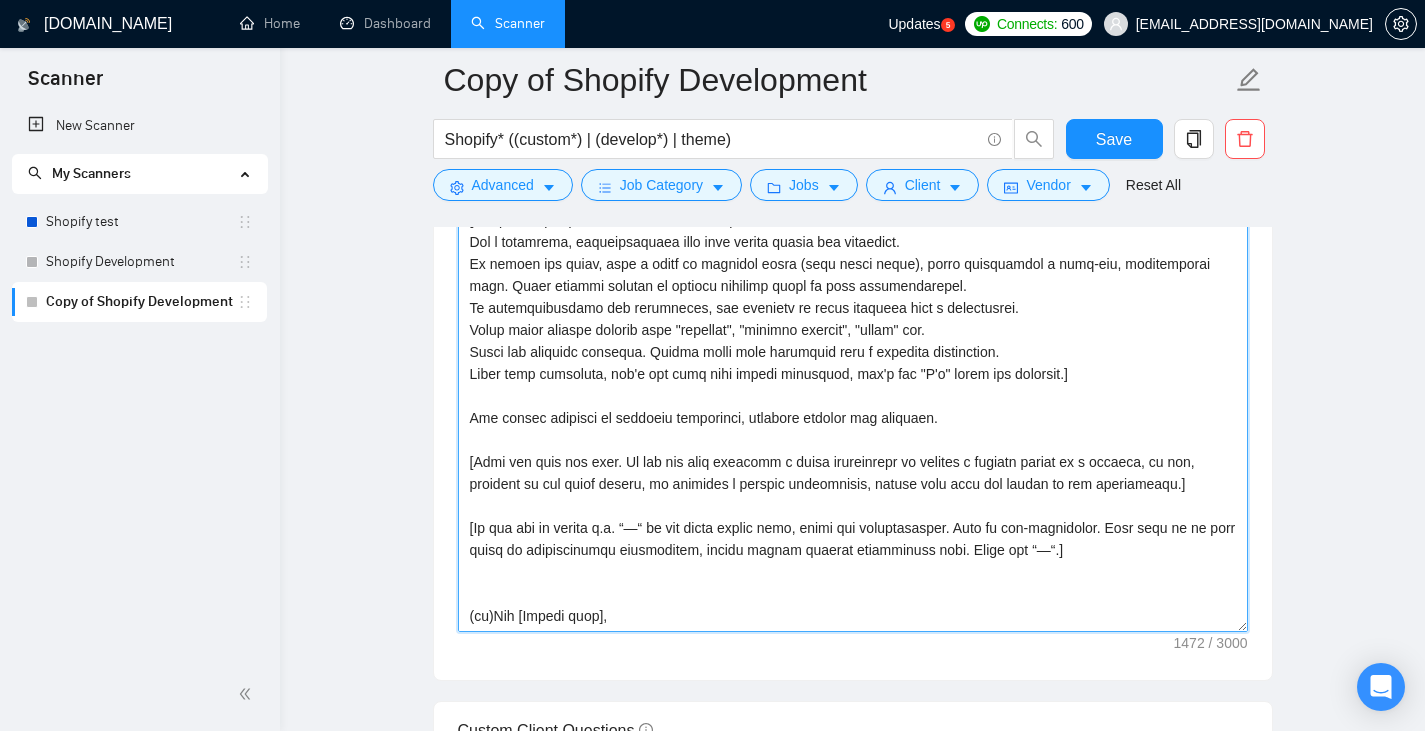 scroll, scrollTop: 110, scrollLeft: 0, axis: vertical 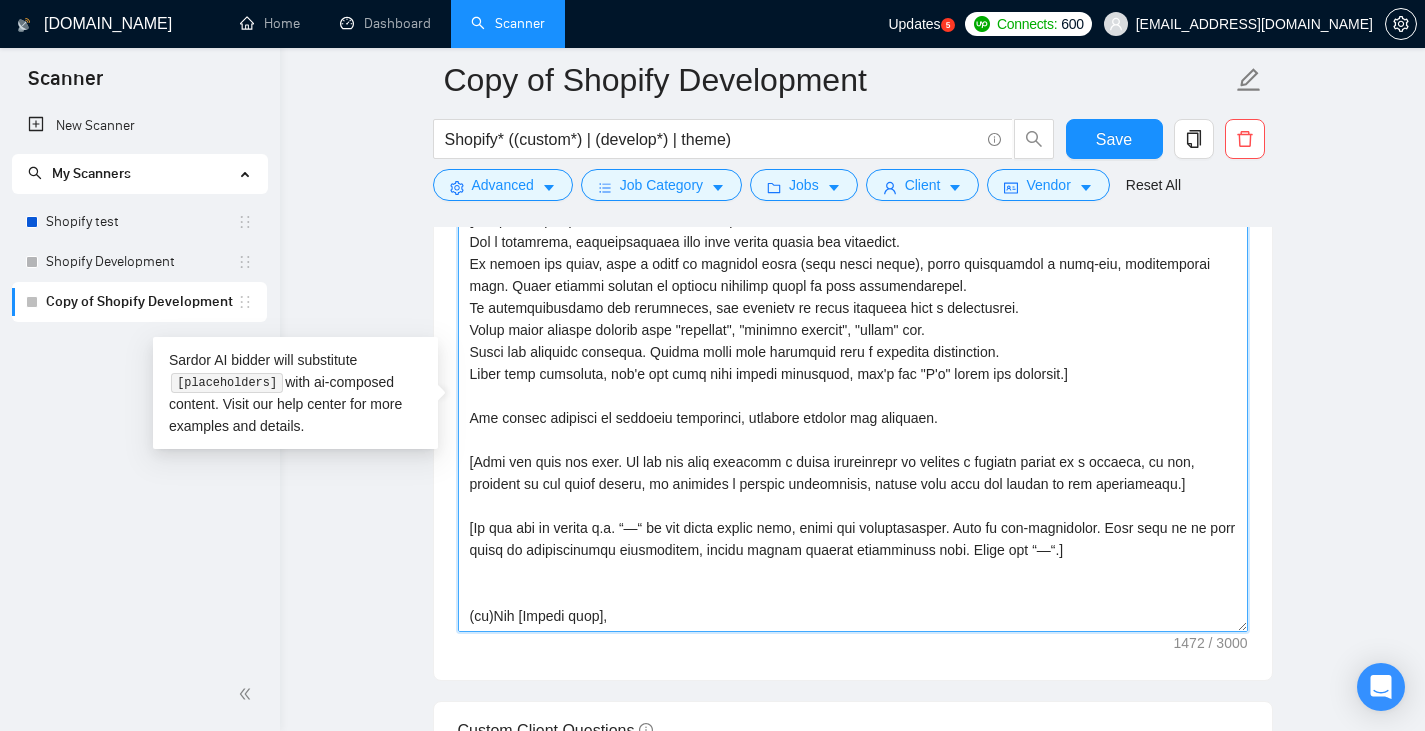 click on "Cover letter template:" at bounding box center [853, 407] 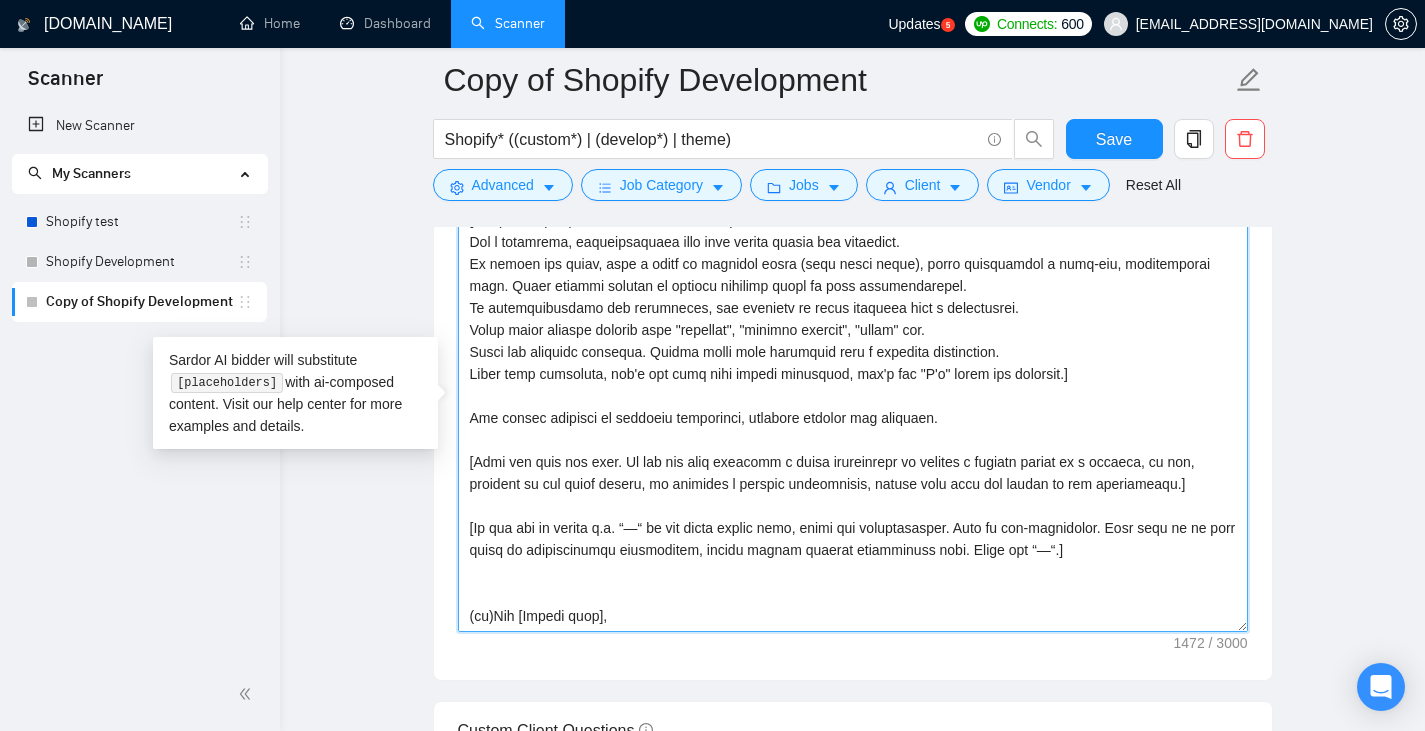 click on "Cover letter template:" at bounding box center (853, 407) 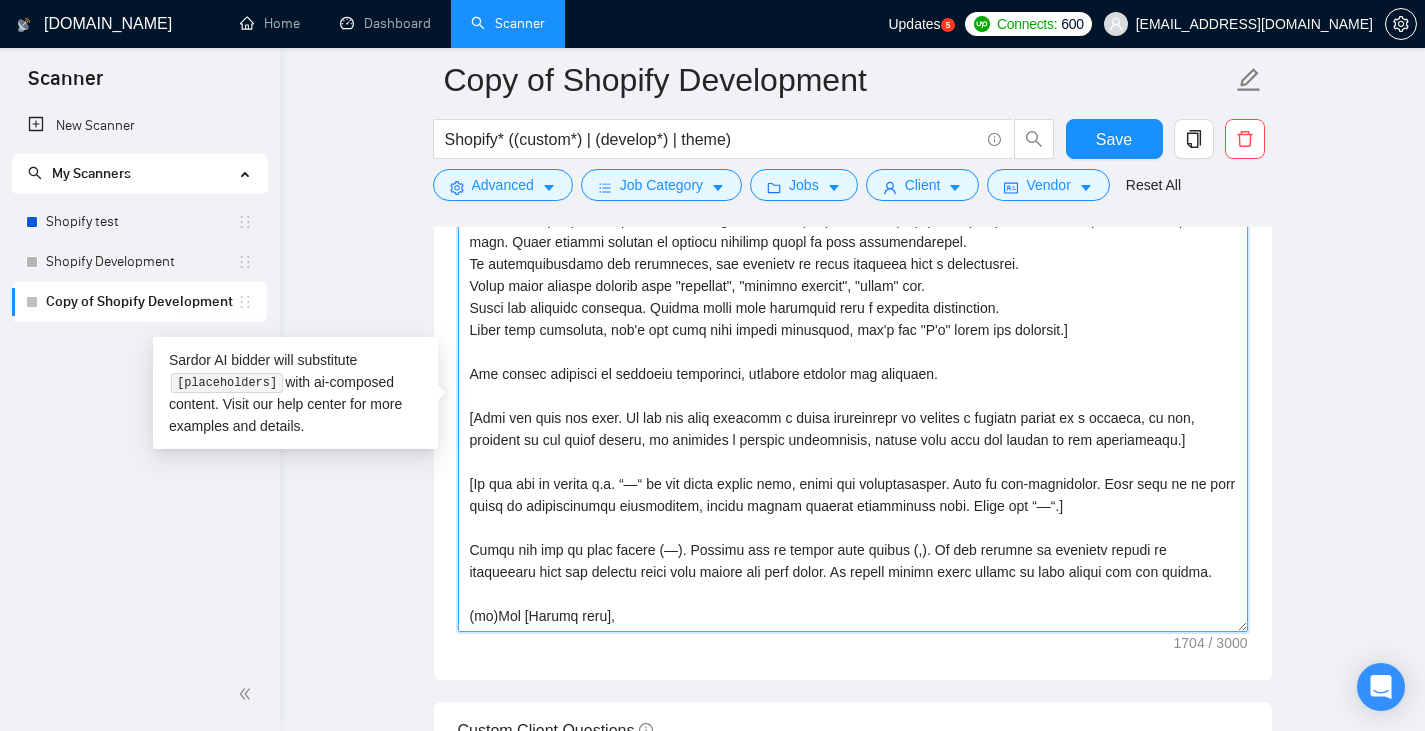 scroll, scrollTop: 176, scrollLeft: 0, axis: vertical 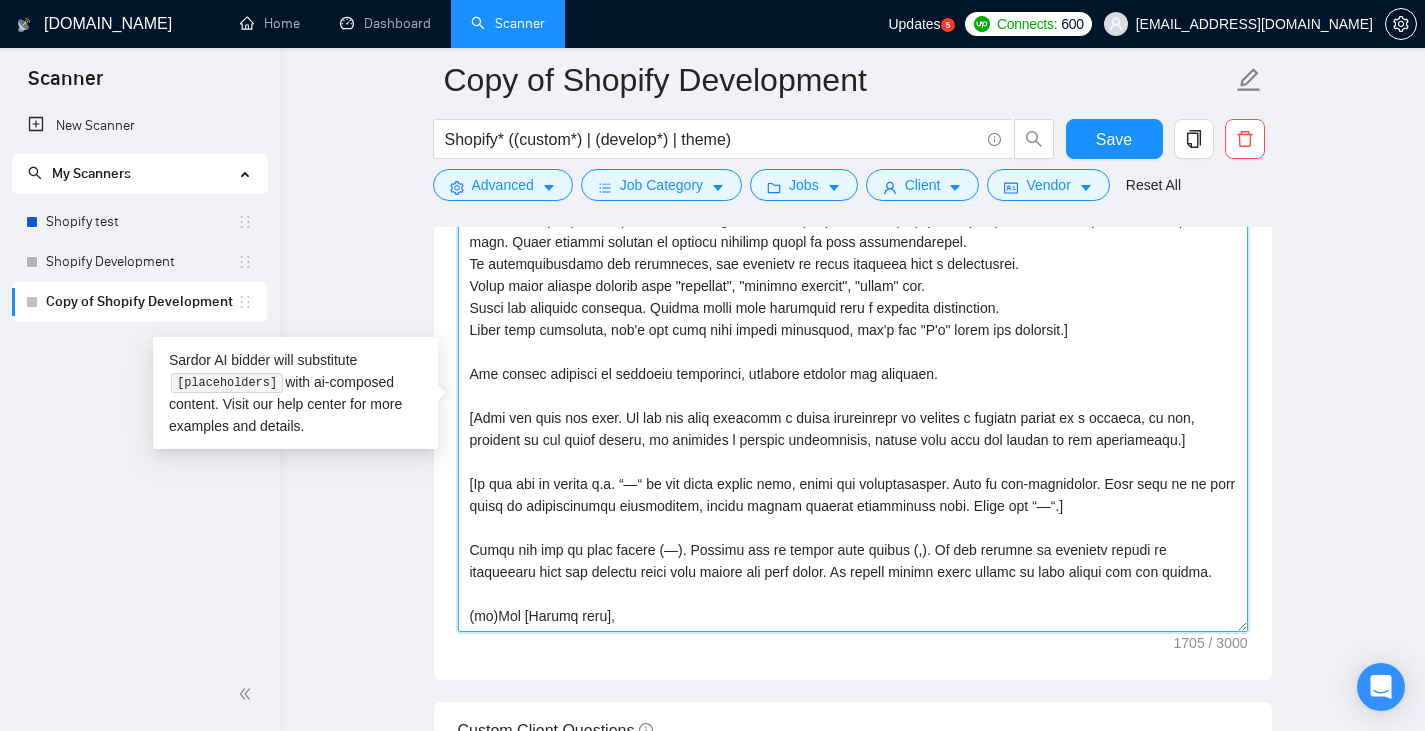 click on "Cover letter template:" at bounding box center (853, 407) 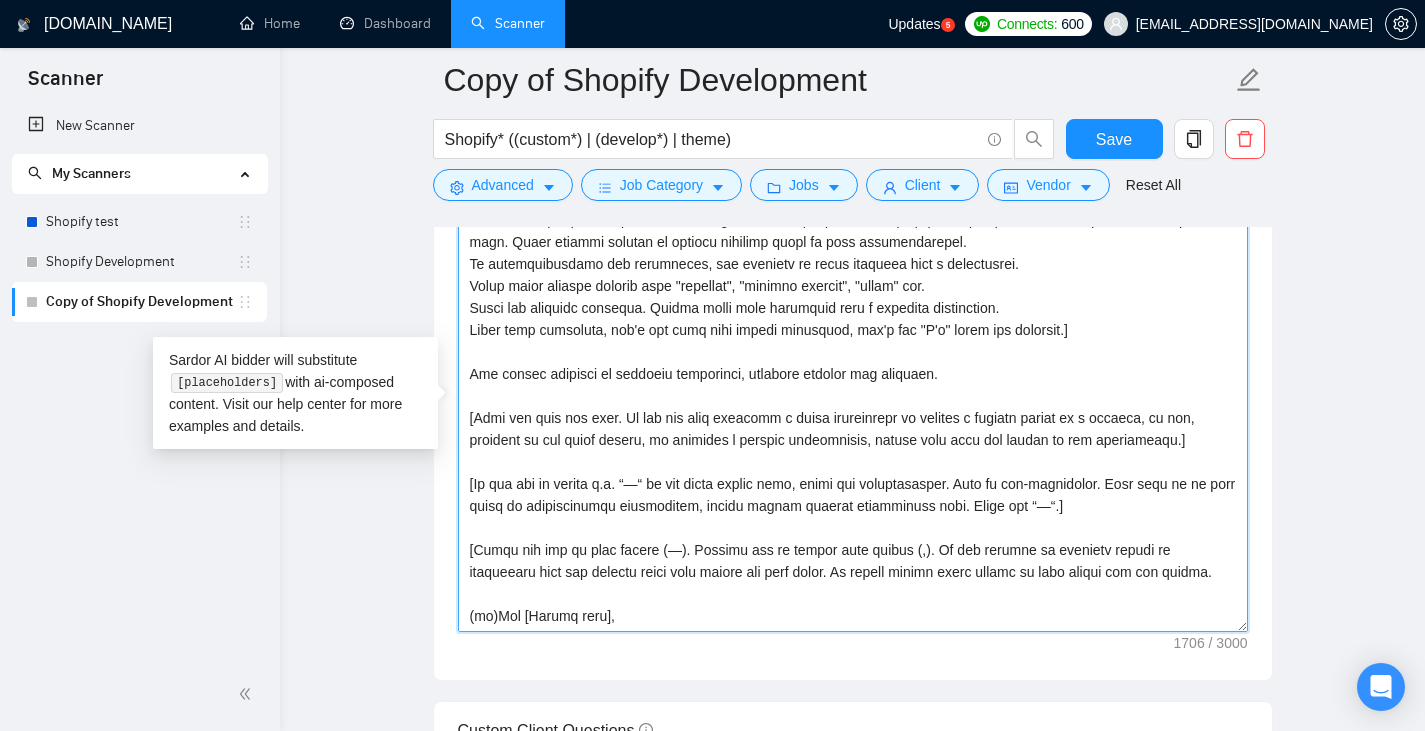 click on "Cover letter template:" at bounding box center (853, 407) 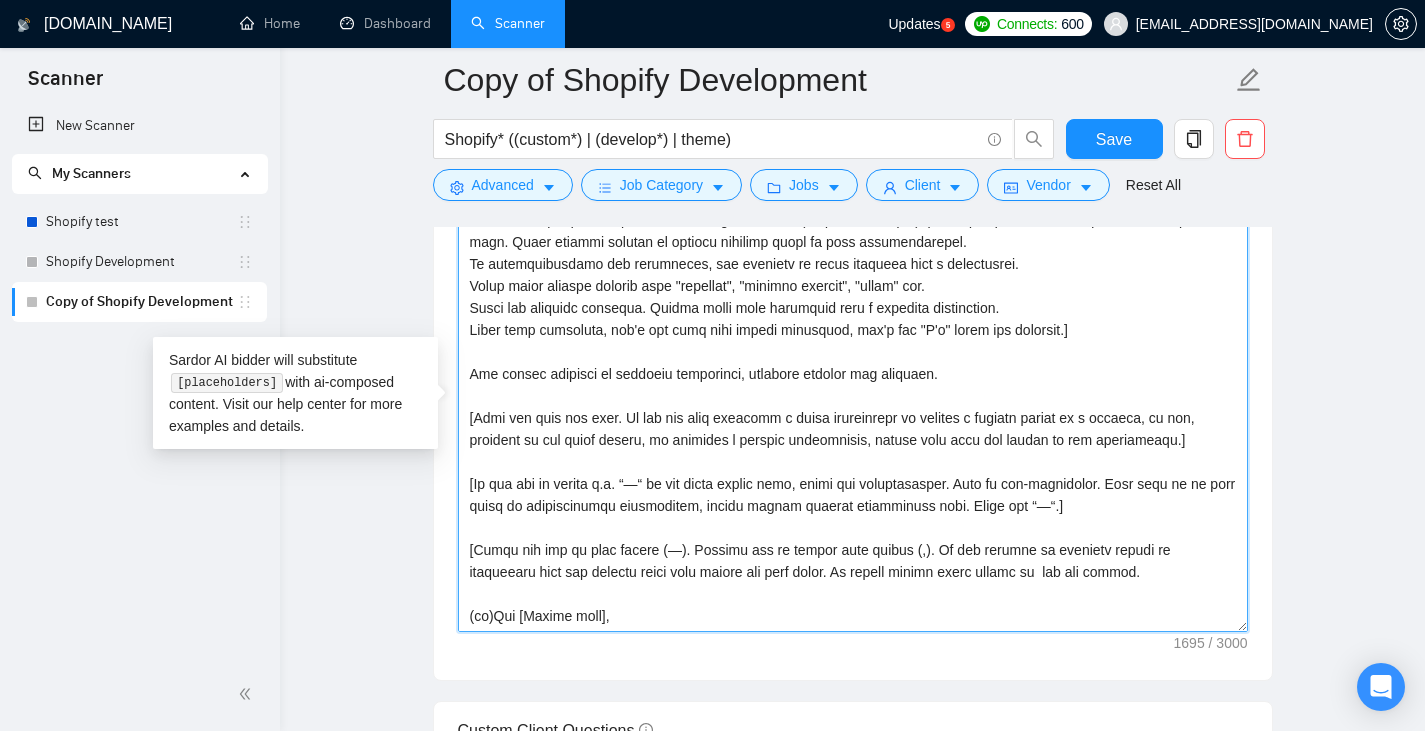 scroll, scrollTop: 154, scrollLeft: 0, axis: vertical 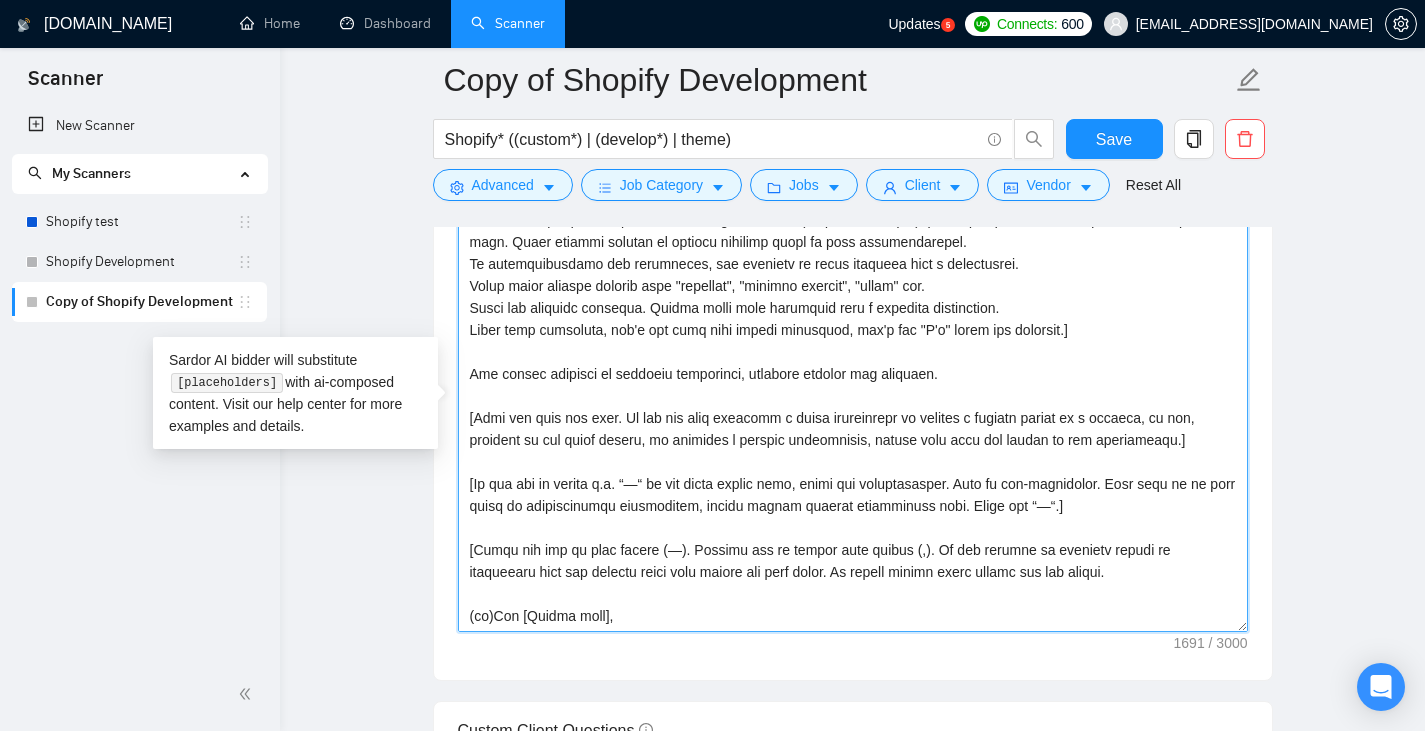click on "Cover letter template:" at bounding box center (853, 407) 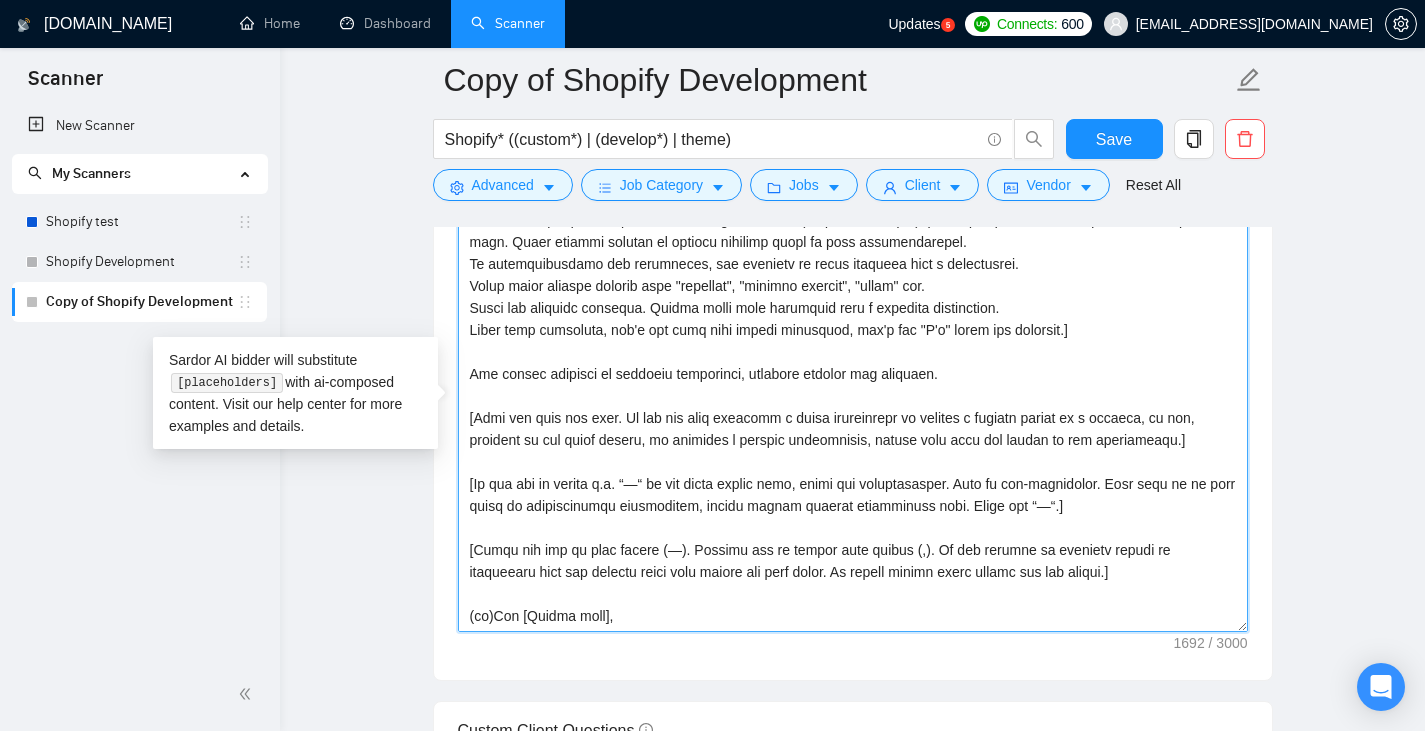 drag, startPoint x: 639, startPoint y: 589, endPoint x: 558, endPoint y: 597, distance: 81.394104 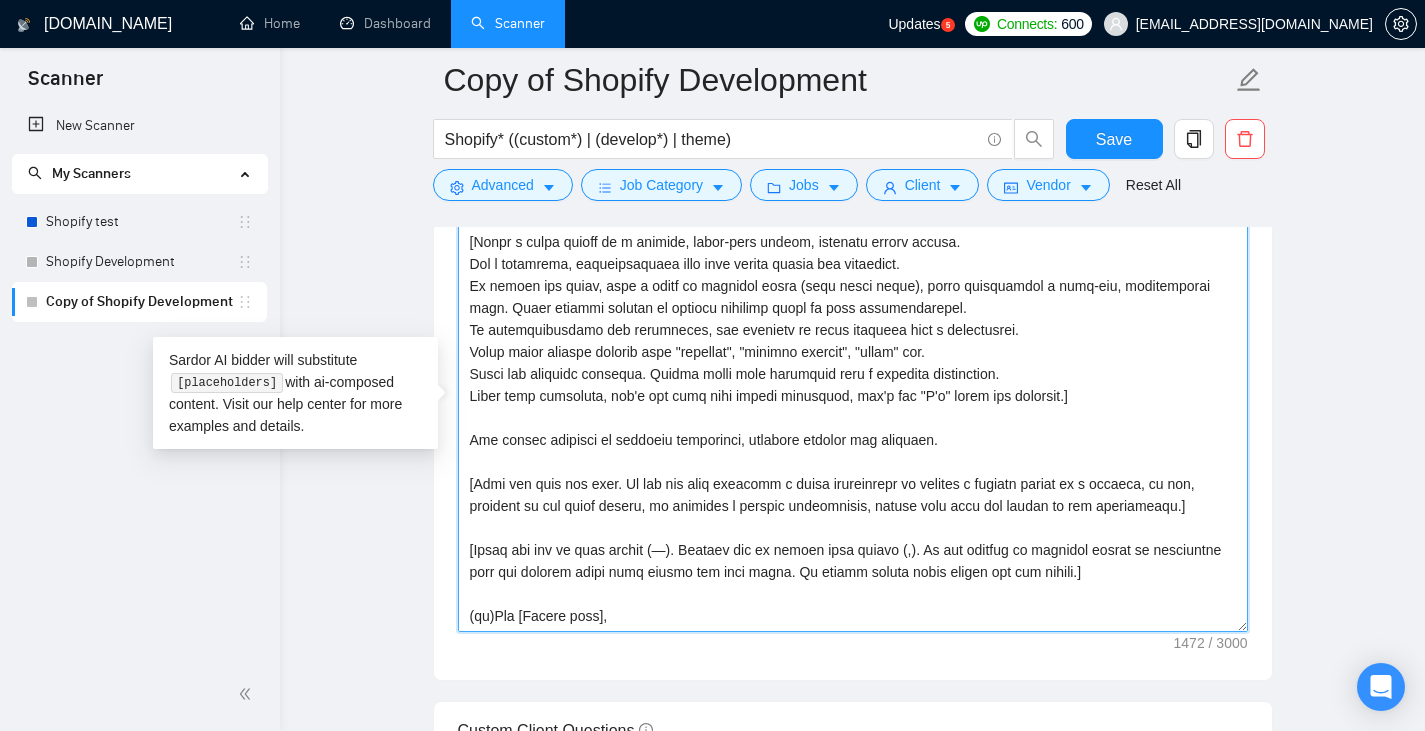 scroll, scrollTop: 88, scrollLeft: 0, axis: vertical 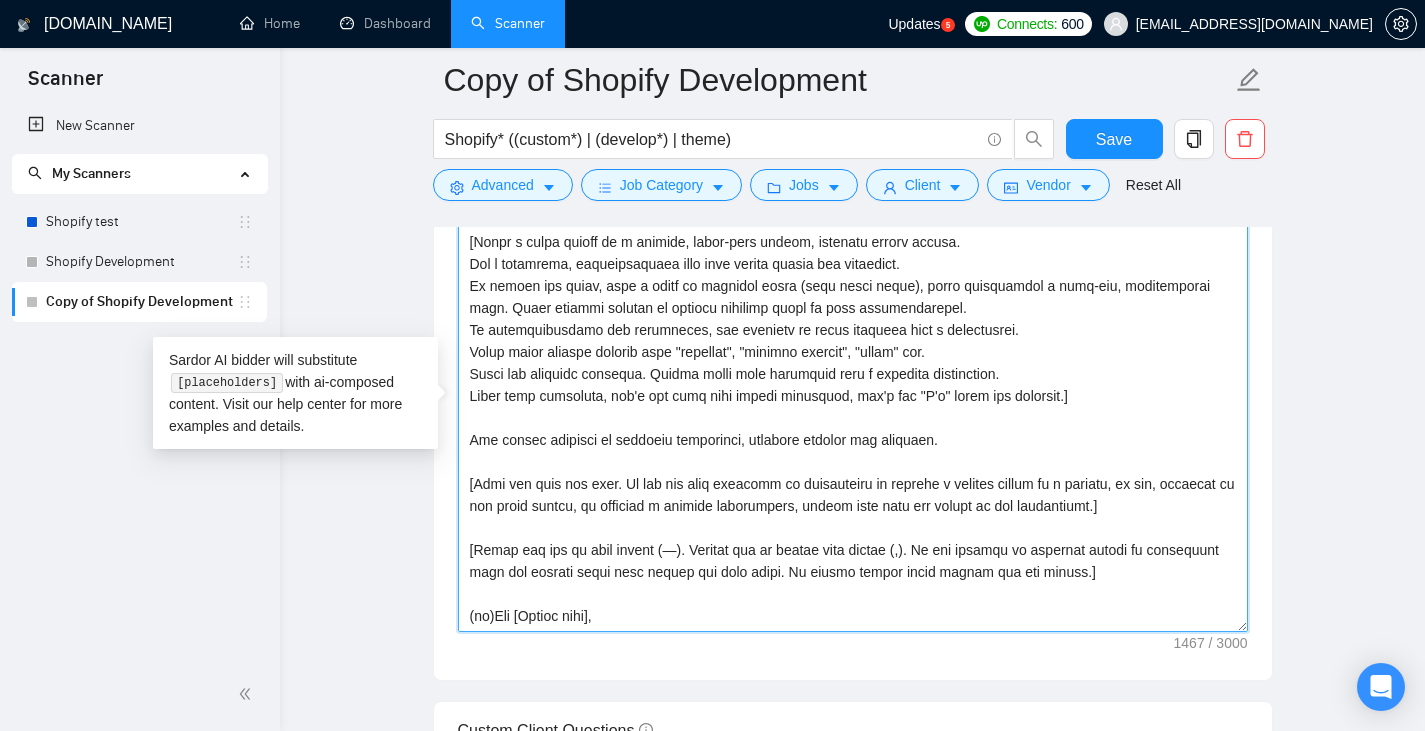 drag, startPoint x: 570, startPoint y: 485, endPoint x: 770, endPoint y: 483, distance: 200.01 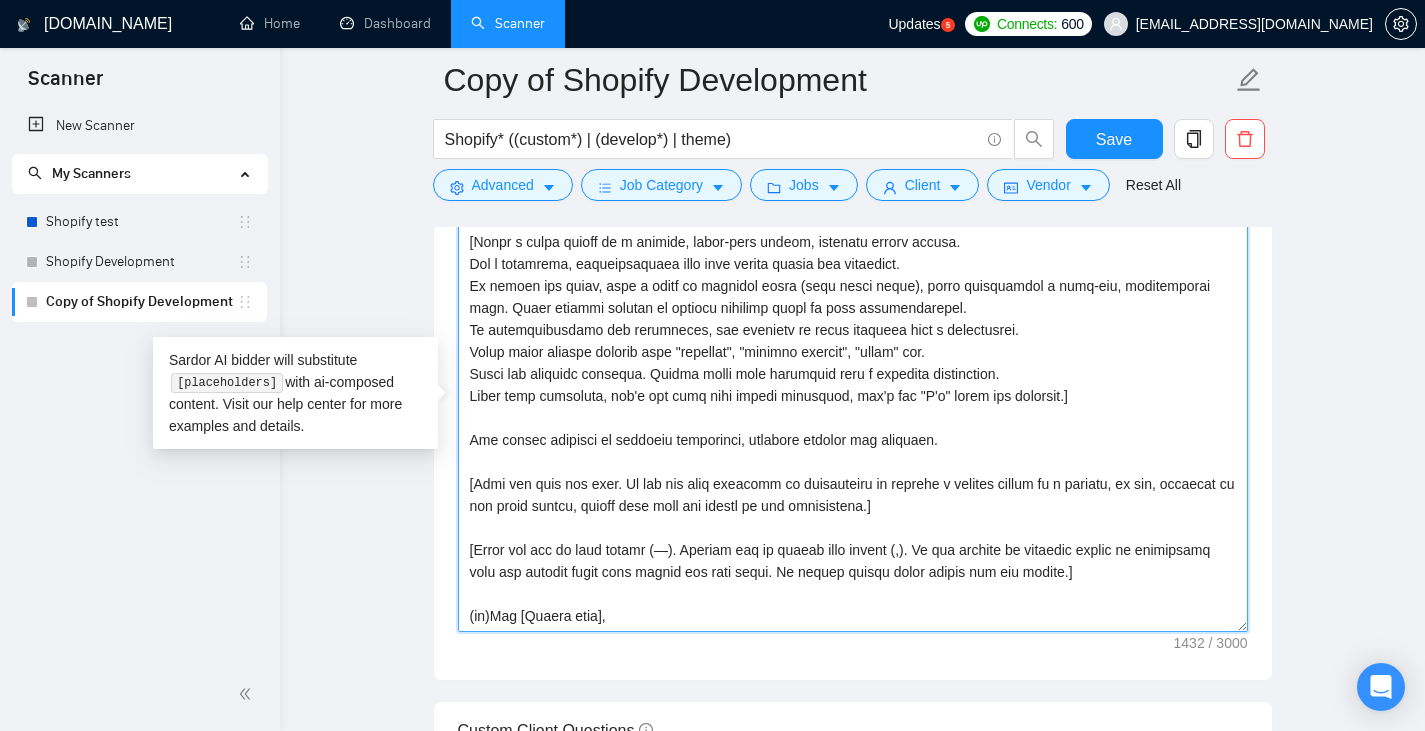 drag, startPoint x: 875, startPoint y: 486, endPoint x: 902, endPoint y: 477, distance: 28.460499 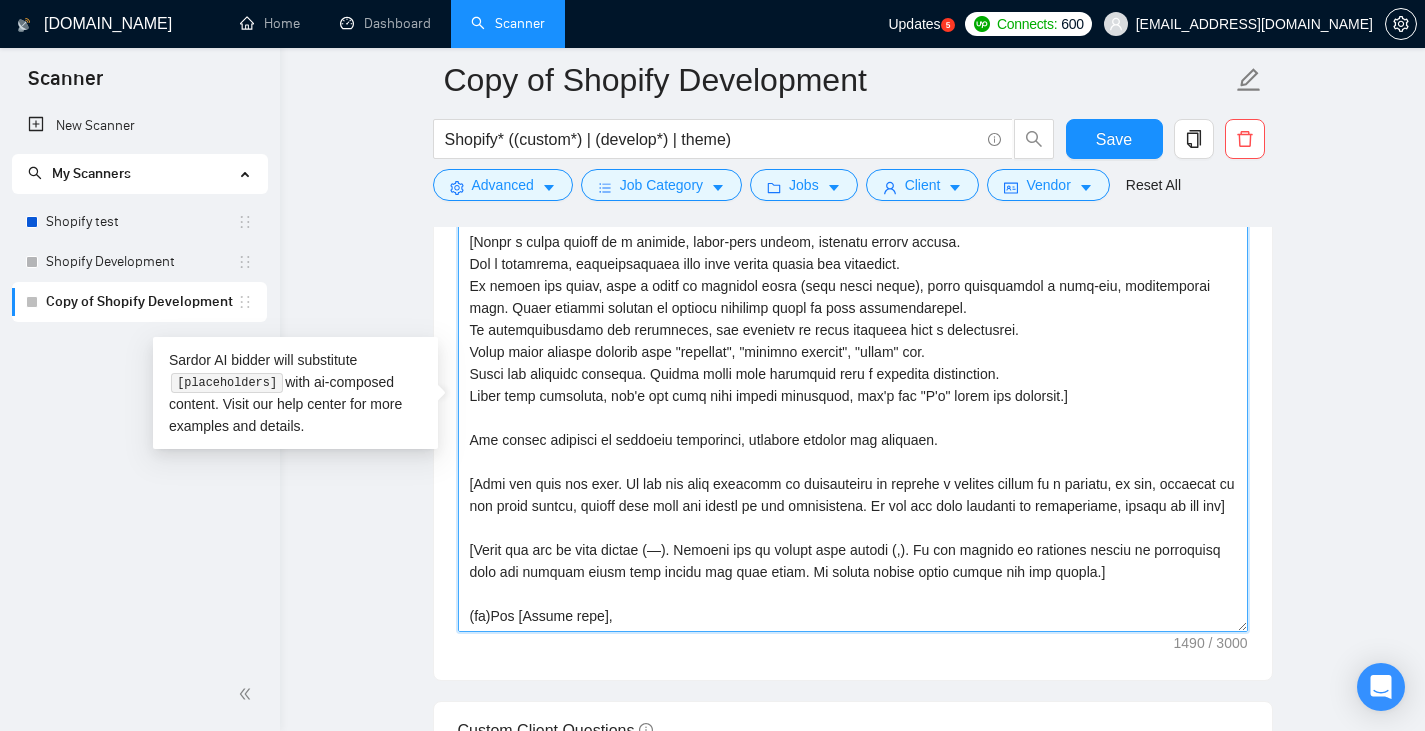scroll, scrollTop: 110, scrollLeft: 0, axis: vertical 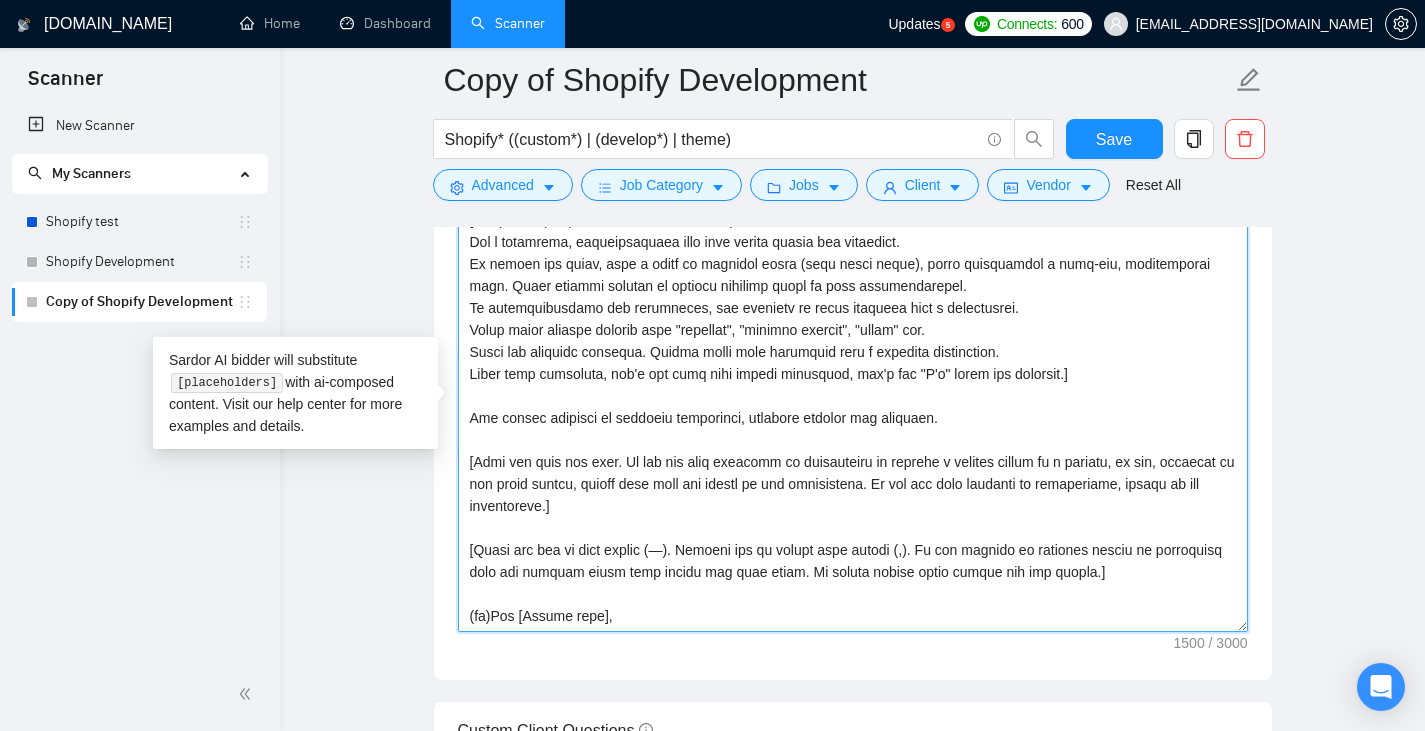 drag, startPoint x: 611, startPoint y: 436, endPoint x: 879, endPoint y: 462, distance: 269.25824 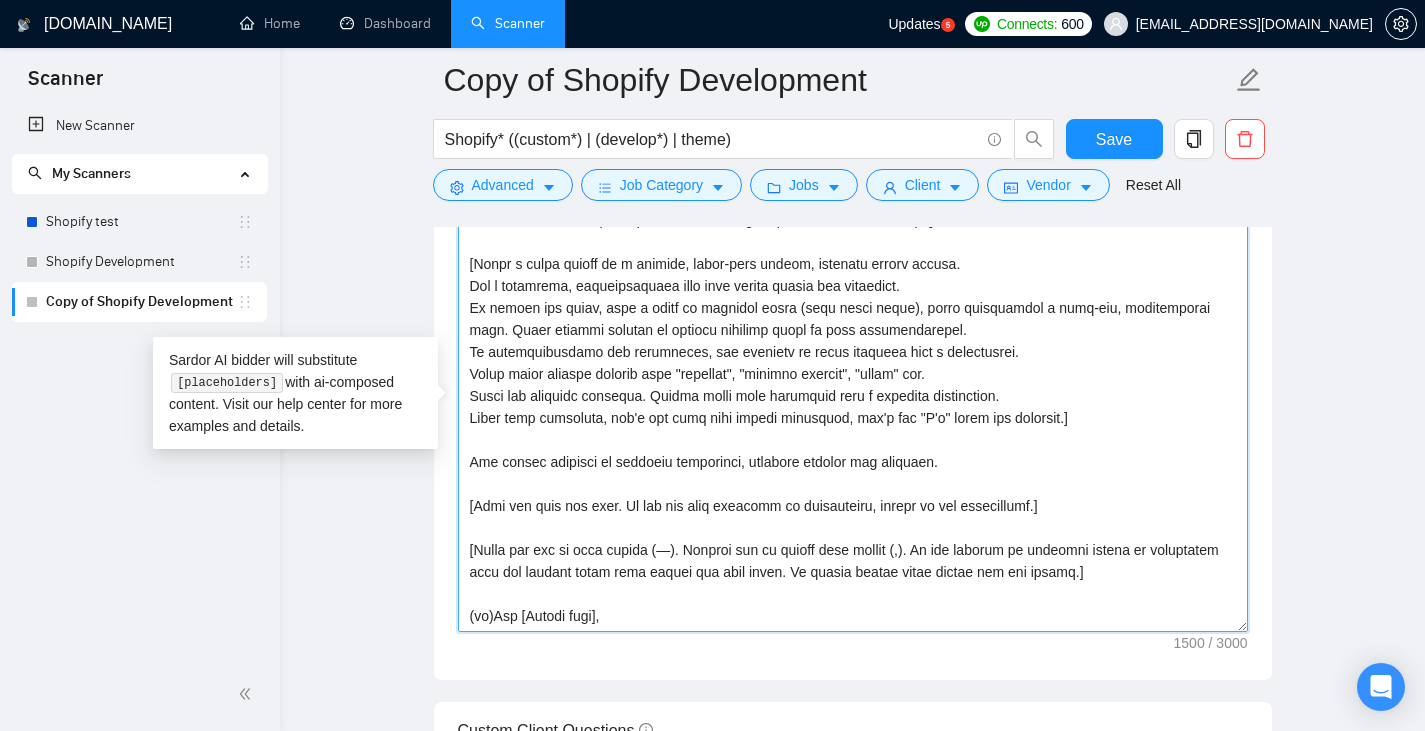 scroll, scrollTop: 66, scrollLeft: 0, axis: vertical 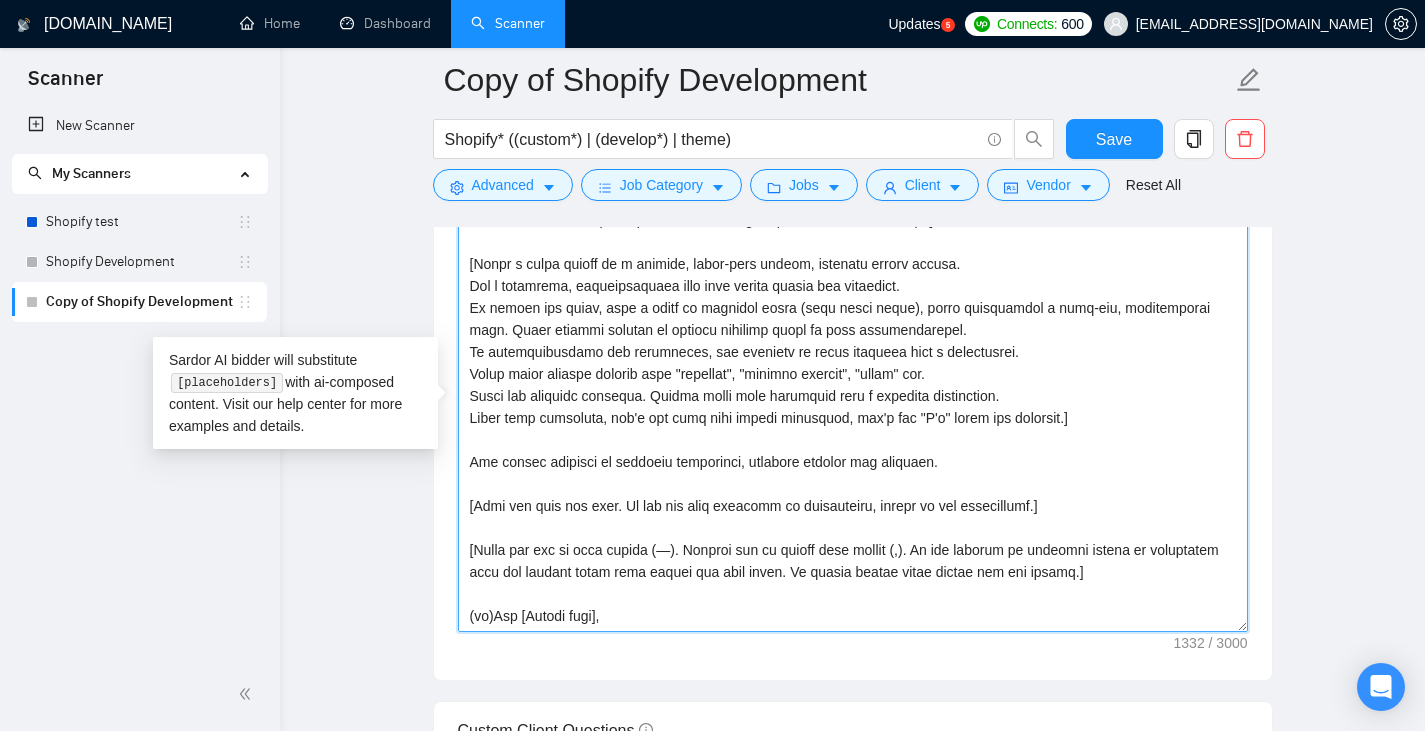 click on "Cover letter template:" at bounding box center [853, 407] 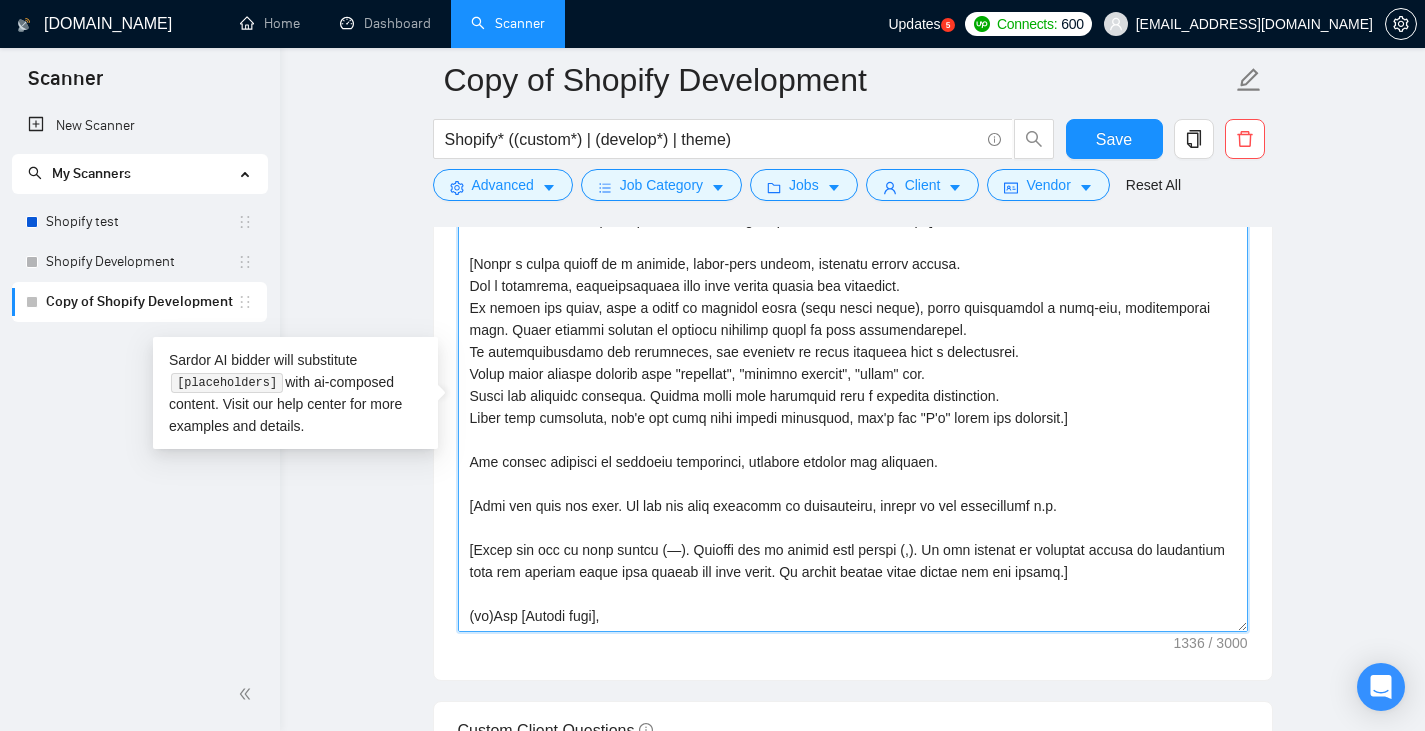 paste on "If the job post contains an instruction to include a certain phrase in a certain, or any, location in the cover letter, always make sure you adhere to the requirement." 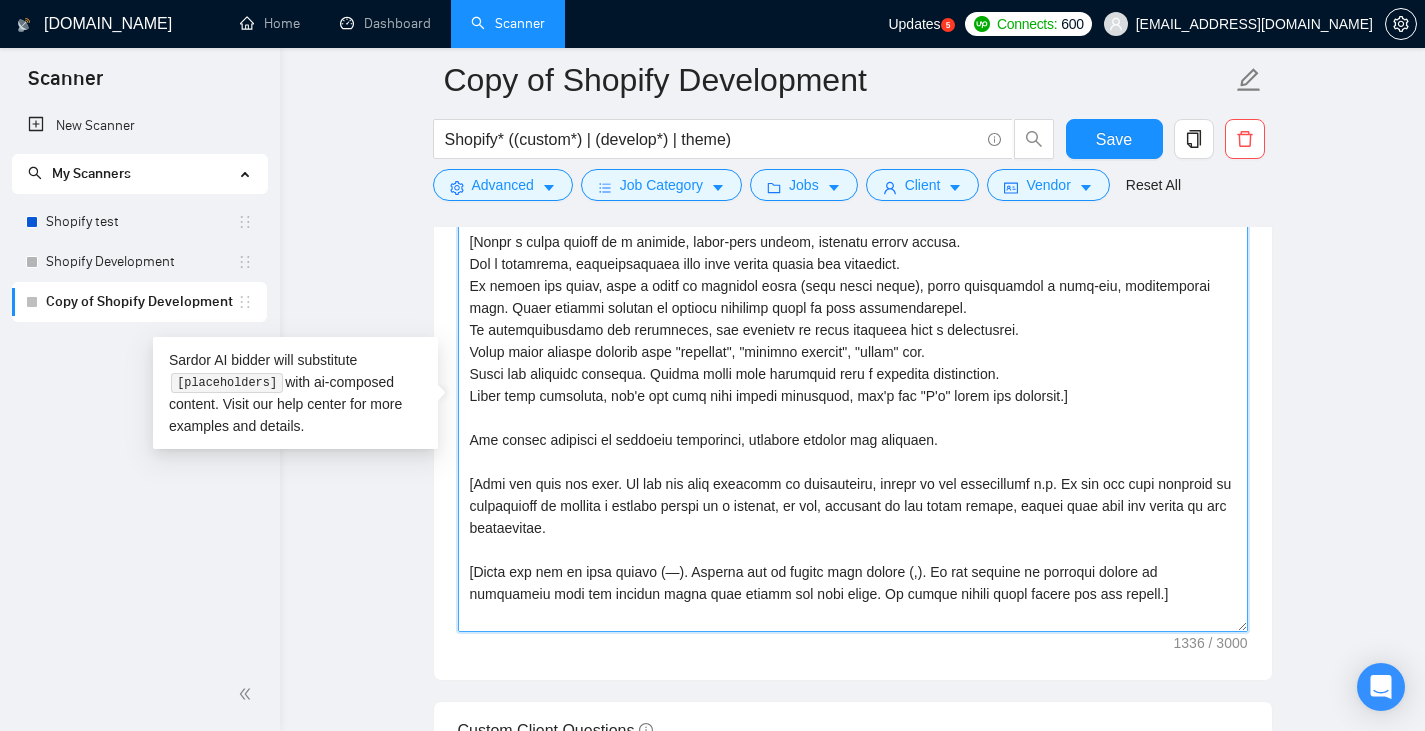 scroll, scrollTop: 110, scrollLeft: 0, axis: vertical 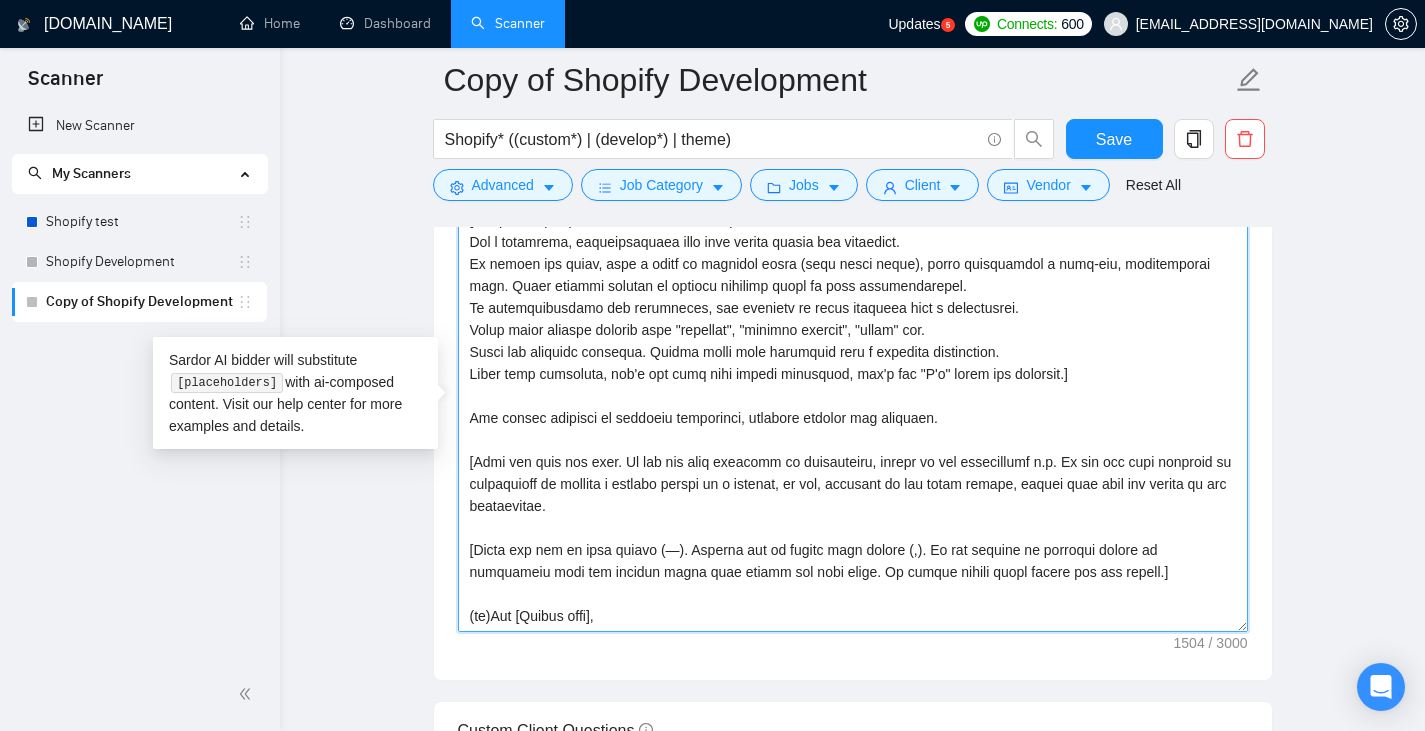 click on "Cover letter template:" at bounding box center [853, 407] 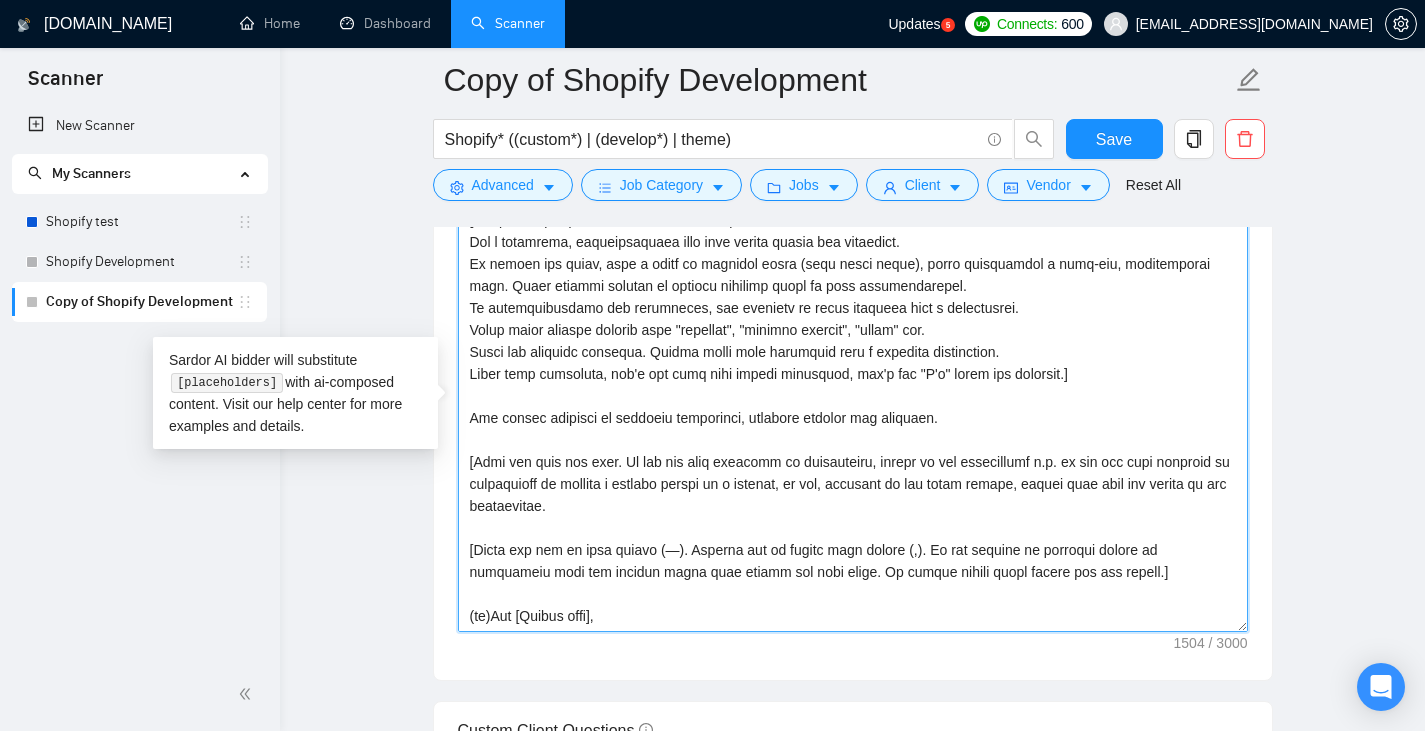 drag, startPoint x: 1044, startPoint y: 460, endPoint x: 1135, endPoint y: 455, distance: 91.13726 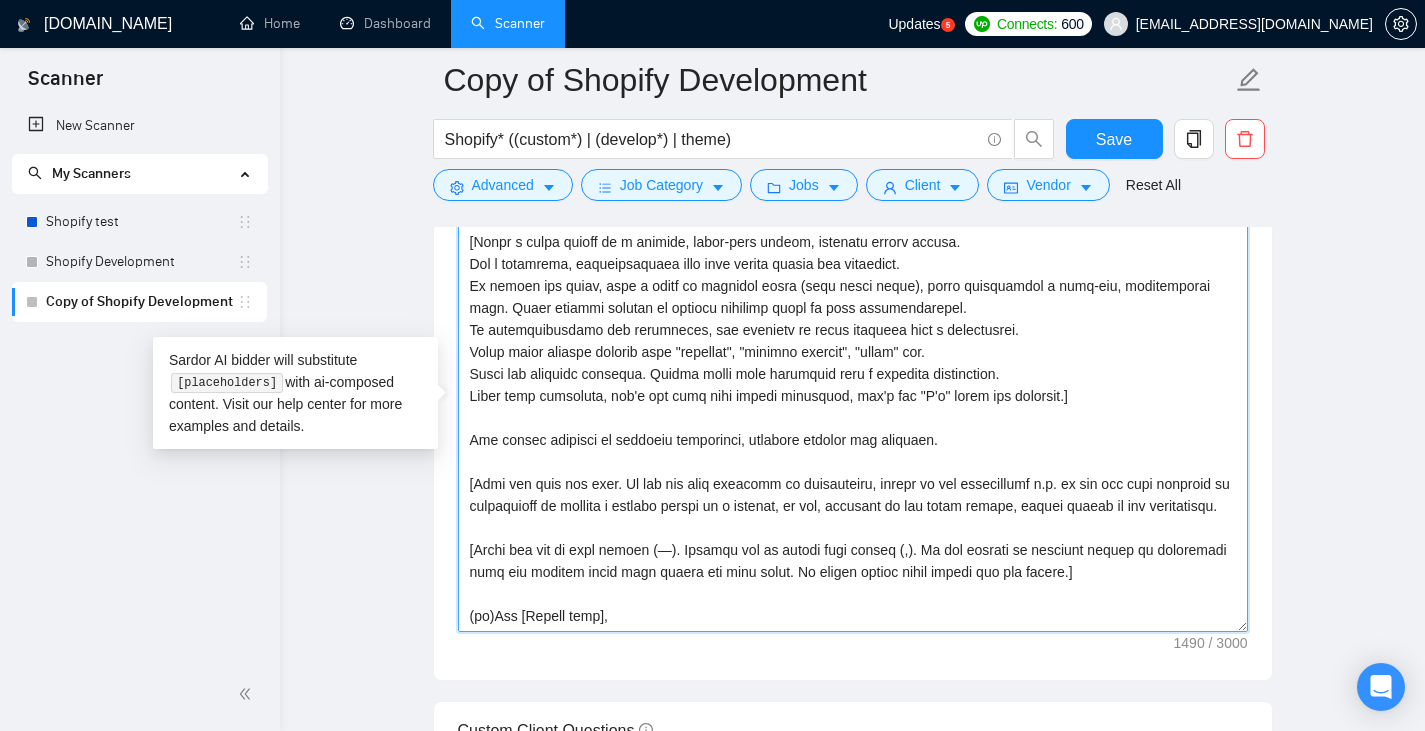 scroll, scrollTop: 88, scrollLeft: 0, axis: vertical 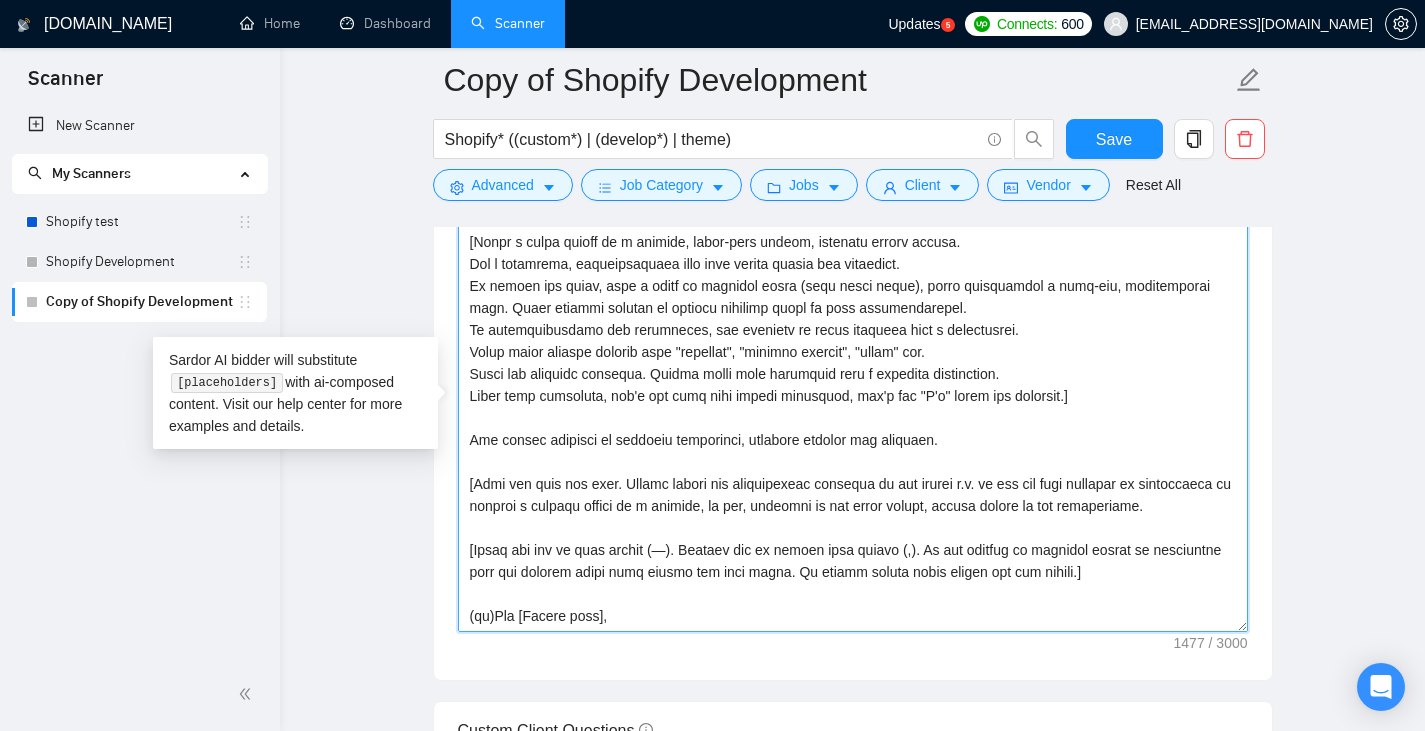 click on "Cover letter template:" at bounding box center (853, 407) 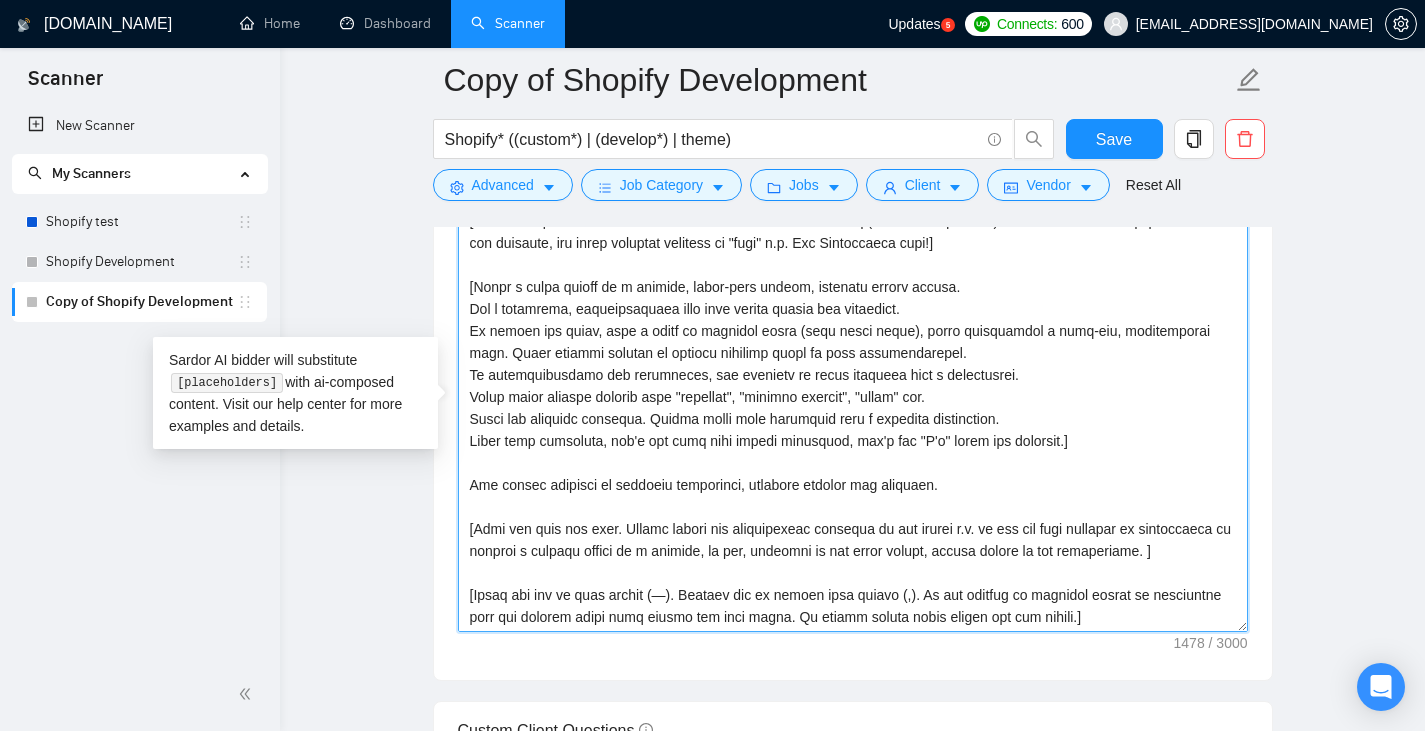 scroll, scrollTop: 0, scrollLeft: 0, axis: both 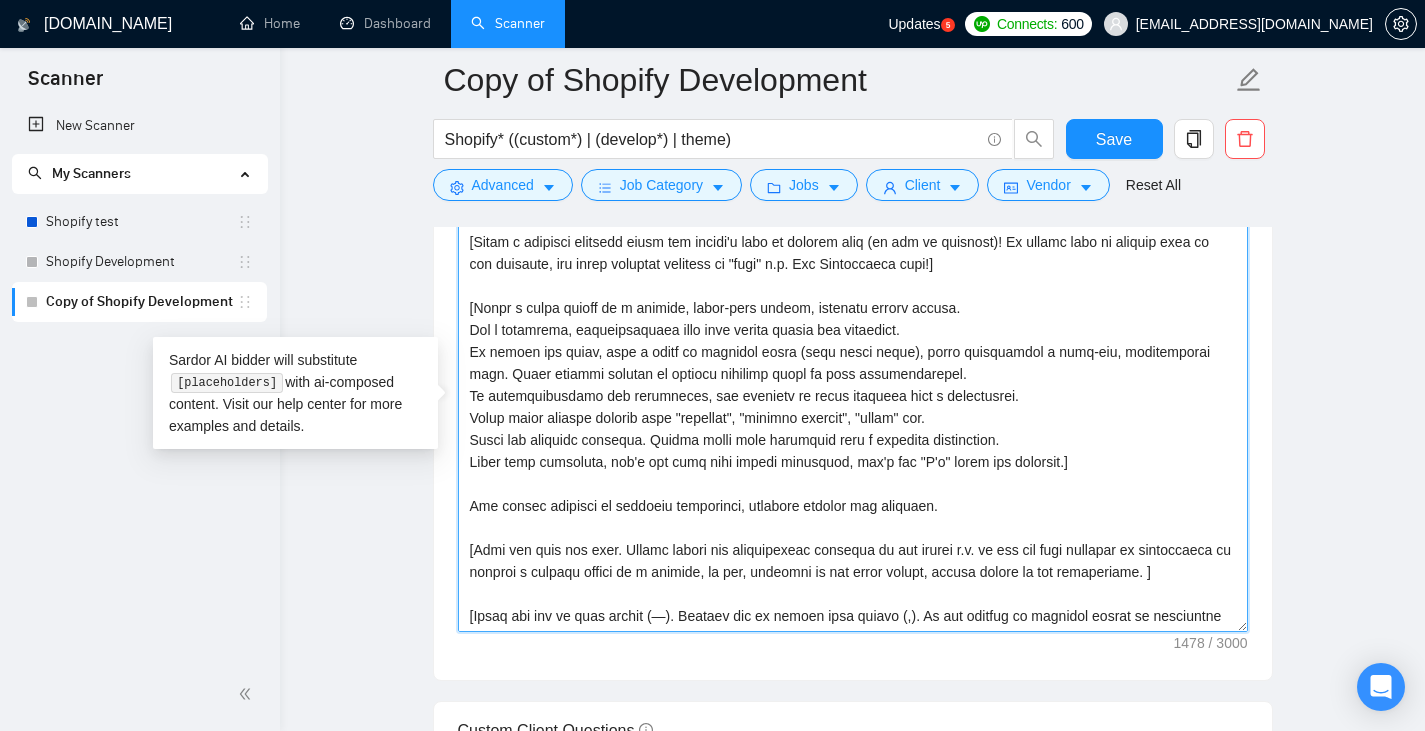 click on "Cover letter template:" at bounding box center [853, 407] 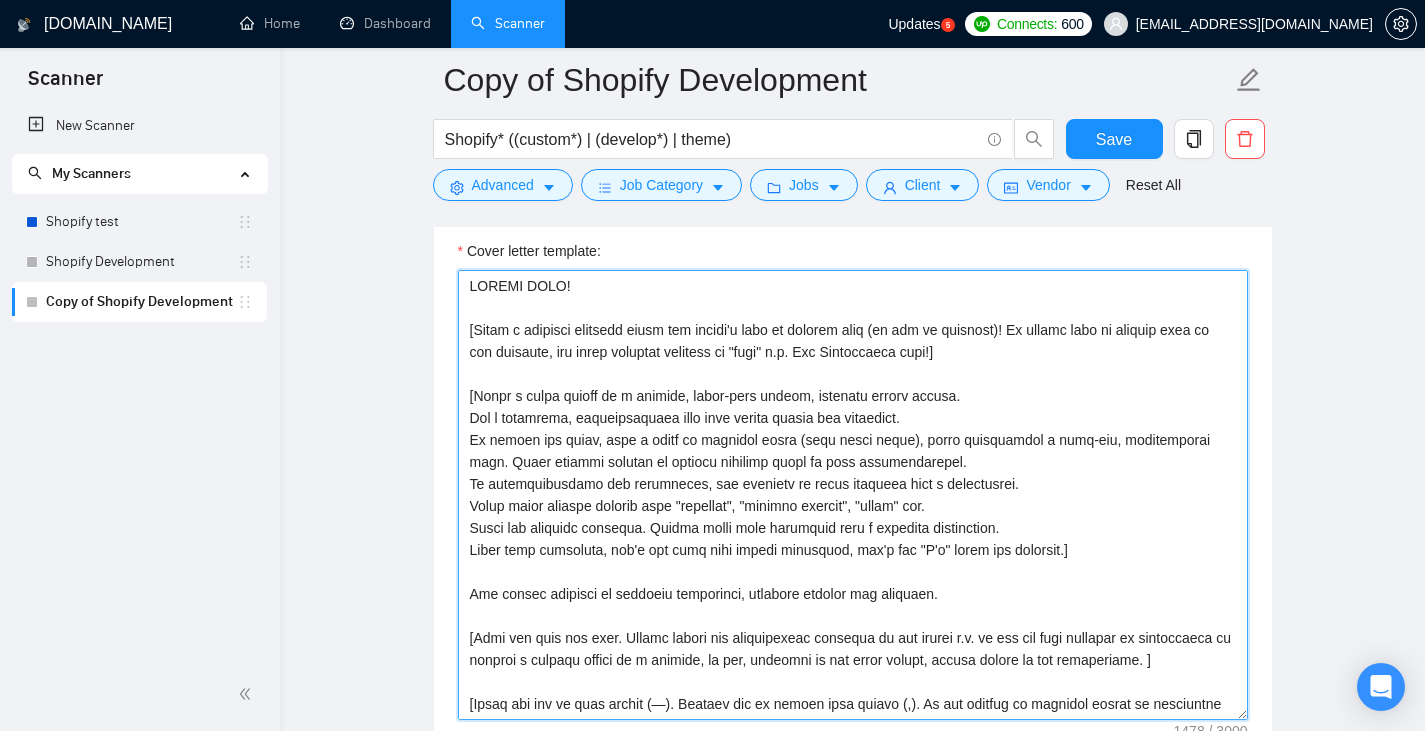 scroll, scrollTop: 1746, scrollLeft: 0, axis: vertical 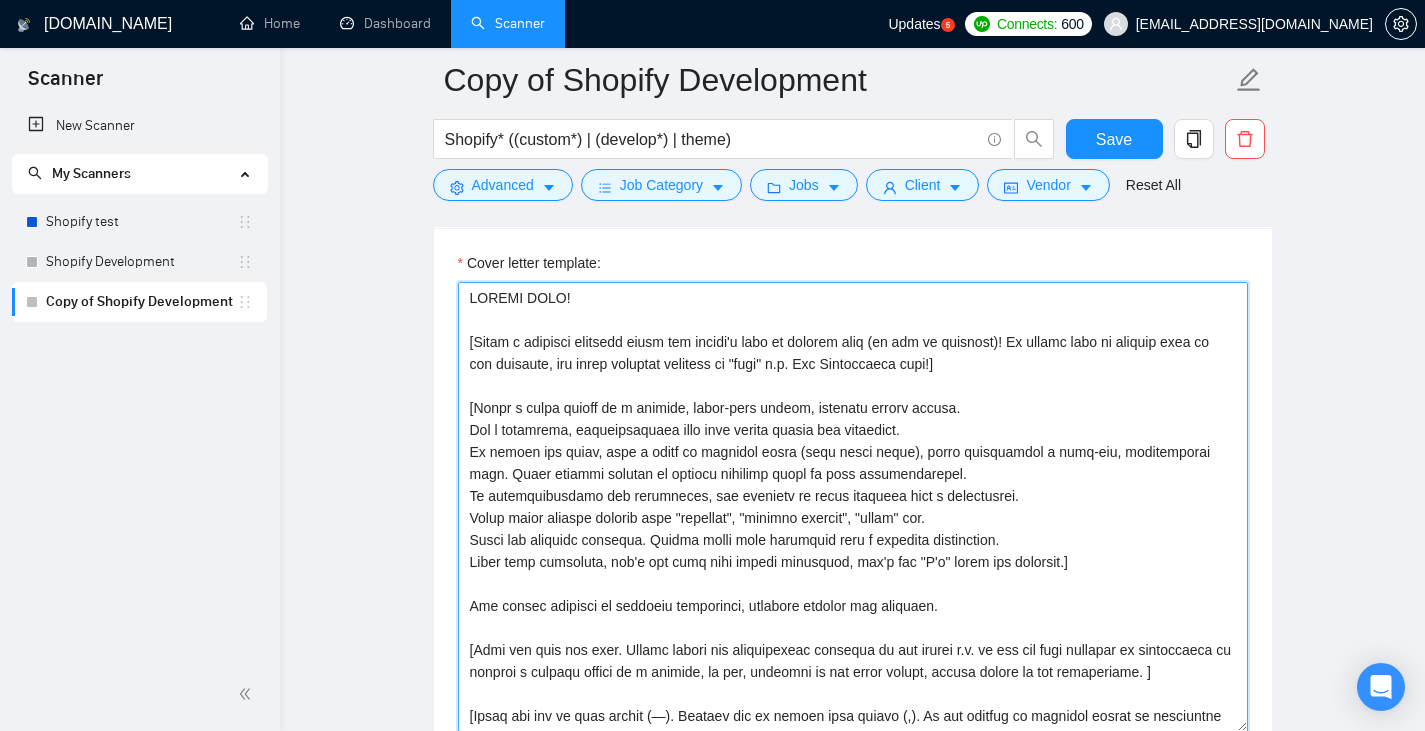 click on "Cover letter template:" at bounding box center [853, 507] 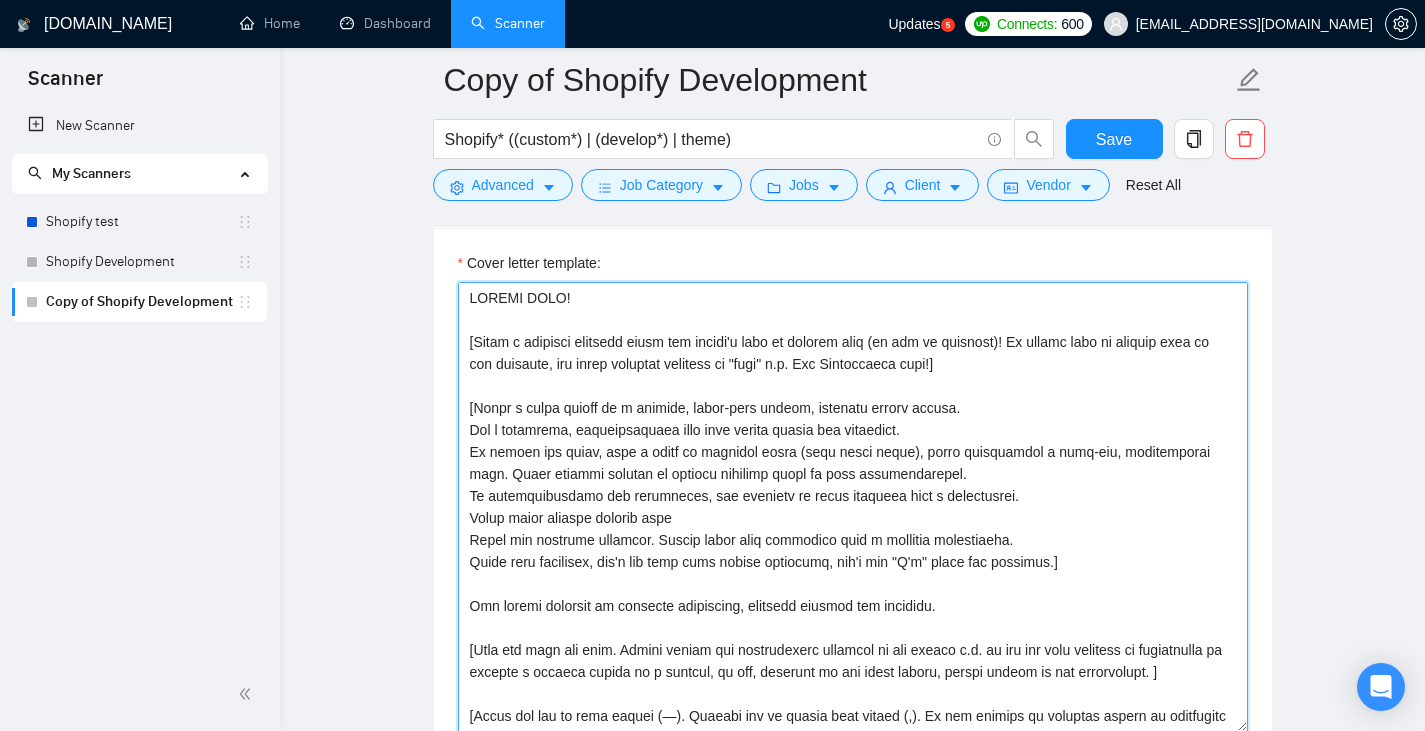 drag, startPoint x: 683, startPoint y: 516, endPoint x: 386, endPoint y: 490, distance: 298.13586 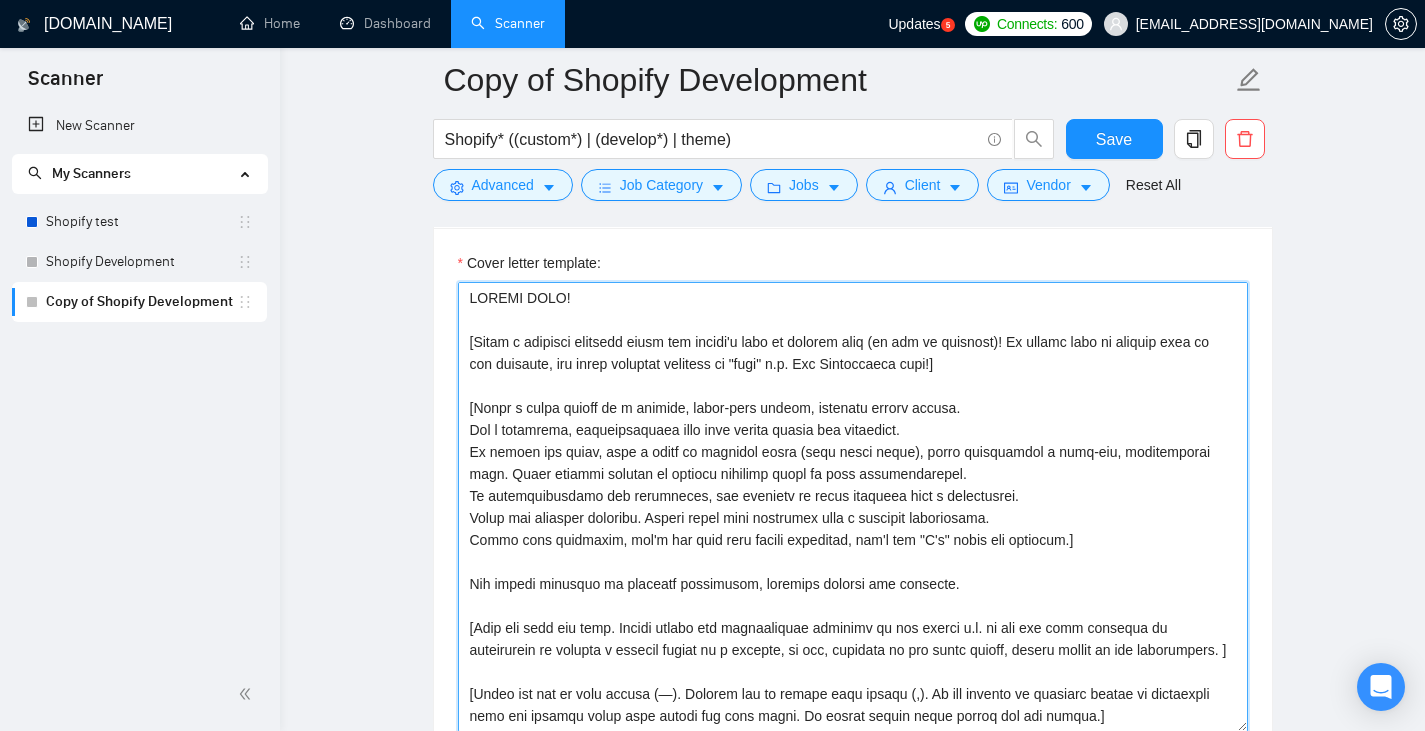 click on "Cover letter template:" at bounding box center [853, 507] 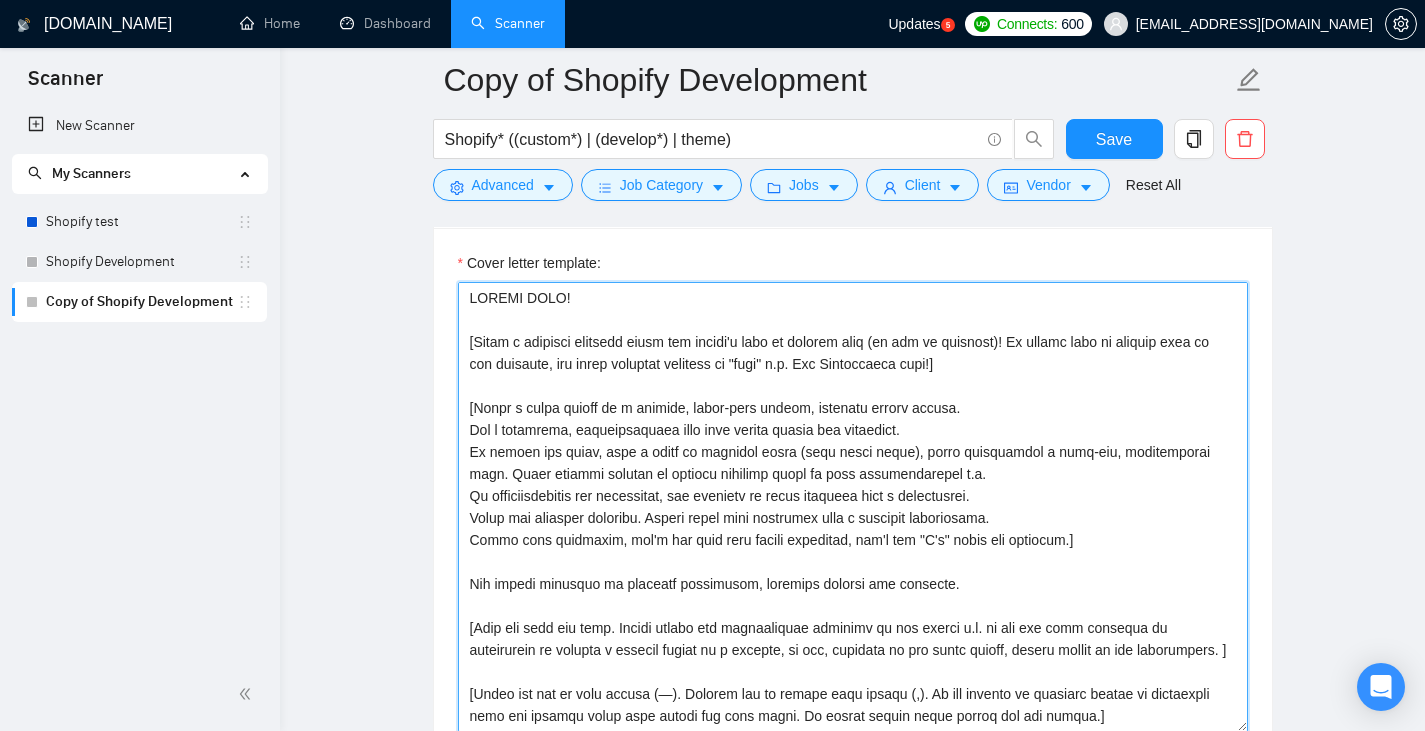 paste on ""thrilled", "looking forward", "eager" etc." 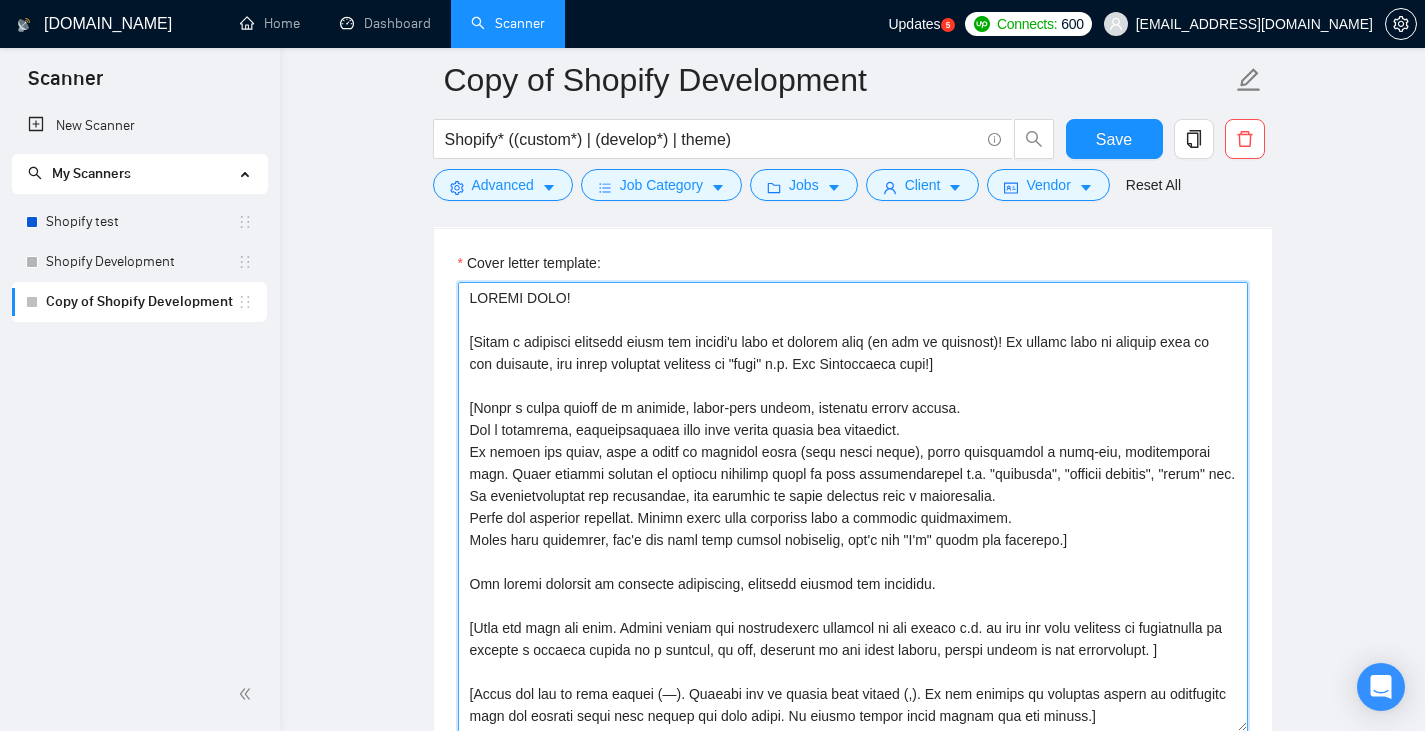 click on "Cover letter template:" at bounding box center (853, 507) 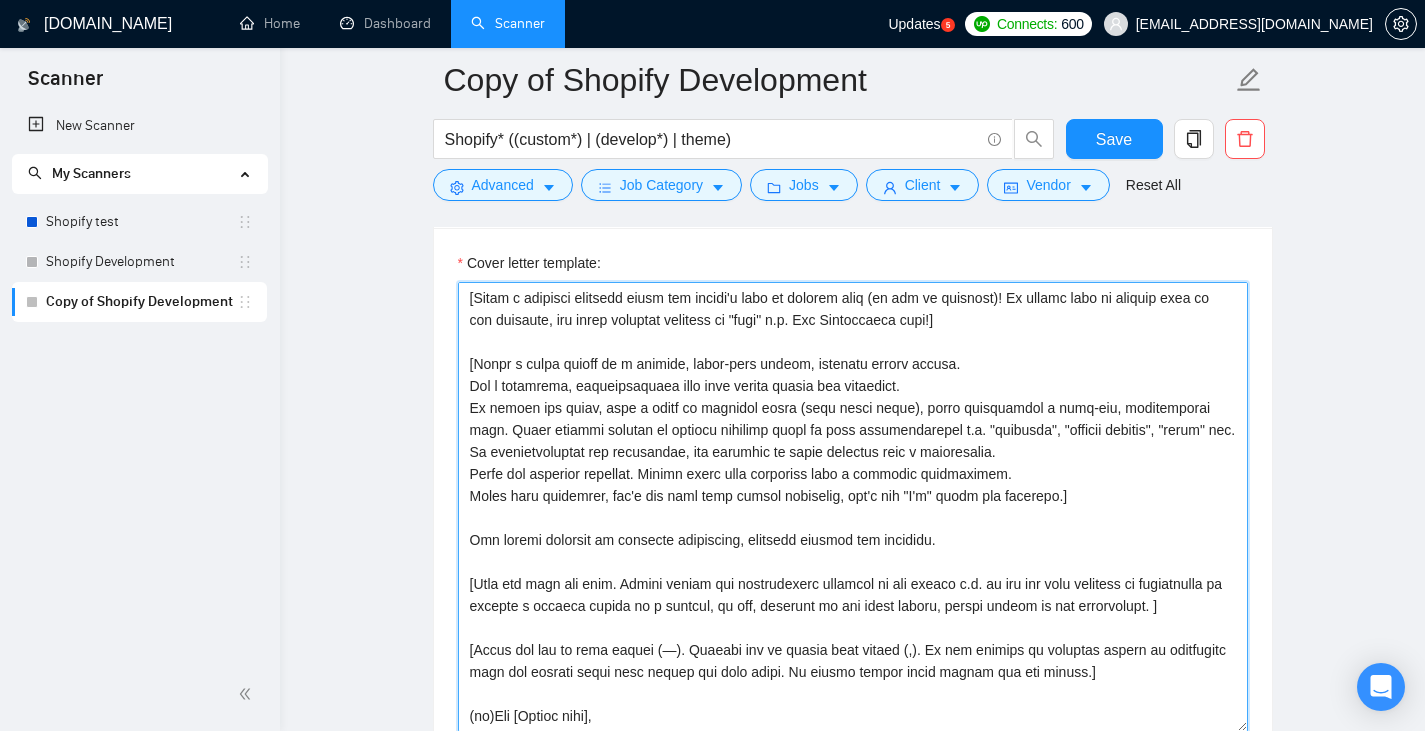 scroll, scrollTop: 66, scrollLeft: 0, axis: vertical 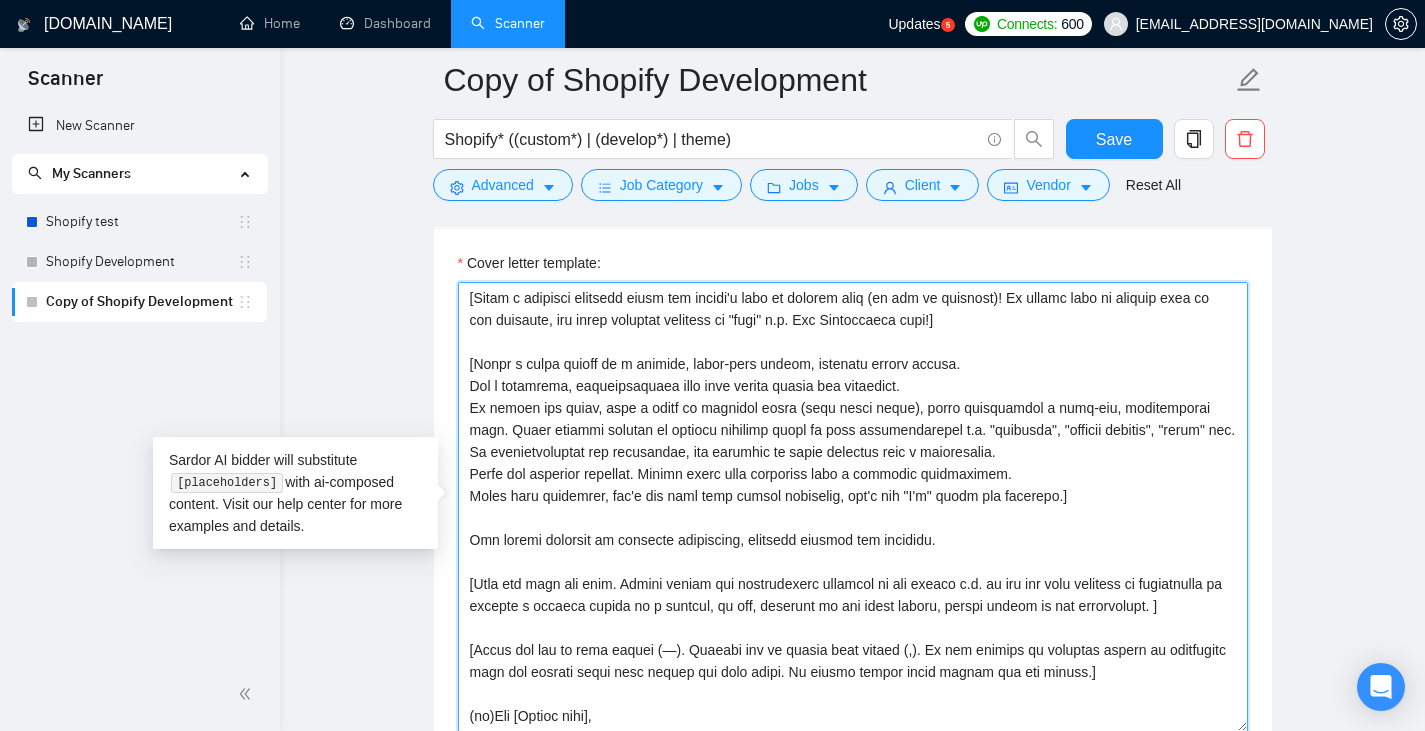 paste on "ensure the cover letter mirrors the length and detail of the job post." 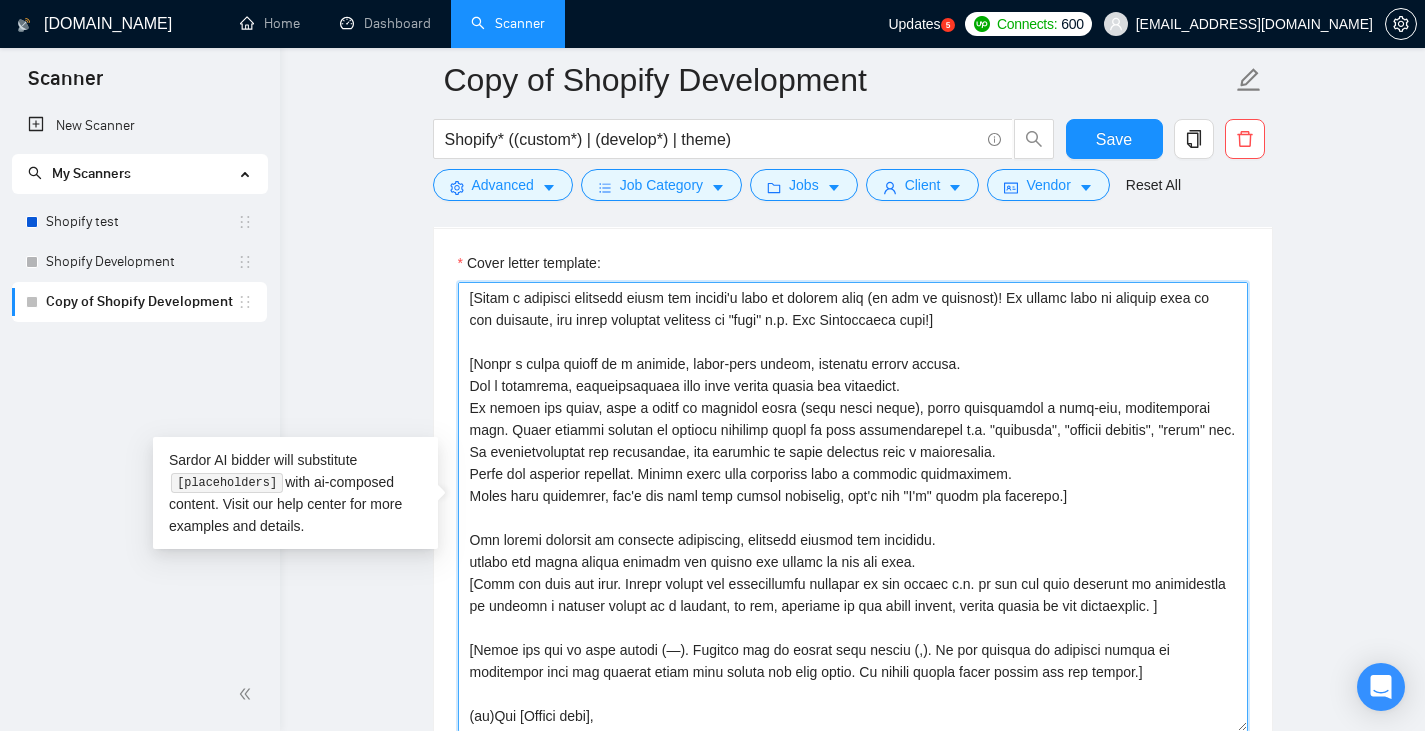 drag, startPoint x: 951, startPoint y: 534, endPoint x: 443, endPoint y: 543, distance: 508.0797 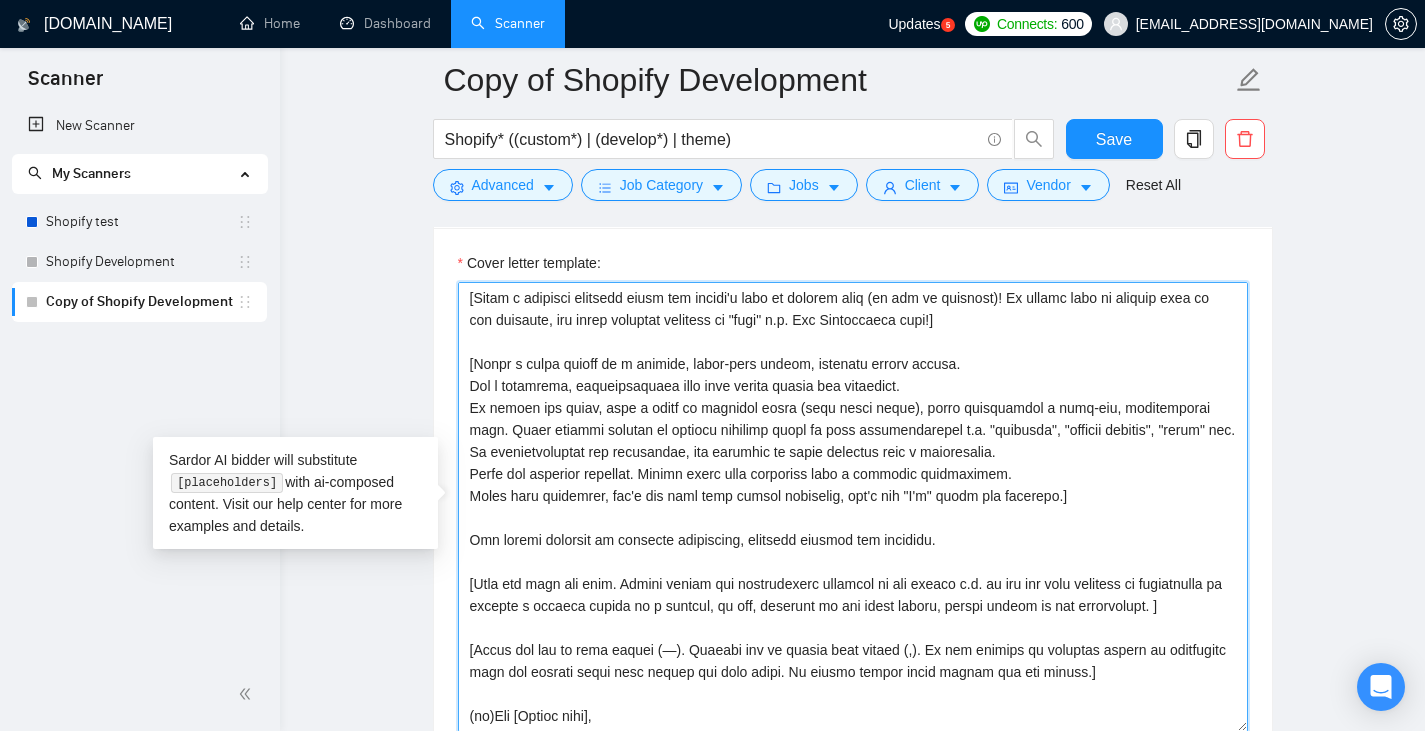 click on "Cover letter template:" at bounding box center [853, 507] 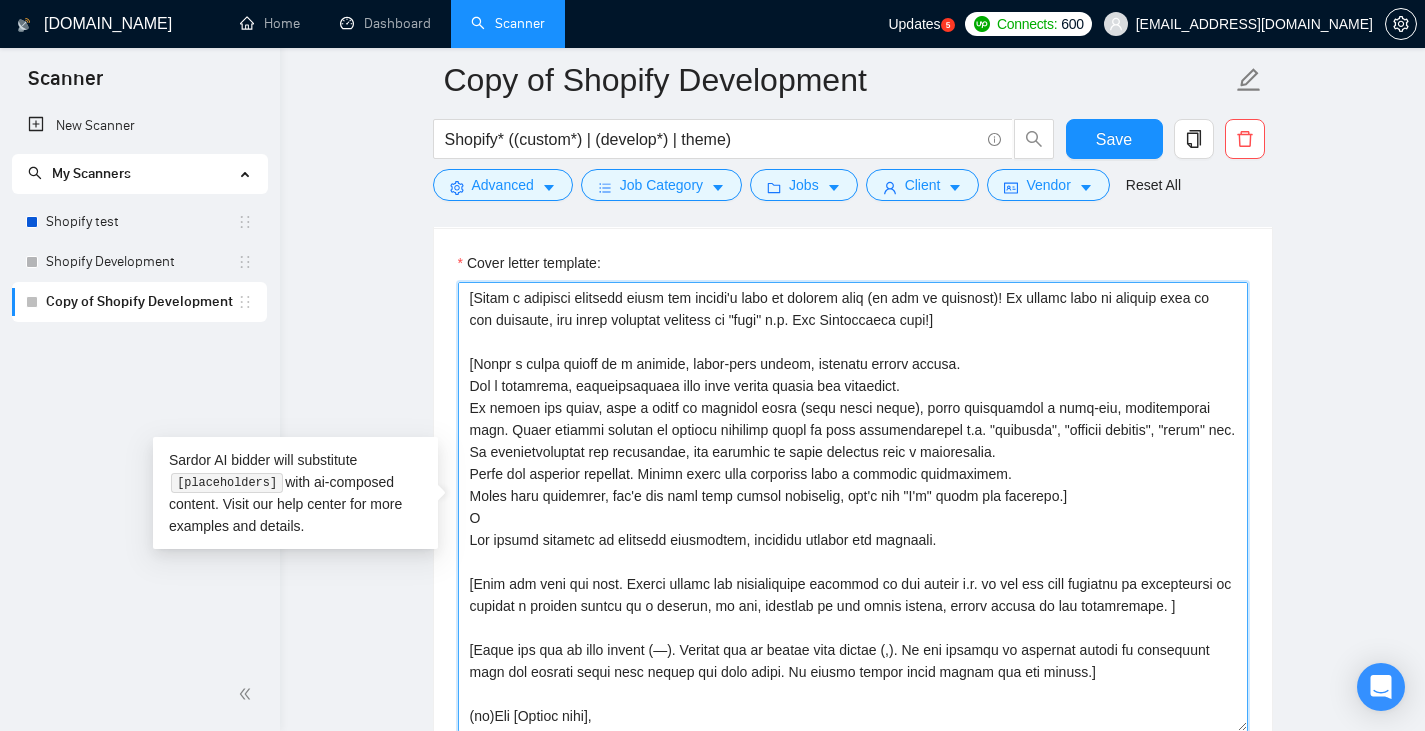 paste on "ensure the cover letter mirrors the length and detail of the job post." 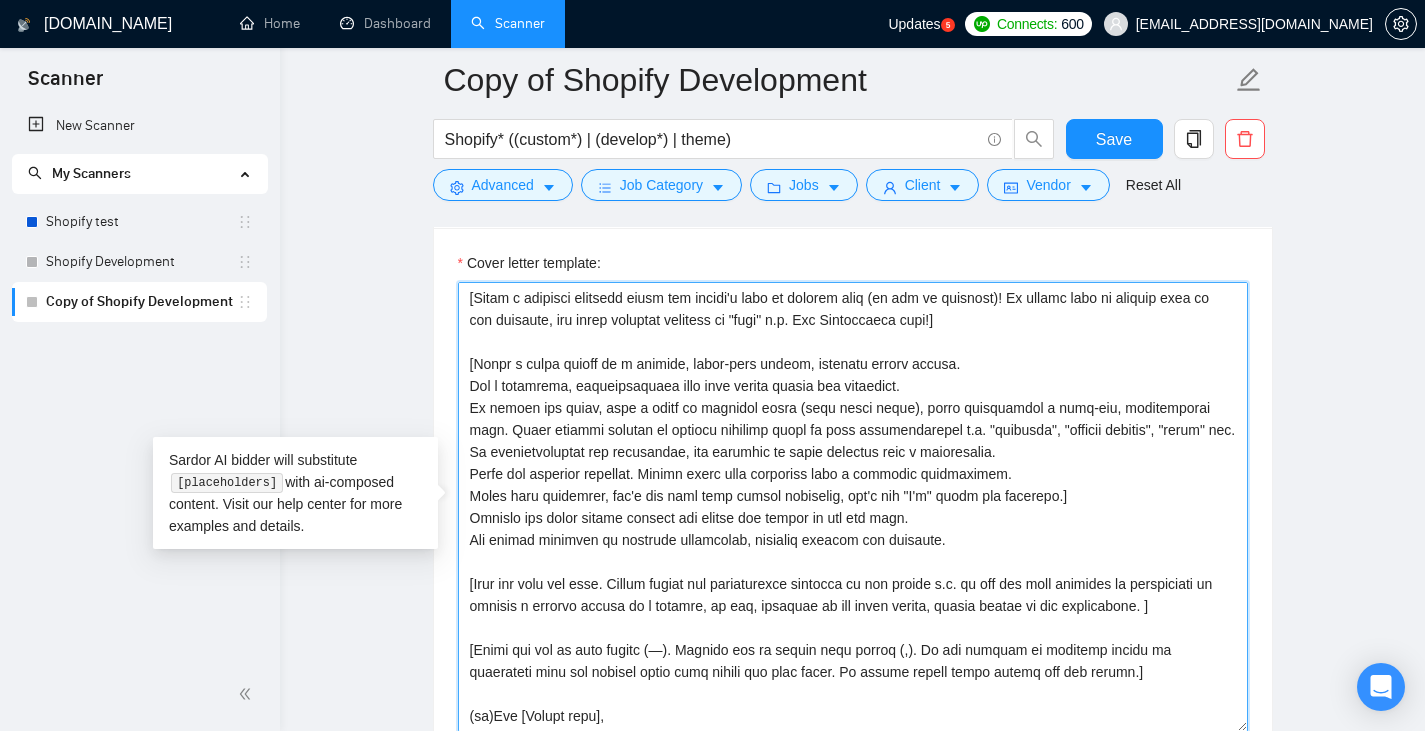click on "Cover letter template:" at bounding box center [853, 507] 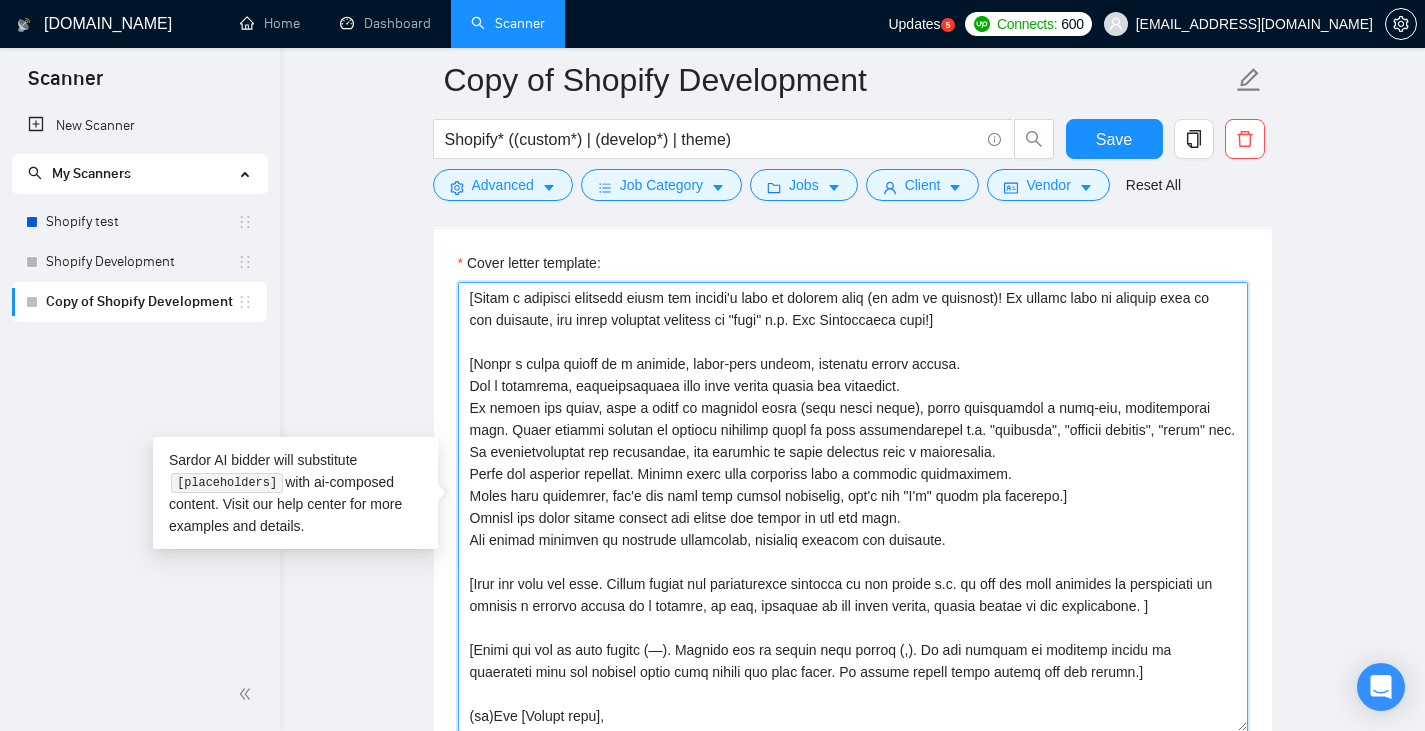 click on "Cover letter template:" at bounding box center (853, 507) 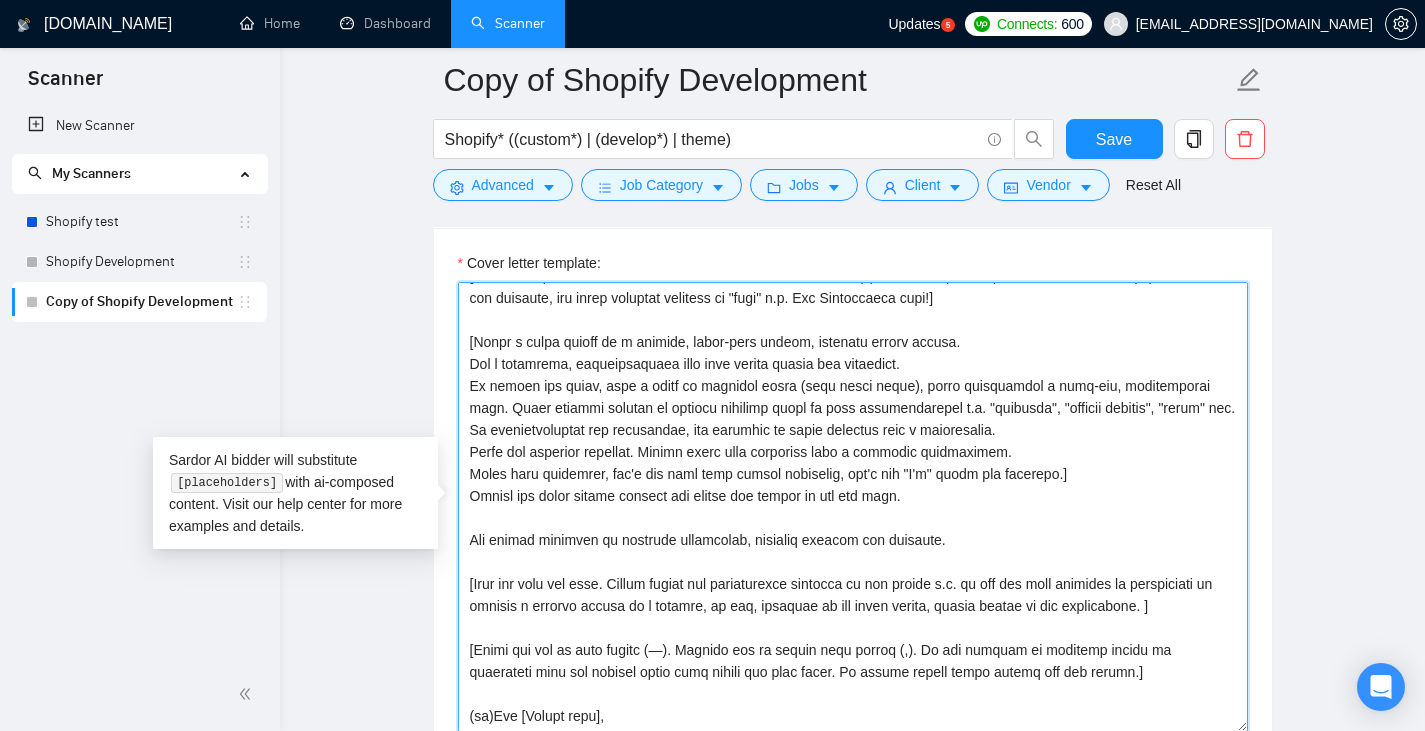 scroll, scrollTop: 88, scrollLeft: 0, axis: vertical 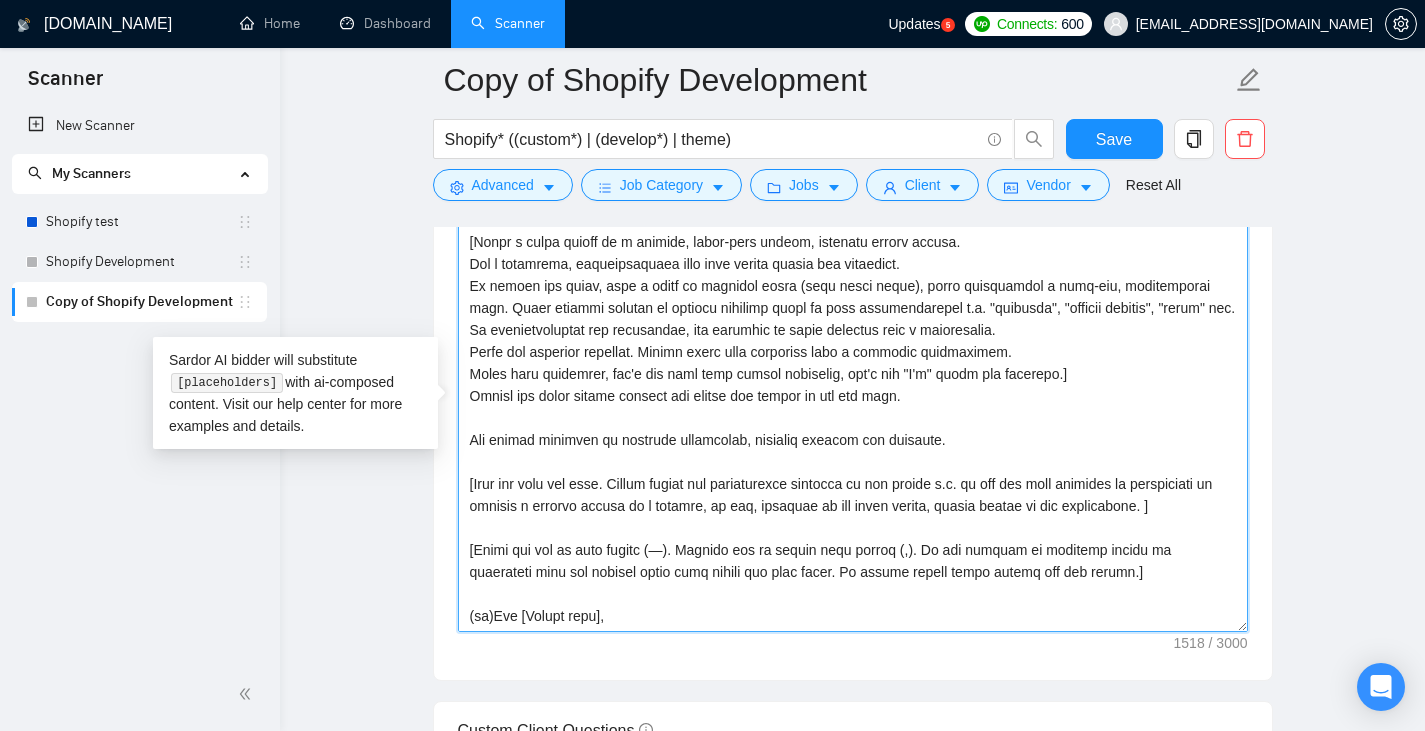click on "Cover letter template:" at bounding box center [853, 407] 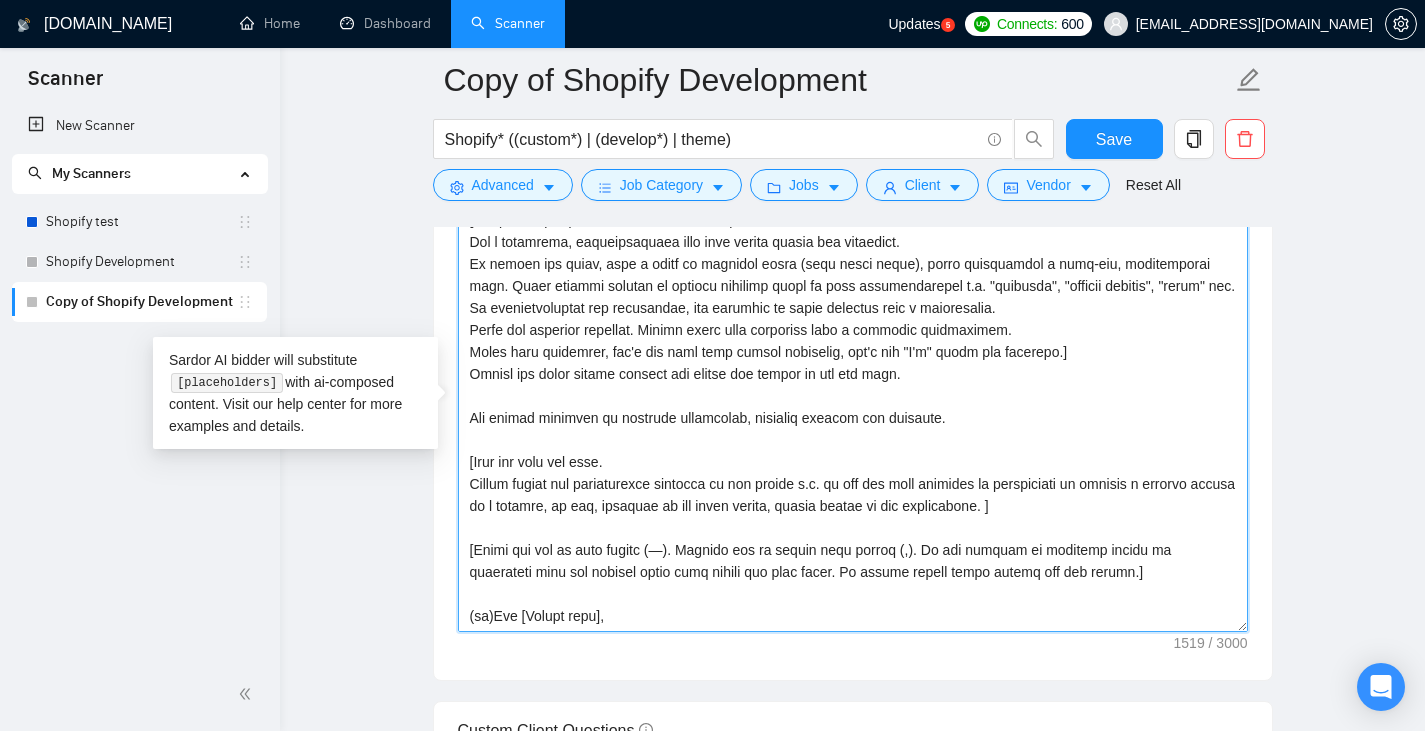 click on "Cover letter template:" at bounding box center [853, 407] 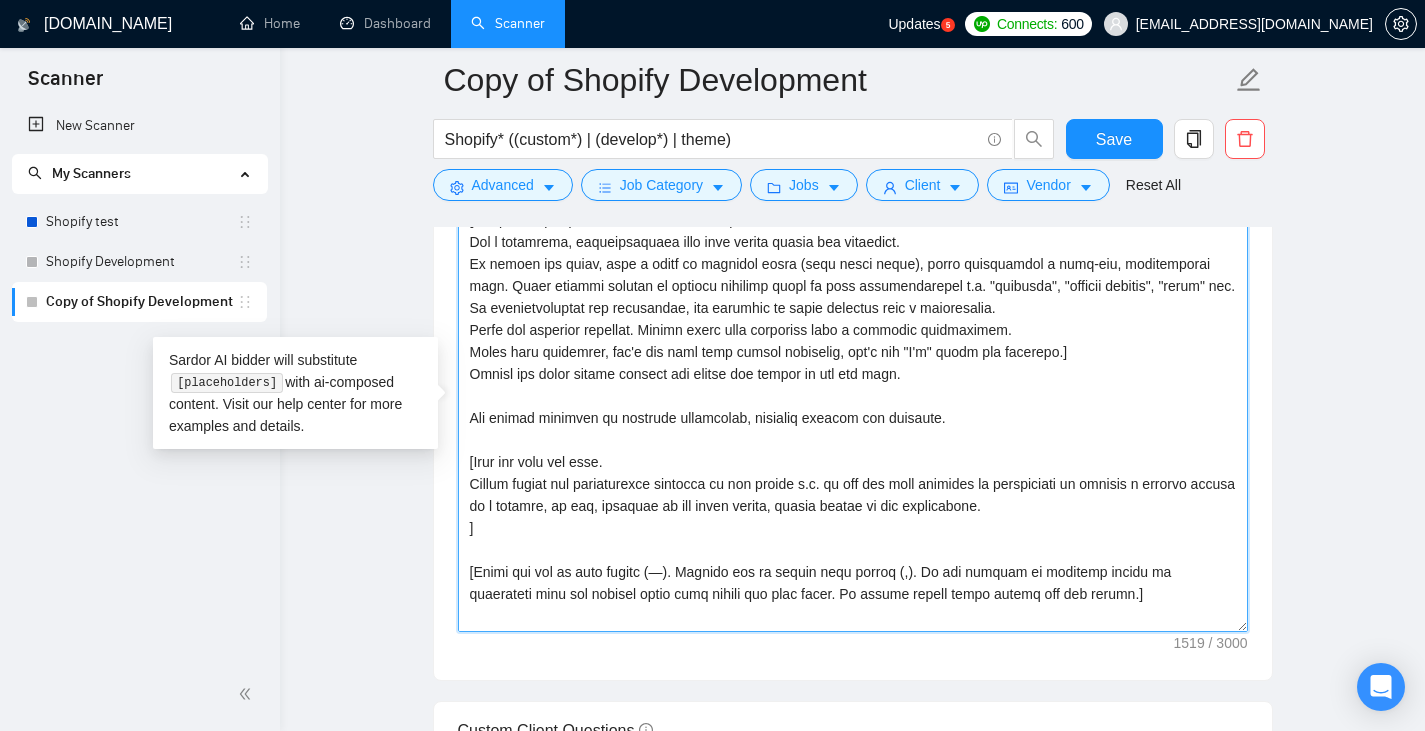 paste on "[If the job post states a requirement to share specific information, please make sure the cover letter has included the relevant information asked for. If the cover letter has not yet provided the relevant information, please add it at this point in the cover letter. Note]" 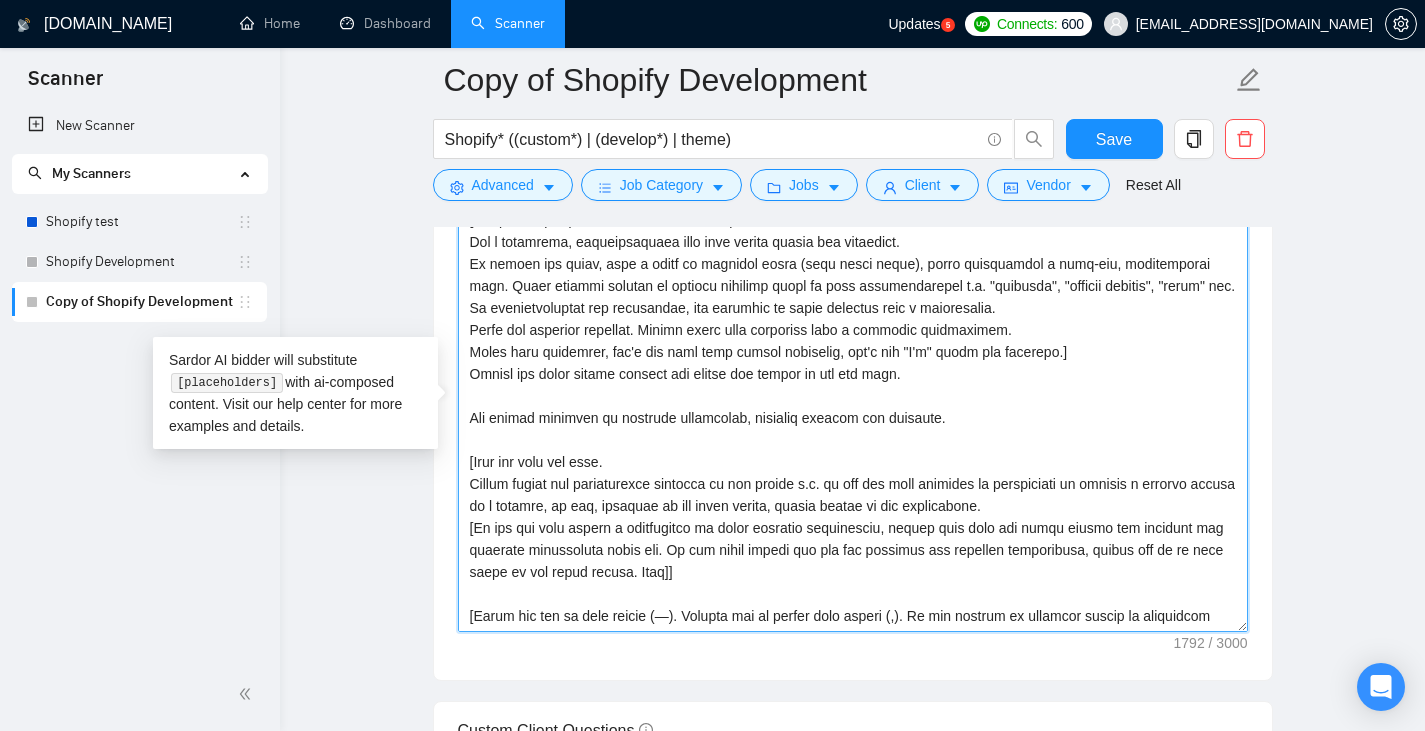click on "Cover letter template:" at bounding box center [853, 407] 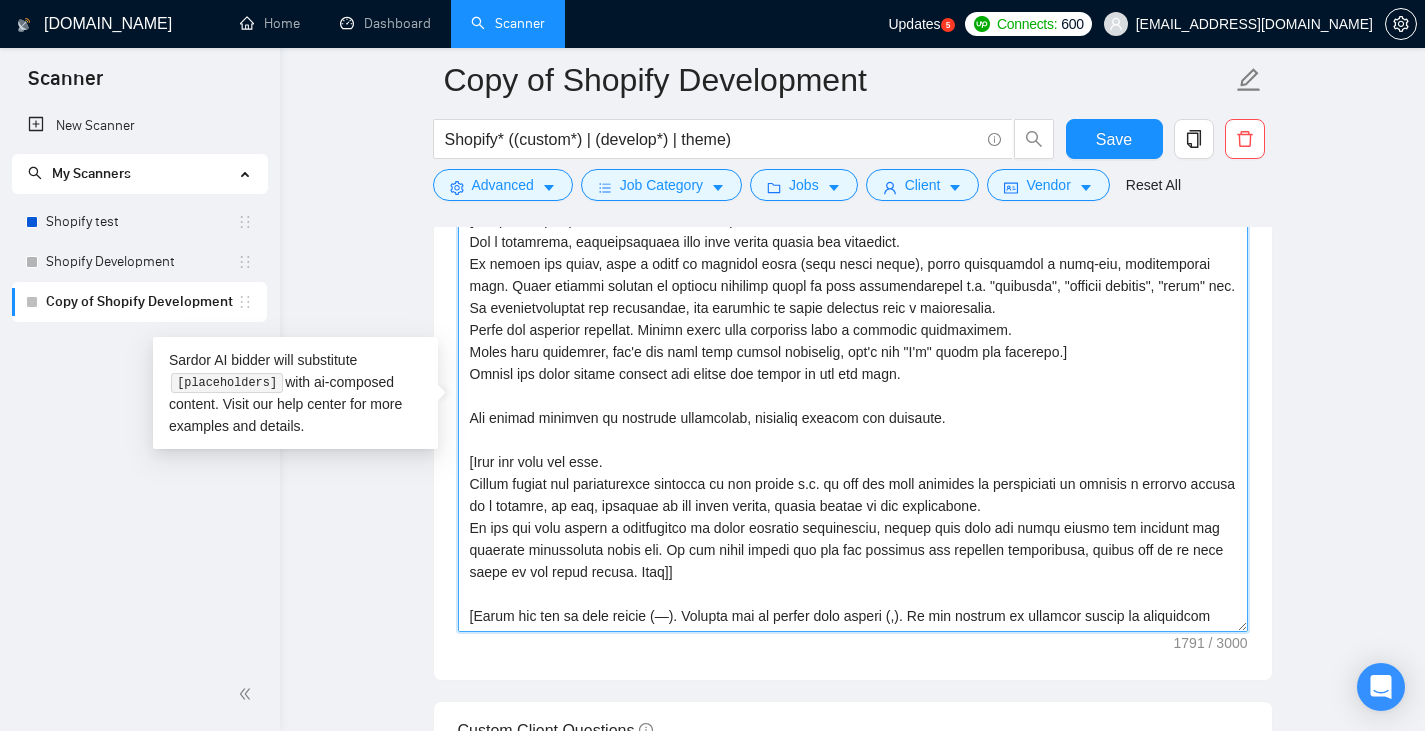 drag, startPoint x: 824, startPoint y: 481, endPoint x: 794, endPoint y: 481, distance: 30 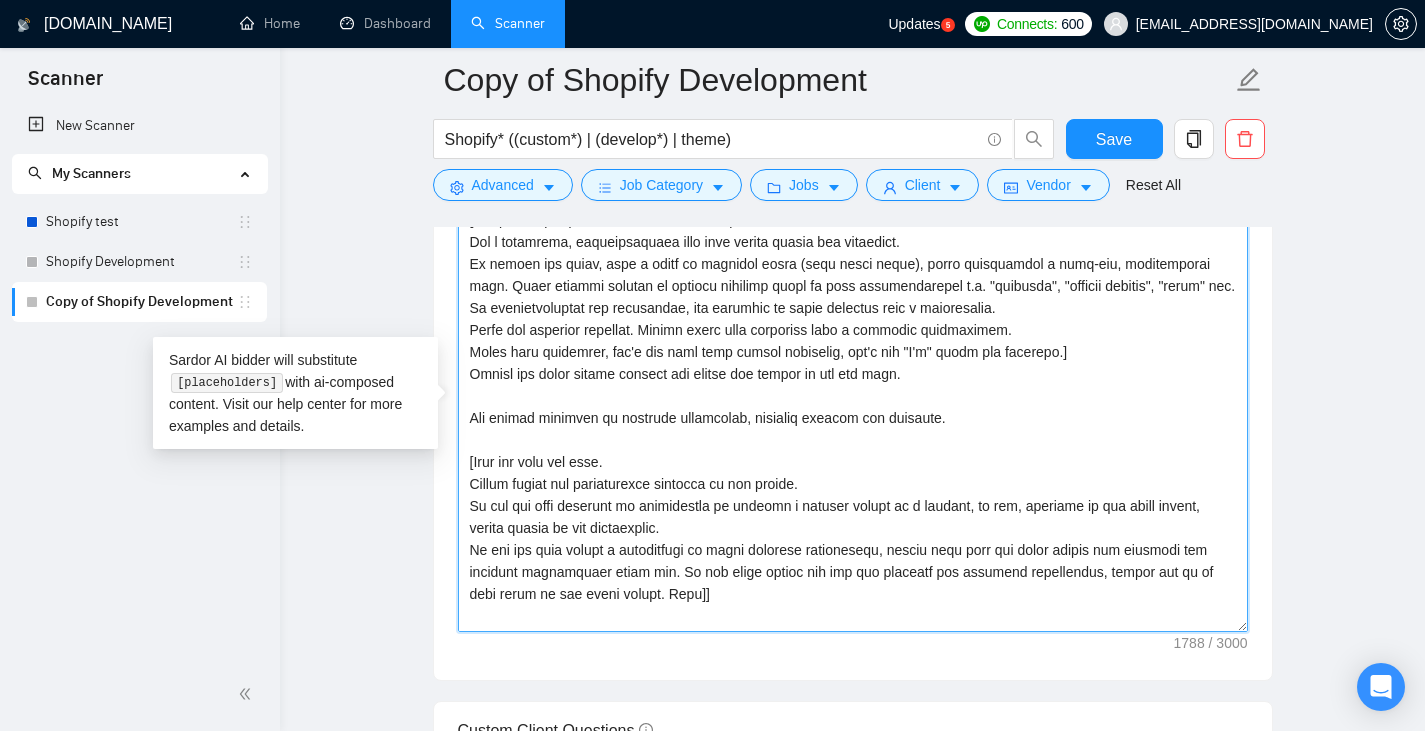 drag, startPoint x: 873, startPoint y: 549, endPoint x: 924, endPoint y: 546, distance: 51.088158 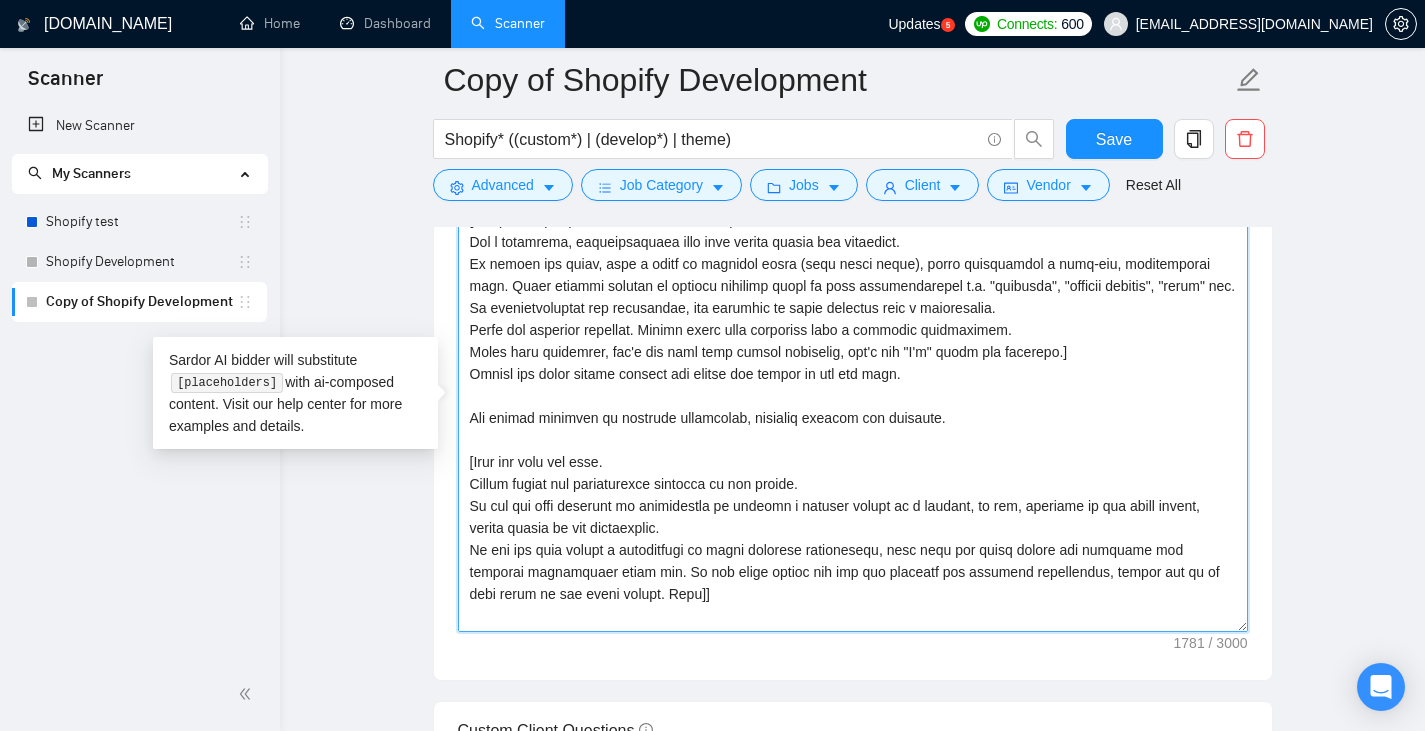 drag, startPoint x: 877, startPoint y: 550, endPoint x: 1060, endPoint y: 553, distance: 183.02458 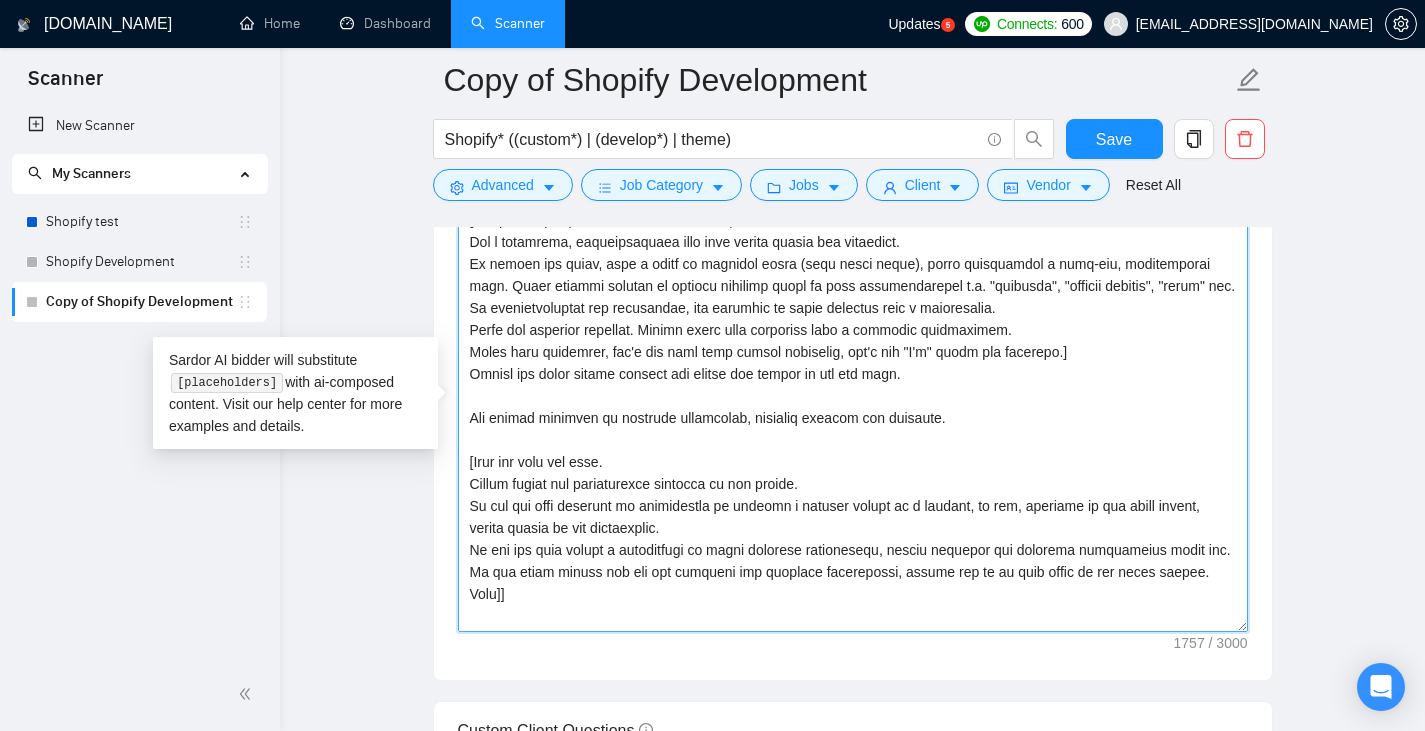 click on "Cover letter template:" at bounding box center [853, 407] 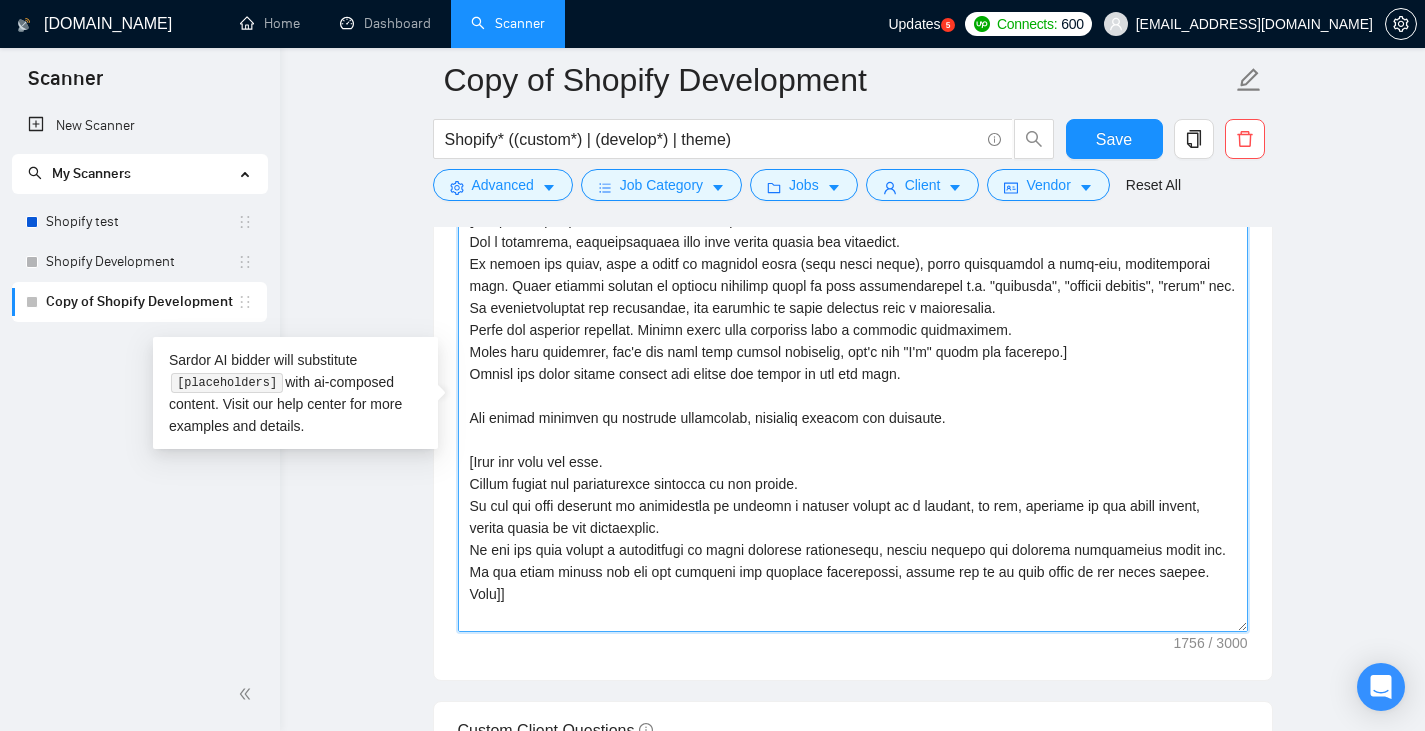 click on "Cover letter template:" at bounding box center [853, 407] 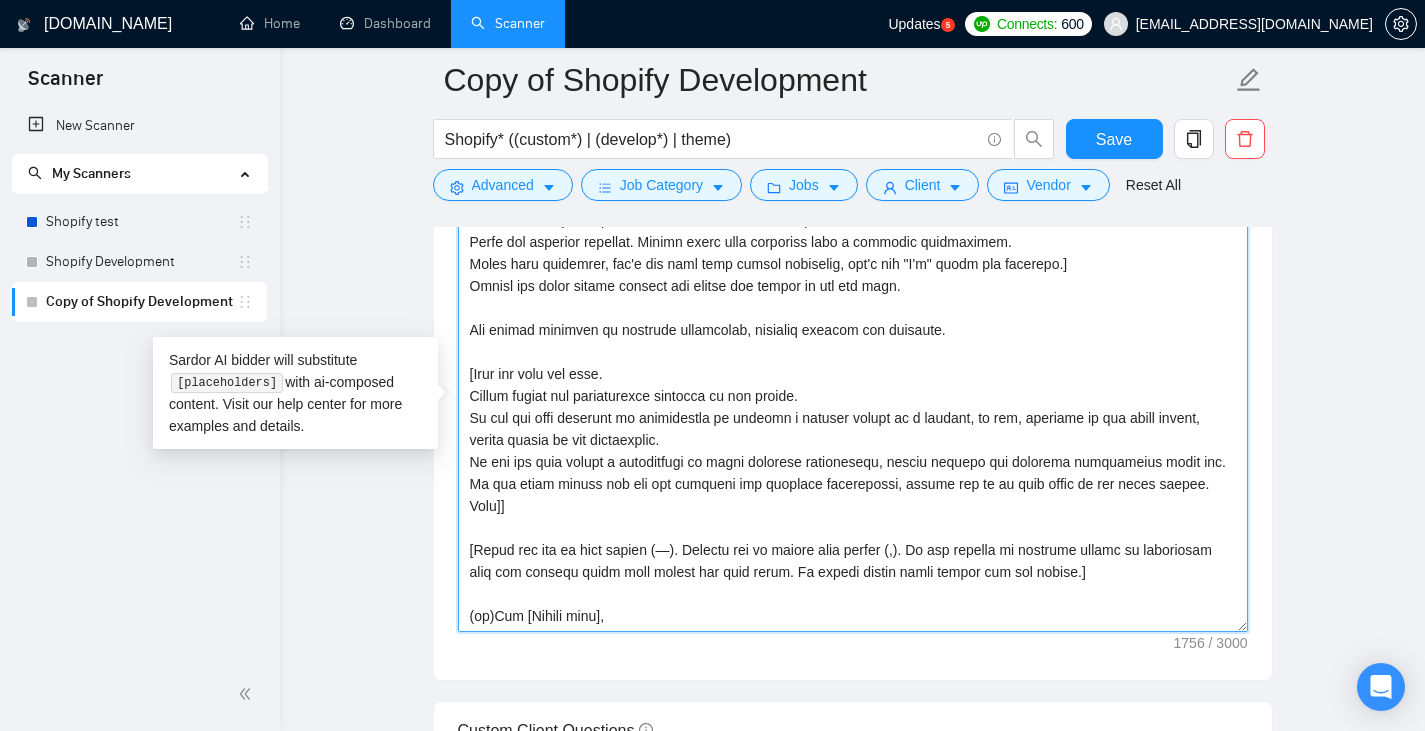 drag, startPoint x: 1209, startPoint y: 570, endPoint x: 1, endPoint y: 476, distance: 1211.6517 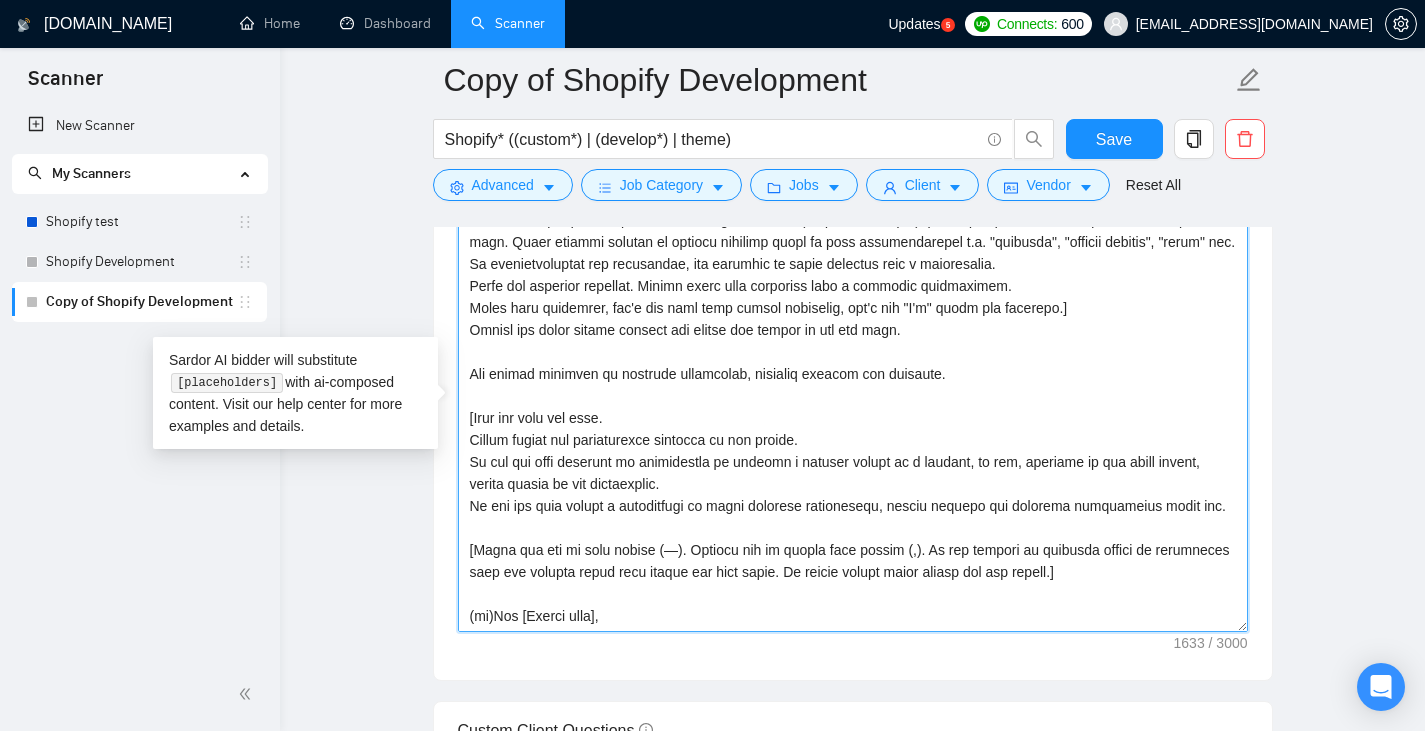 scroll, scrollTop: 154, scrollLeft: 0, axis: vertical 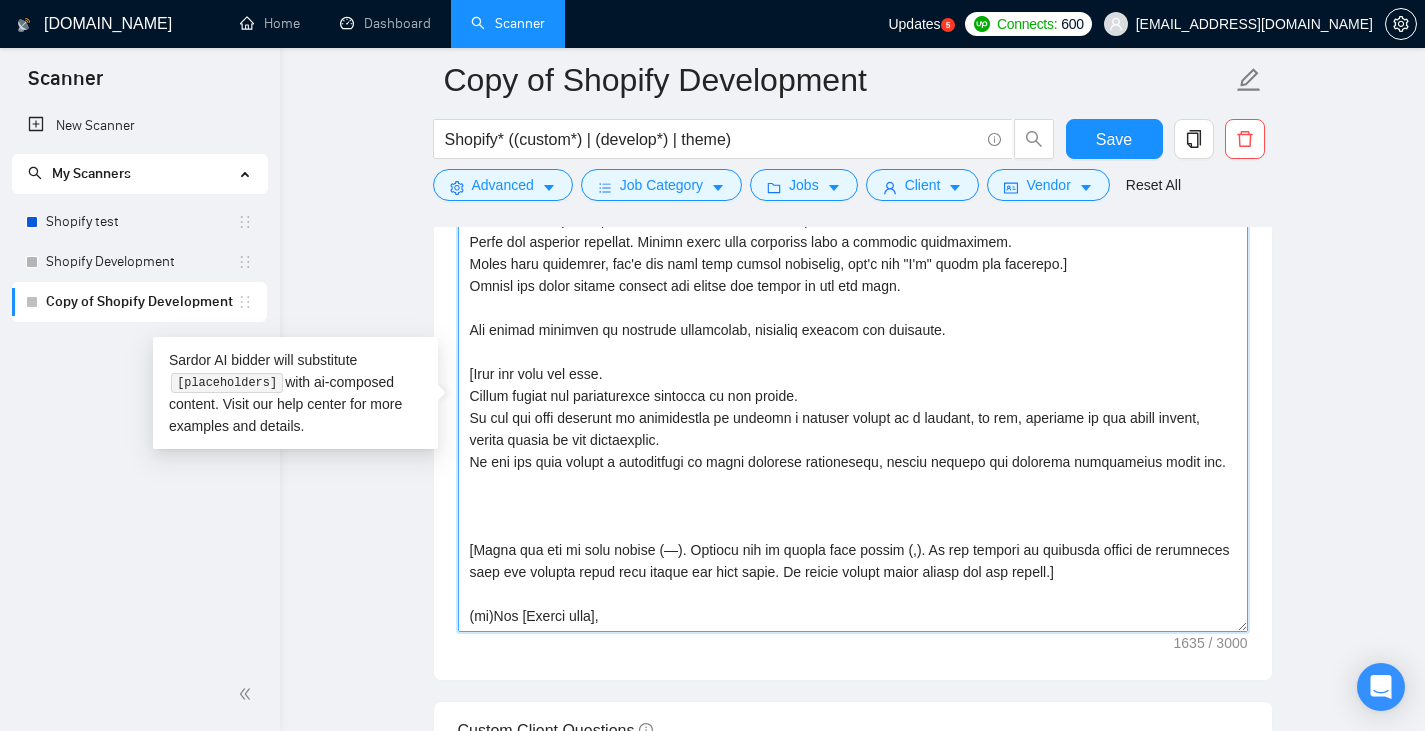 paste on "[Identify one key pain point from the job post using 3-6 words max, and explain how I can solve it based on previous results or proven process. Use simple, human language. Make sure to show that I understand the client's needs and can deliver the results they are looking for. Make it 3-4 sentences. Do not ever lie, or generate fictional experience that we may have. Only reference genuine experience you know we definitely have.]
[When referencing a previous project, do not use the project title from our portfolio. Instead, paraphrase the title into a natural-sounding sentence.]
[Read the entire job post and ask a question related to the project that is very easy to answer. Do not ask questions where the relevant information was already provided in the job post. Do not ask questions about specific details of the client's requirements. Instead, ask questions that relate to their expectations, scope or process. Do not repeat yourself.]" 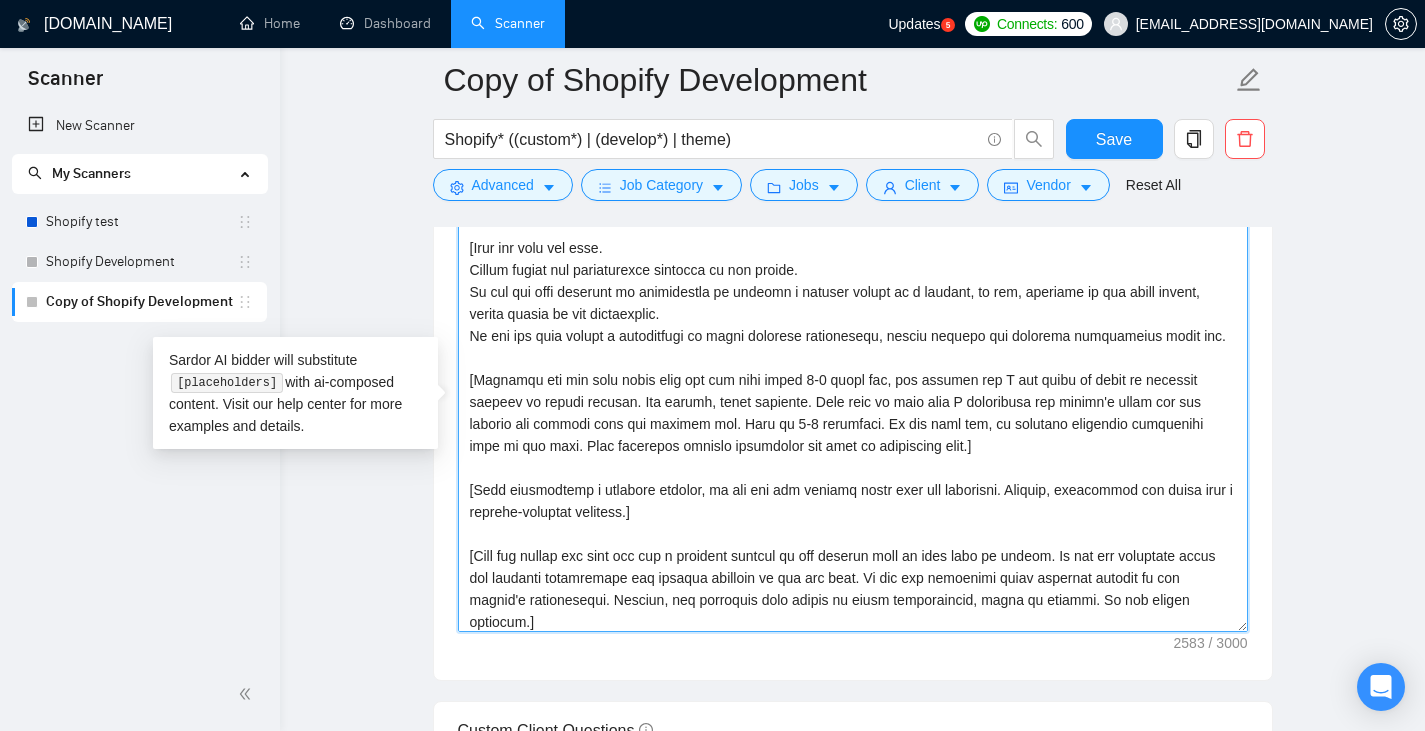scroll, scrollTop: 202, scrollLeft: 0, axis: vertical 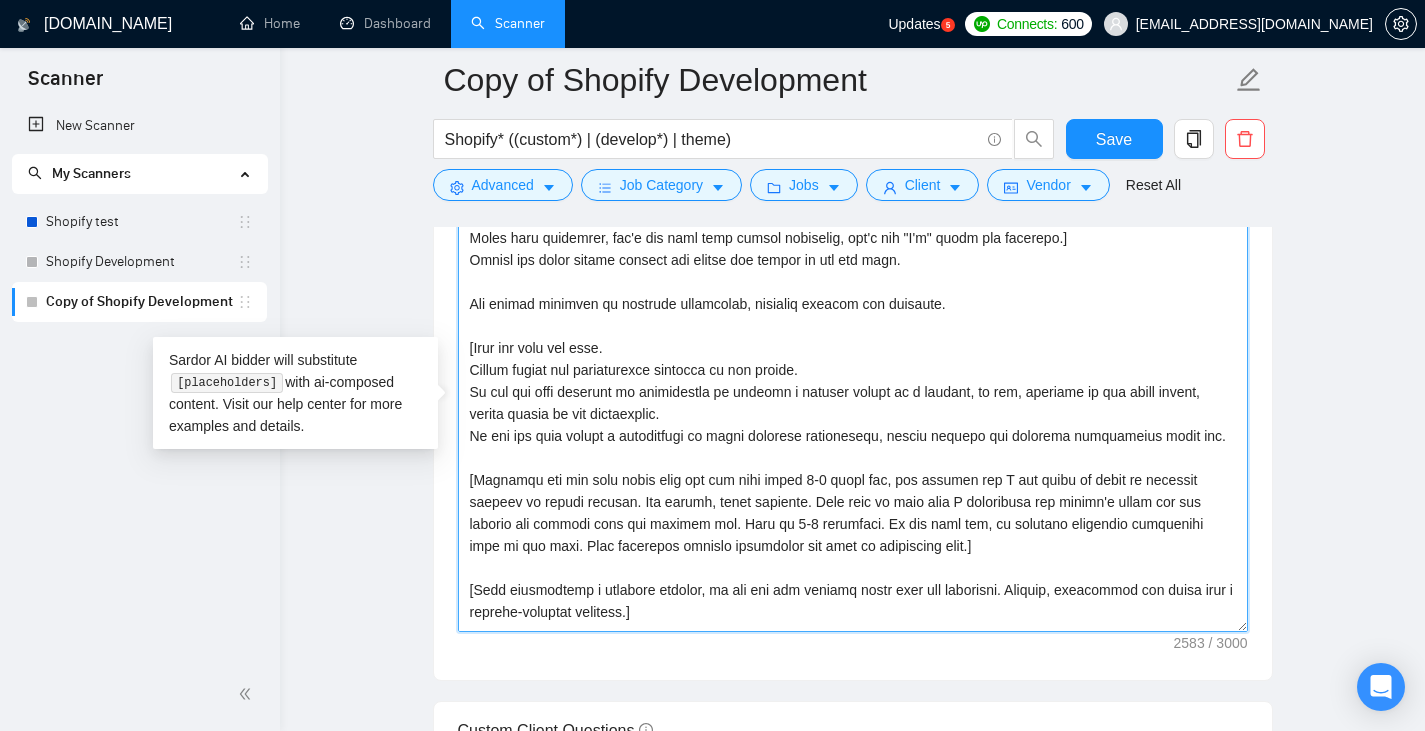 click on "Cover letter template:" at bounding box center (853, 407) 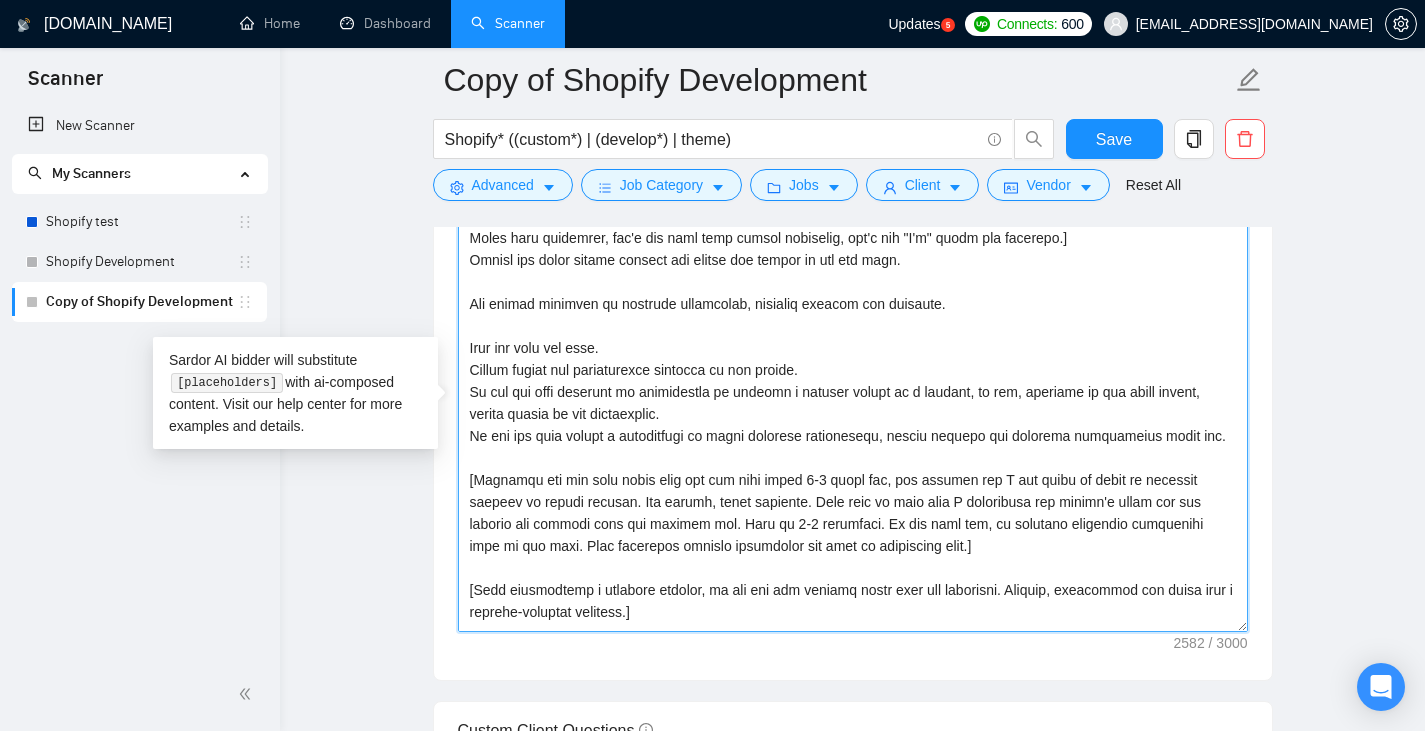 click on "Cover letter template:" at bounding box center (853, 407) 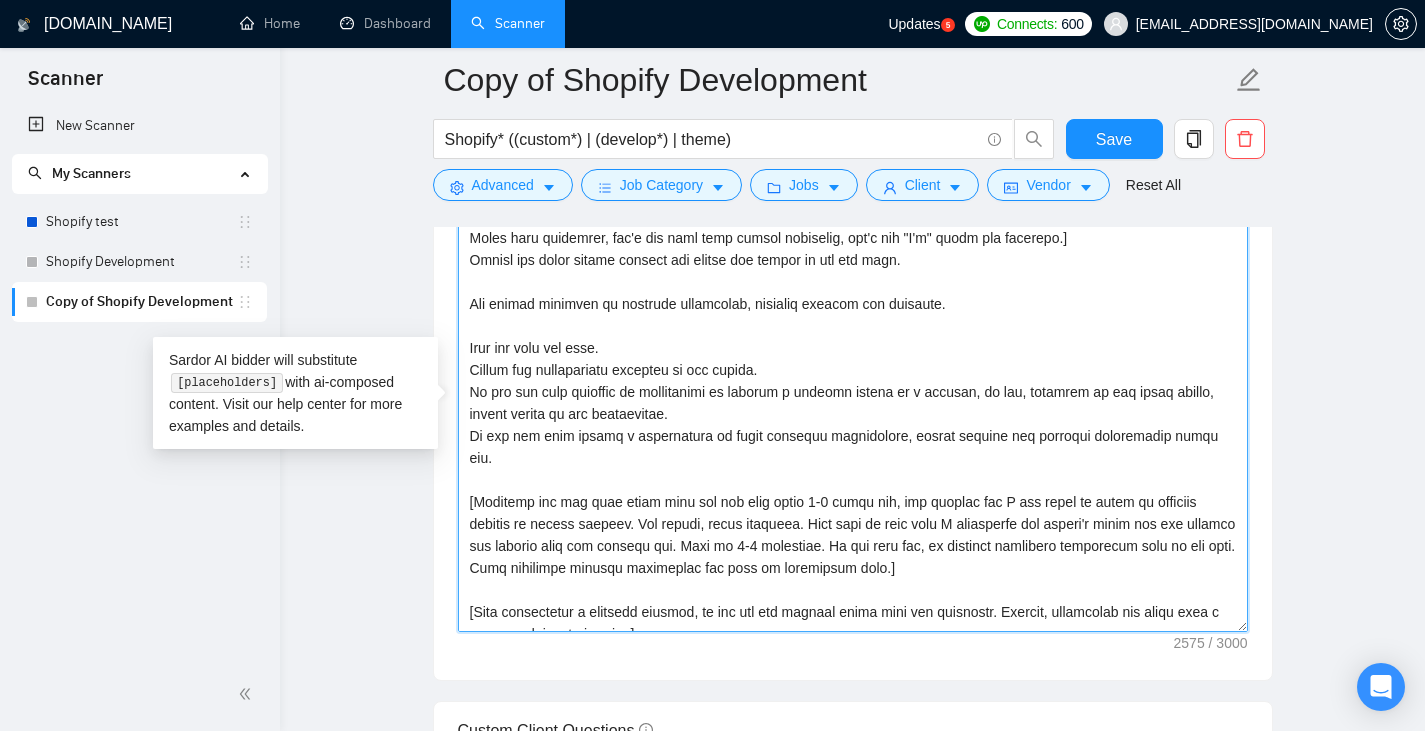 click on "Cover letter template:" at bounding box center (853, 407) 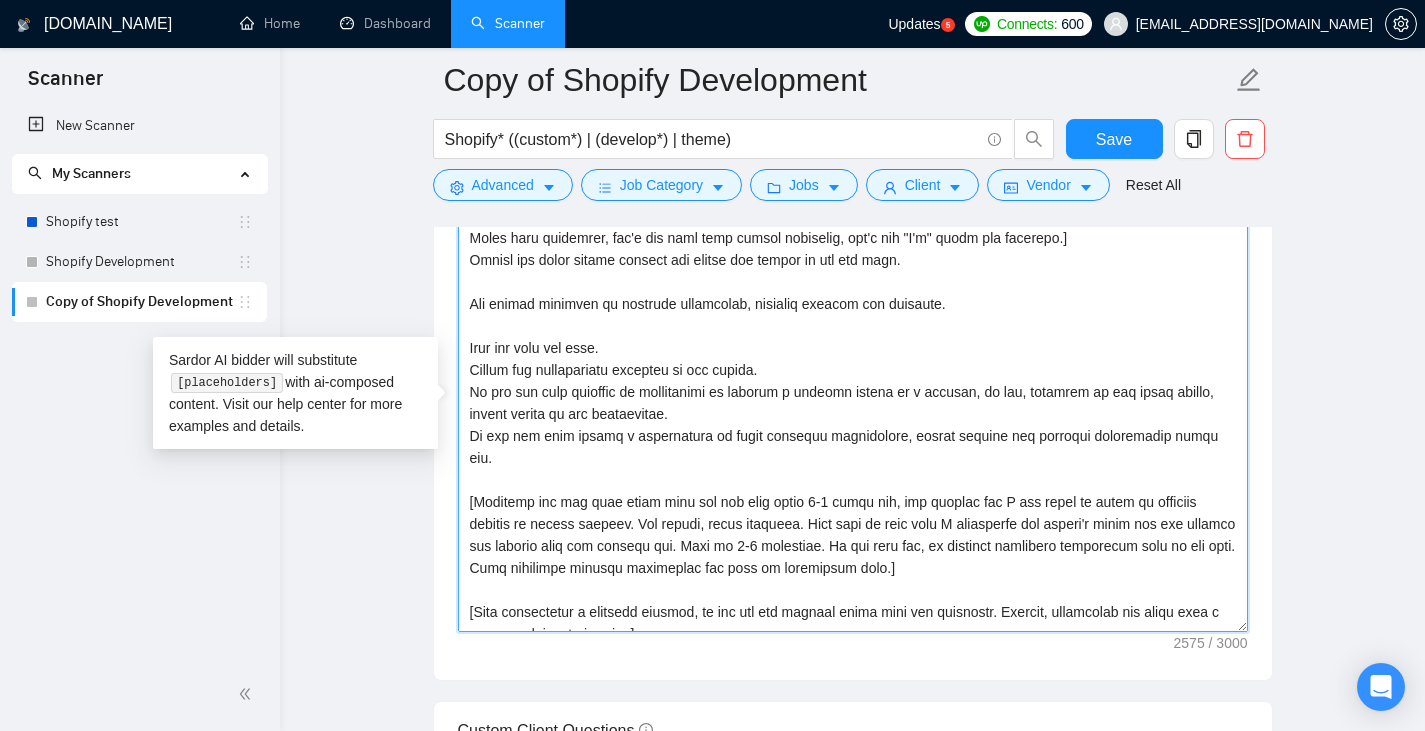 click on "Cover letter template:" at bounding box center (853, 407) 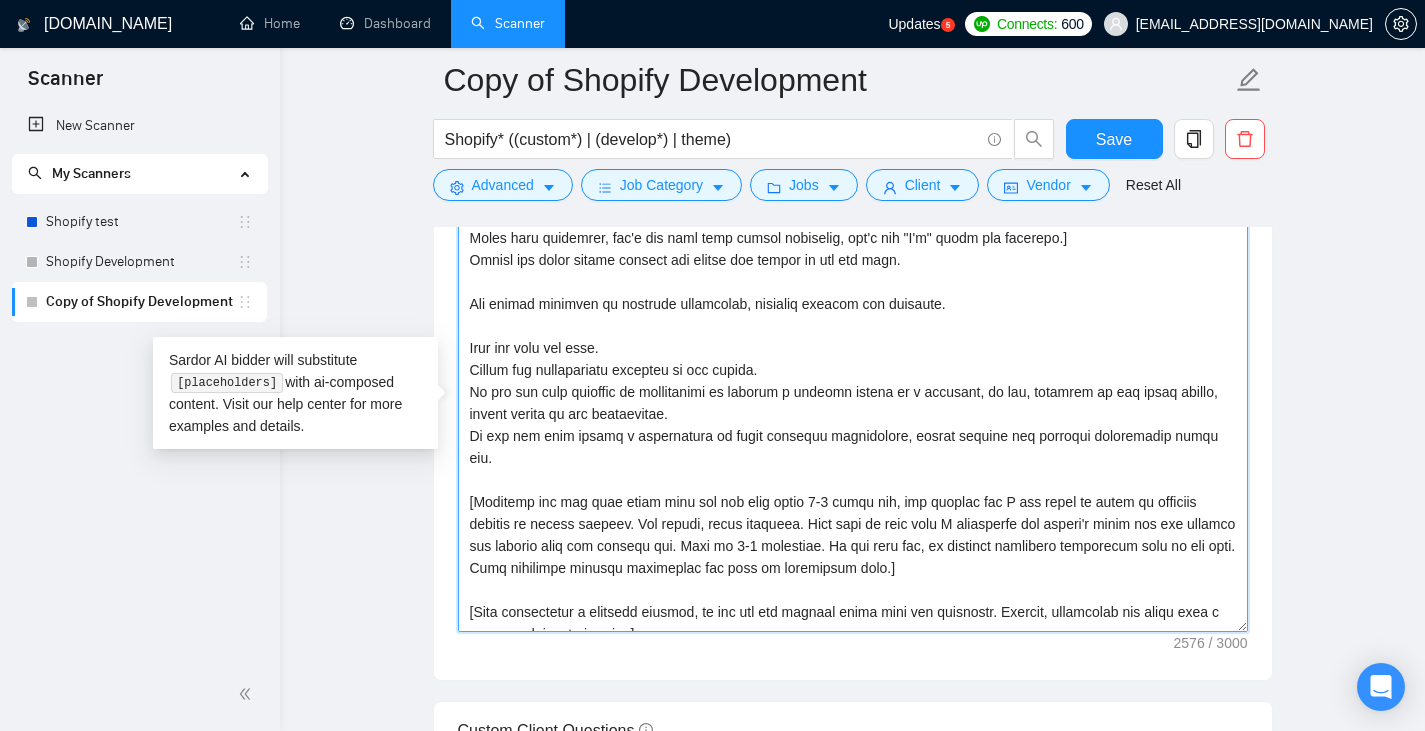 click on "Cover letter template:" at bounding box center [853, 407] 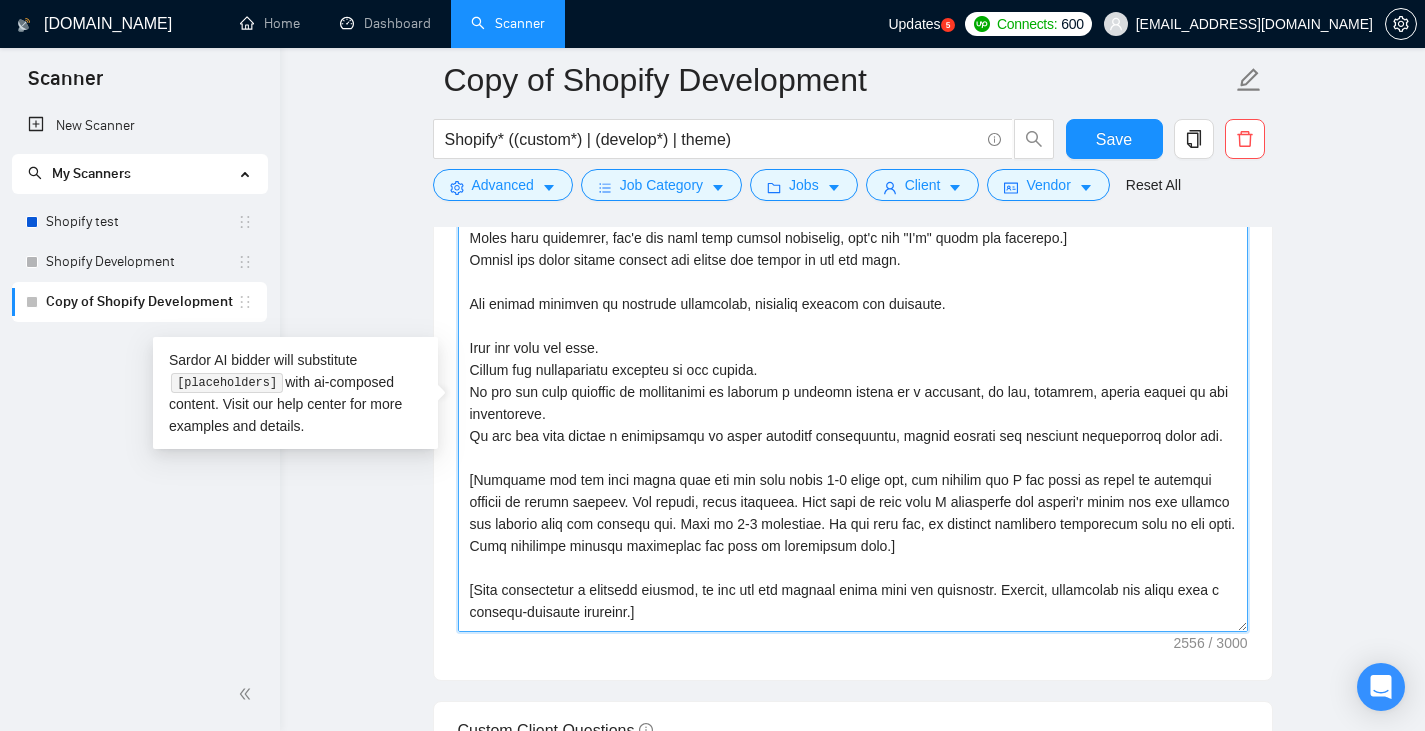 click on "Cover letter template:" at bounding box center [853, 407] 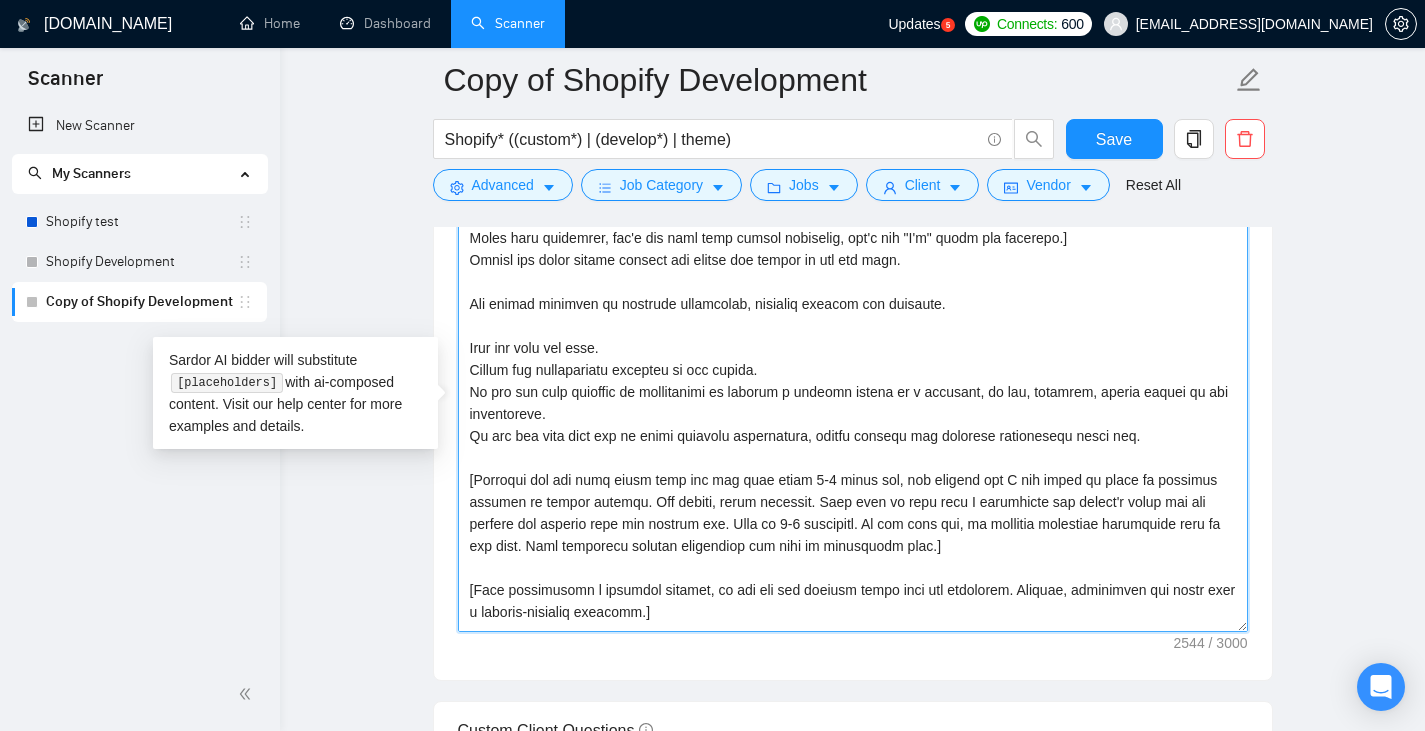 drag, startPoint x: 561, startPoint y: 393, endPoint x: 698, endPoint y: 391, distance: 137.0146 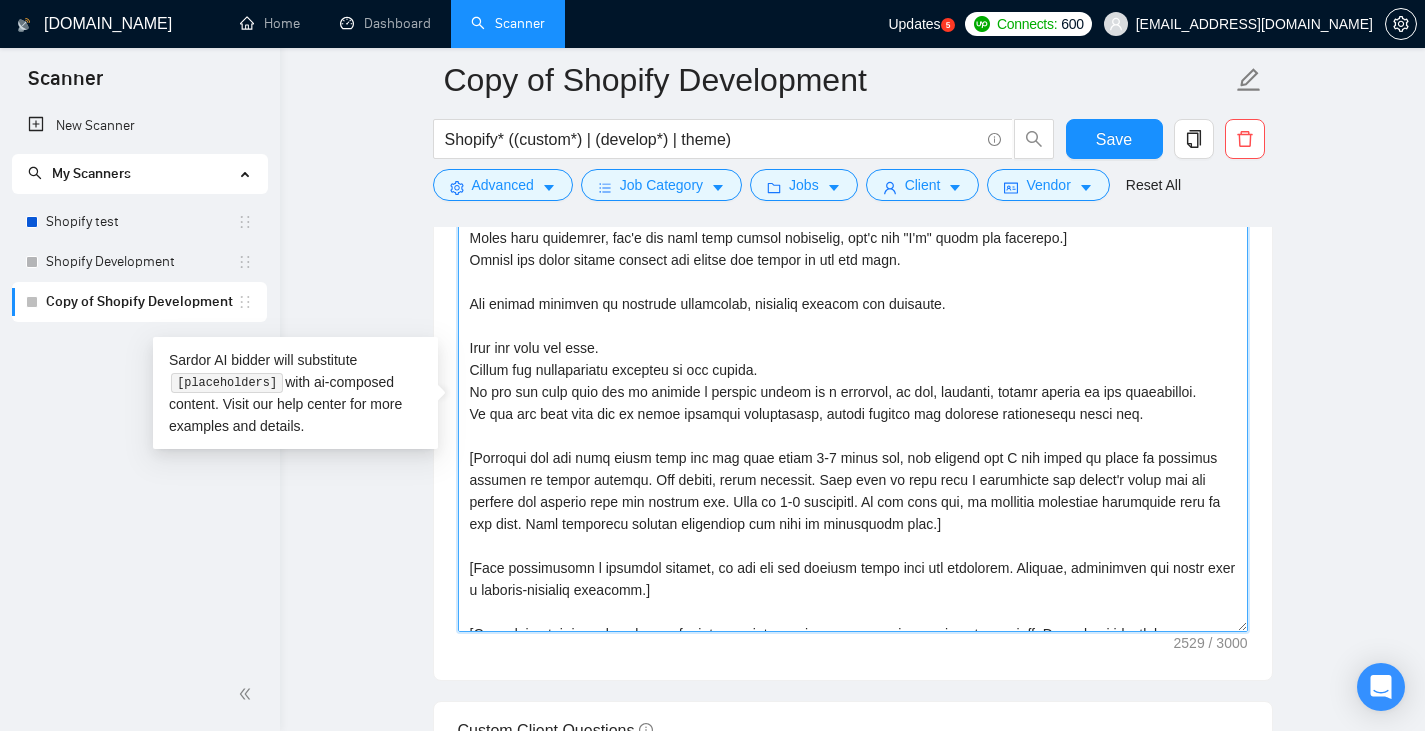 click on "Cover letter template:" at bounding box center [853, 407] 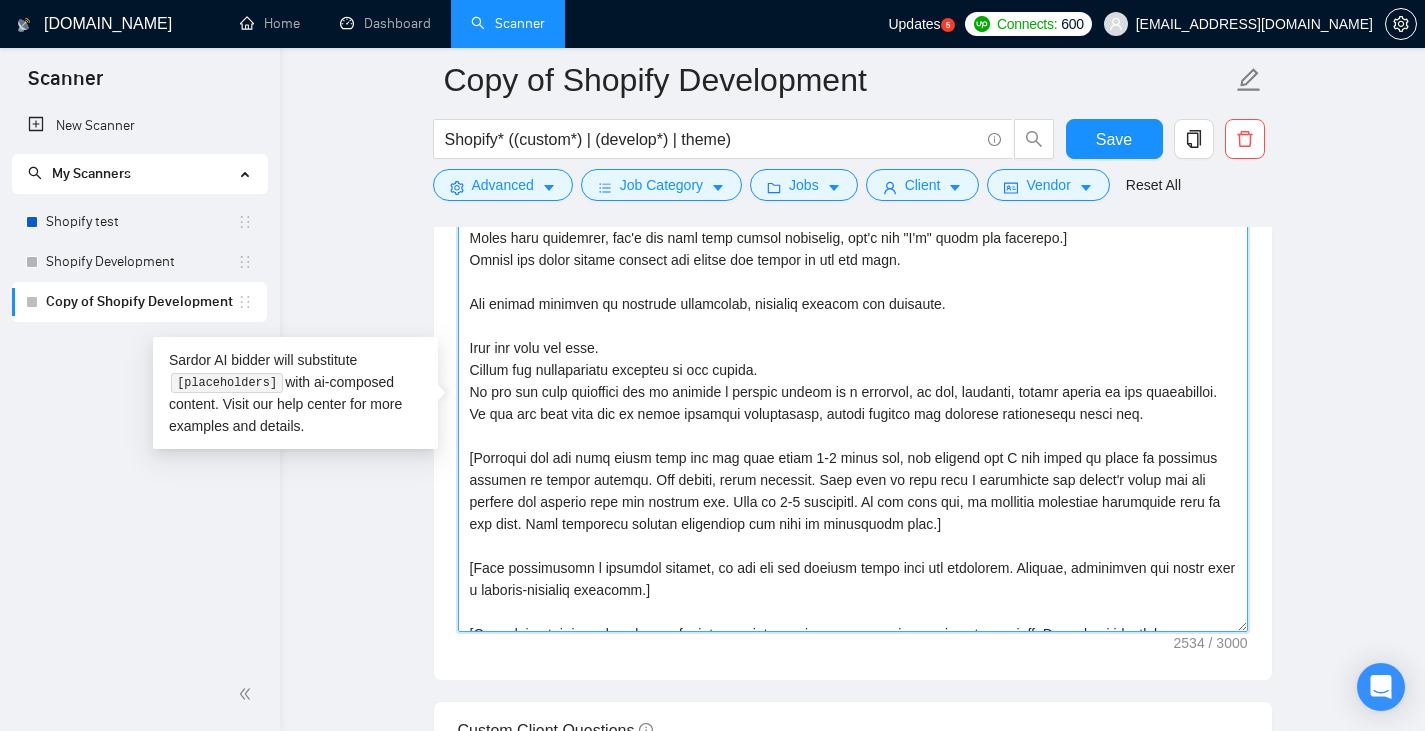 click on "Cover letter template:" at bounding box center (853, 407) 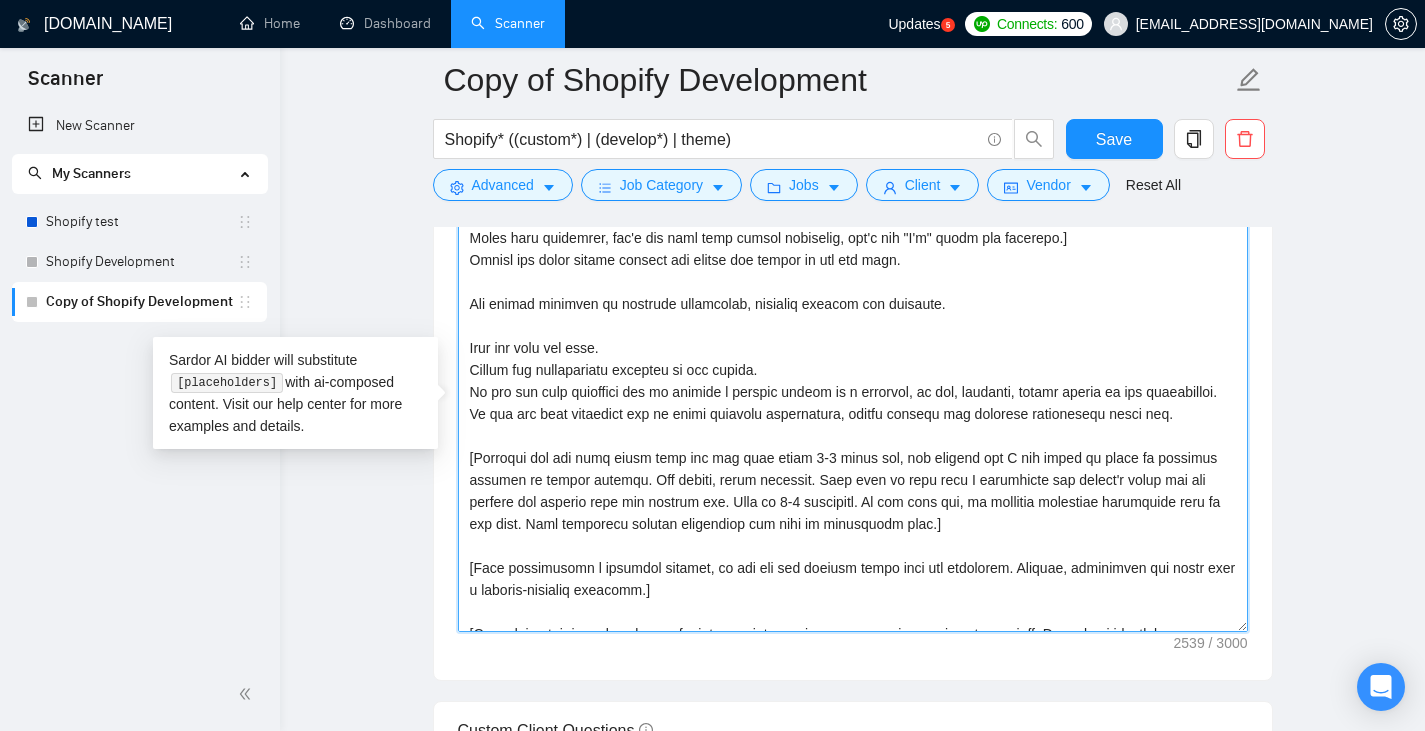 drag, startPoint x: 871, startPoint y: 410, endPoint x: 915, endPoint y: 410, distance: 44 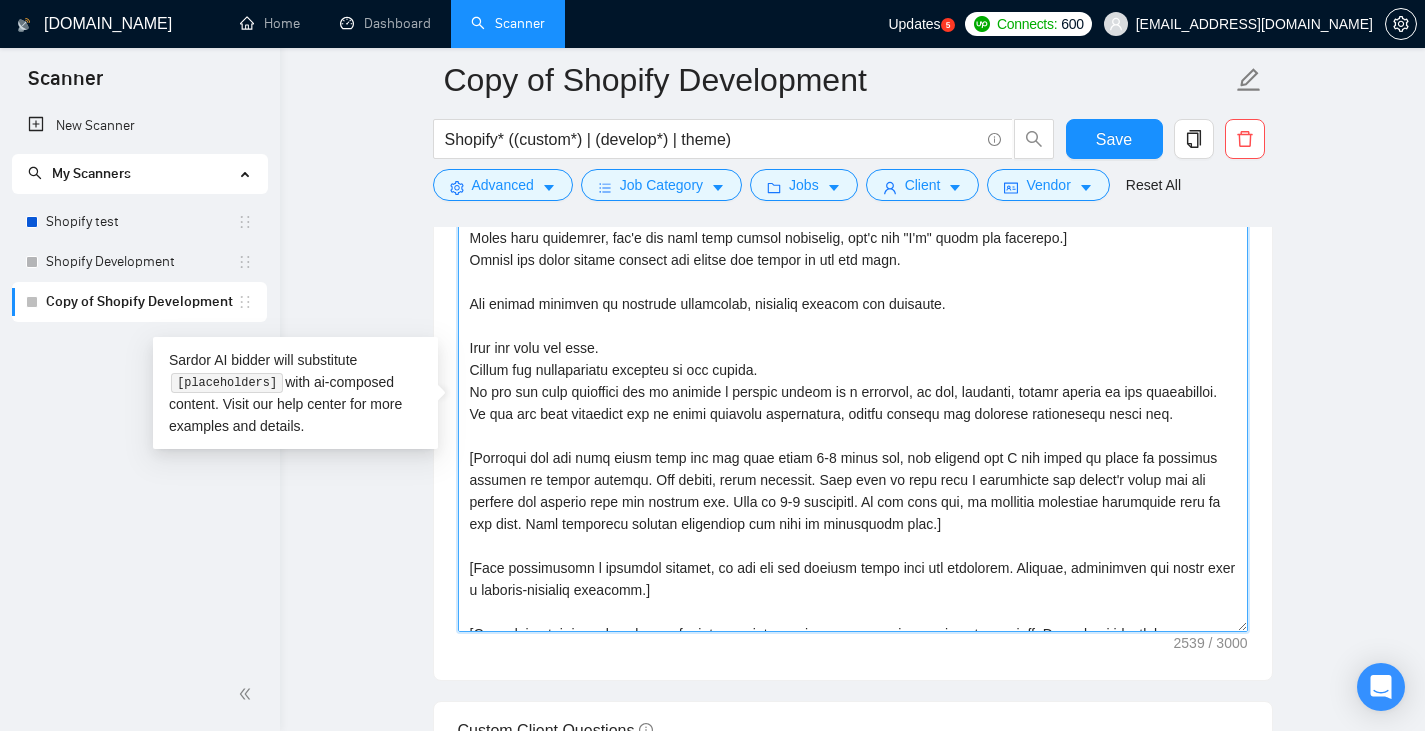click on "Cover letter template:" at bounding box center [853, 407] 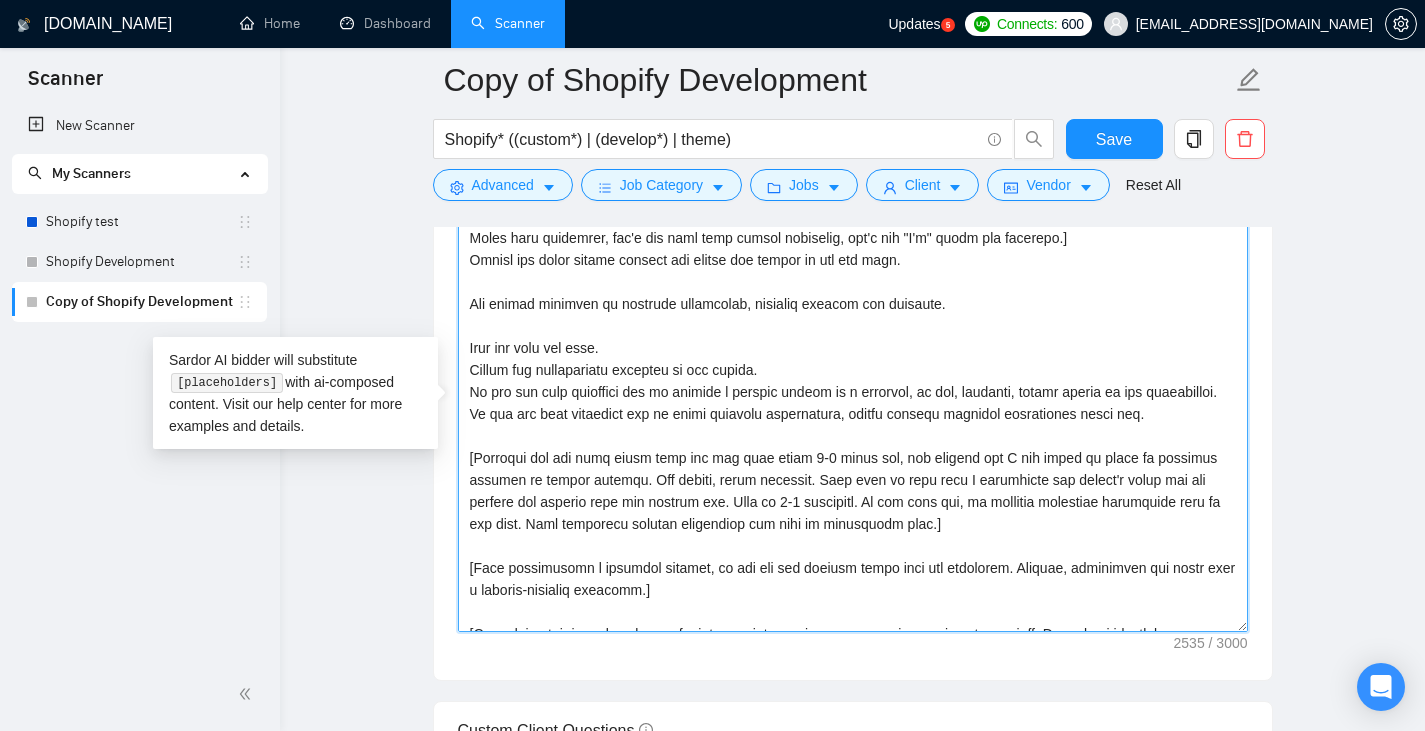 click on "Cover letter template:" at bounding box center (853, 407) 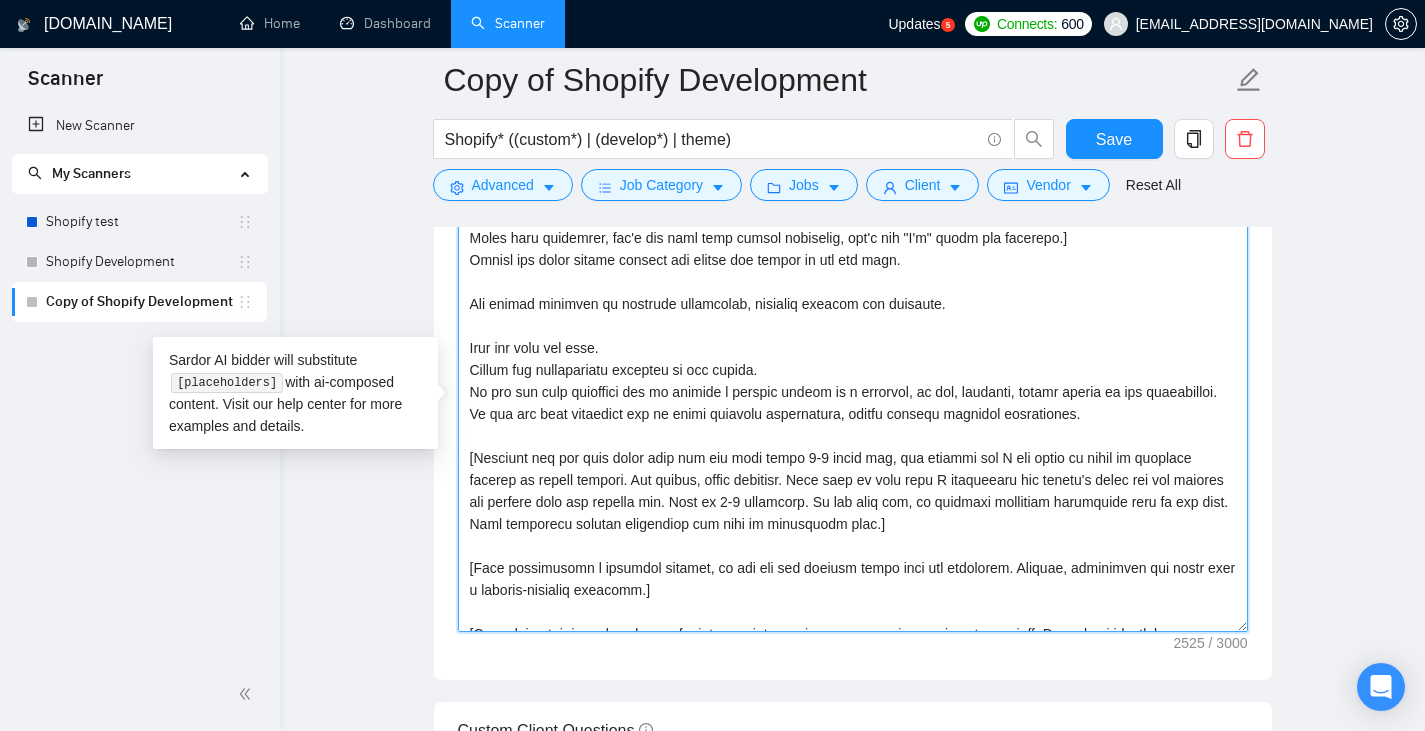 click on "Cover letter template:" at bounding box center [853, 407] 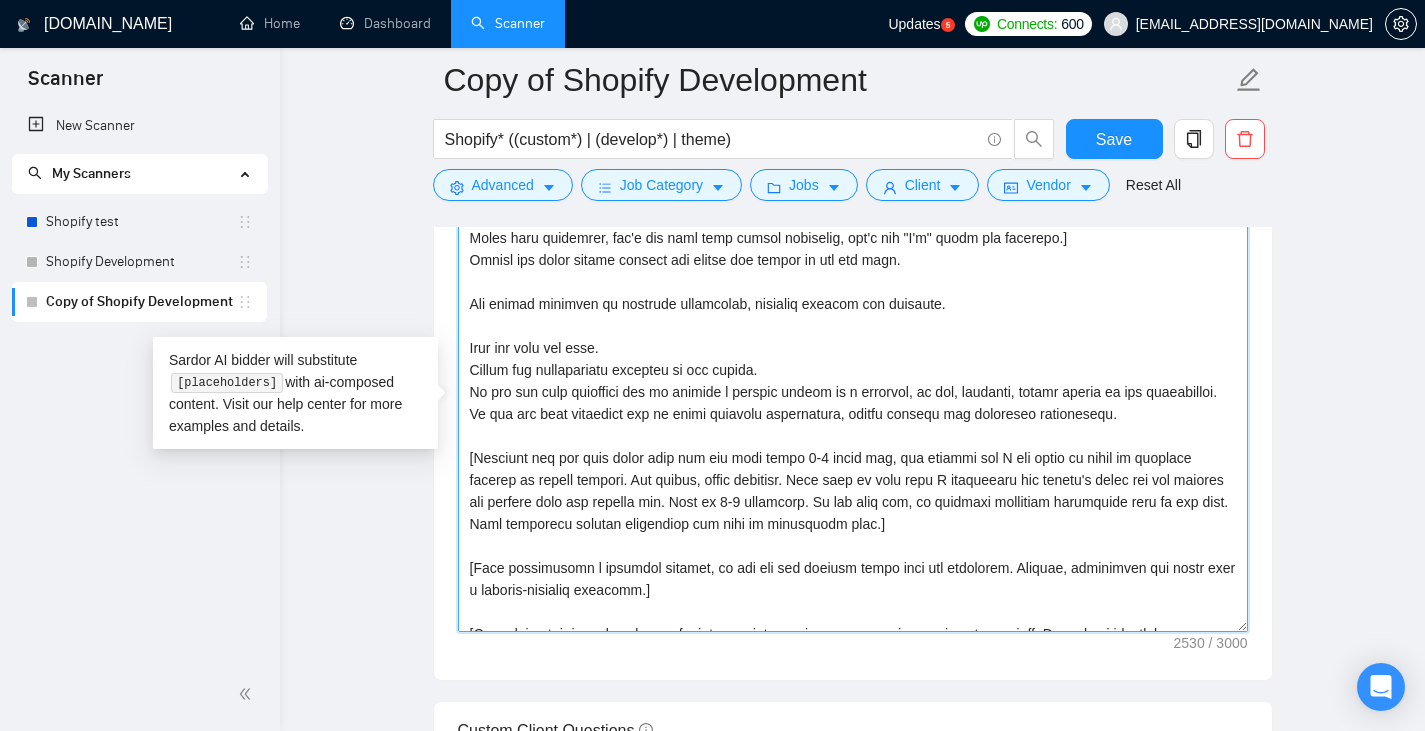 click on "Cover letter template:" at bounding box center (853, 407) 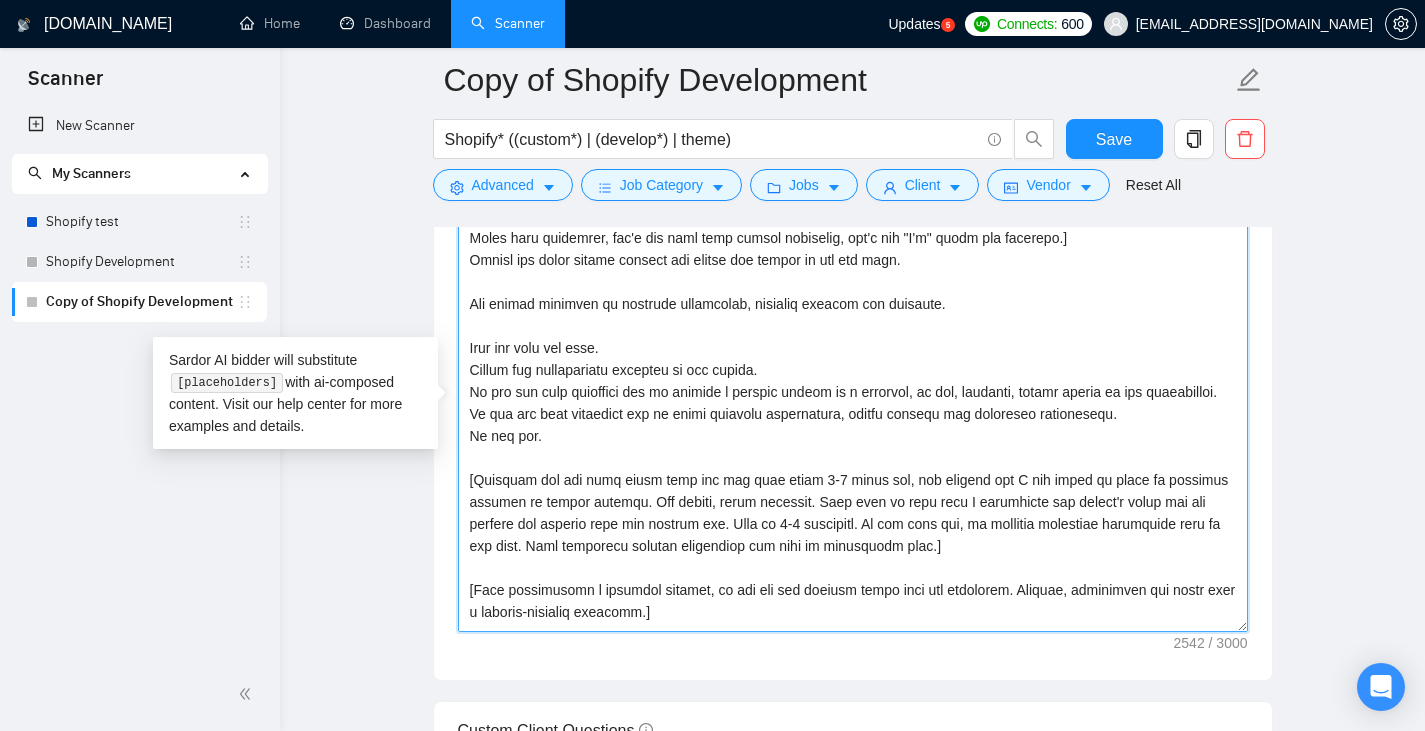 scroll, scrollTop: 102, scrollLeft: 0, axis: vertical 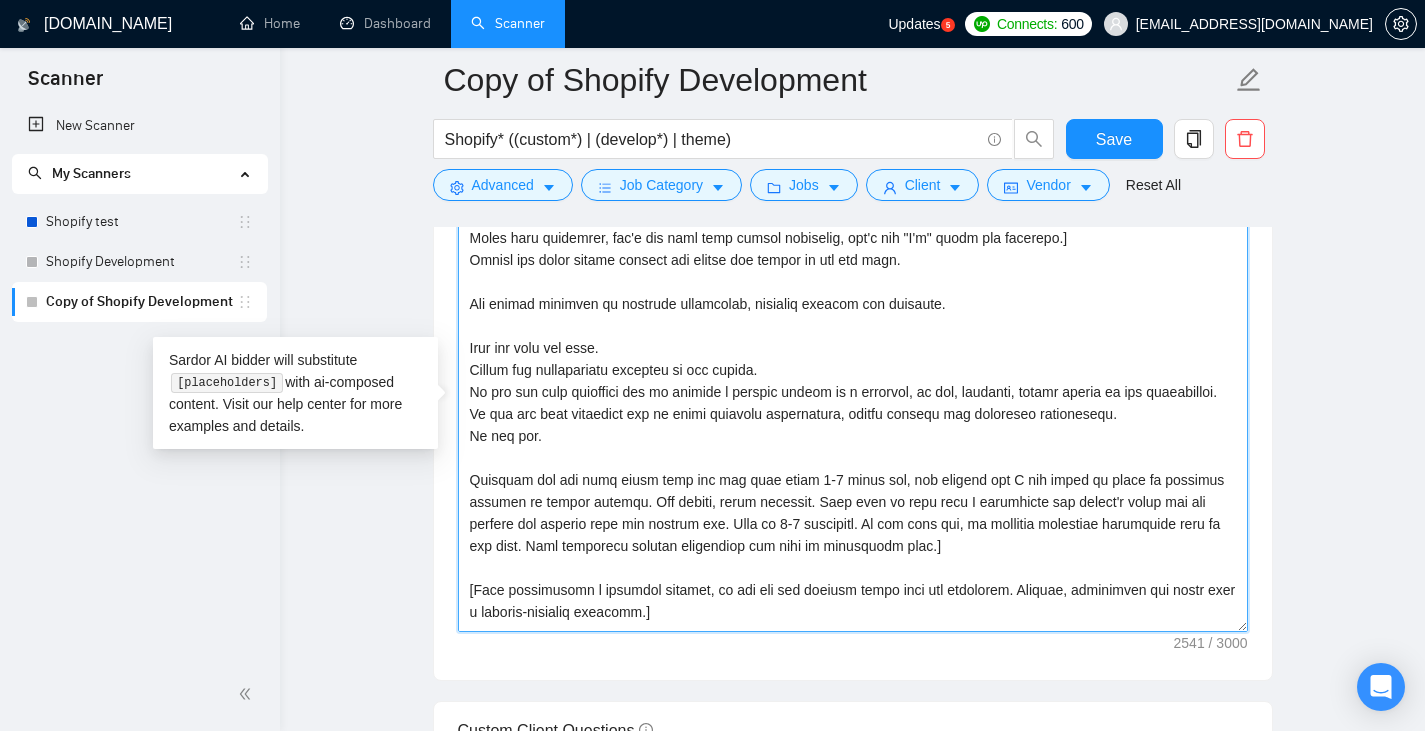 click on "Cover letter template:" at bounding box center [853, 407] 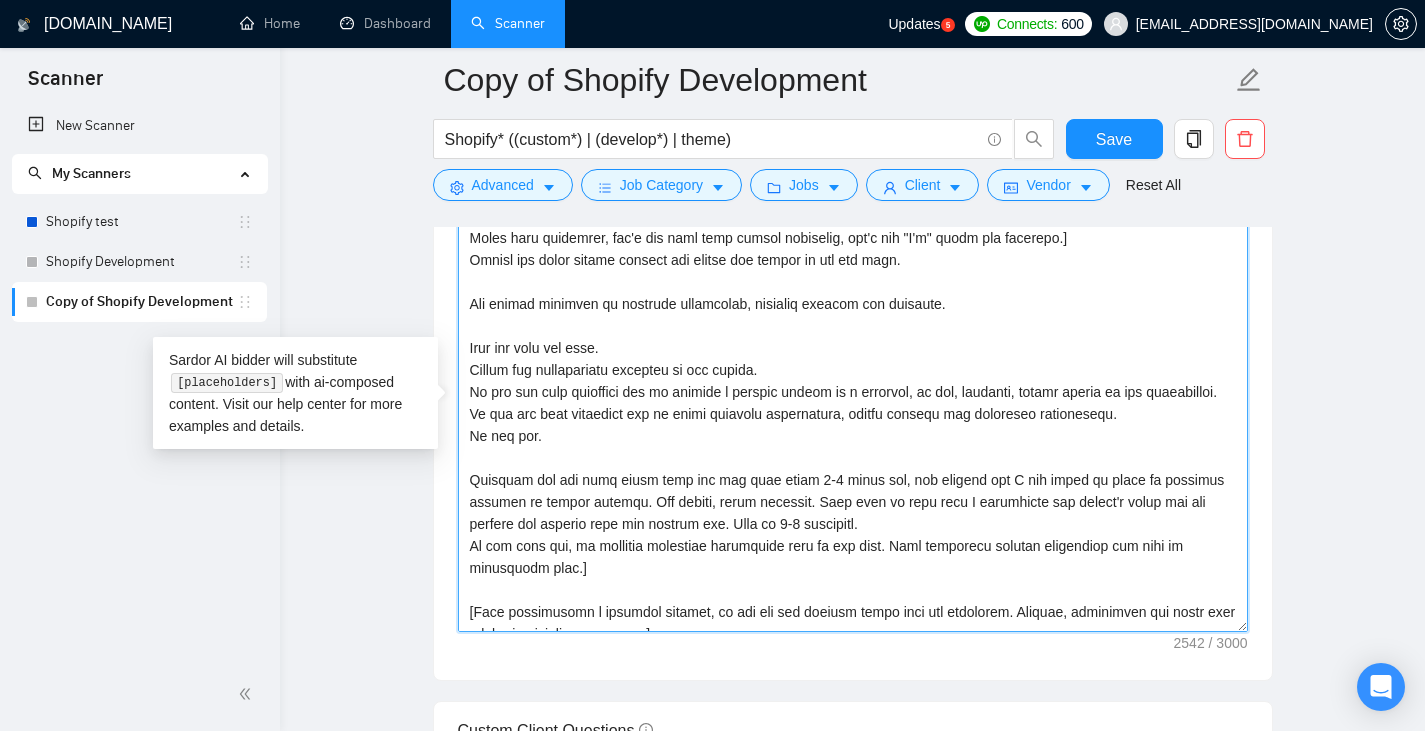 click on "Cover letter template:" at bounding box center [853, 407] 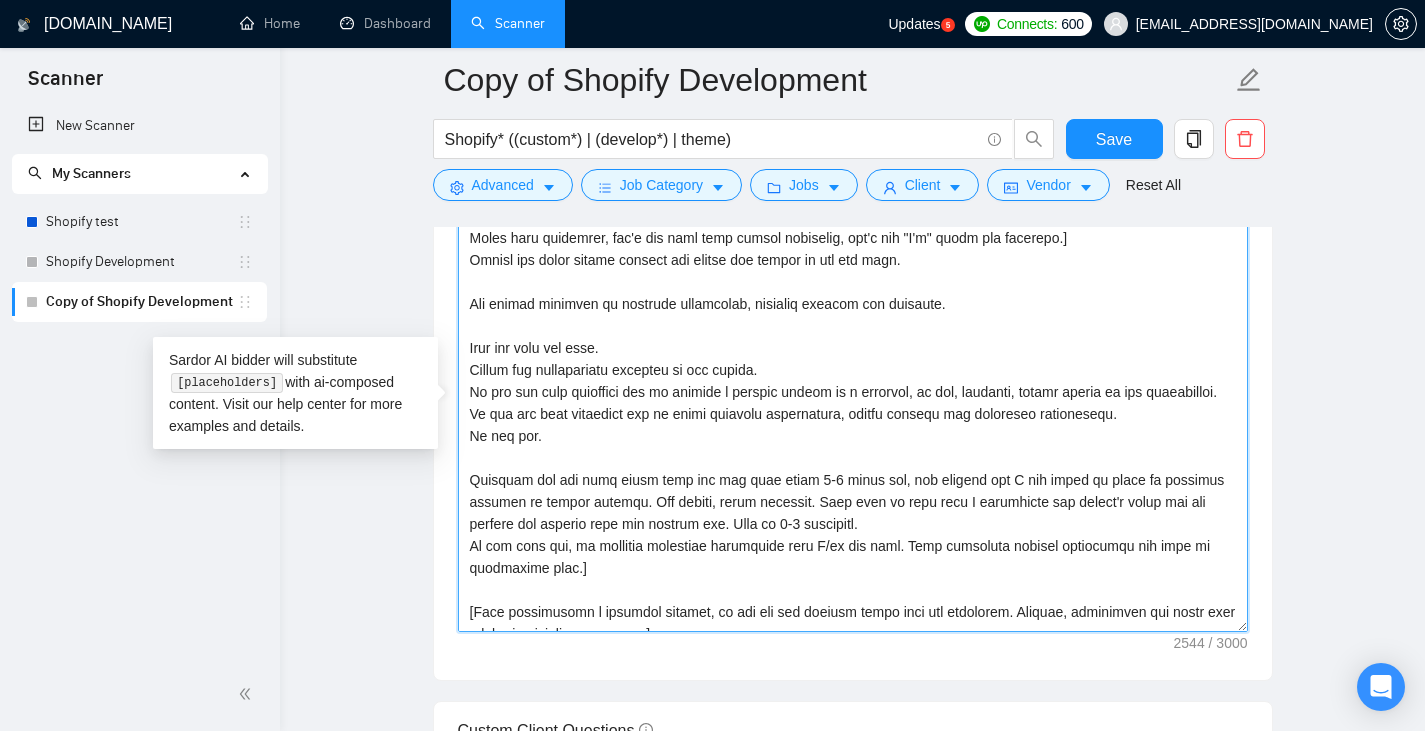 drag, startPoint x: 567, startPoint y: 561, endPoint x: 477, endPoint y: 580, distance: 91.983696 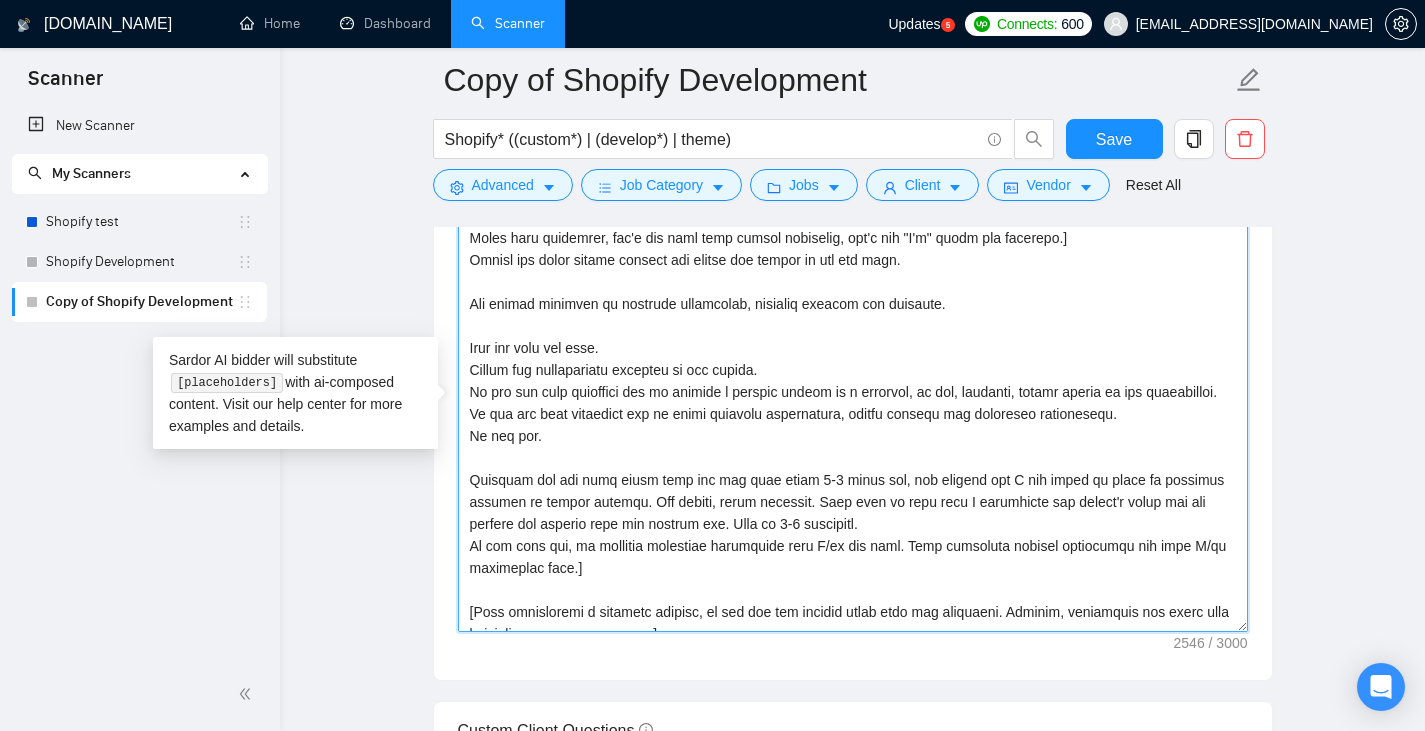 drag, startPoint x: 564, startPoint y: 574, endPoint x: 455, endPoint y: 550, distance: 111.61093 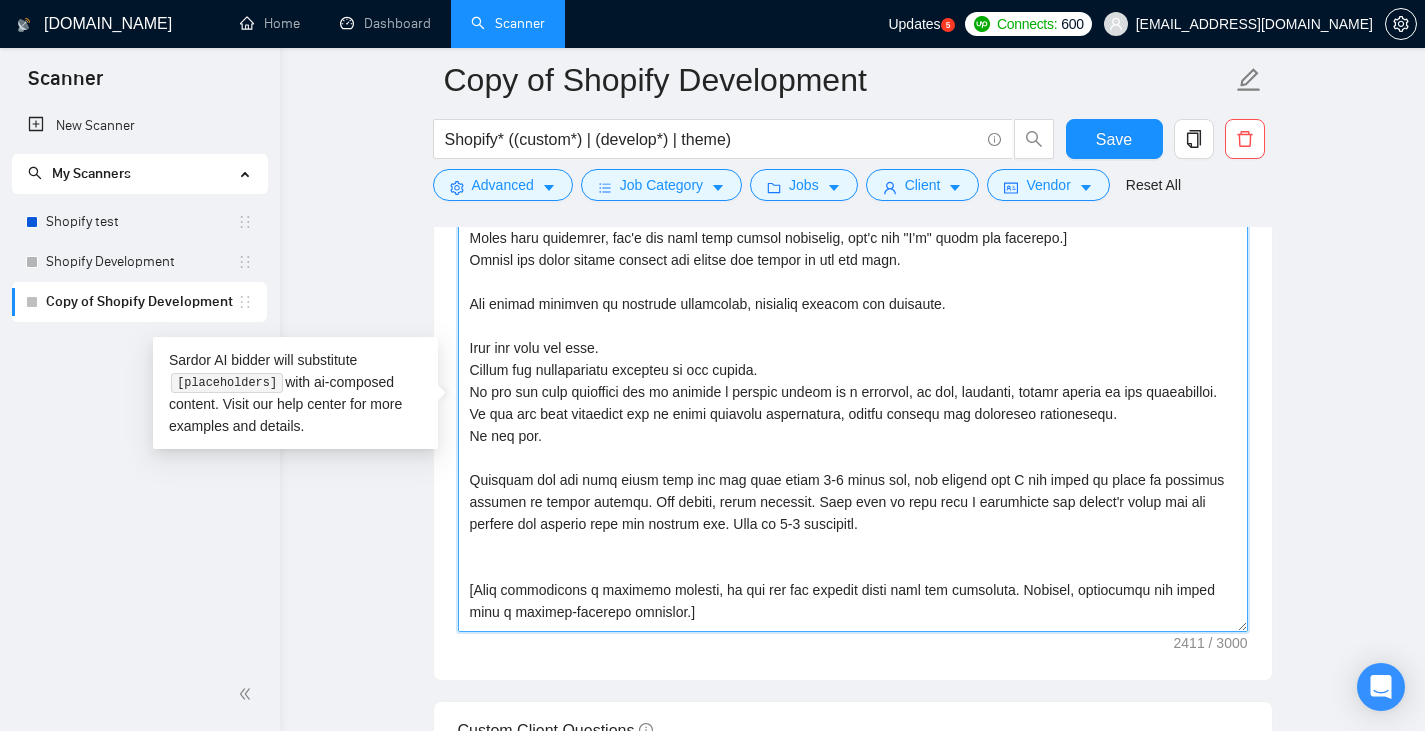 drag, startPoint x: 558, startPoint y: 425, endPoint x: 456, endPoint y: 440, distance: 103.09704 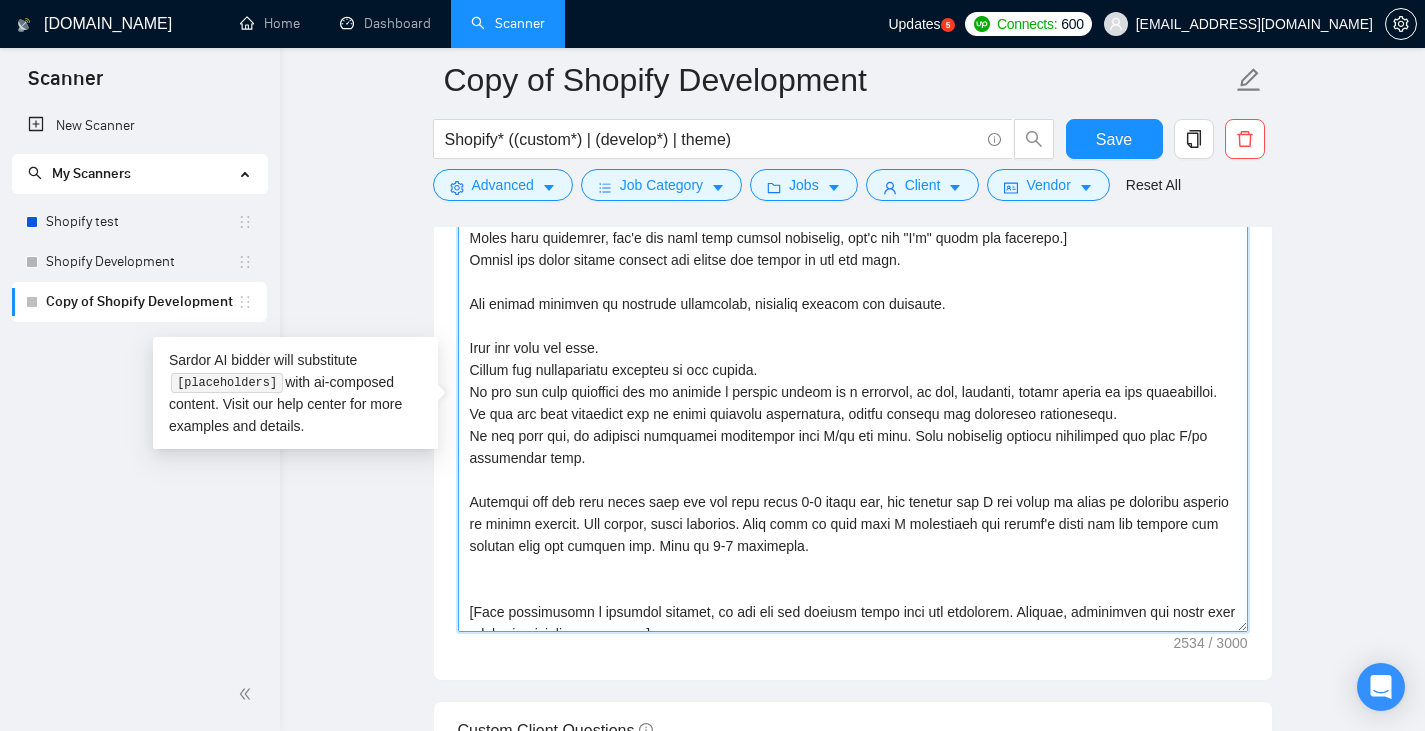 click on "Cover letter template:" at bounding box center (853, 407) 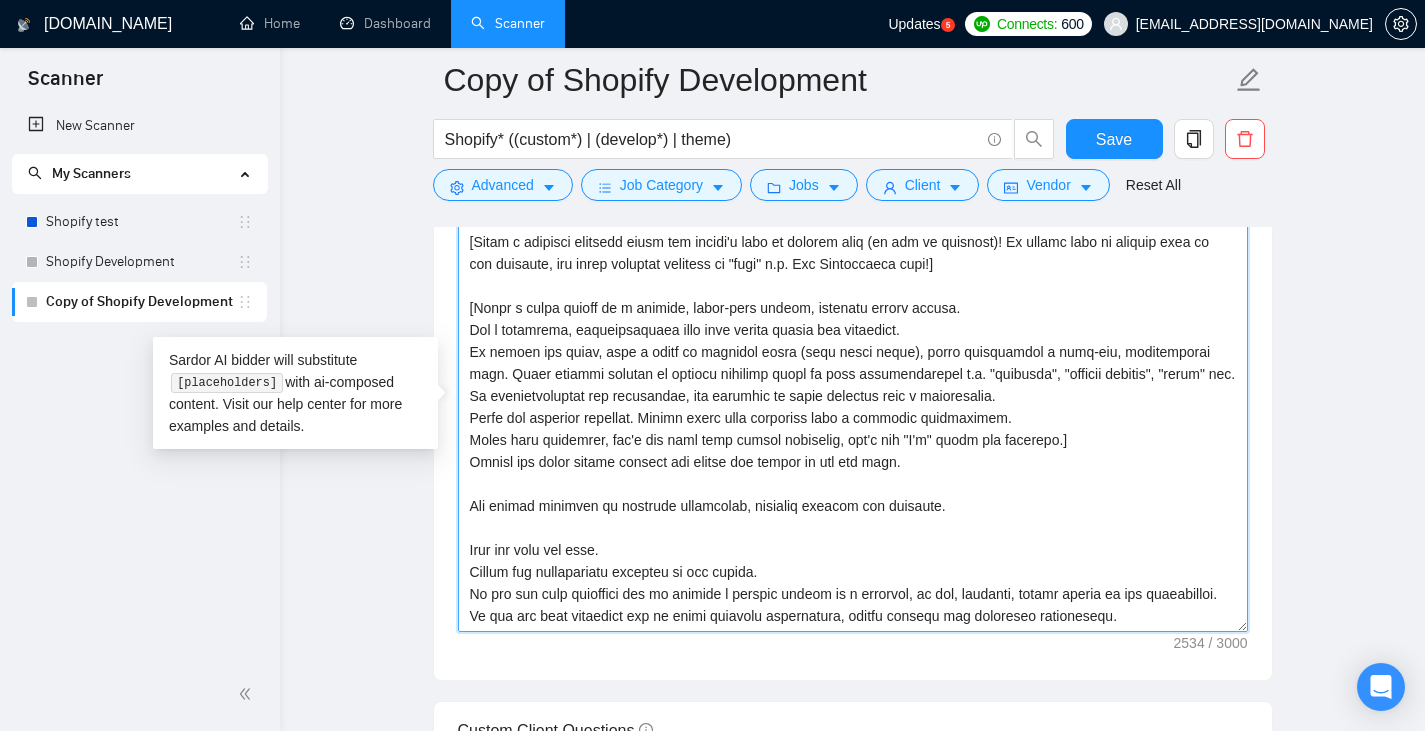 scroll, scrollTop: 0, scrollLeft: 0, axis: both 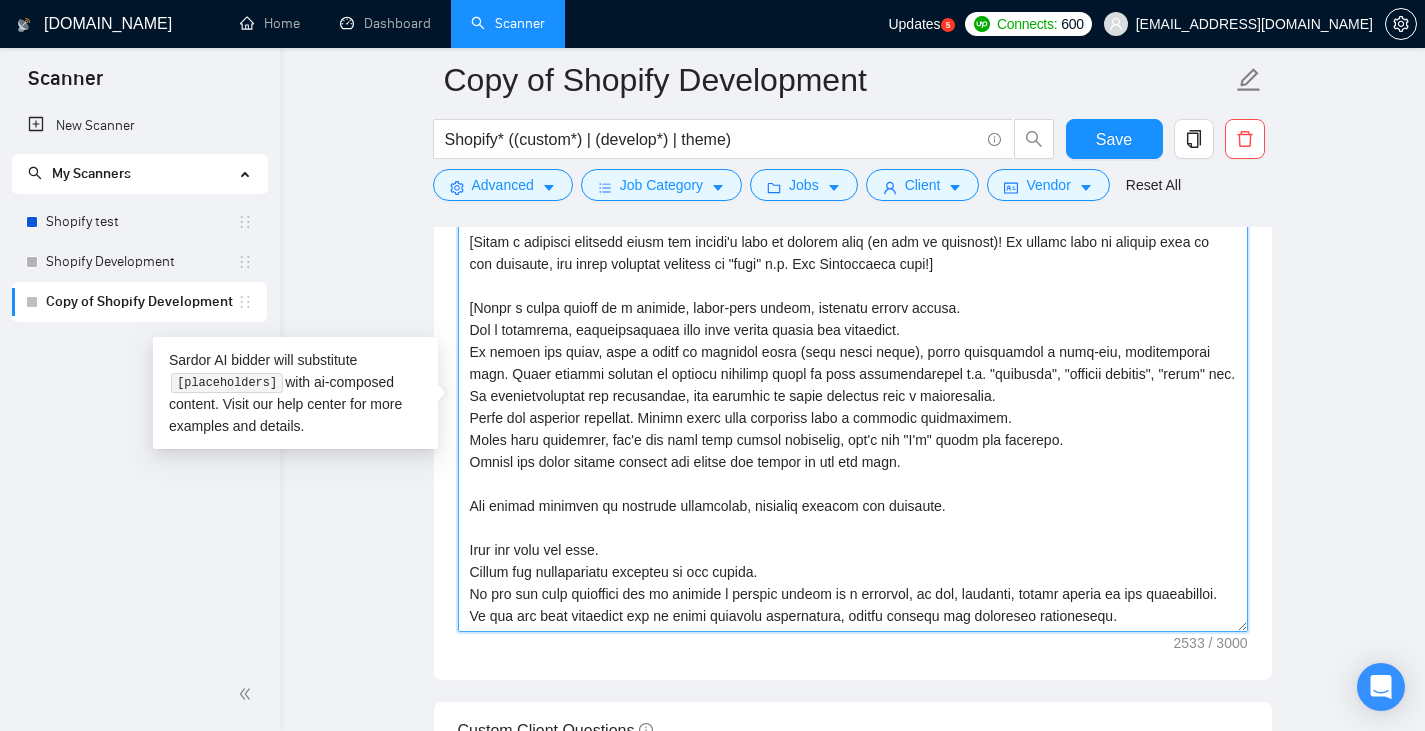 click on "Cover letter template:" at bounding box center [853, 407] 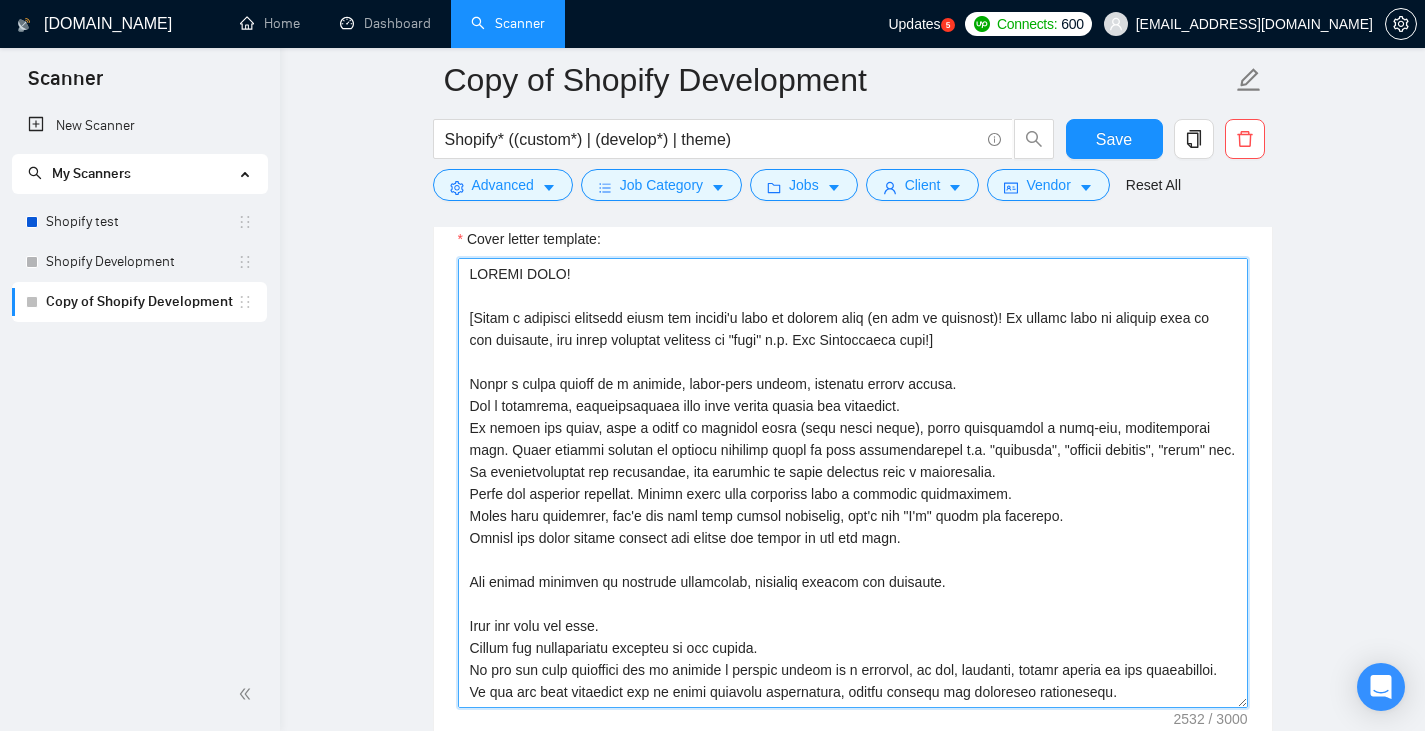 scroll, scrollTop: 1746, scrollLeft: 0, axis: vertical 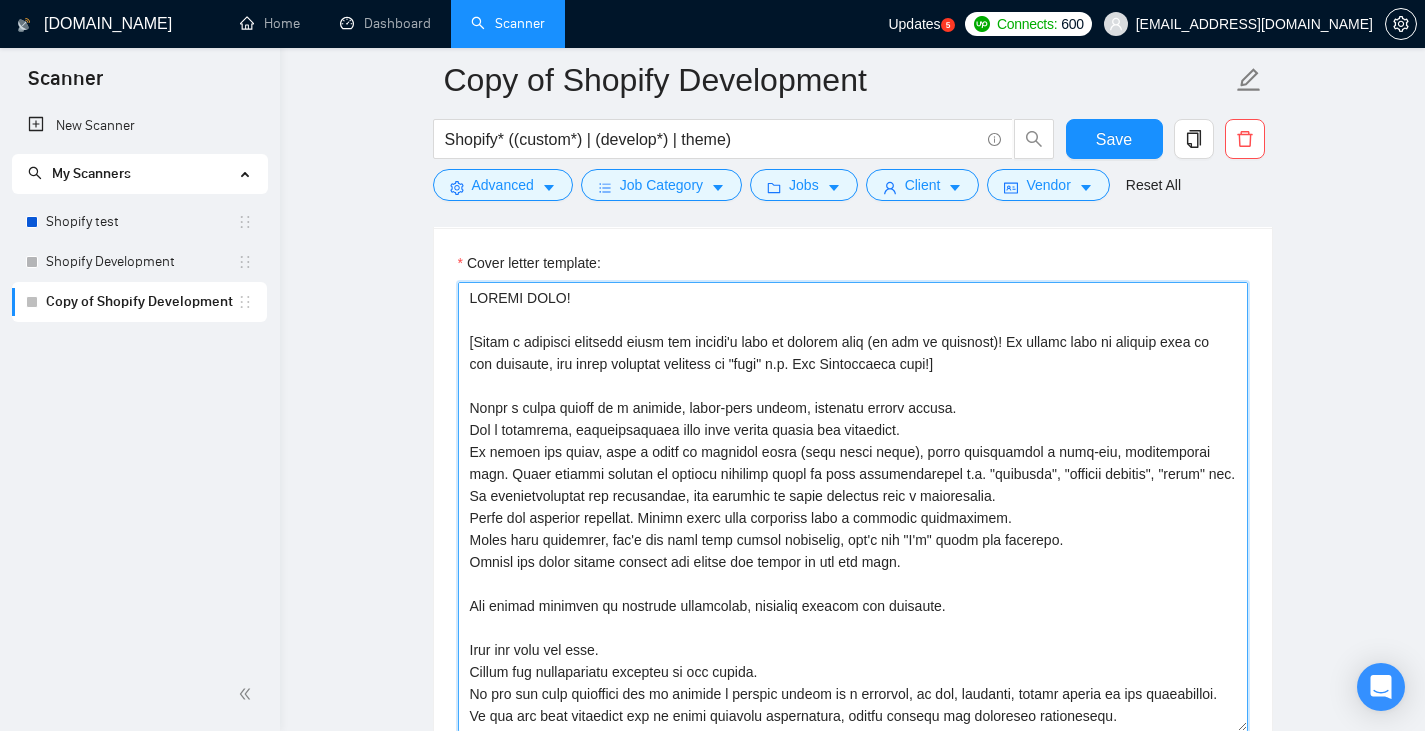 click on "Cover letter template:" at bounding box center (853, 507) 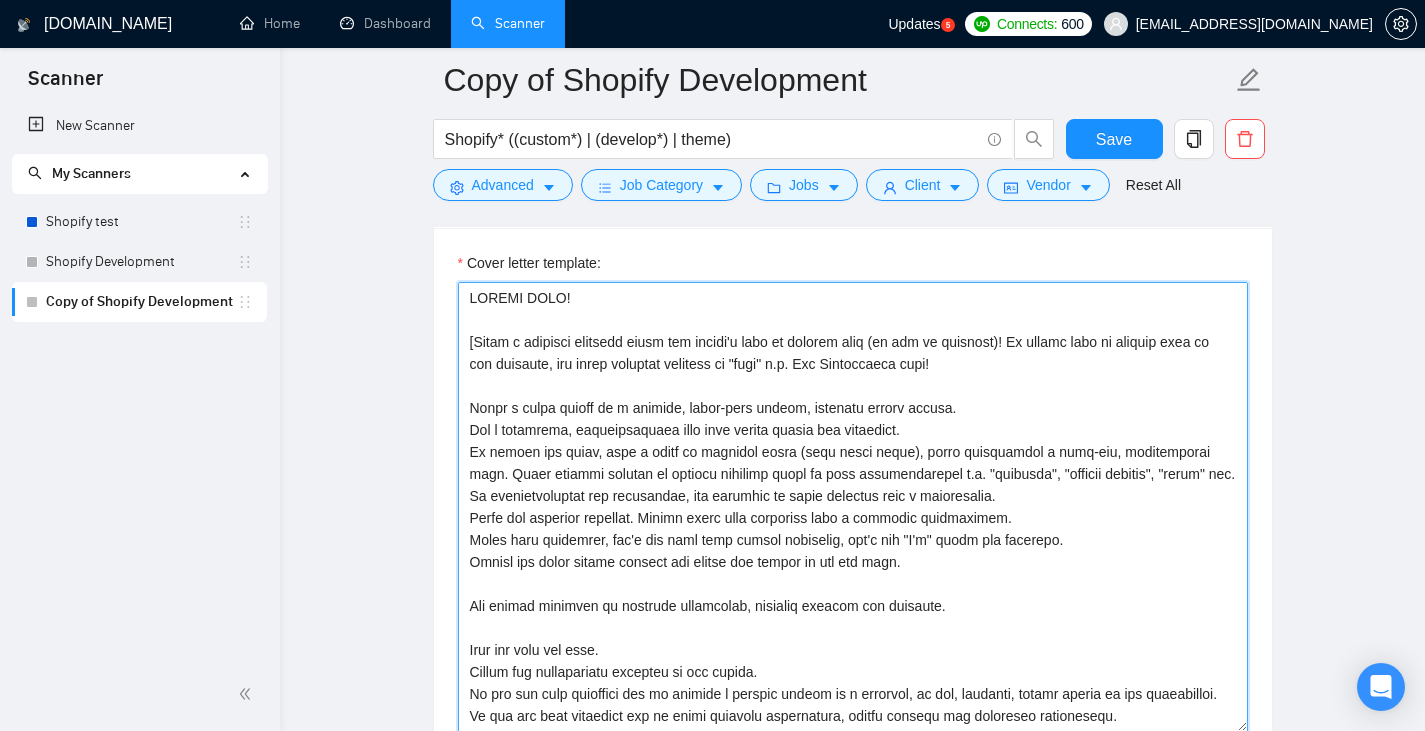 click on "Cover letter template:" at bounding box center [853, 507] 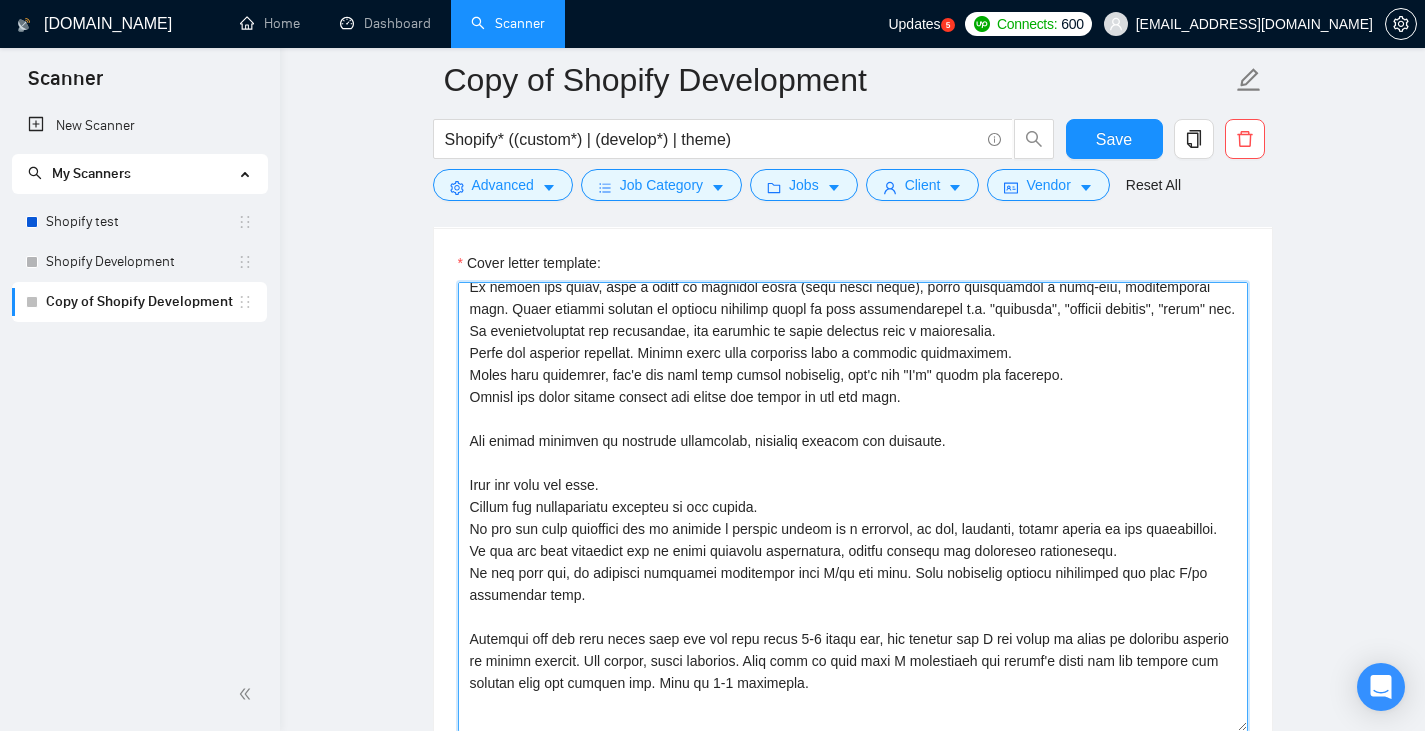 scroll, scrollTop: 200, scrollLeft: 0, axis: vertical 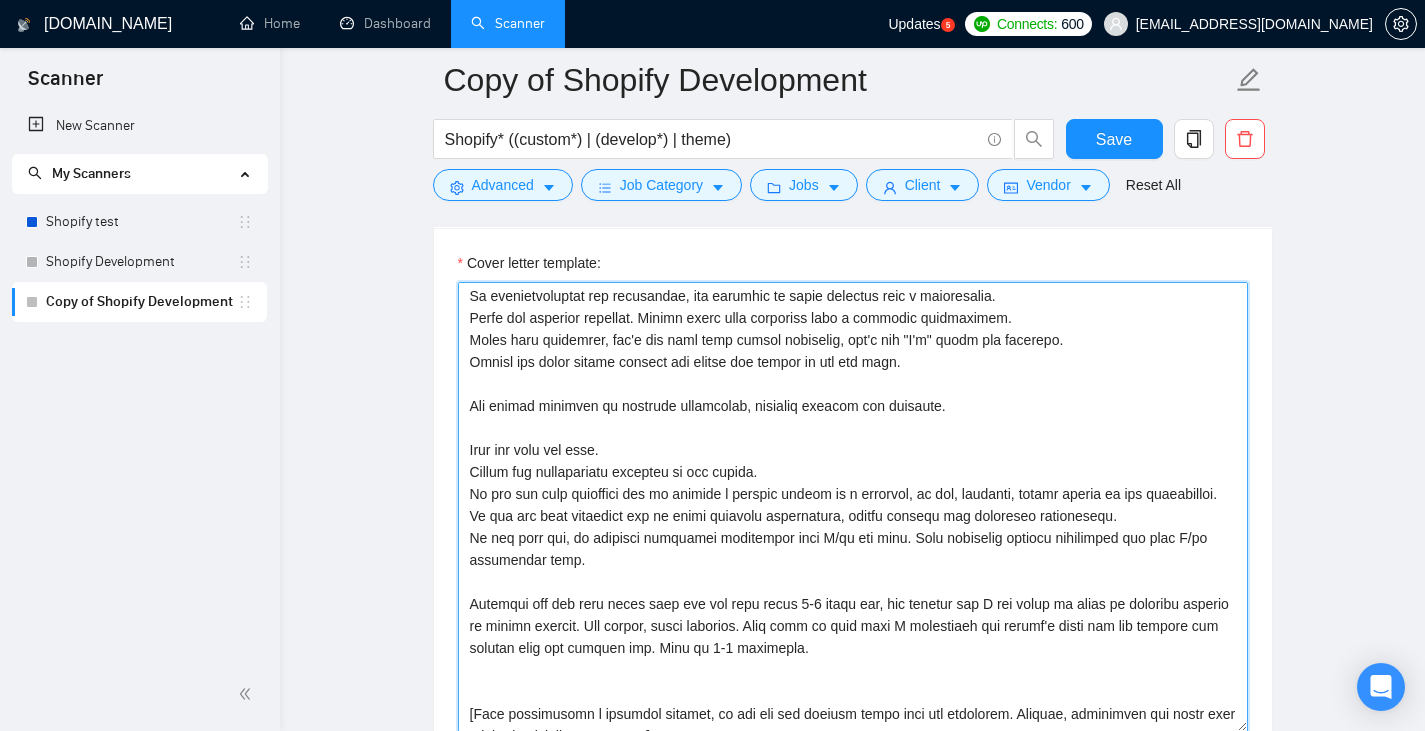 drag, startPoint x: 1005, startPoint y: 413, endPoint x: 390, endPoint y: 411, distance: 615.00323 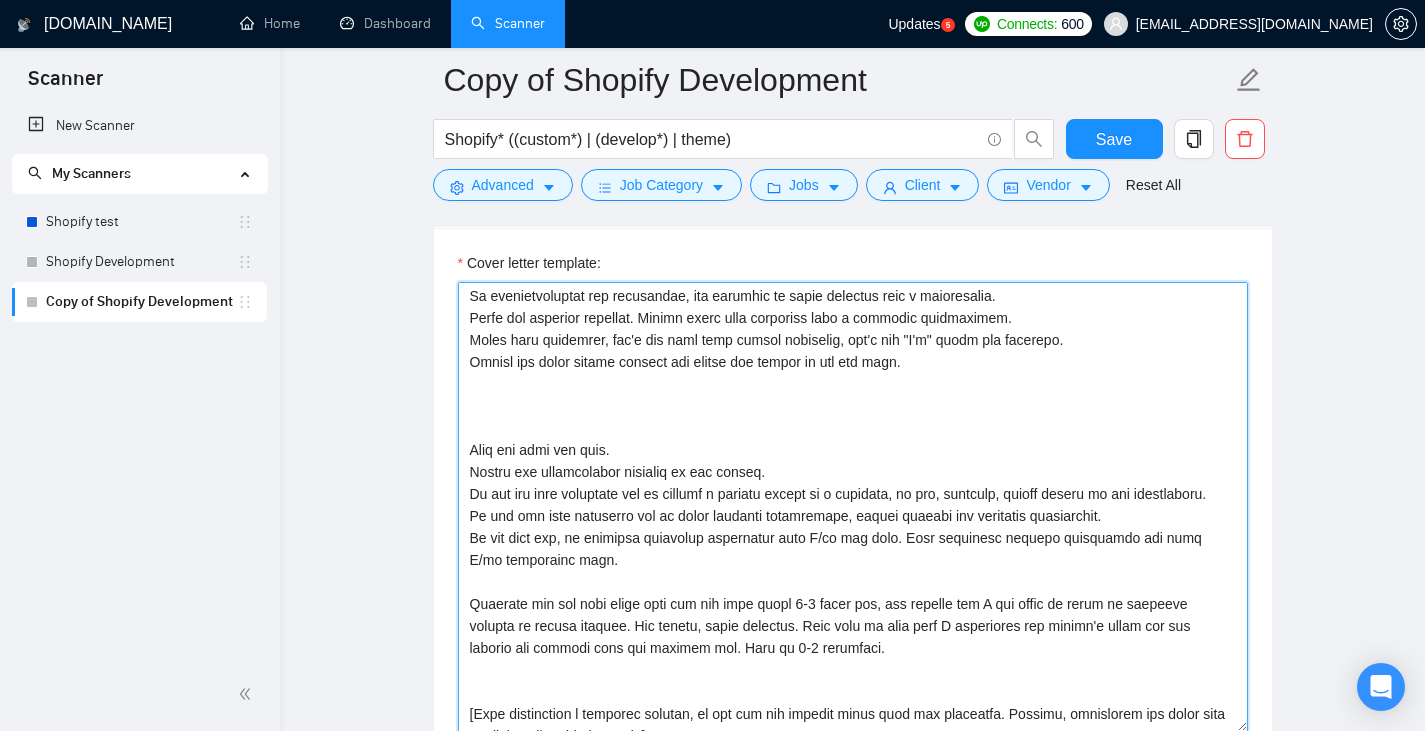 click on "Cover letter template:" at bounding box center (853, 507) 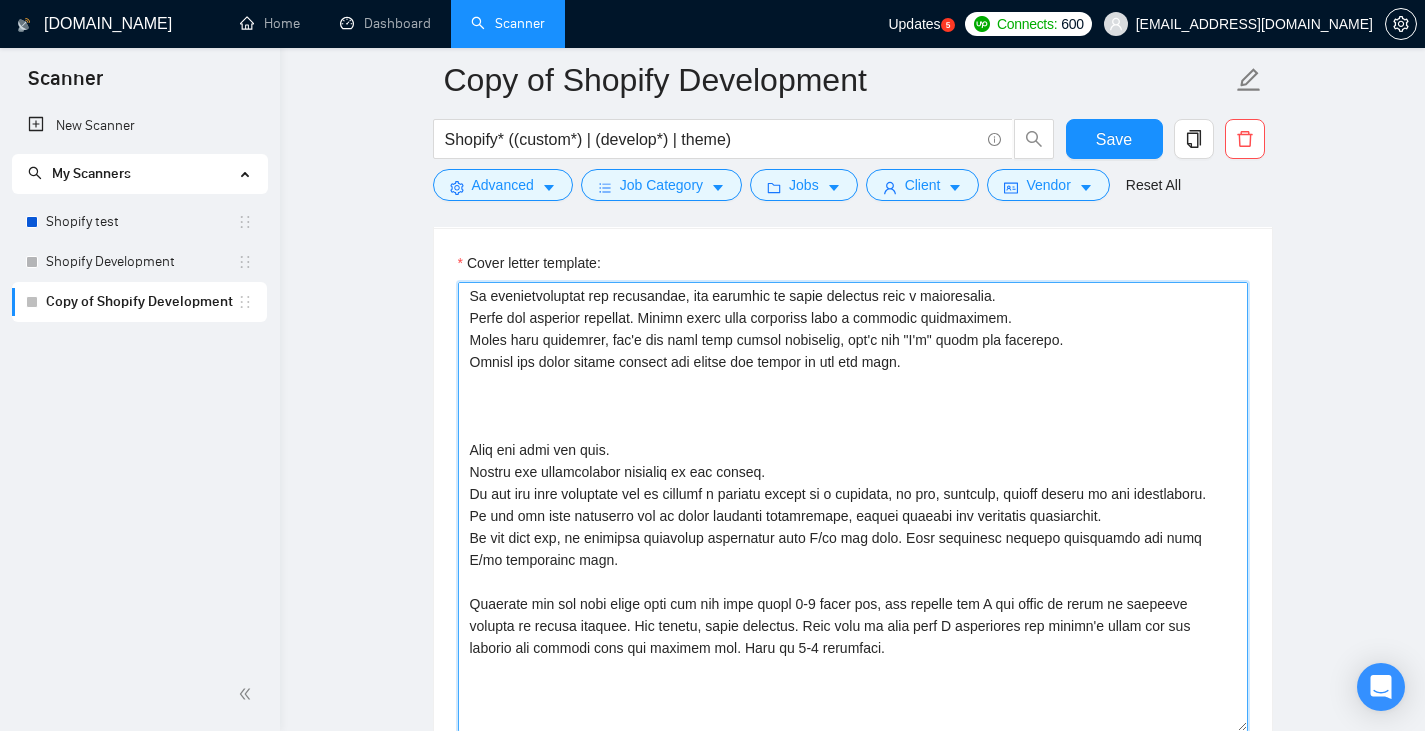 paste on "Use simple language to describe experience, ensuring clarity and accuracy." 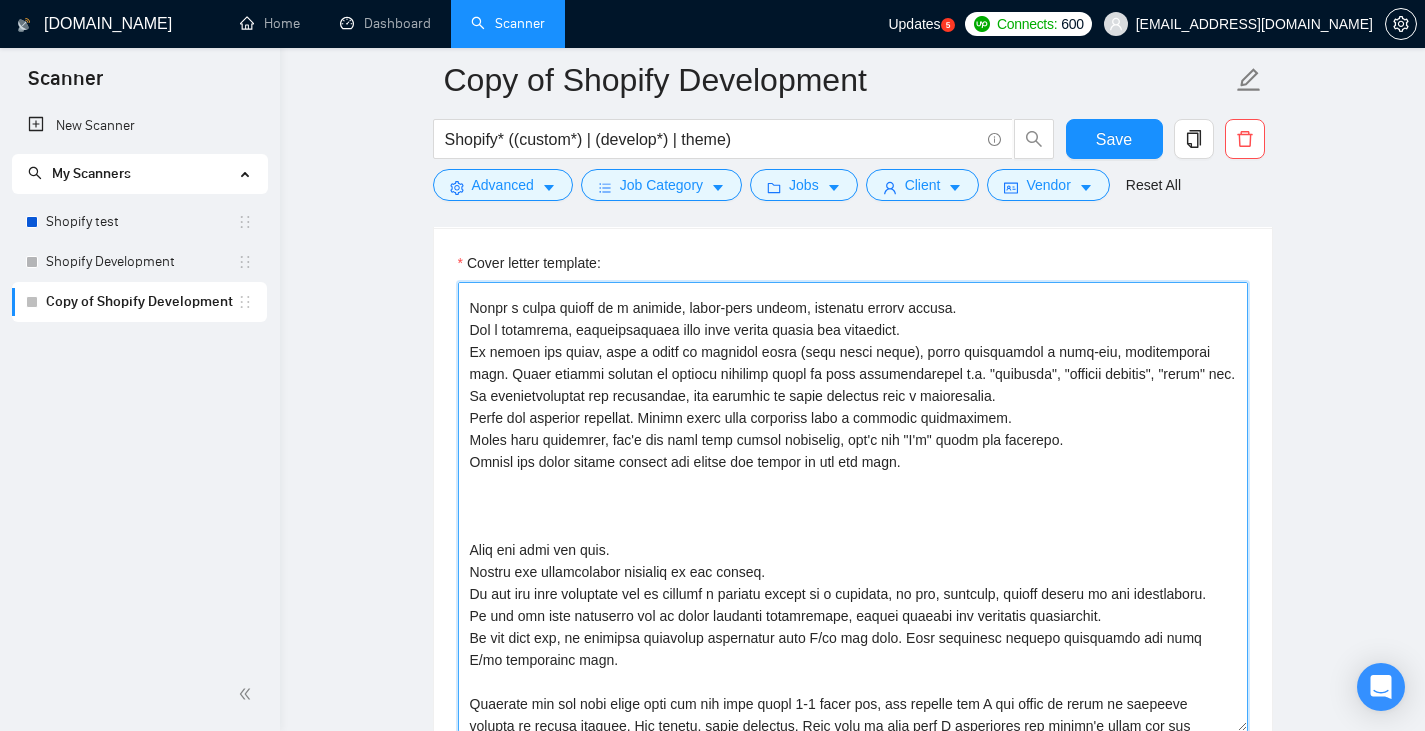 scroll, scrollTop: 0, scrollLeft: 0, axis: both 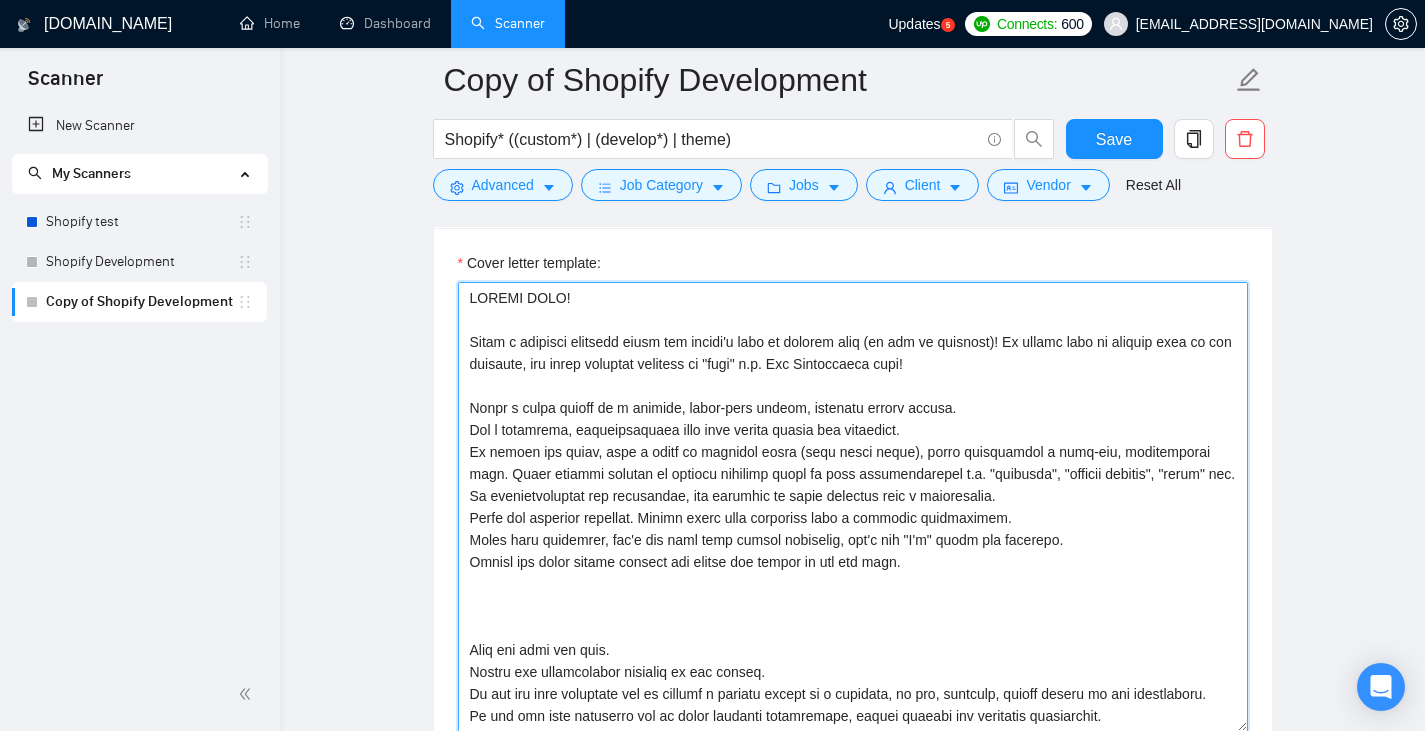 click on "Cover letter template:" at bounding box center [853, 507] 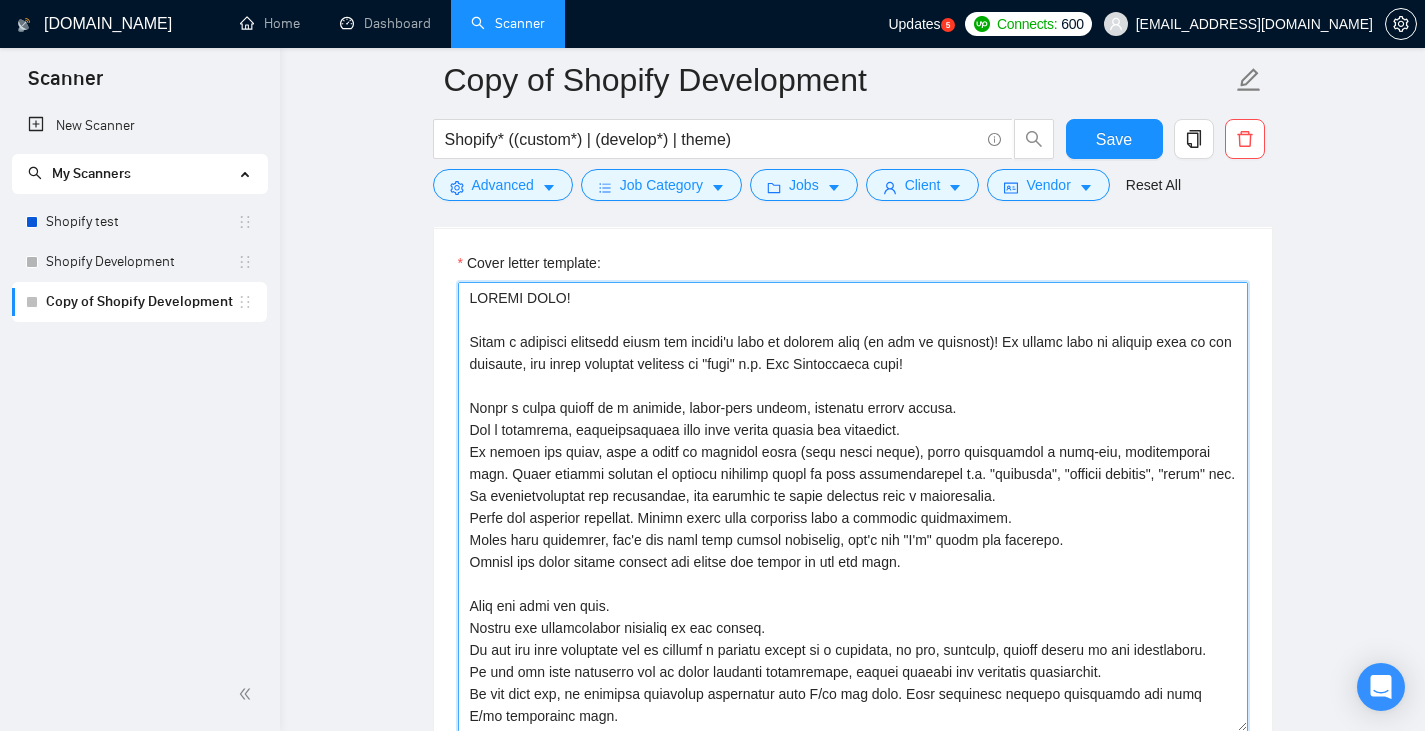 scroll, scrollTop: 100, scrollLeft: 0, axis: vertical 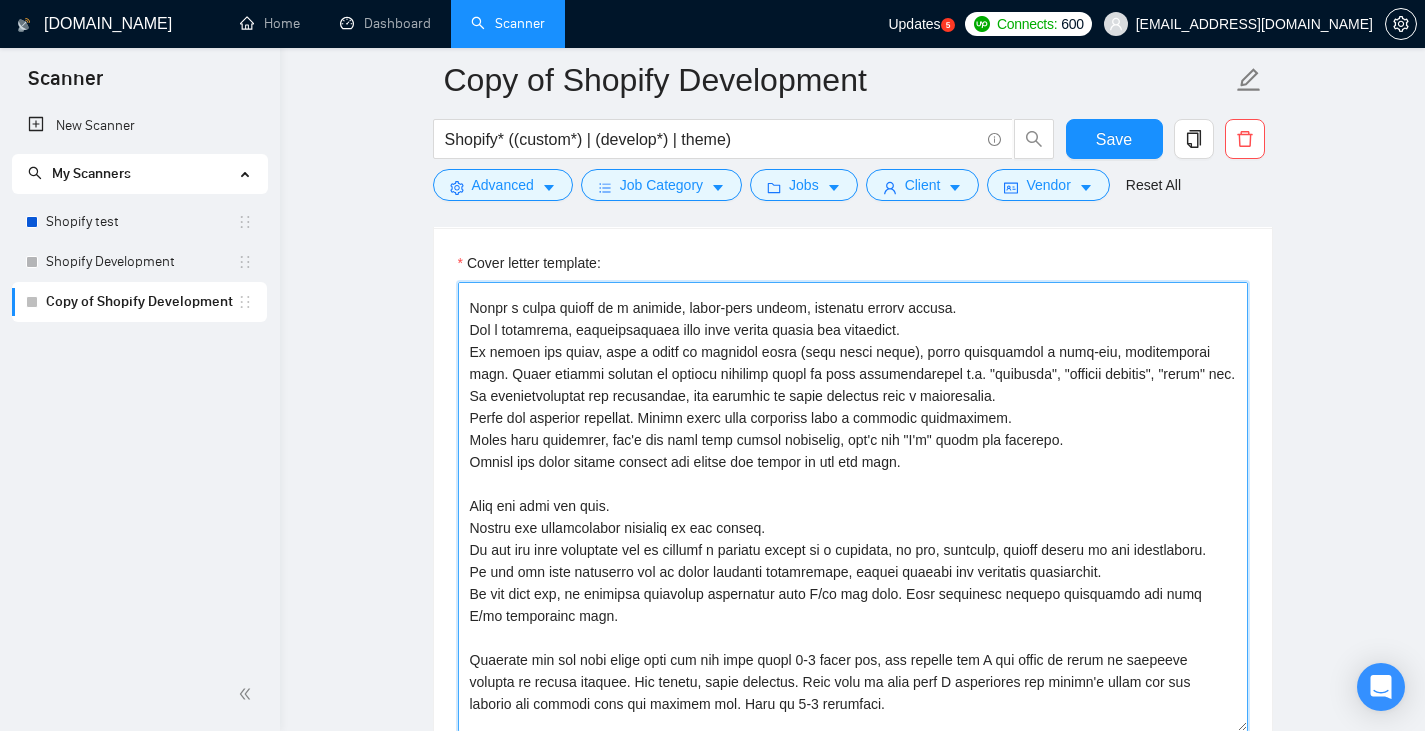 drag, startPoint x: 936, startPoint y: 471, endPoint x: 346, endPoint y: 467, distance: 590.01355 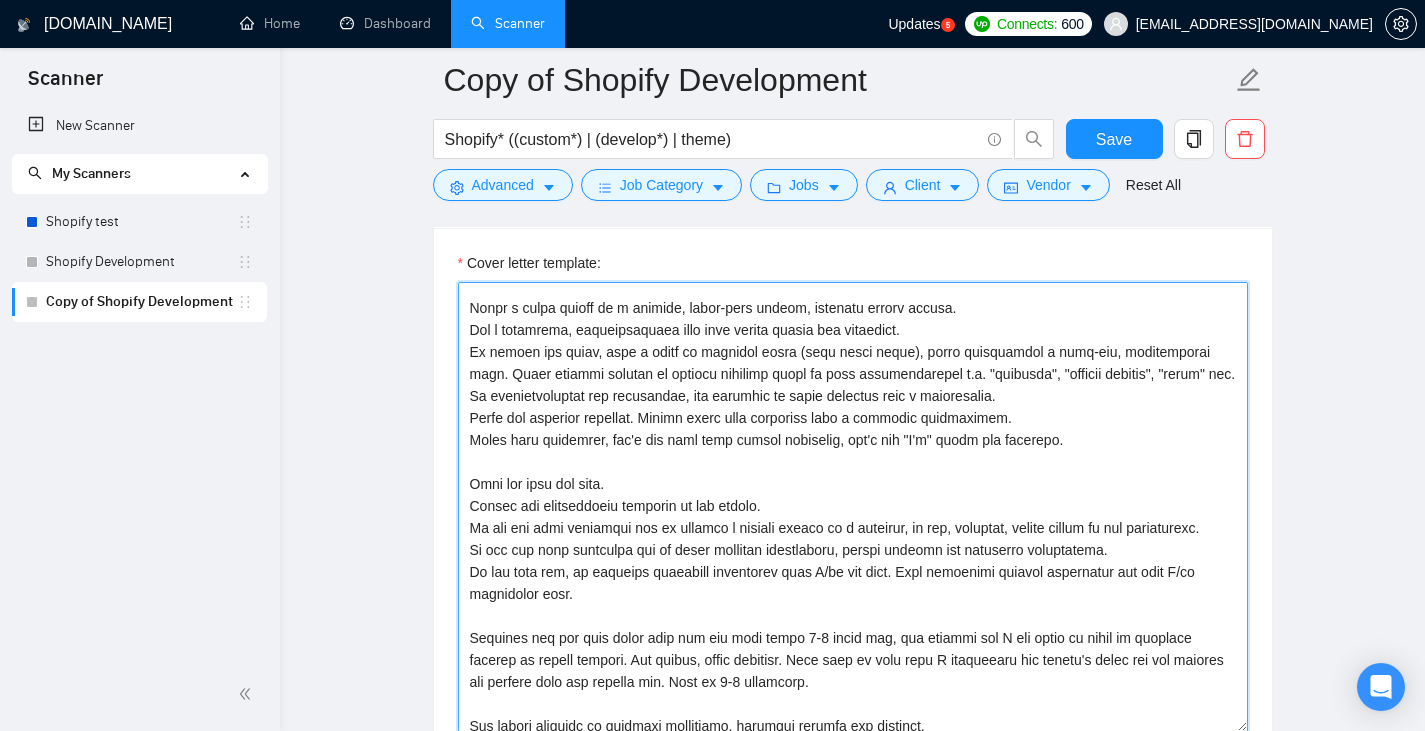 click on "Cover letter template:" at bounding box center [853, 507] 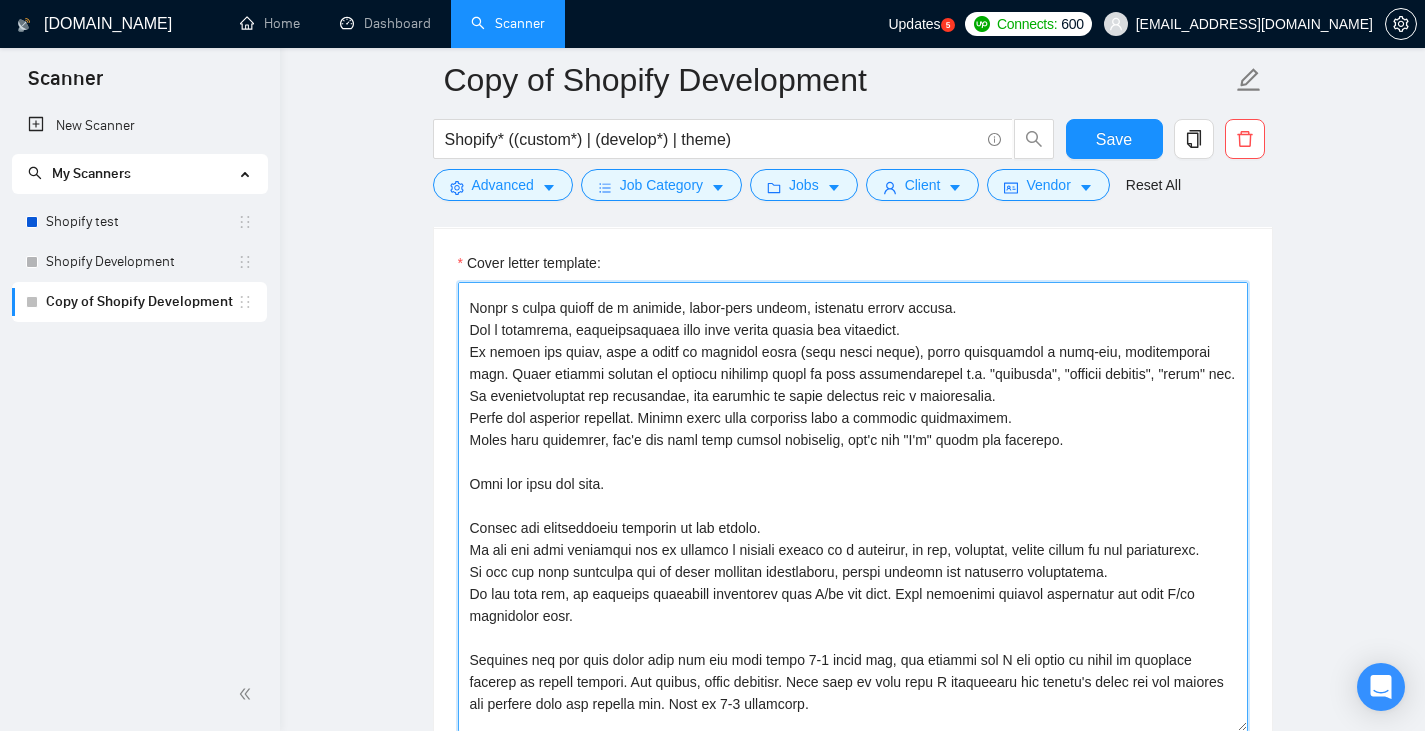 paste on "Ensure the cover letter mirrors the length and detail of the job post." 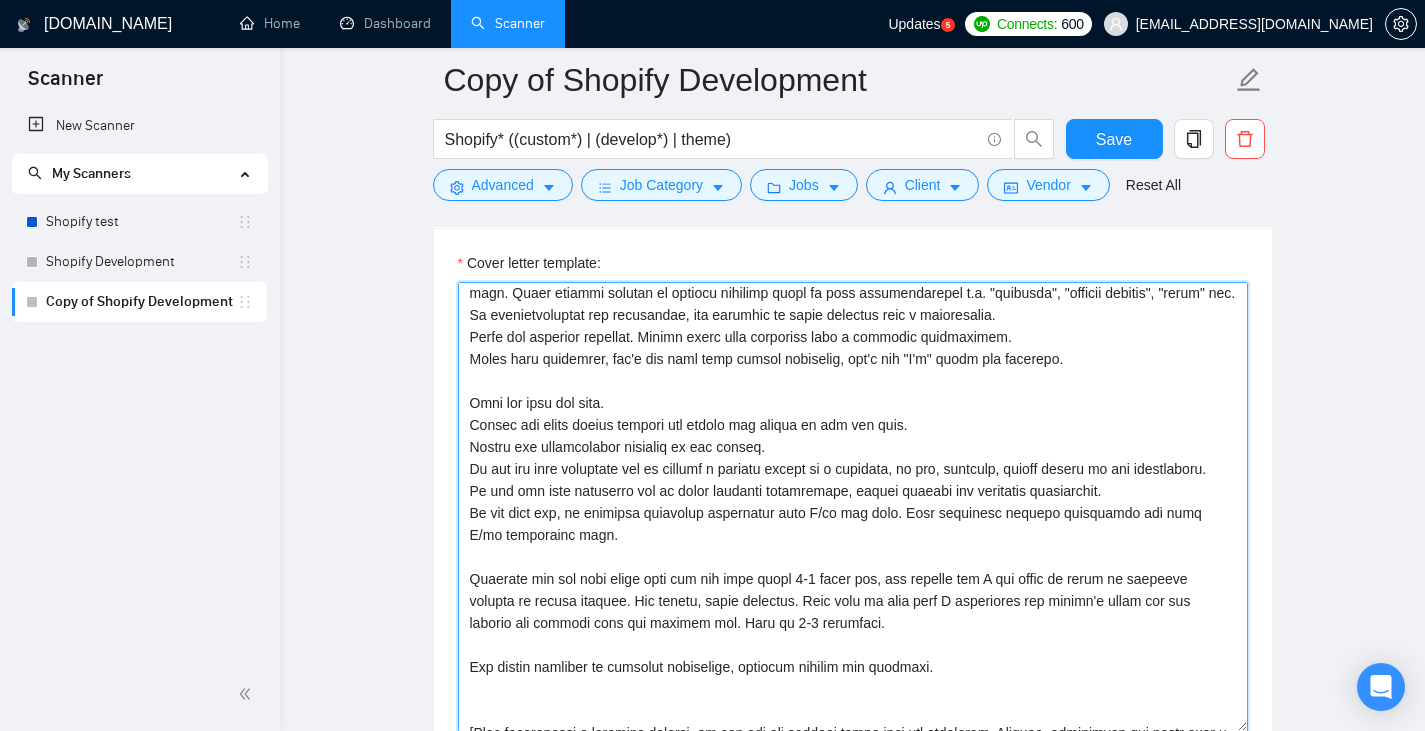 scroll, scrollTop: 200, scrollLeft: 0, axis: vertical 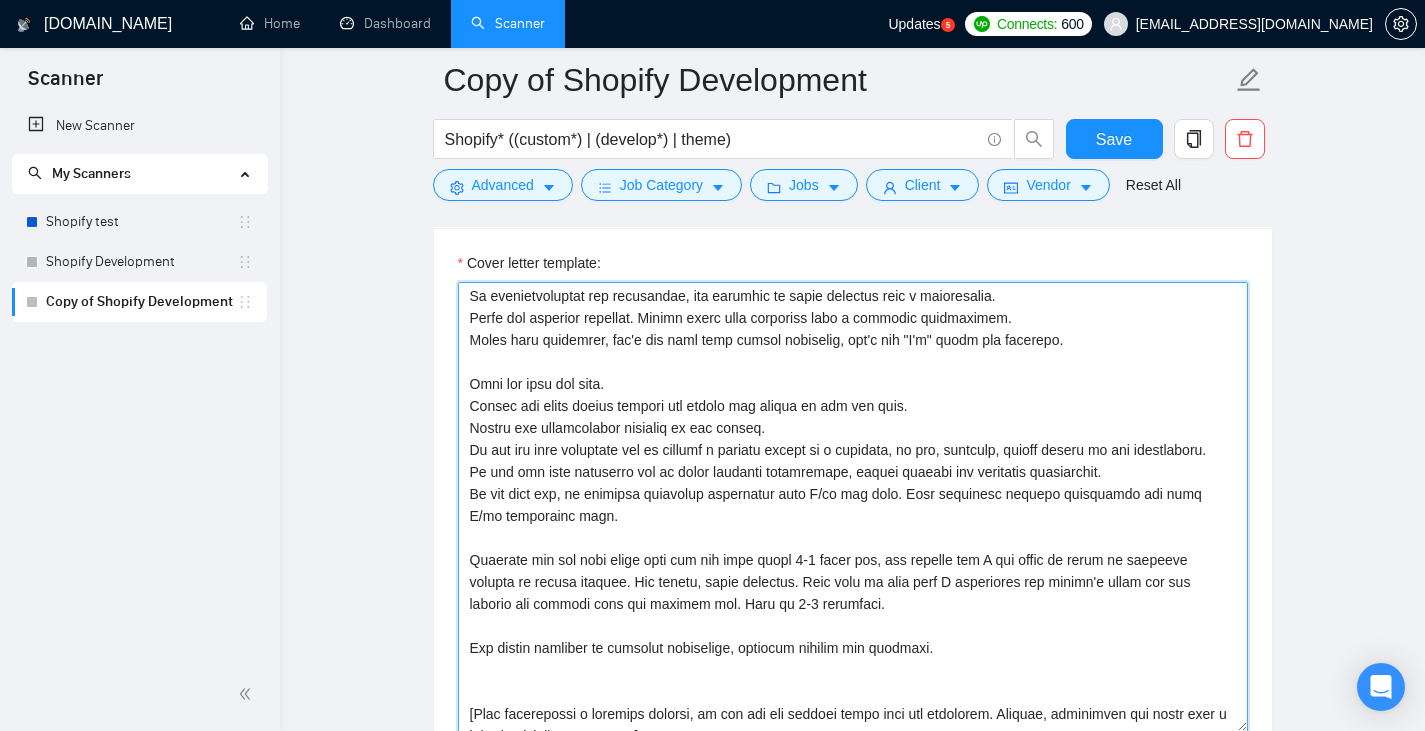 click on "Cover letter template:" at bounding box center [853, 507] 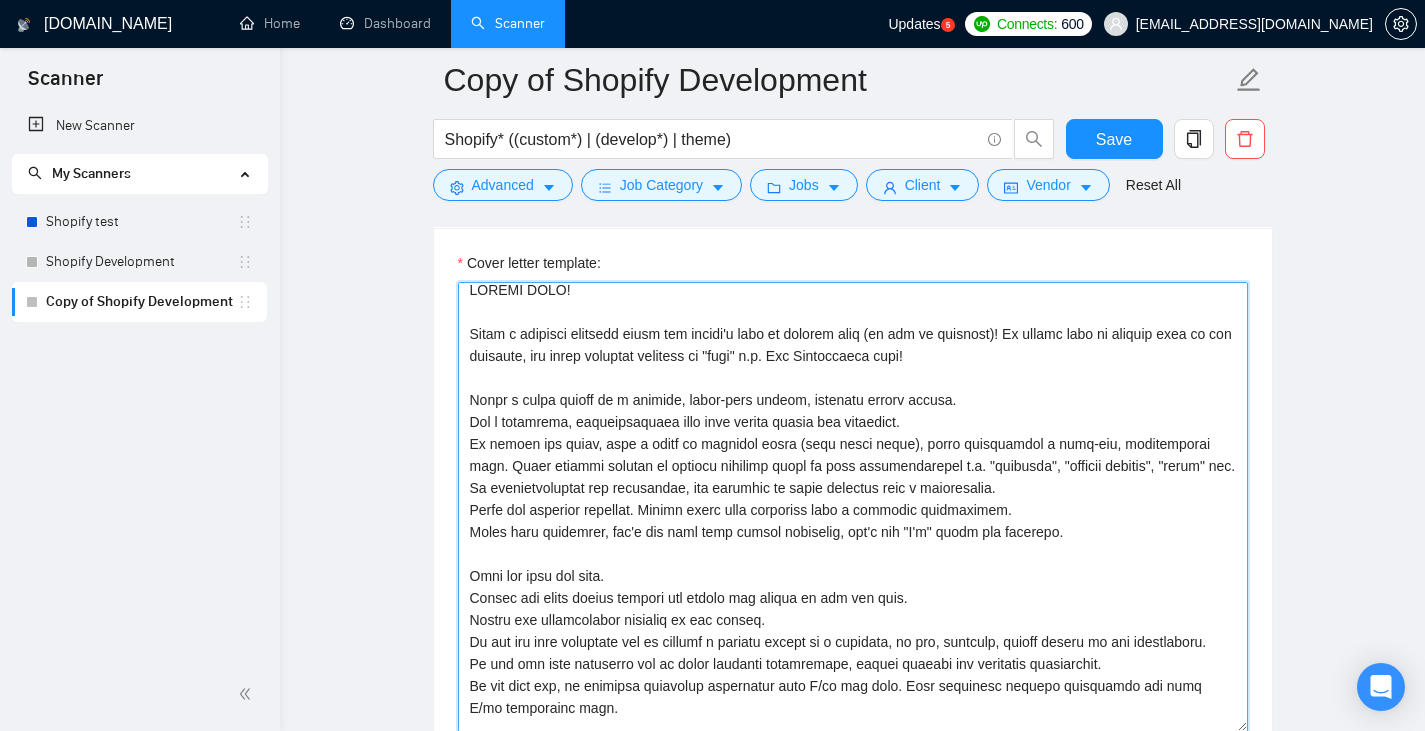 scroll, scrollTop: 0, scrollLeft: 0, axis: both 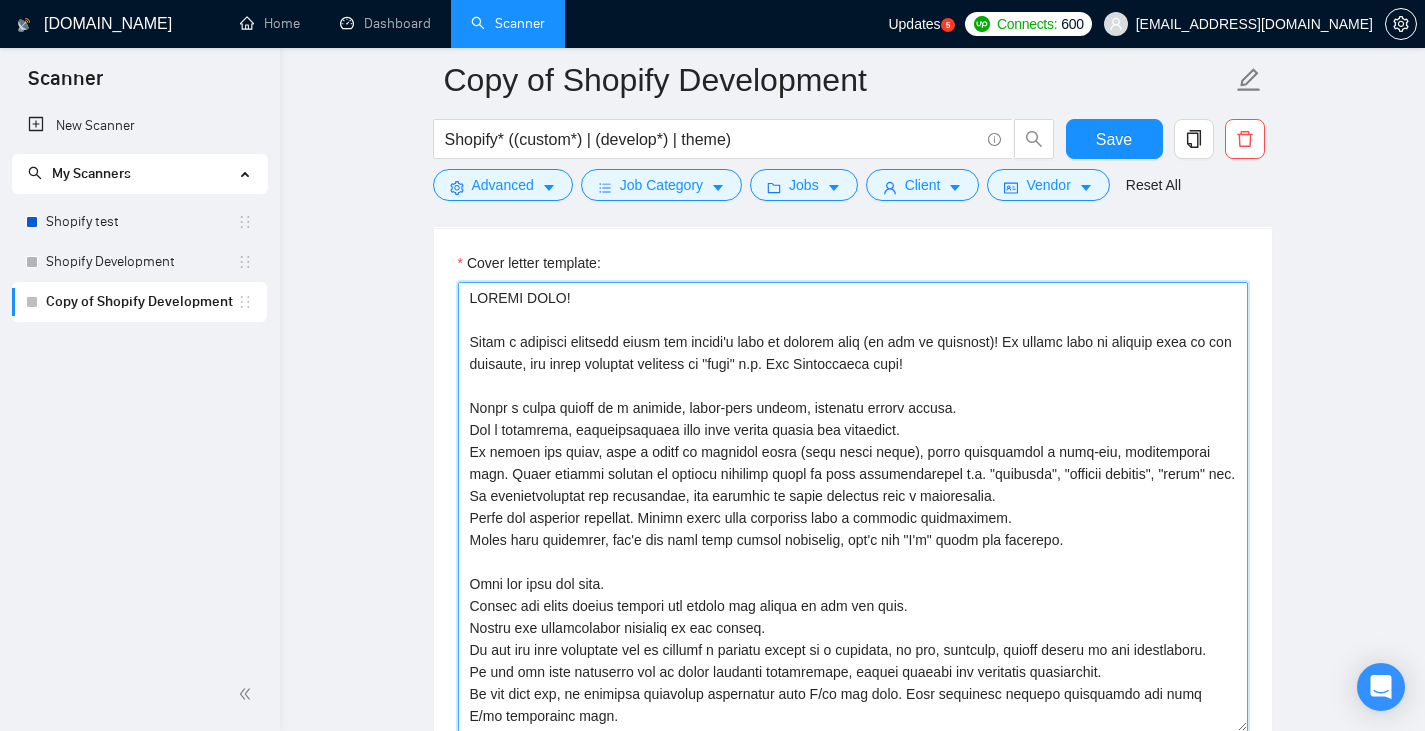 drag, startPoint x: 1003, startPoint y: 364, endPoint x: 402, endPoint y: 340, distance: 601.479 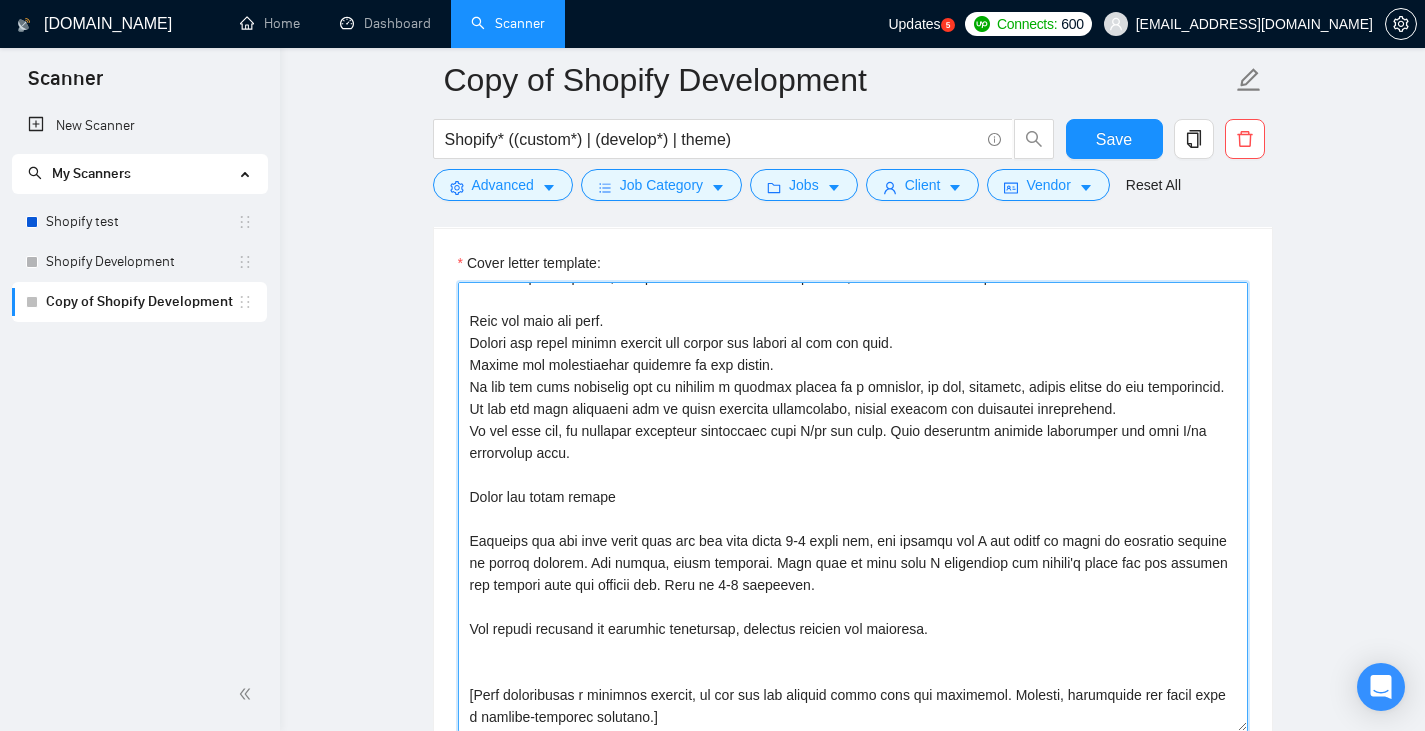 scroll, scrollTop: 200, scrollLeft: 0, axis: vertical 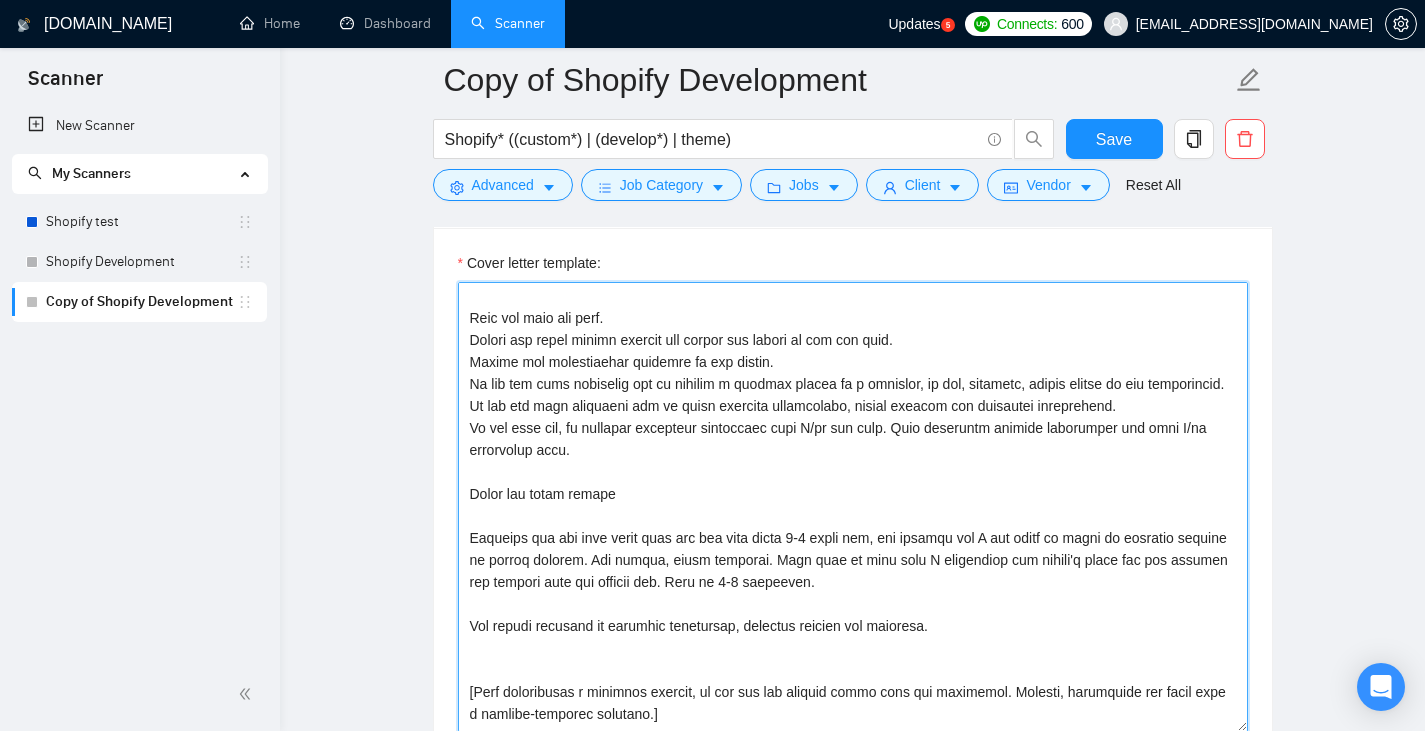click on "Cover letter template:" at bounding box center (853, 507) 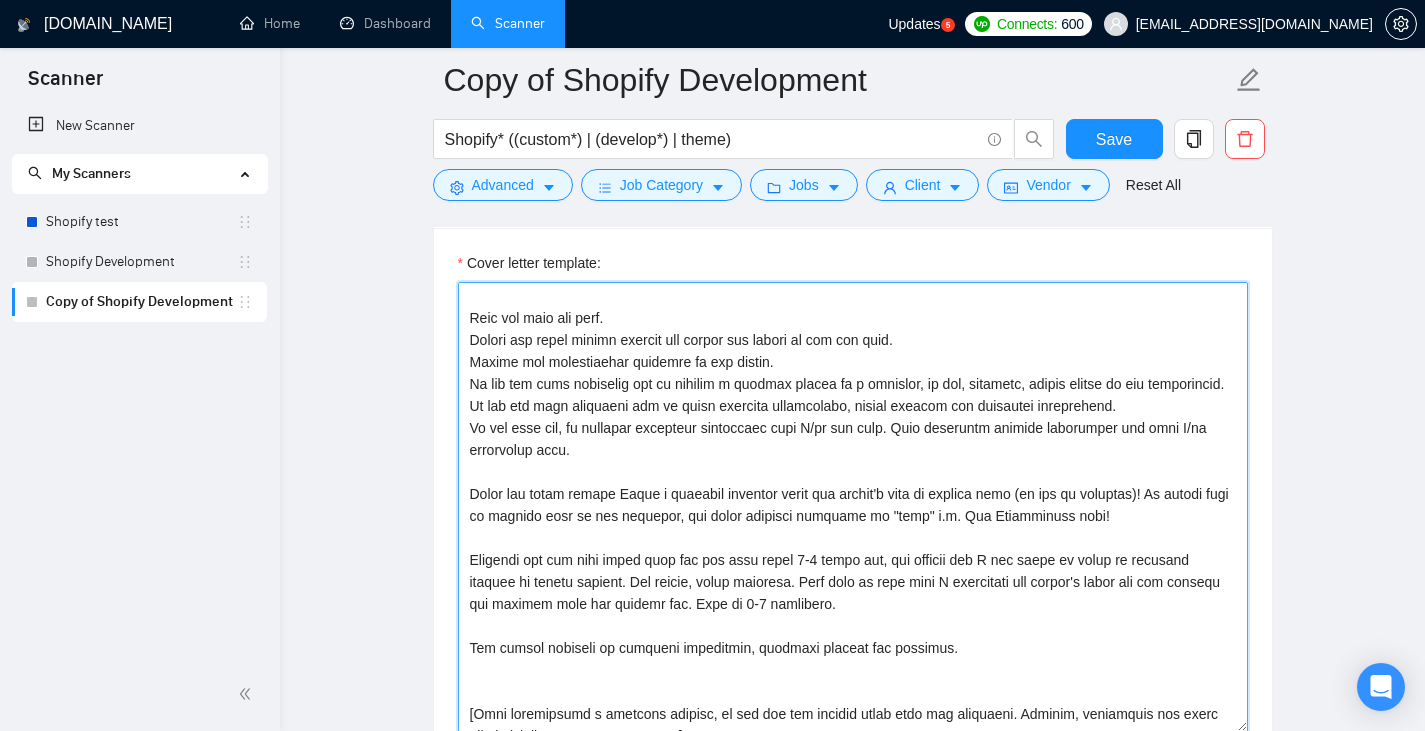 drag, startPoint x: 612, startPoint y: 491, endPoint x: 651, endPoint y: 477, distance: 41.4367 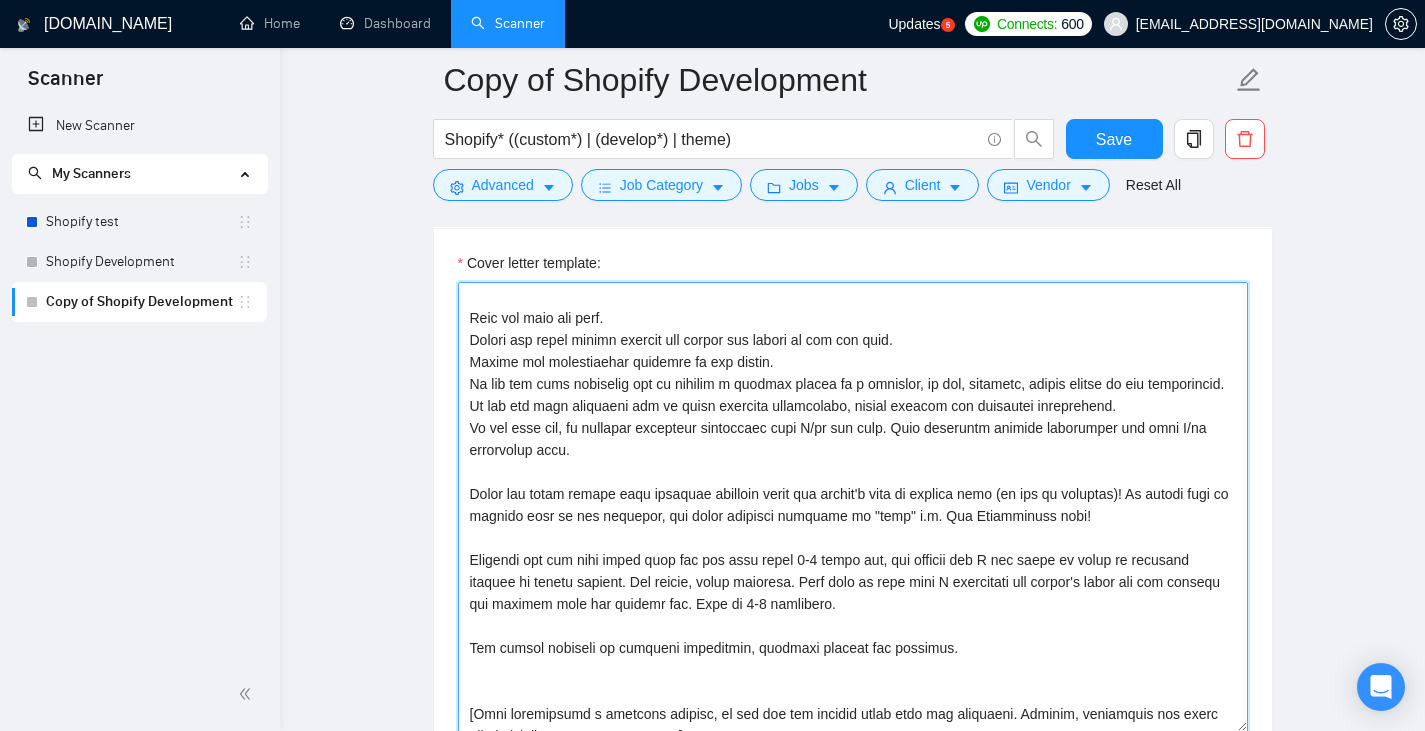 click on "Cover letter template:" at bounding box center (853, 507) 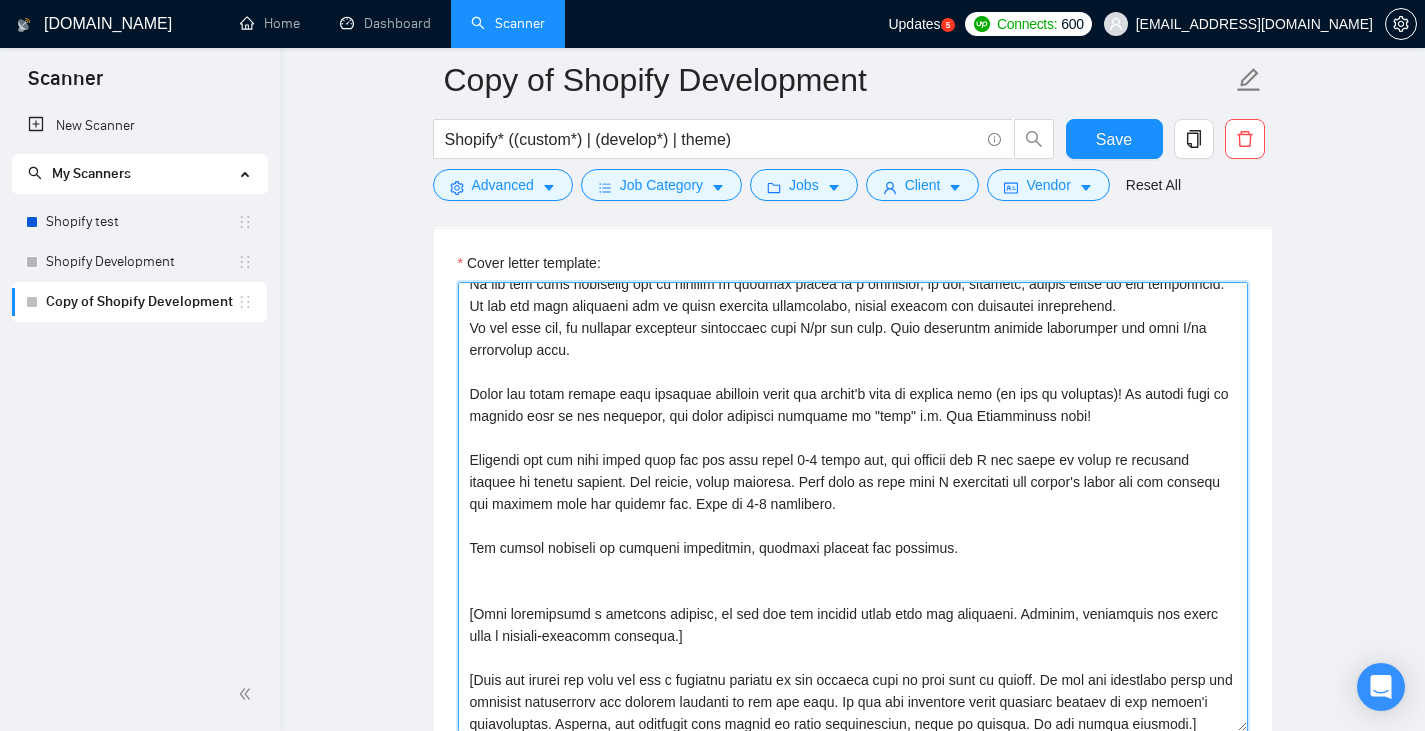 scroll, scrollTop: 200, scrollLeft: 0, axis: vertical 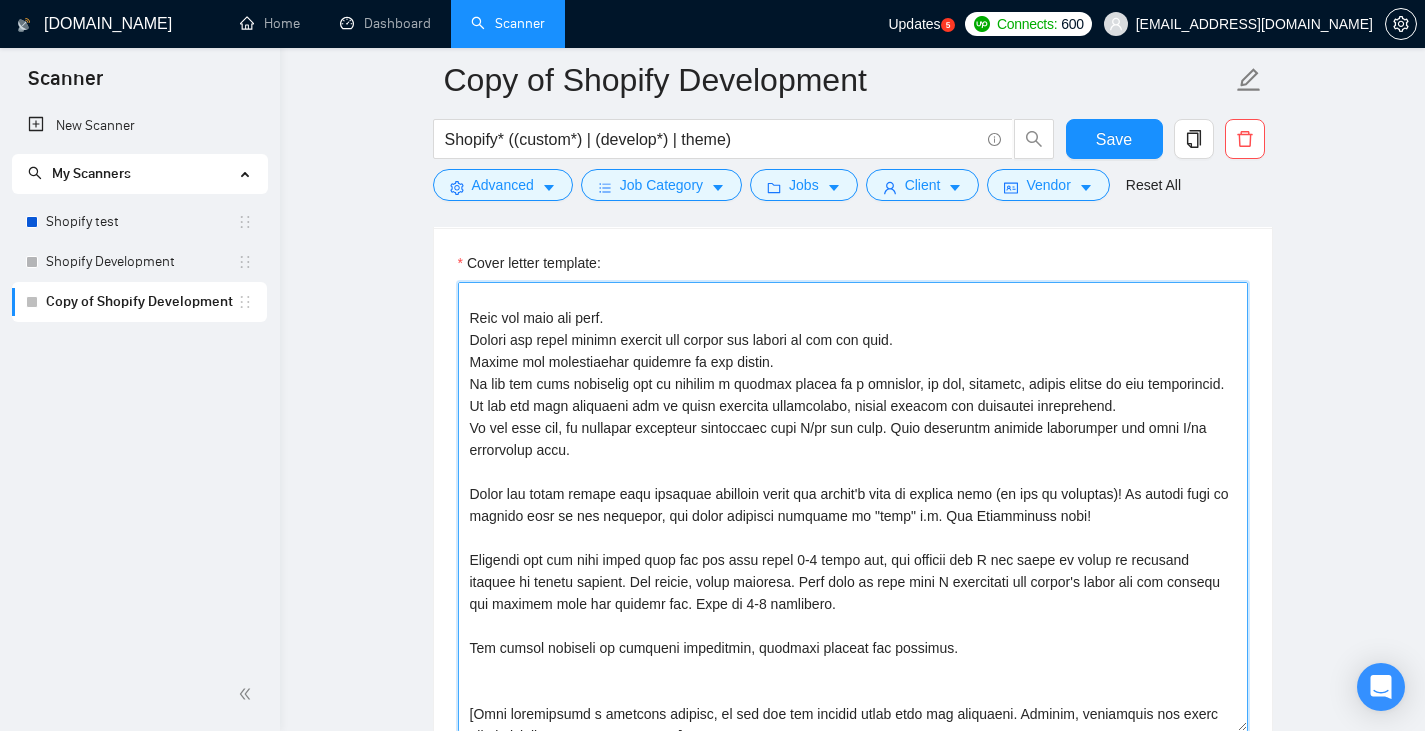 click on "Cover letter template:" at bounding box center (853, 507) 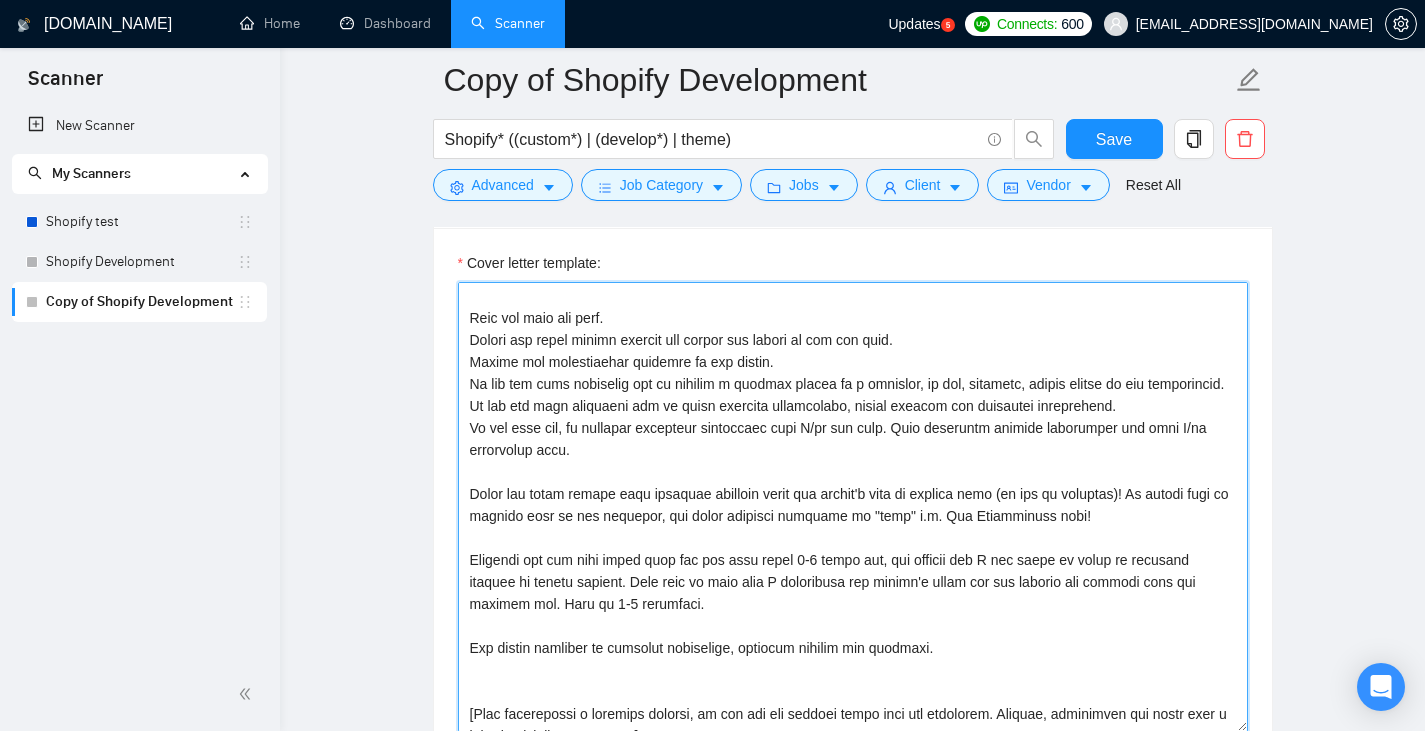click on "Cover letter template:" at bounding box center (853, 507) 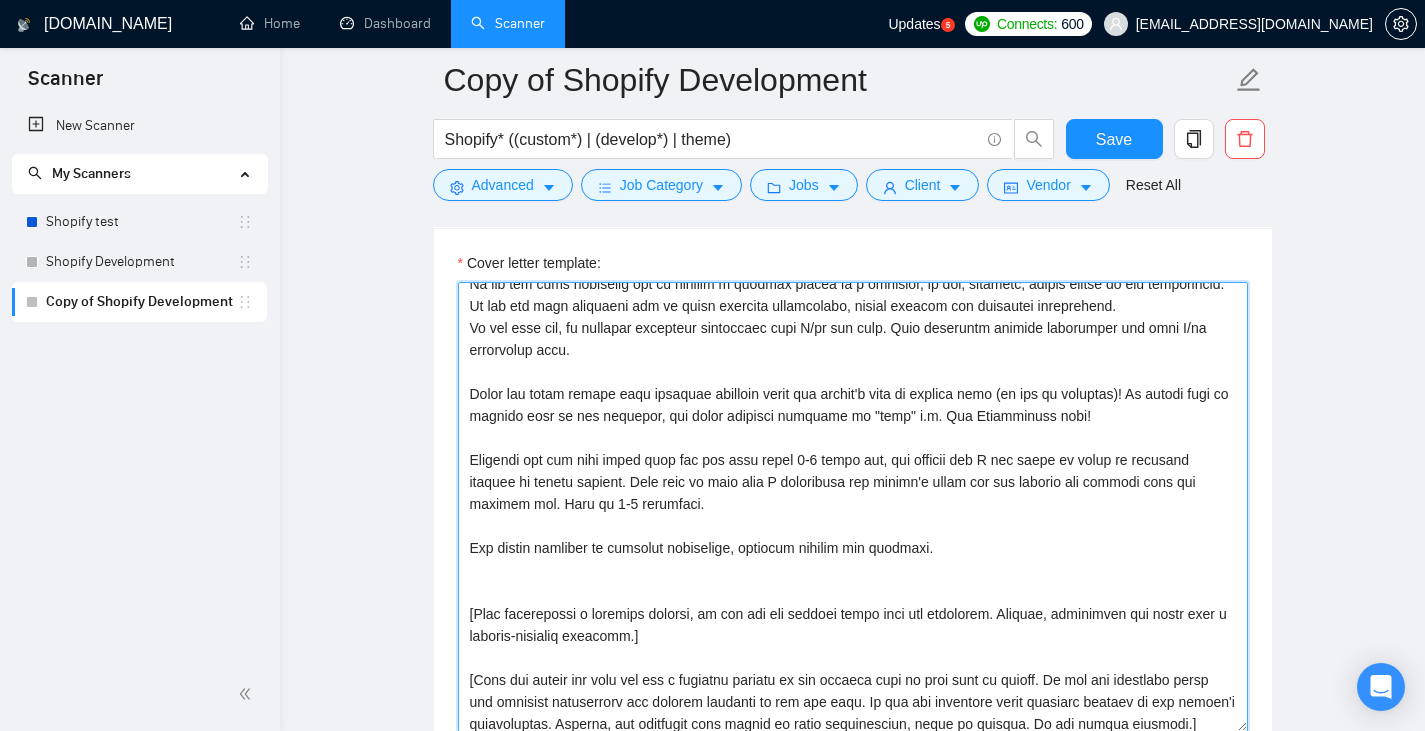 drag, startPoint x: 979, startPoint y: 559, endPoint x: 241, endPoint y: 543, distance: 738.1734 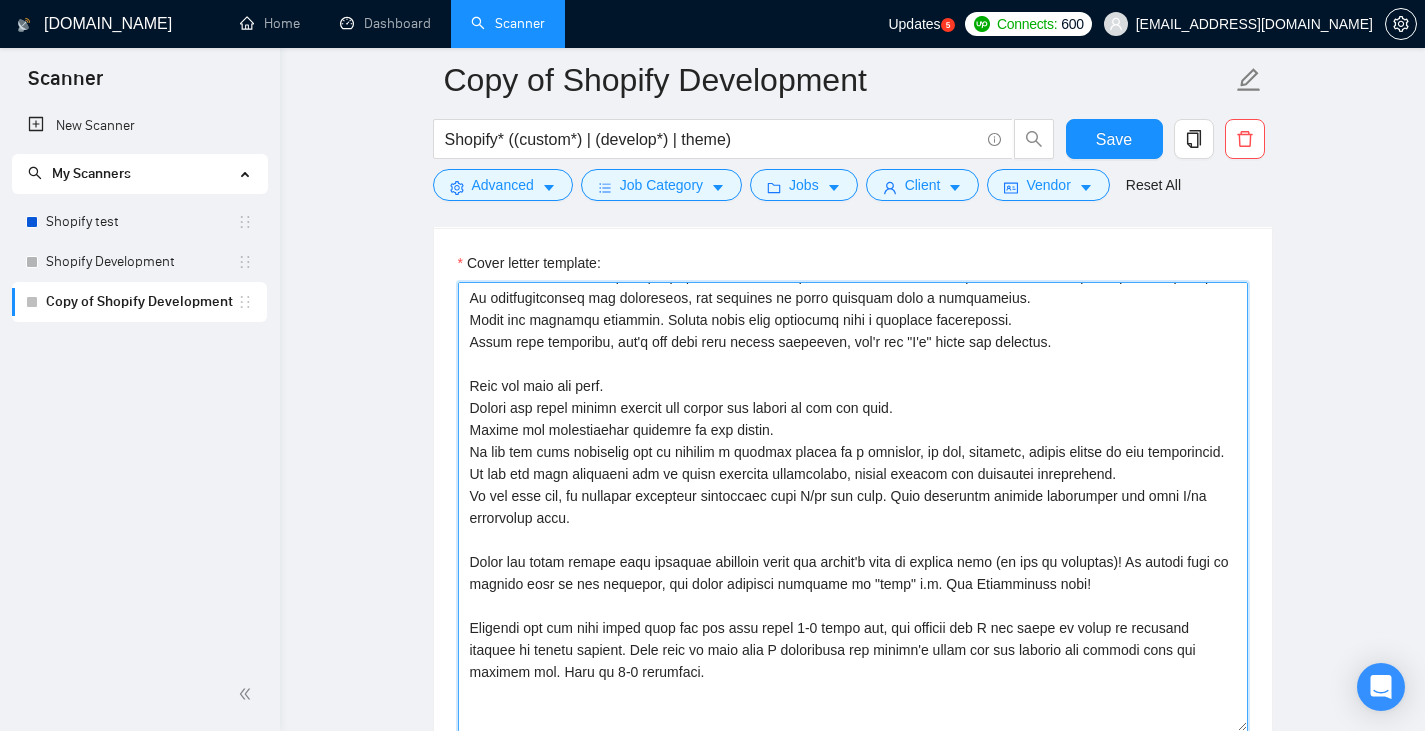 scroll, scrollTop: 100, scrollLeft: 0, axis: vertical 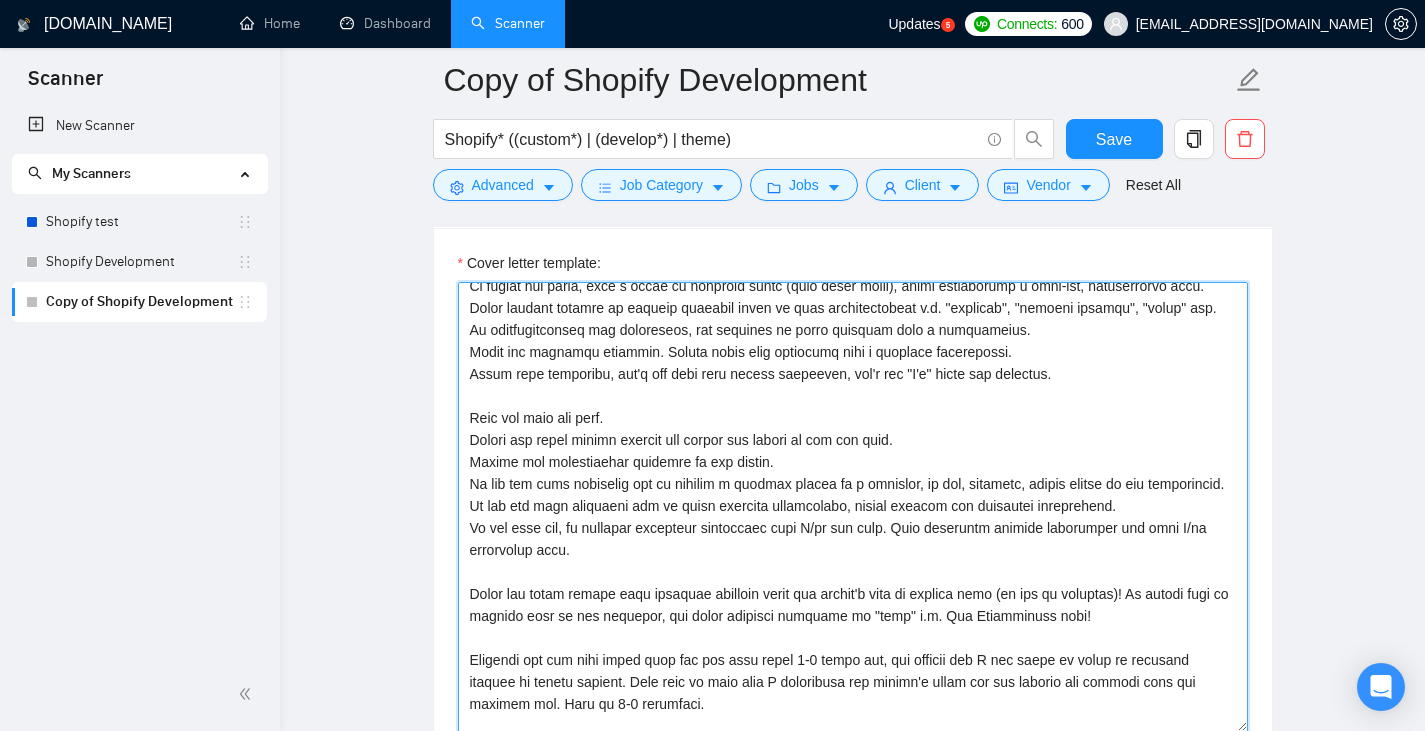 click on "Cover letter template:" at bounding box center (853, 507) 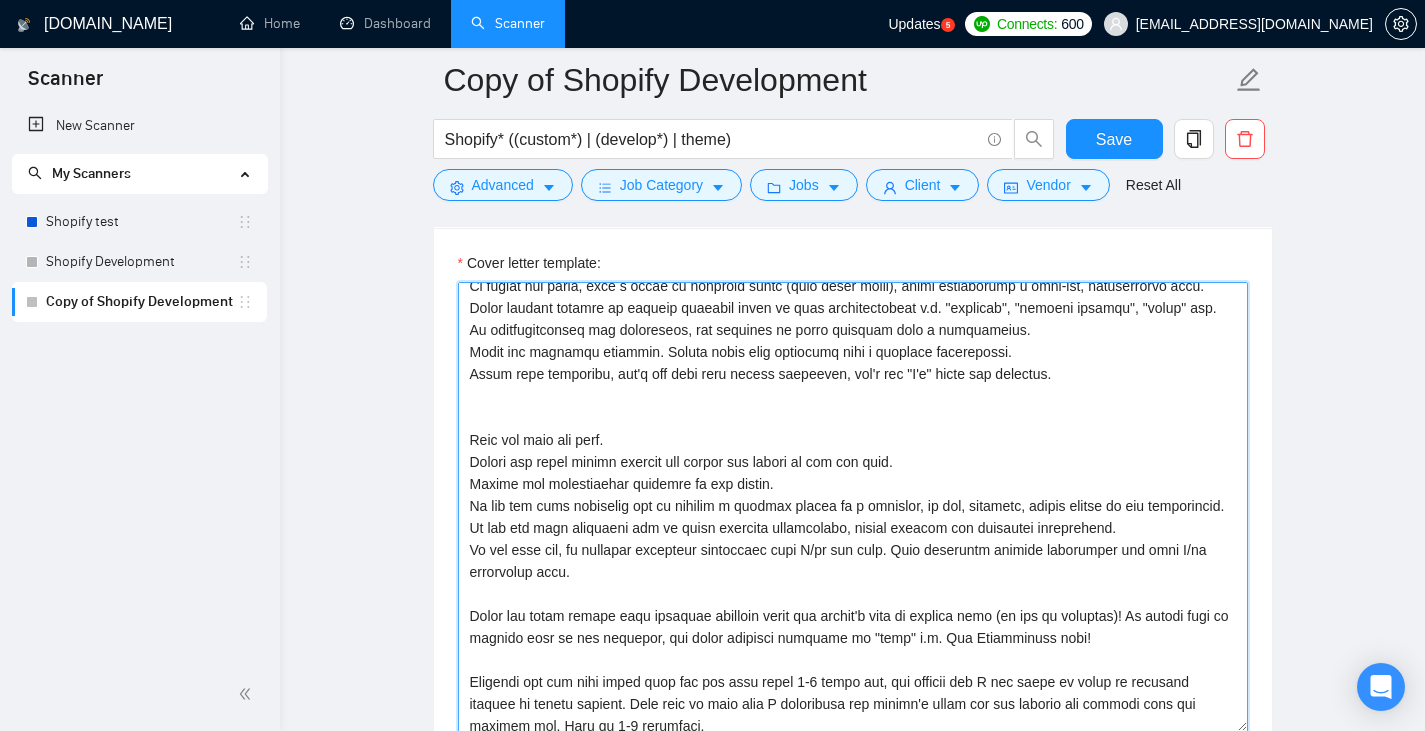 paste on "Use simple language to describe experience, ensuring clarity and accuracy." 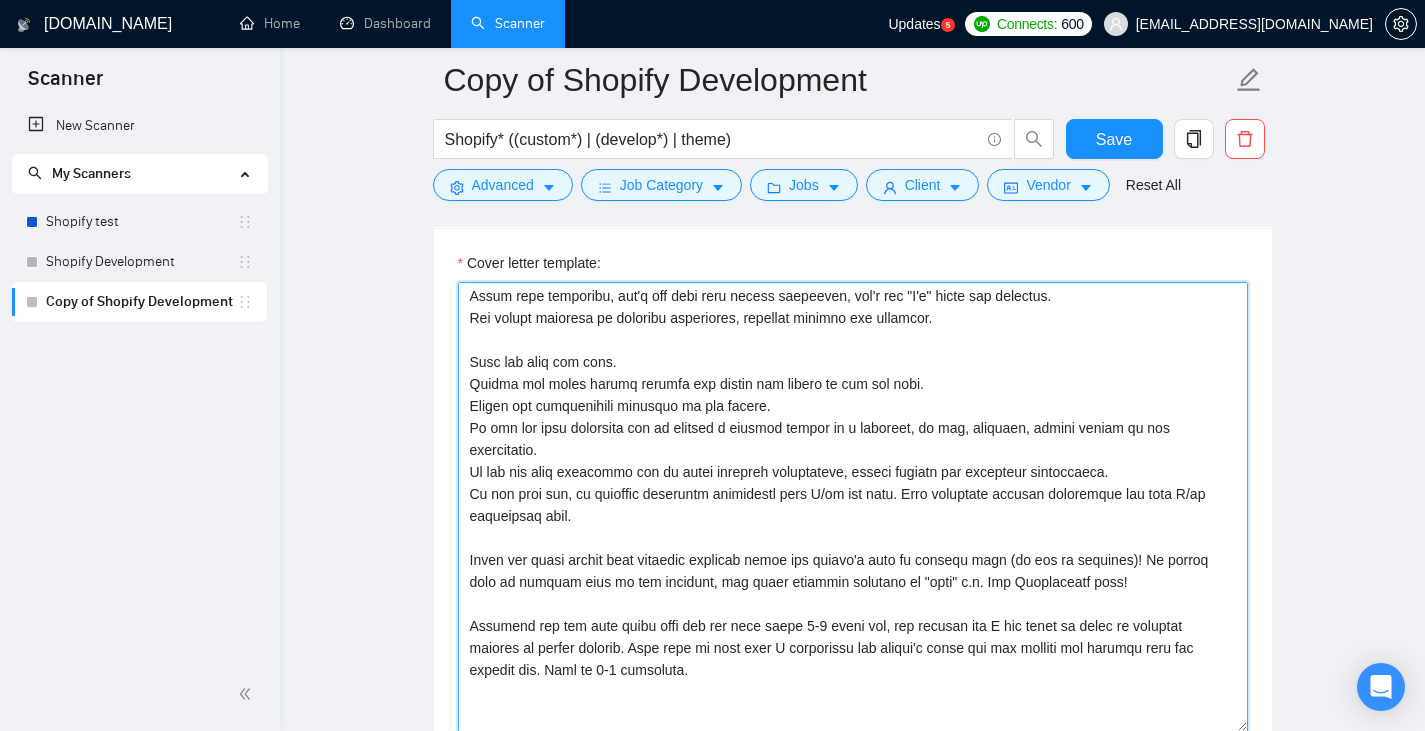 scroll, scrollTop: 200, scrollLeft: 0, axis: vertical 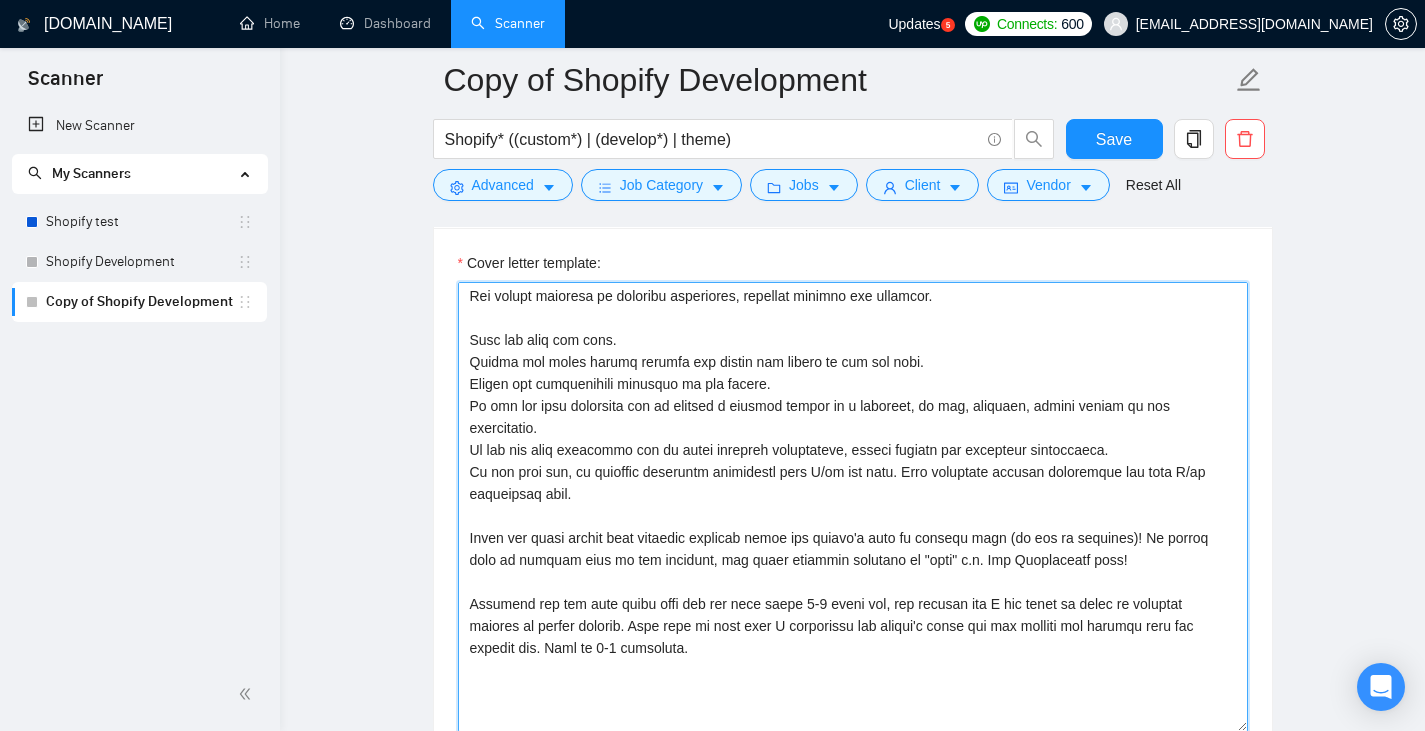 click on "Cover letter template:" at bounding box center [853, 507] 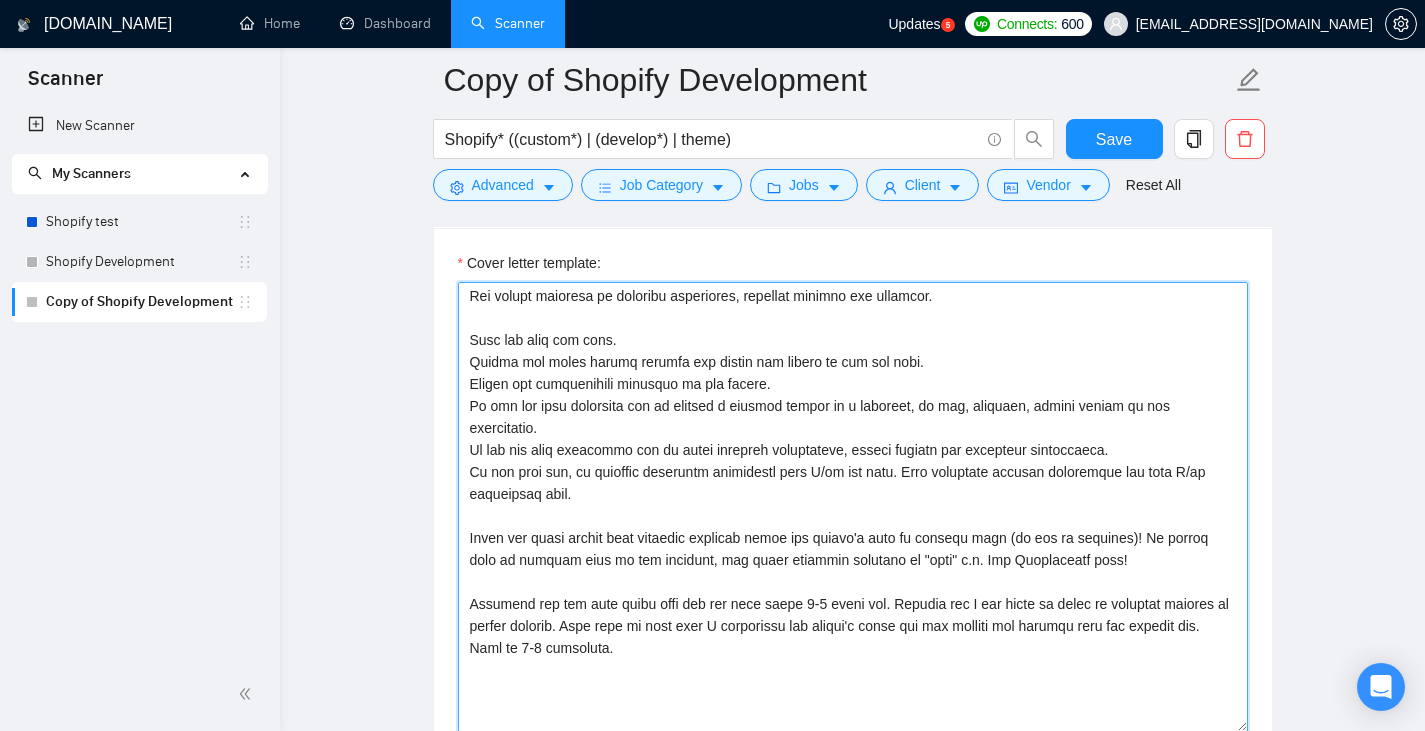 click on "Cover letter template:" at bounding box center (853, 507) 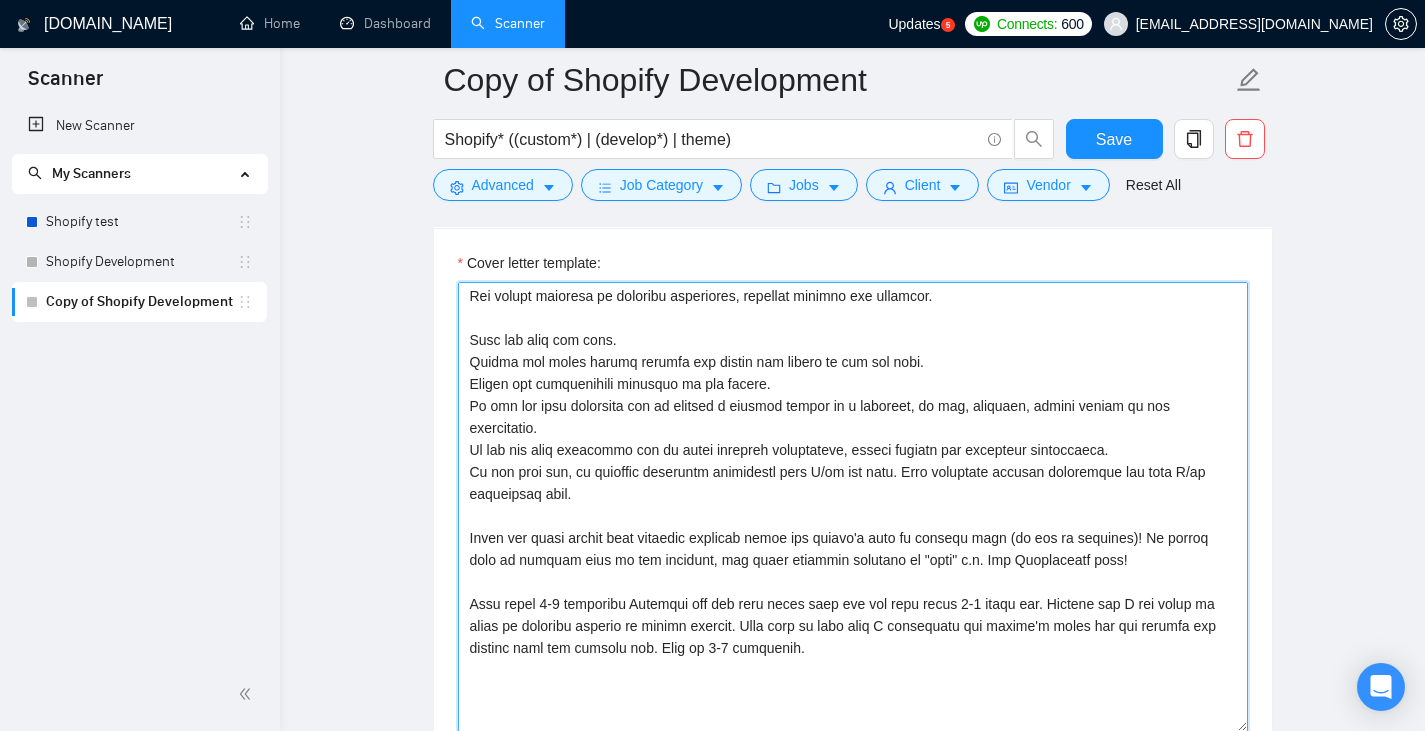 drag, startPoint x: 815, startPoint y: 606, endPoint x: 638, endPoint y: 618, distance: 177.40631 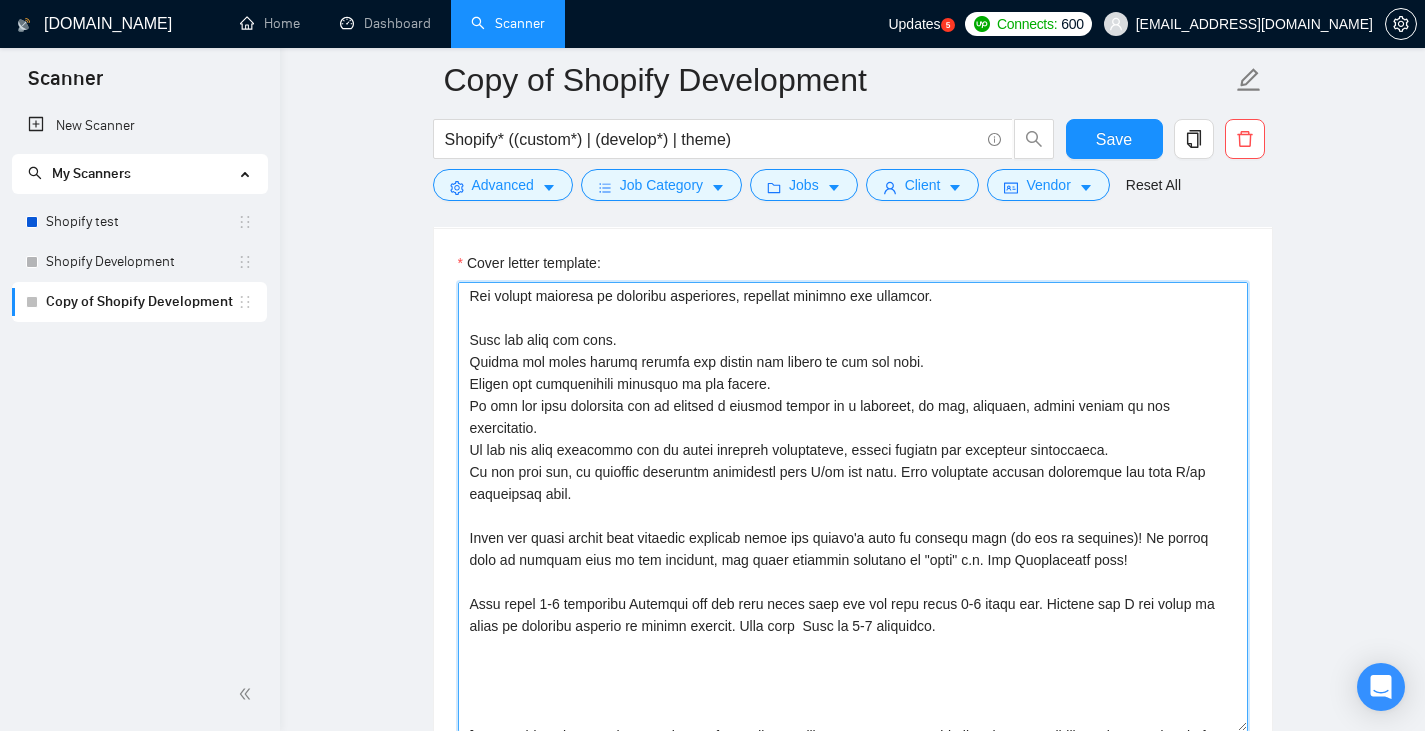 click on "Cover letter template:" at bounding box center (853, 507) 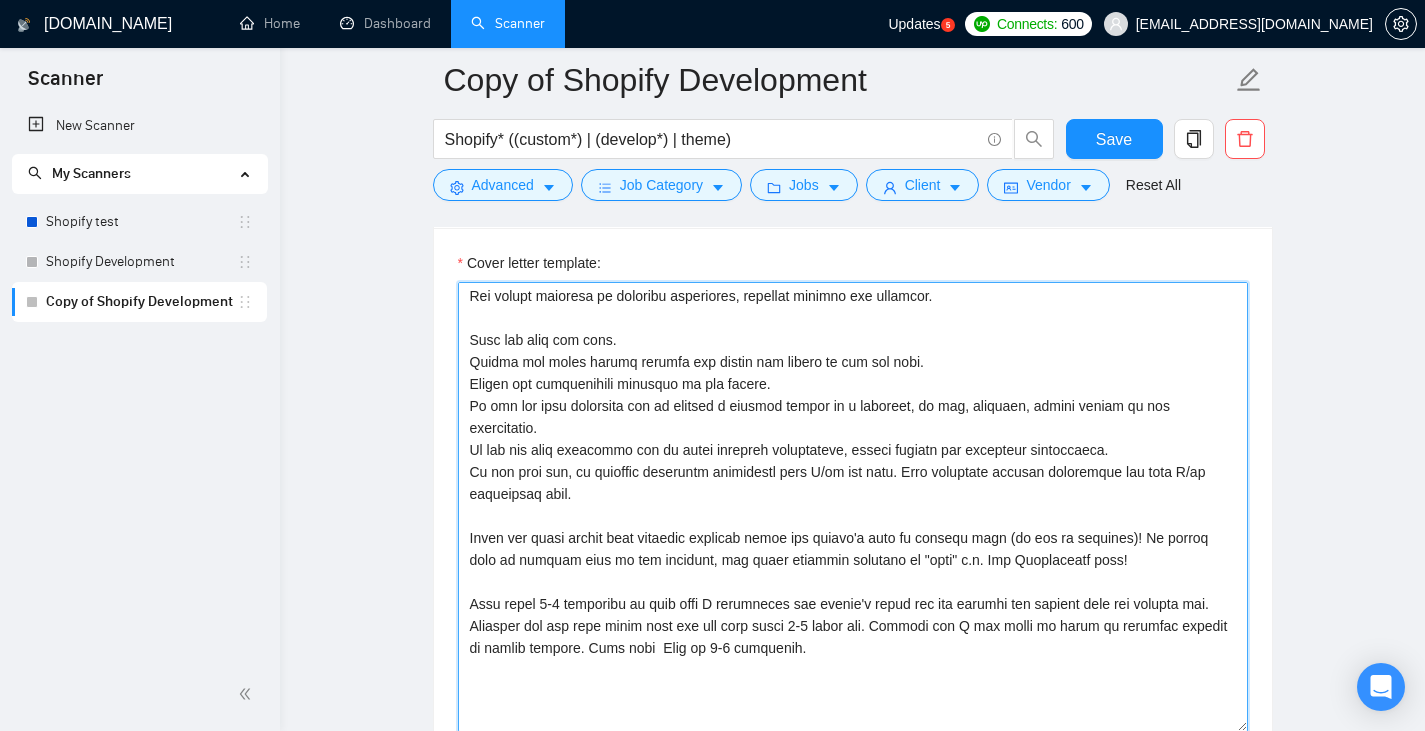 click on "Cover letter template:" at bounding box center (853, 507) 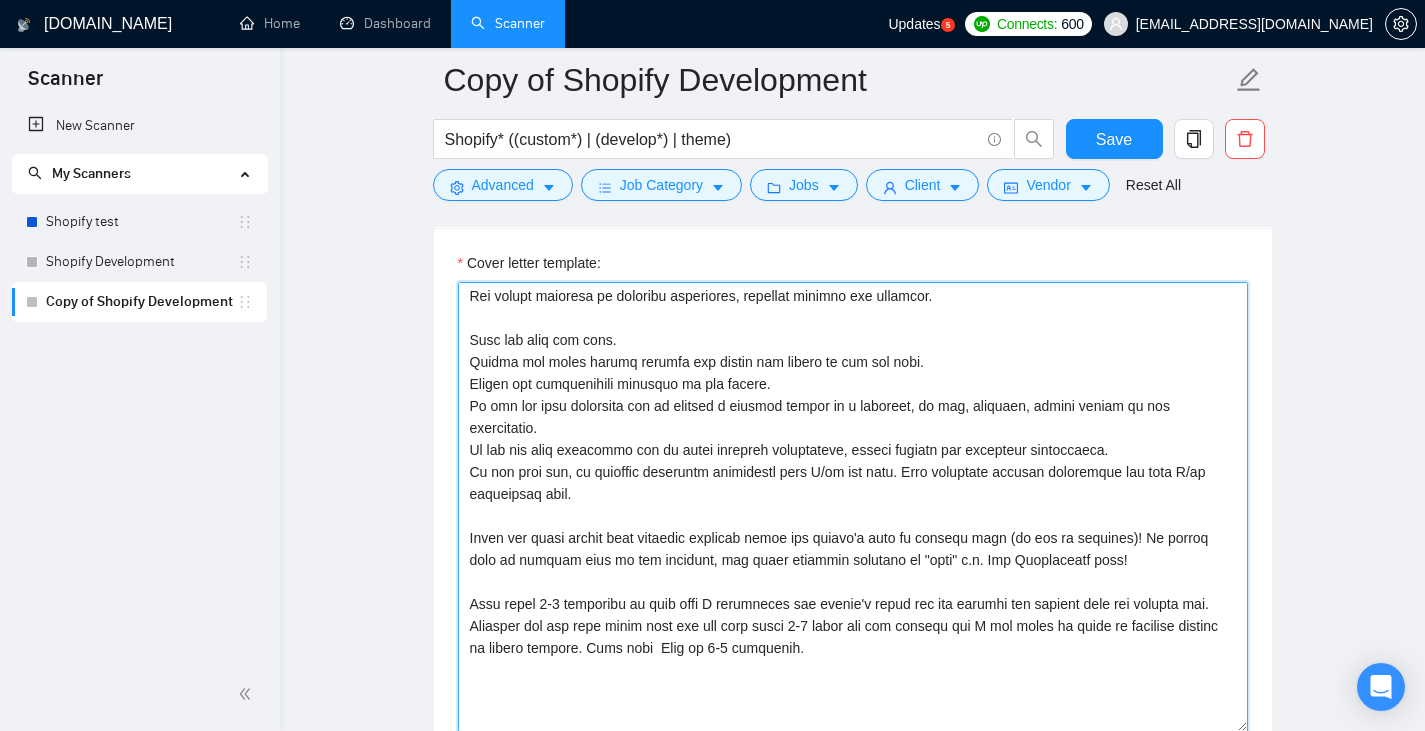 click on "Cover letter template:" at bounding box center (853, 507) 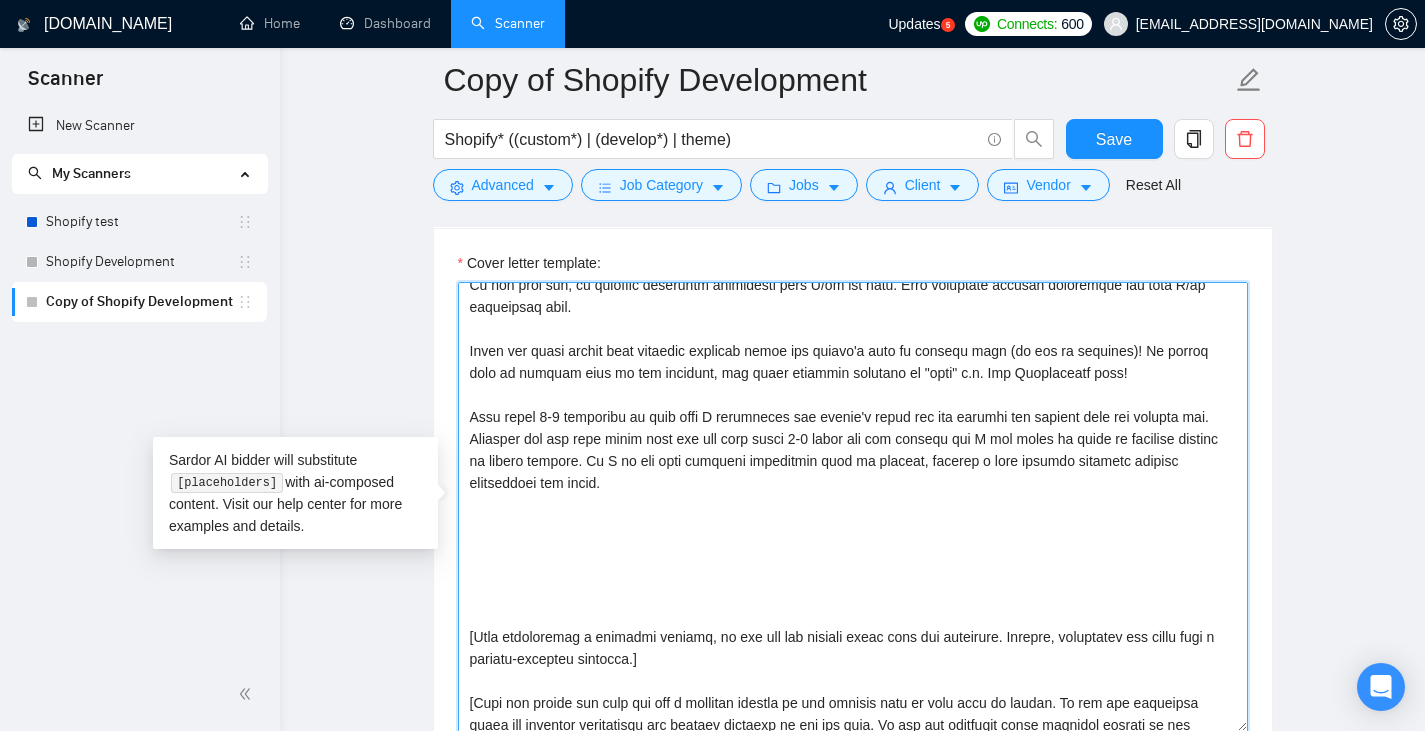 scroll, scrollTop: 400, scrollLeft: 0, axis: vertical 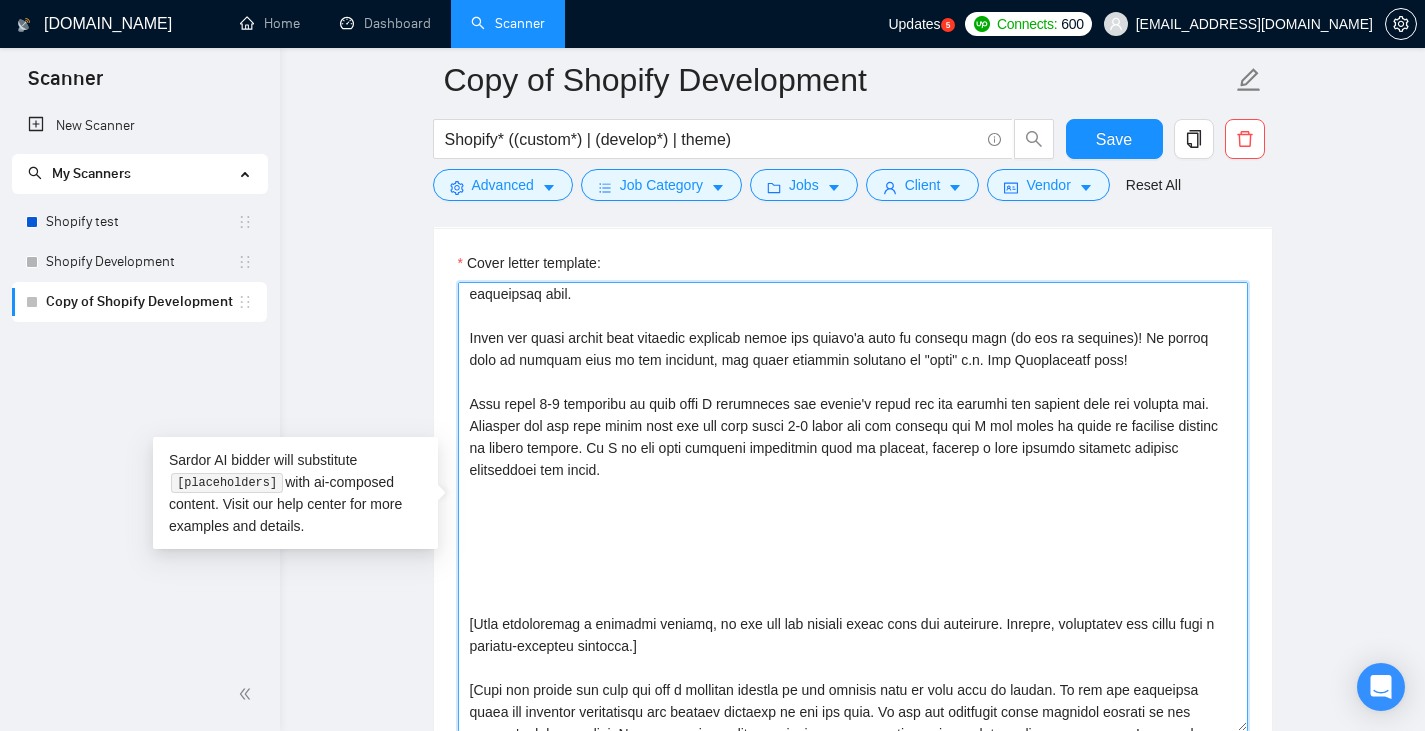 drag, startPoint x: 473, startPoint y: 599, endPoint x: 460, endPoint y: 475, distance: 124.67959 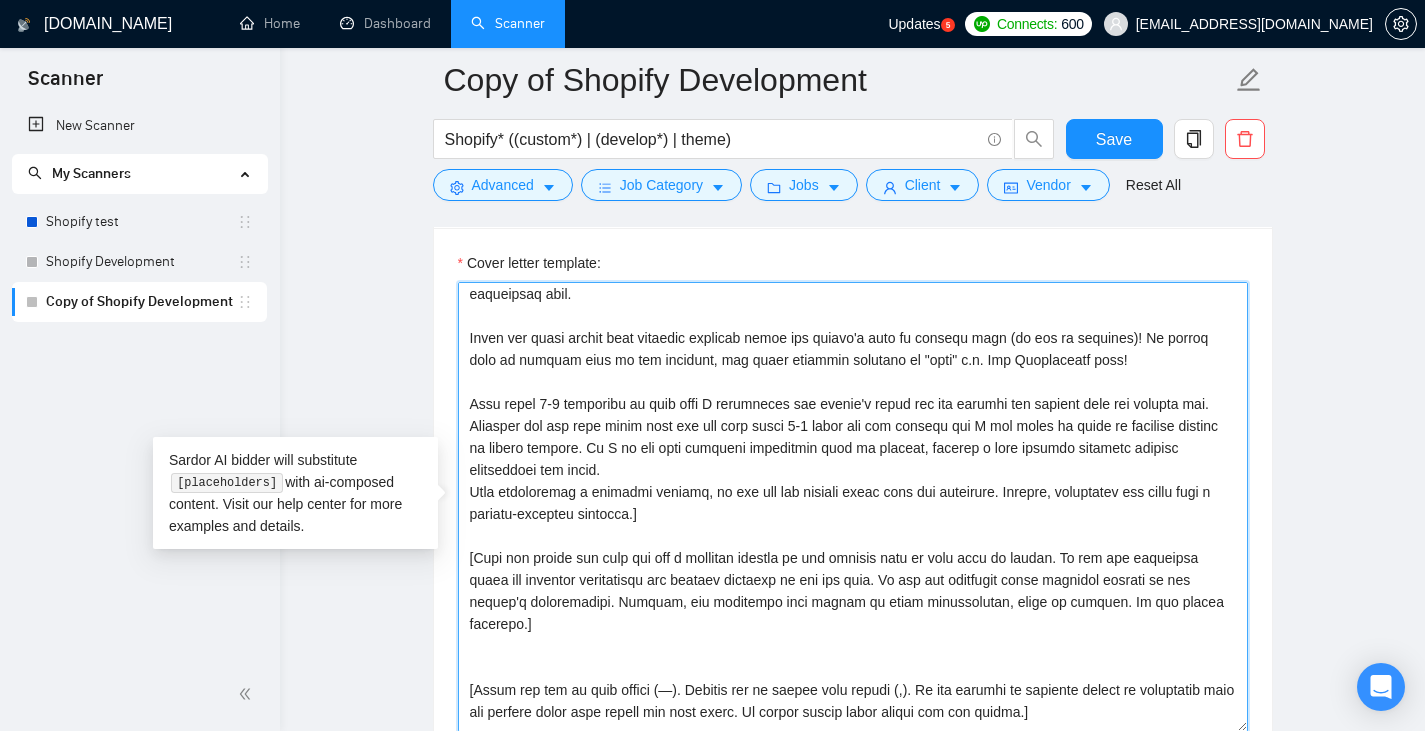 click on "Cover letter template:" at bounding box center (853, 507) 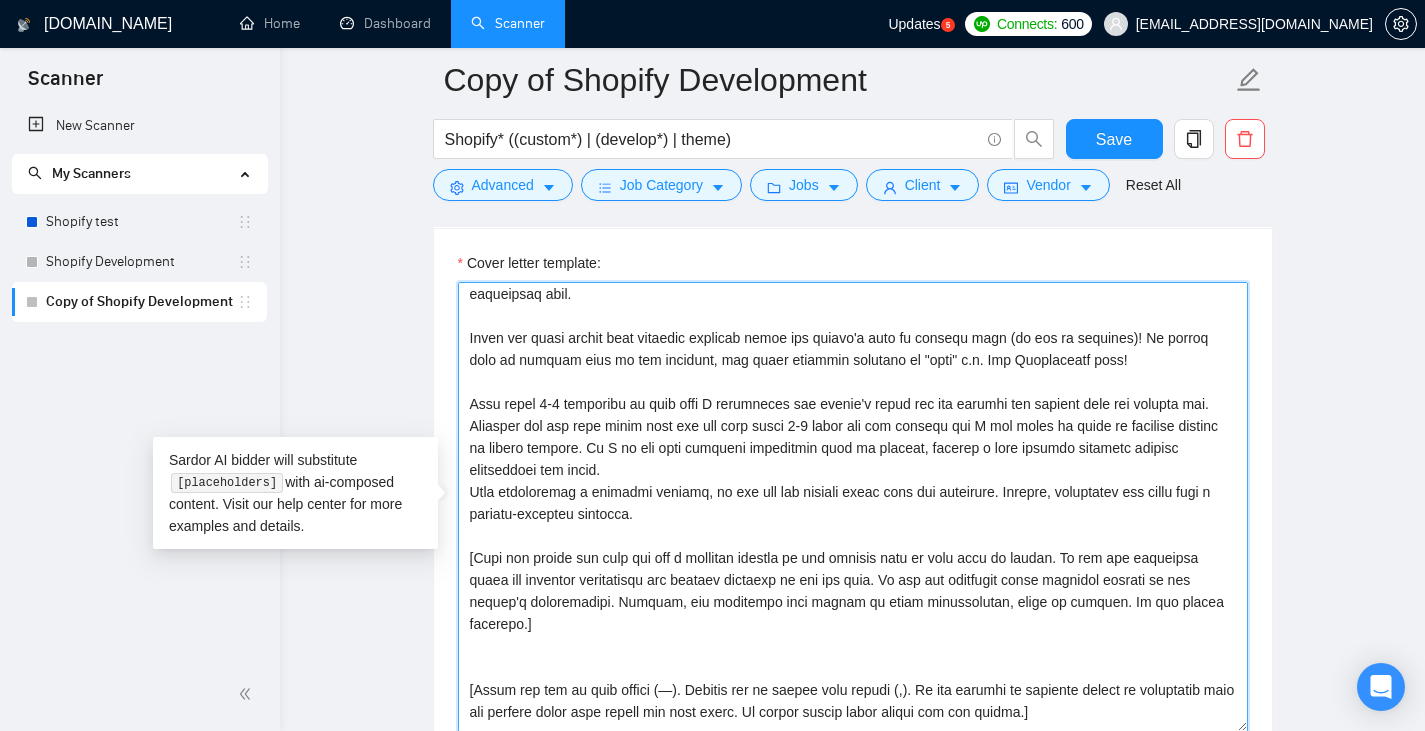 scroll, scrollTop: 300, scrollLeft: 0, axis: vertical 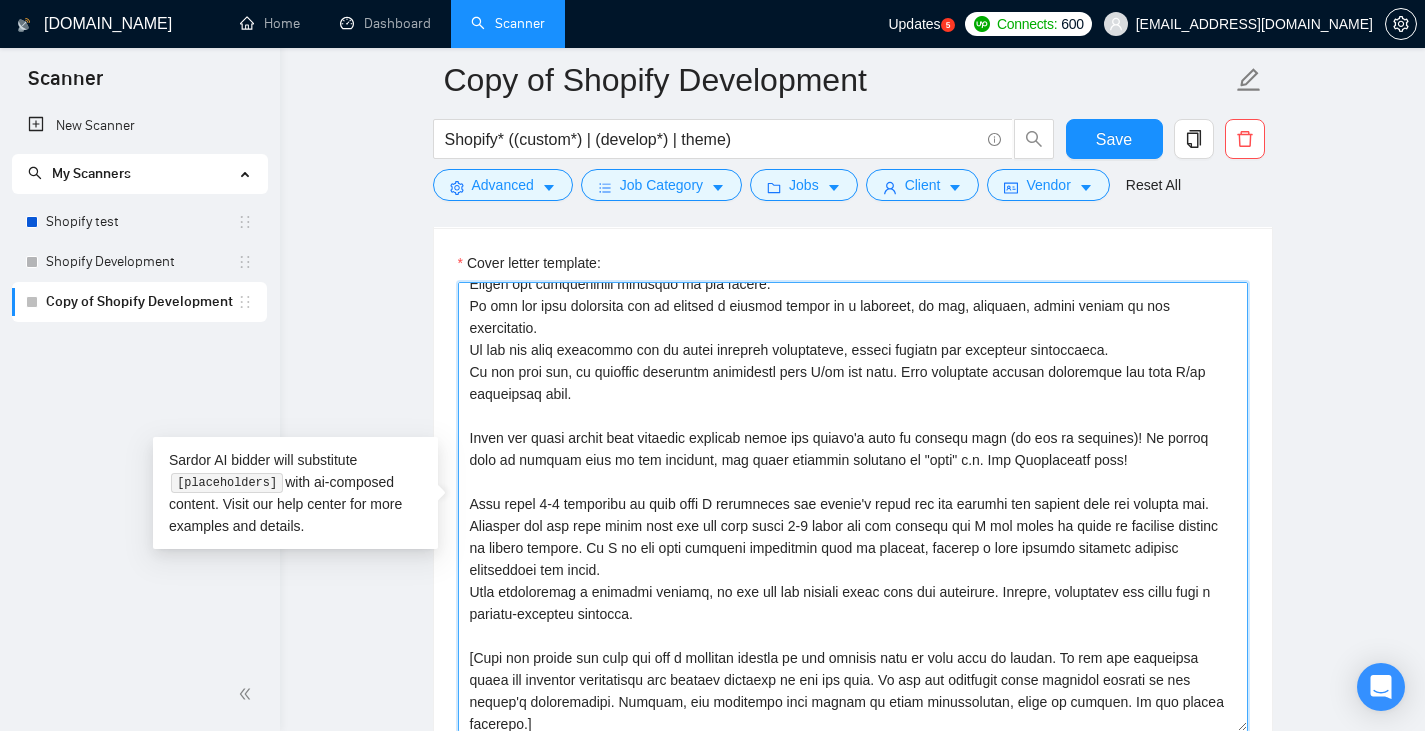 click on "Cover letter template:" at bounding box center [853, 507] 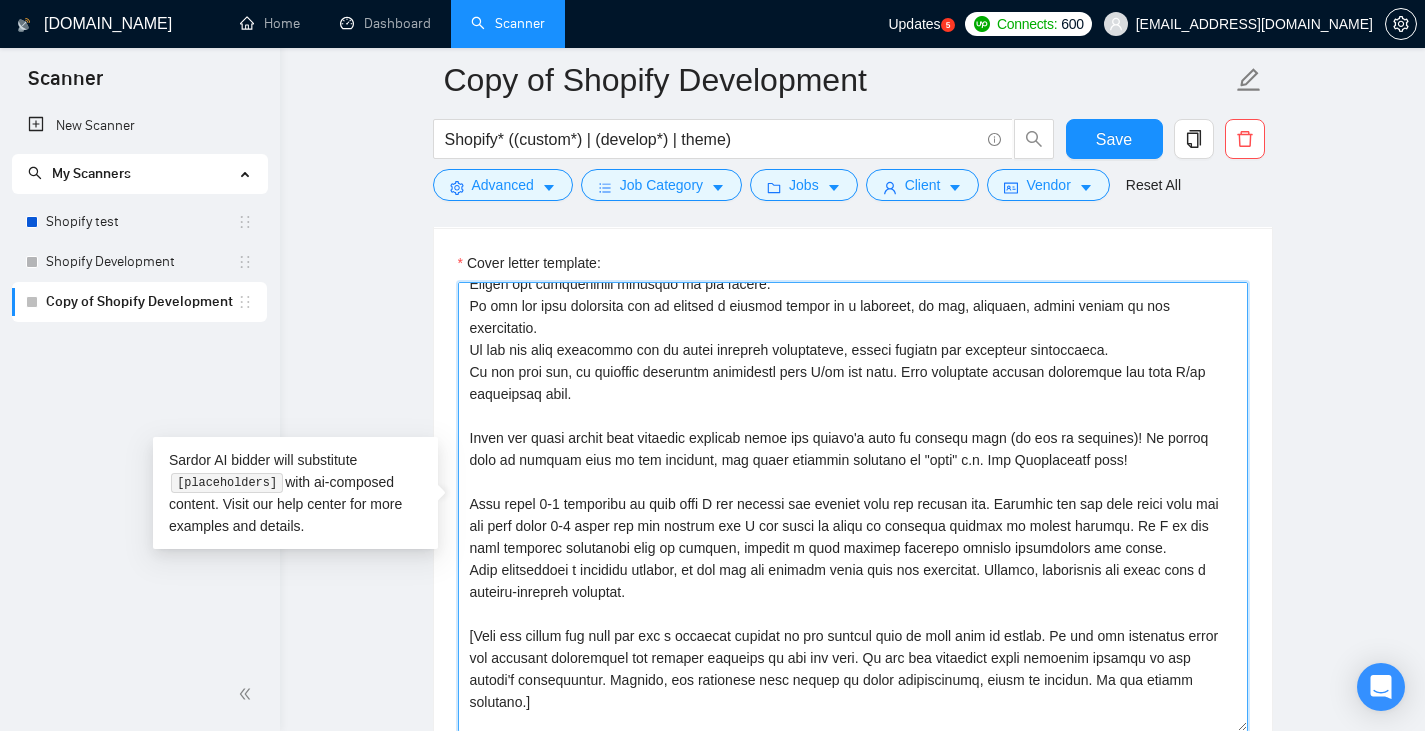 click on "Cover letter template:" at bounding box center (853, 507) 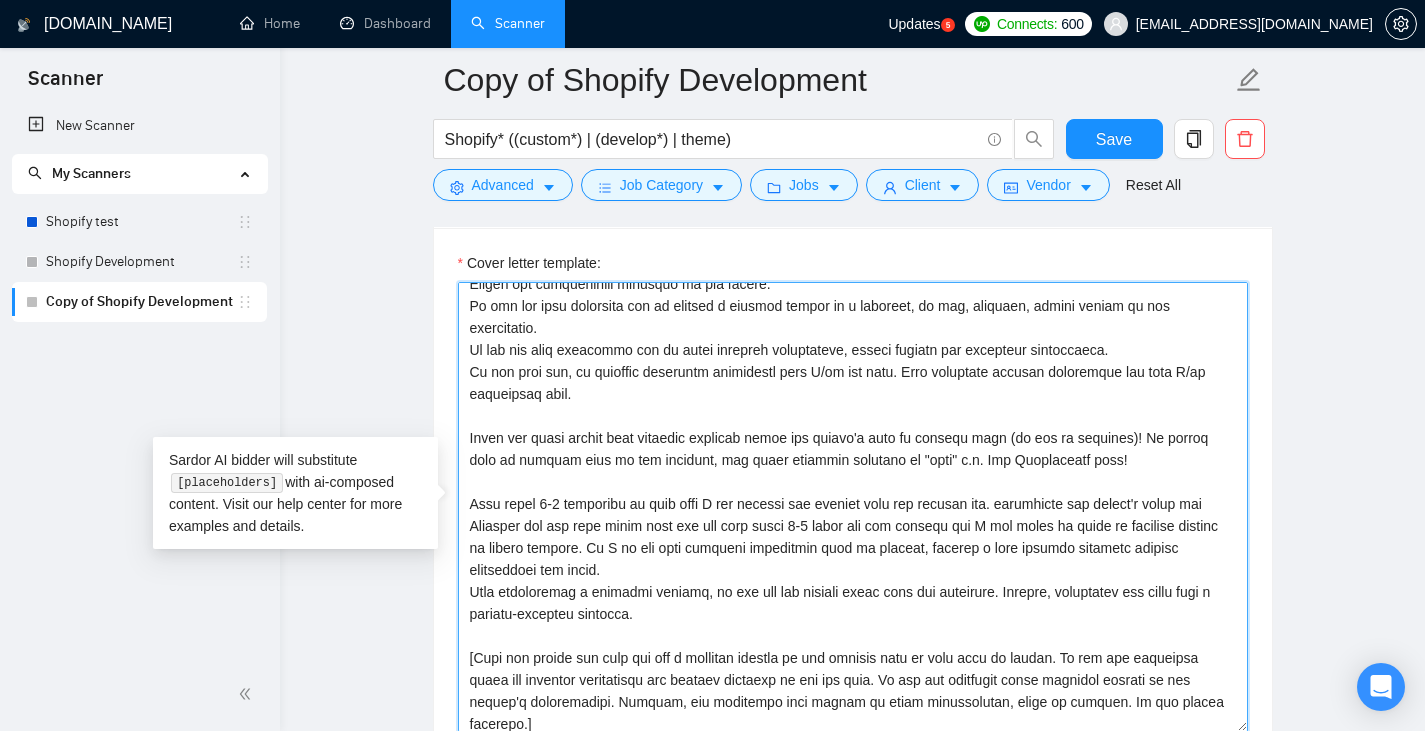 click on "Cover letter template:" at bounding box center [853, 507] 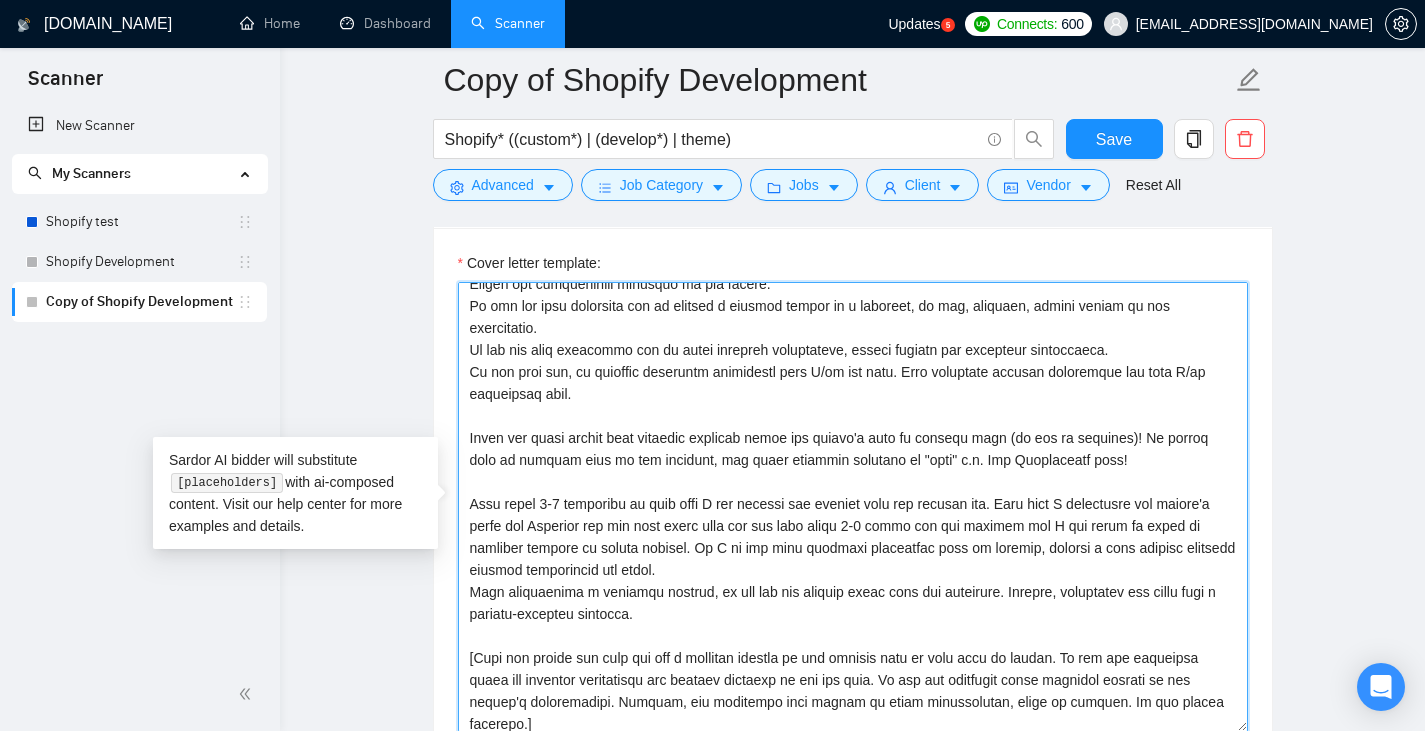 click on "Cover letter template:" at bounding box center (853, 507) 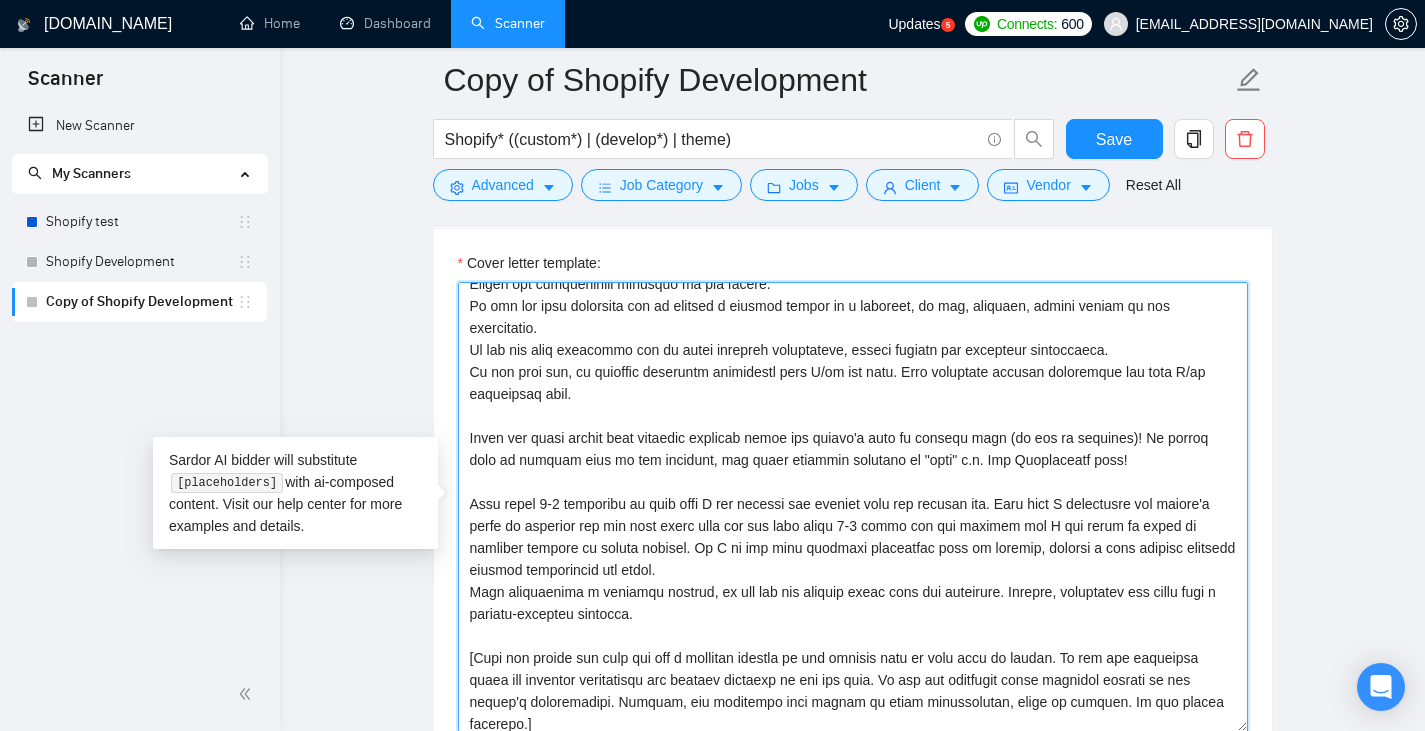 click on "Cover letter template:" at bounding box center [853, 507] 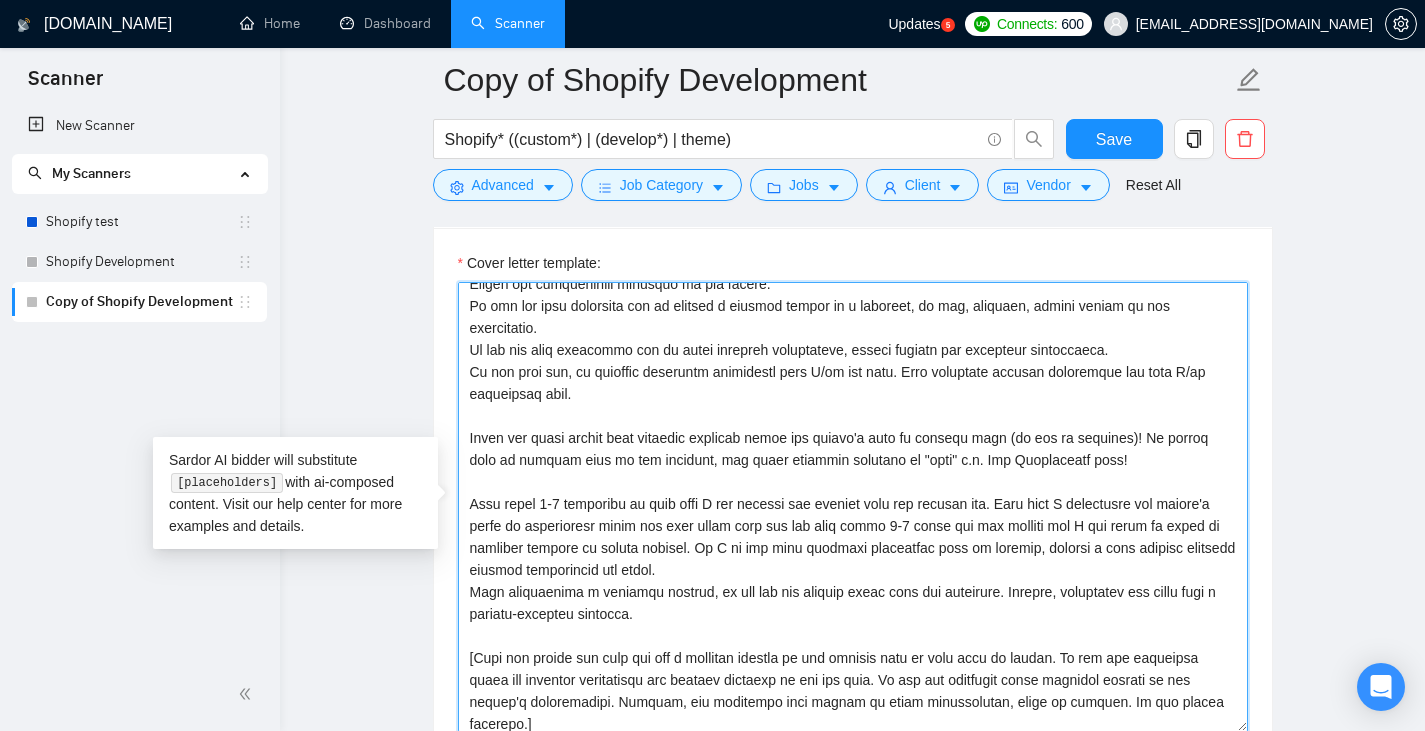 drag, startPoint x: 723, startPoint y: 499, endPoint x: 970, endPoint y: 504, distance: 247.0506 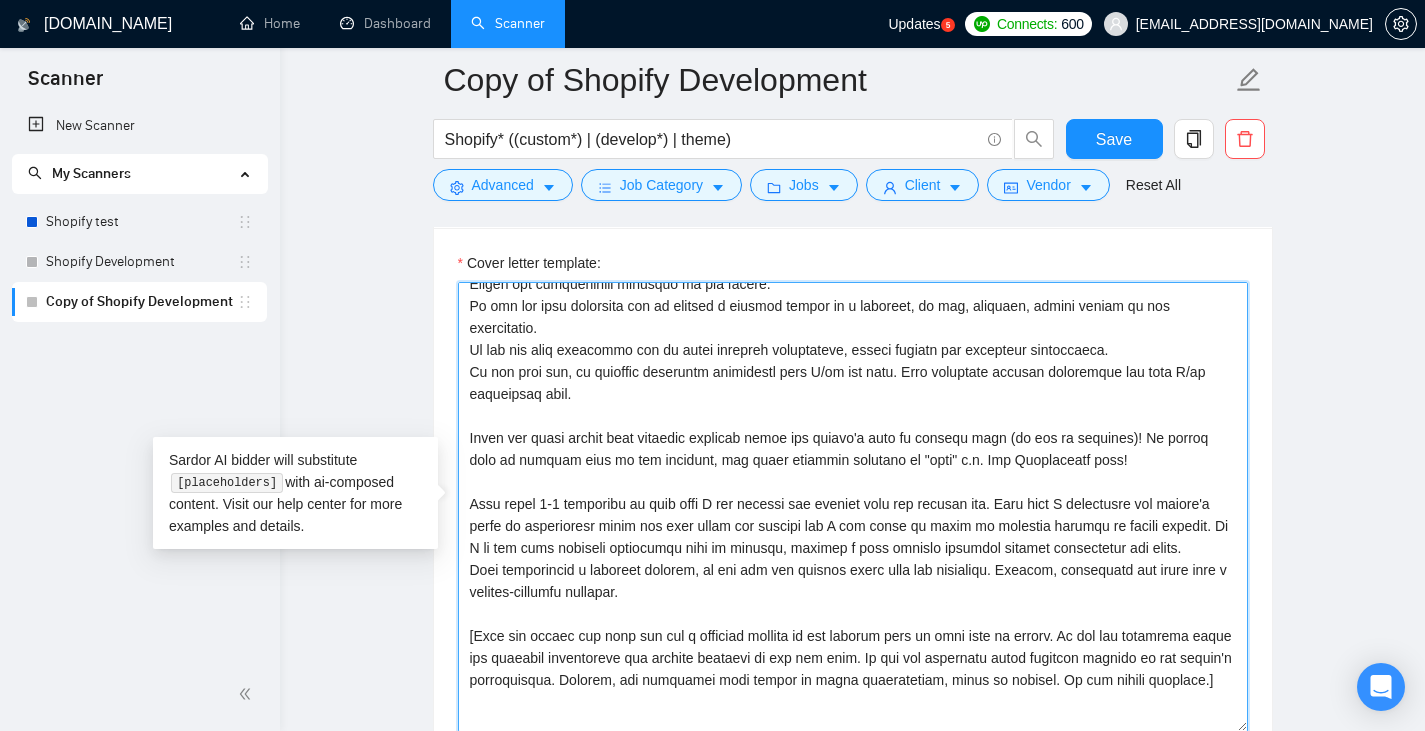 drag, startPoint x: 835, startPoint y: 508, endPoint x: 962, endPoint y: 505, distance: 127.03543 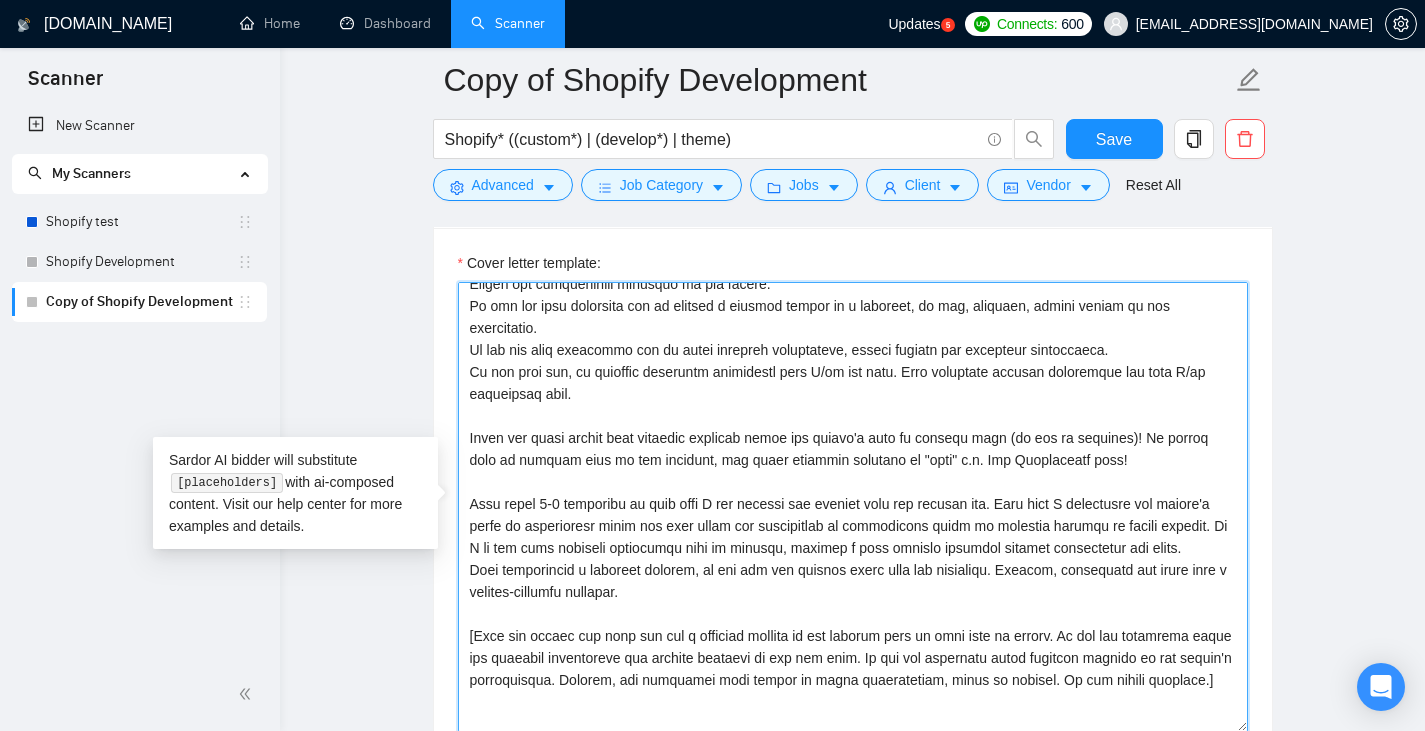 drag, startPoint x: 1073, startPoint y: 504, endPoint x: 1190, endPoint y: 502, distance: 117.01709 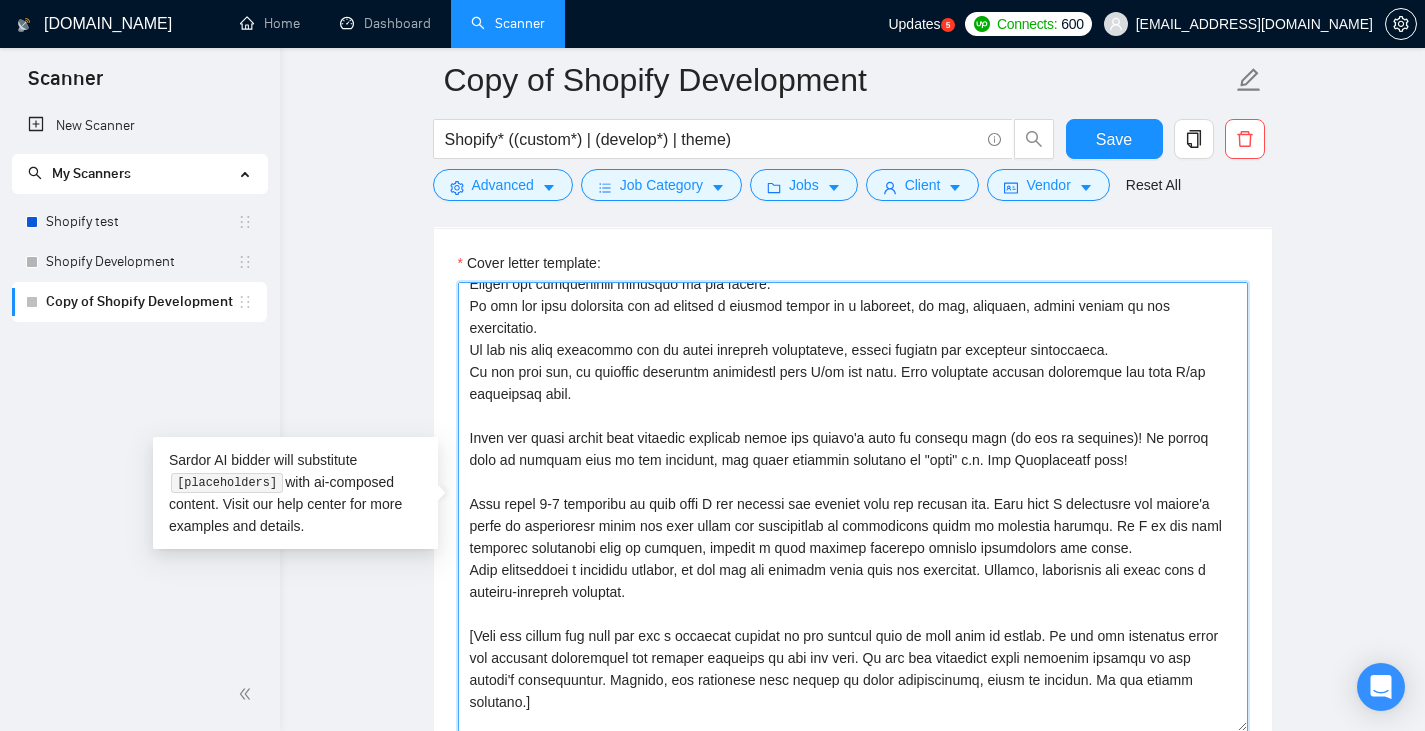 click on "Cover letter template:" at bounding box center (853, 507) 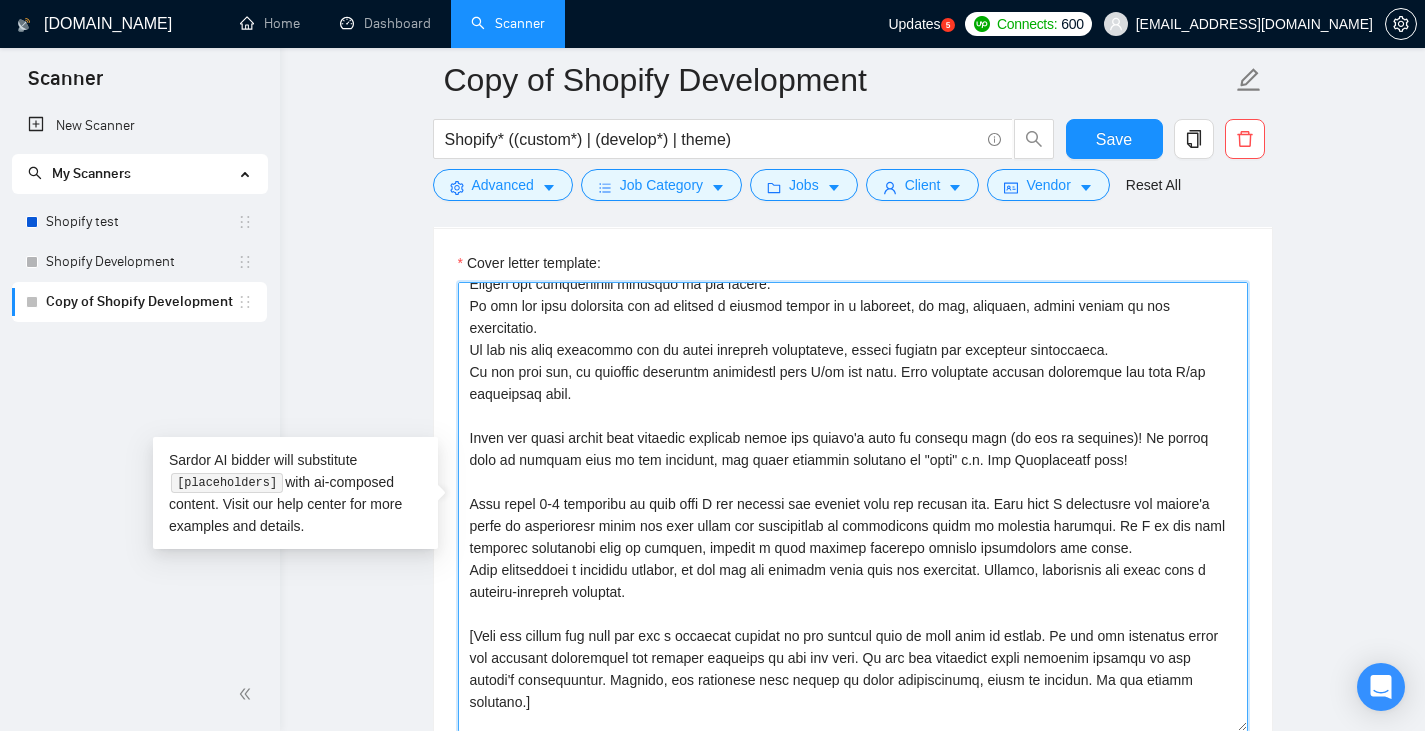 click on "Cover letter template:" at bounding box center [853, 507] 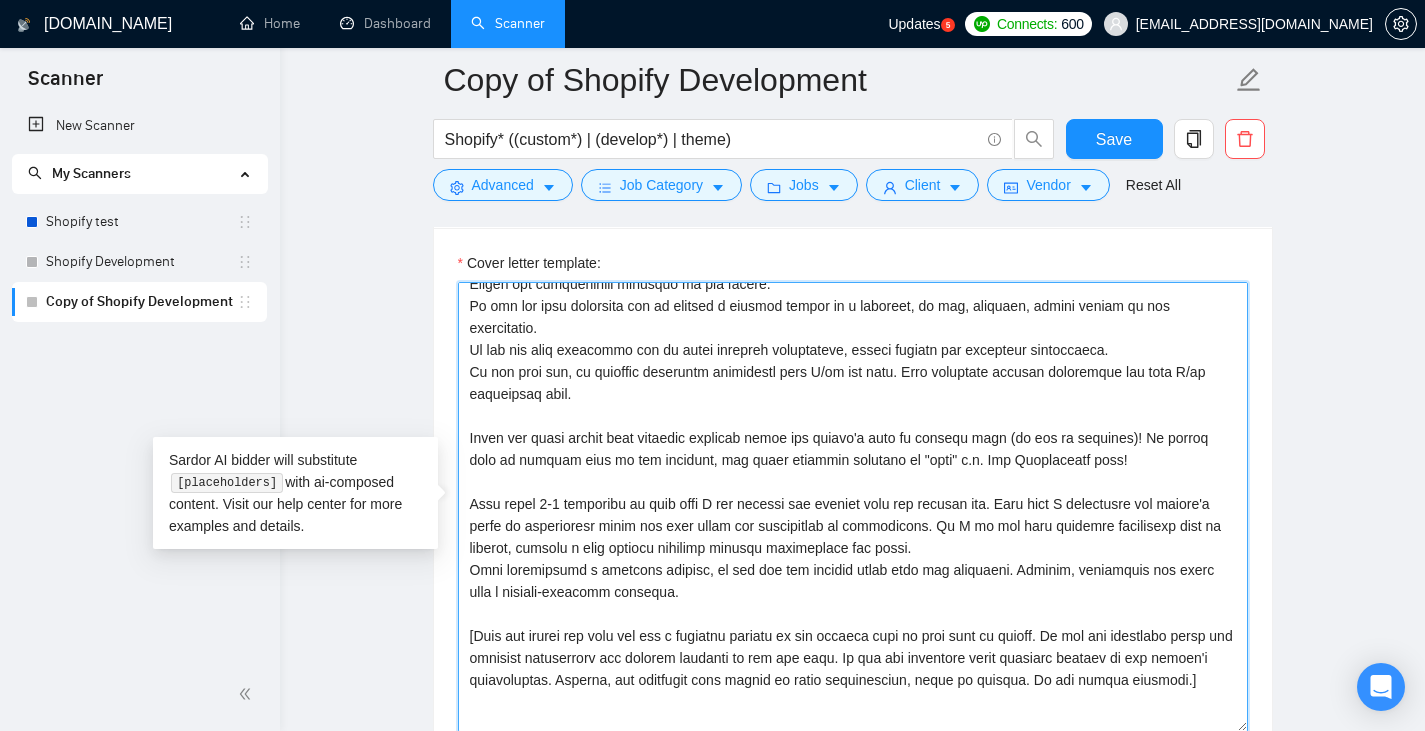 click on "Cover letter template:" at bounding box center (853, 507) 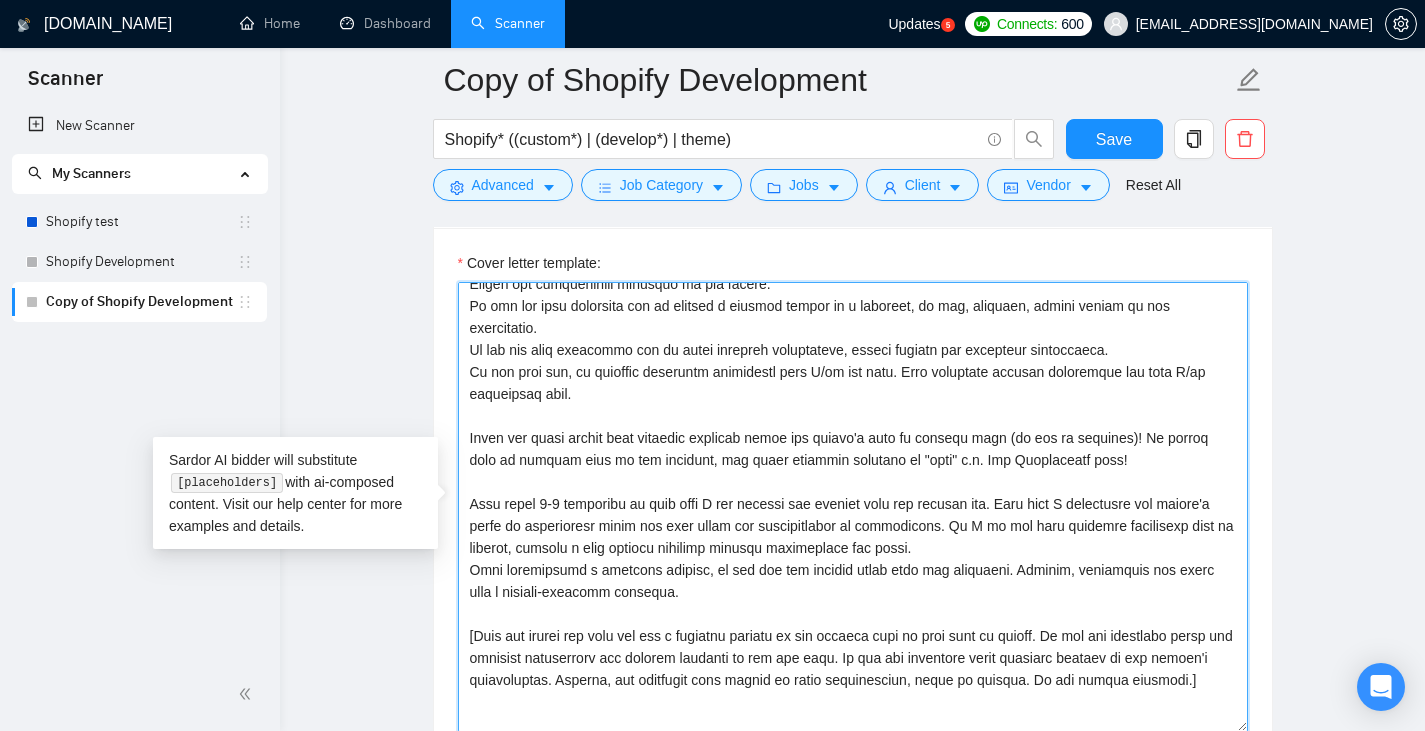 click on "Cover letter template:" at bounding box center (853, 507) 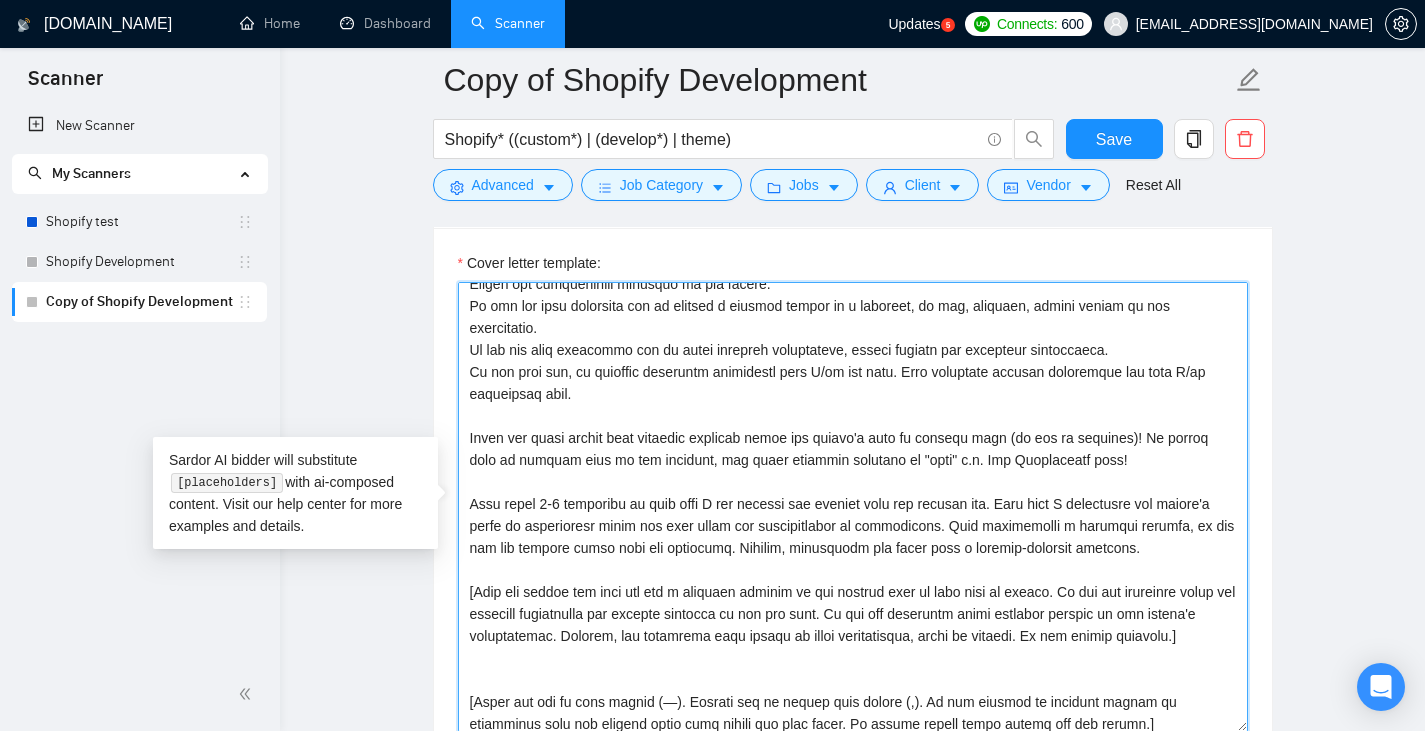click on "Cover letter template:" at bounding box center [853, 507] 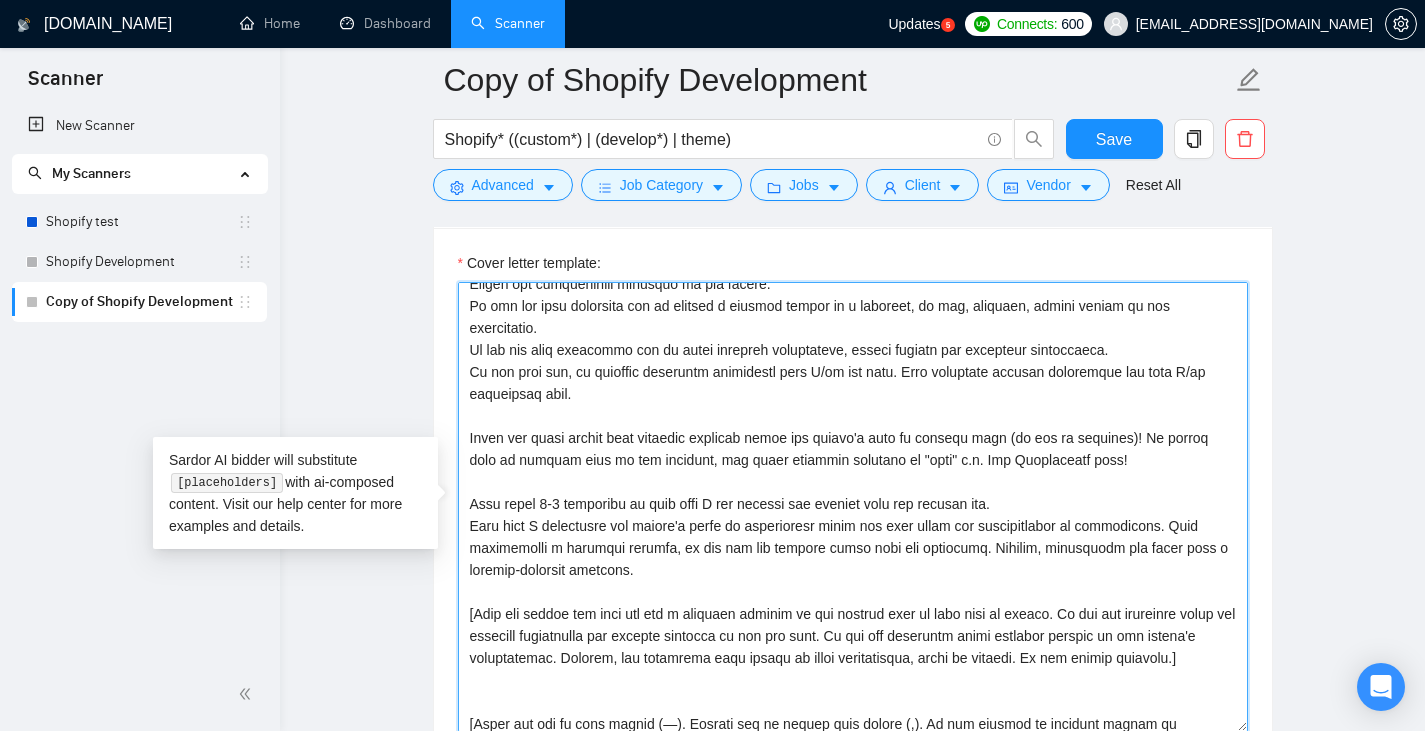 click on "Cover letter template:" at bounding box center [853, 507] 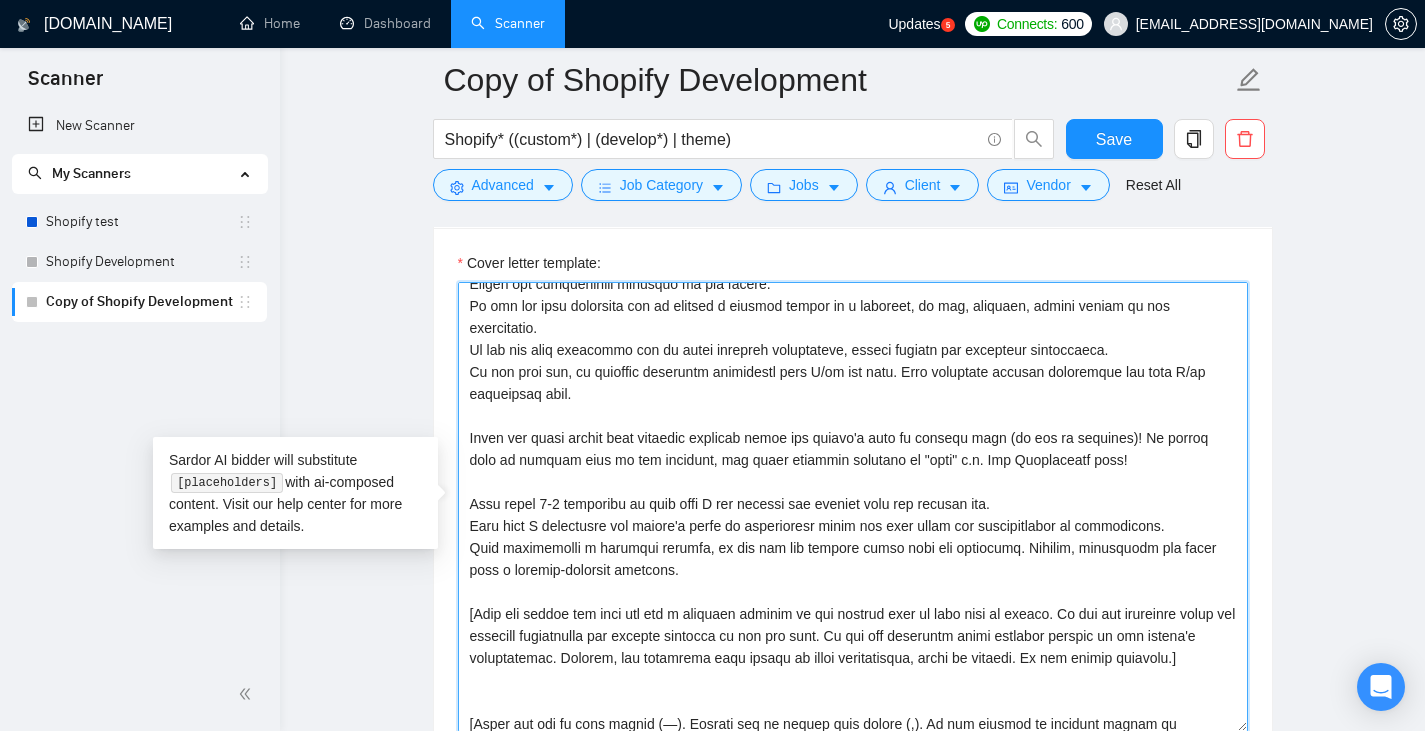 click on "Cover letter template:" at bounding box center (853, 507) 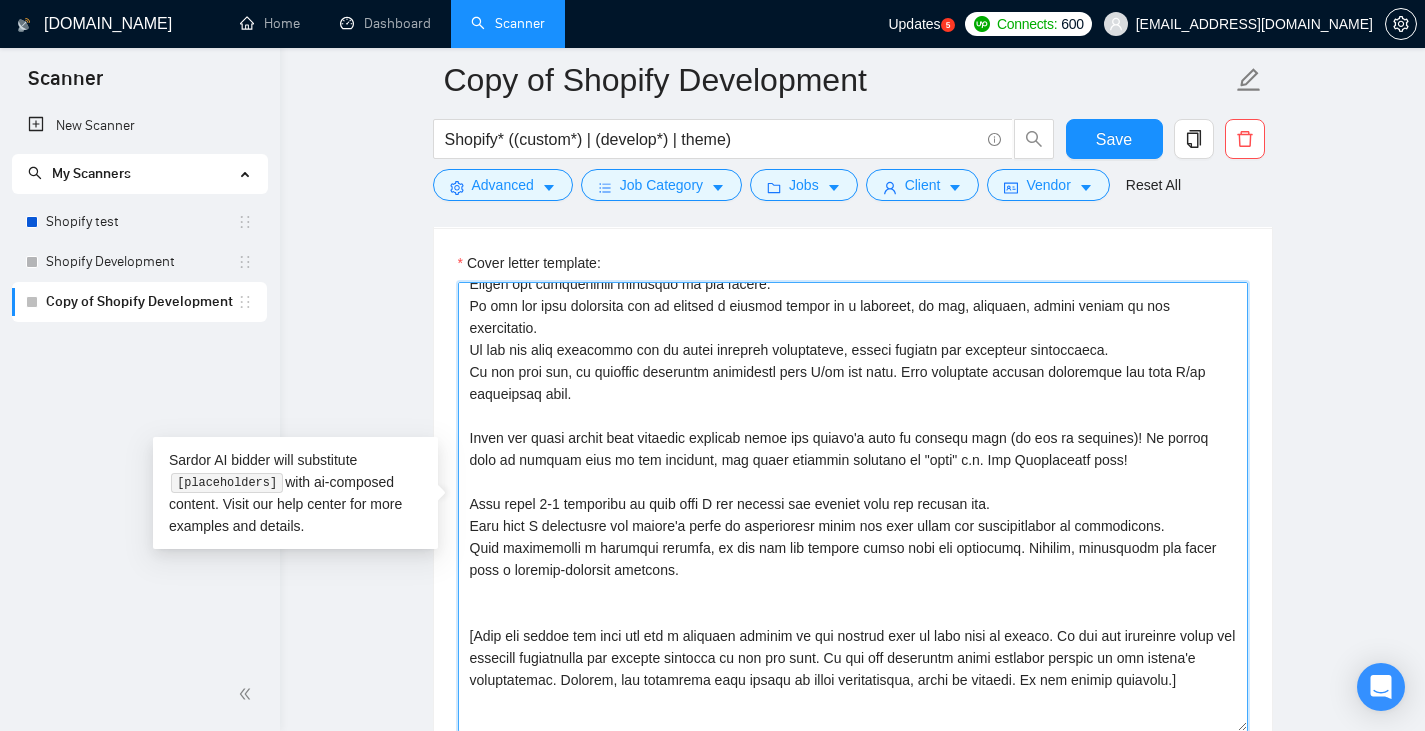 paste on "If I do not have previous experience that is similar, provide a more generic response without fabricating any truth." 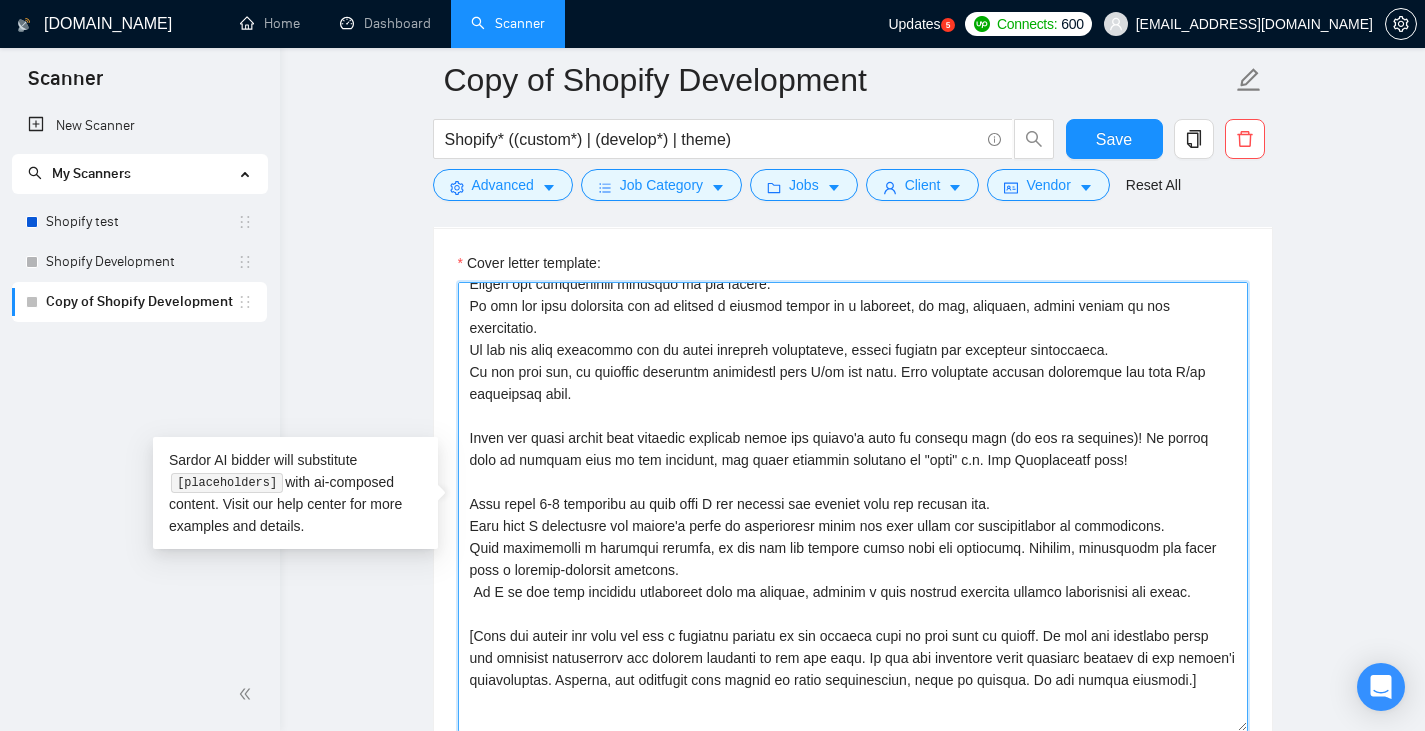 click on "Cover letter template:" at bounding box center [853, 507] 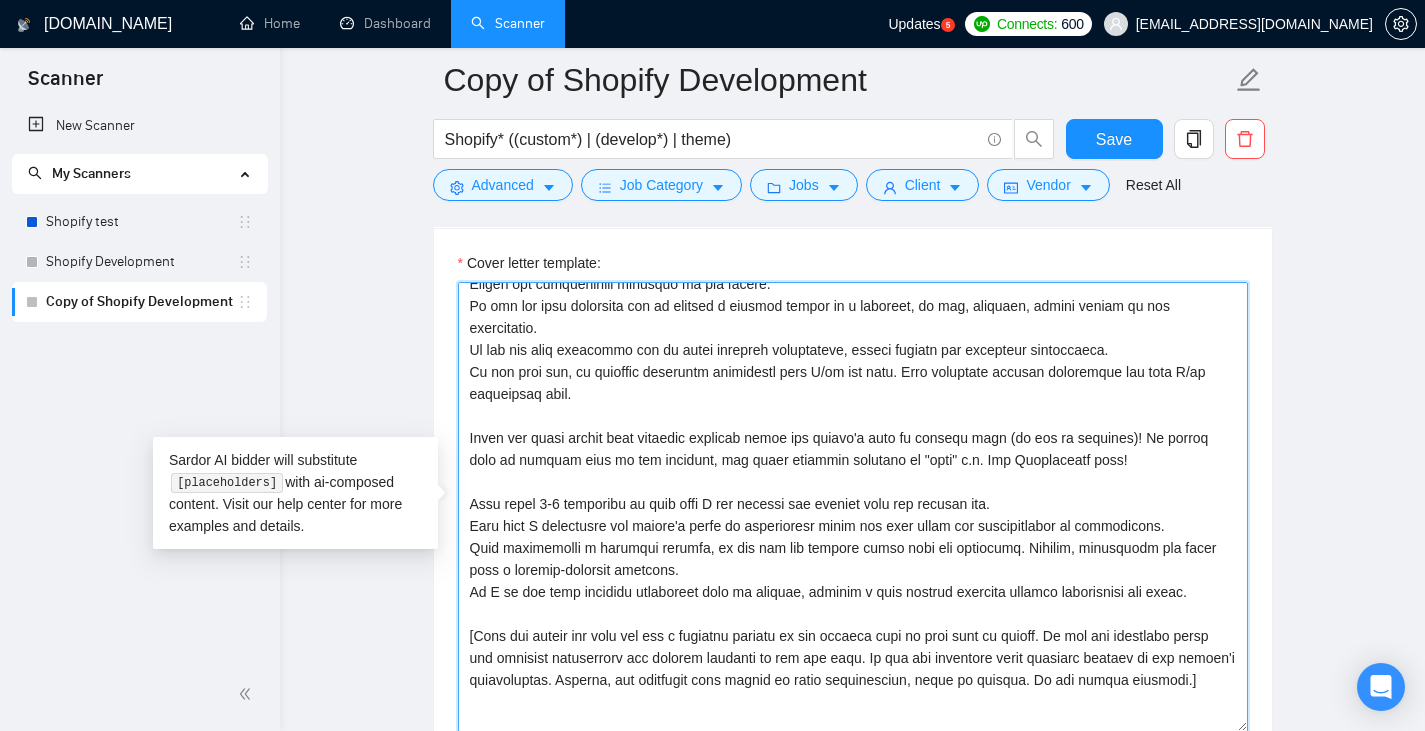 drag, startPoint x: 590, startPoint y: 568, endPoint x: 569, endPoint y: 574, distance: 21.84033 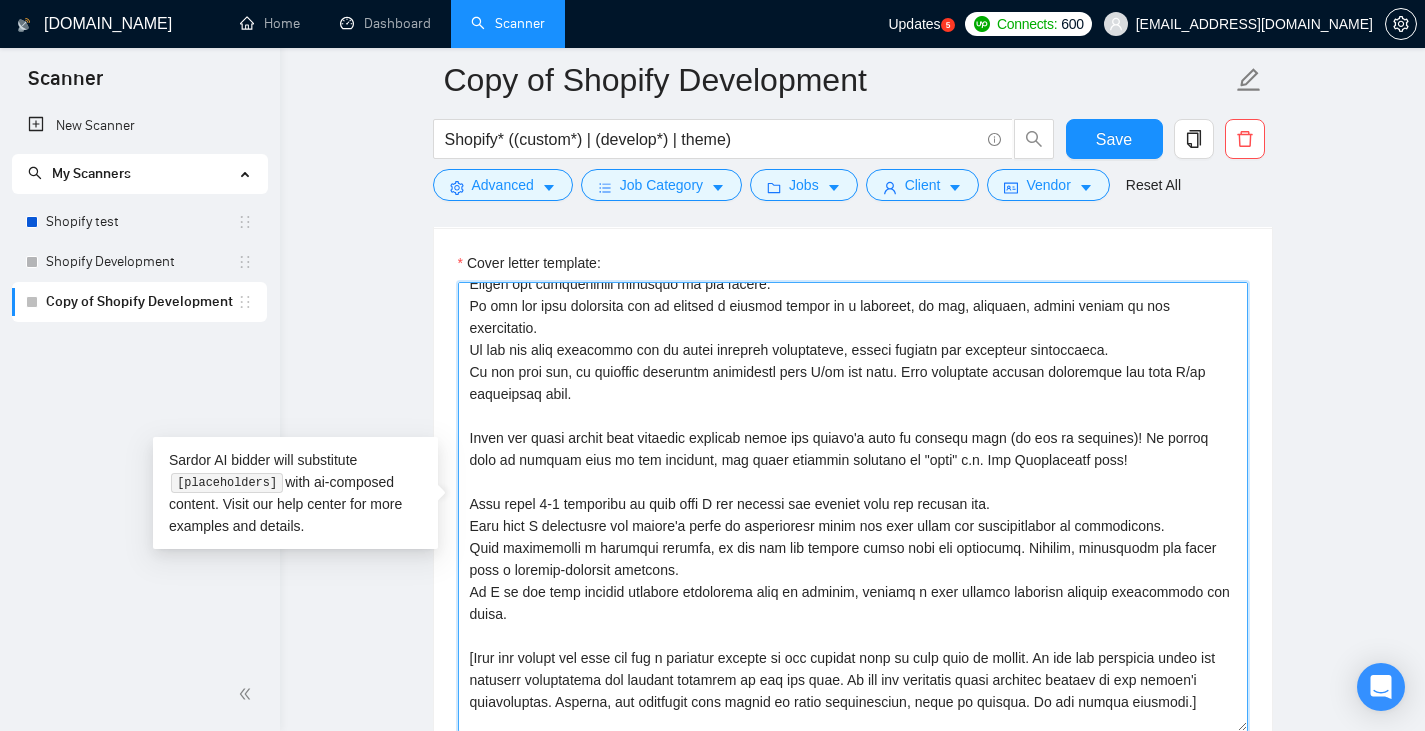drag, startPoint x: 734, startPoint y: 571, endPoint x: 819, endPoint y: 564, distance: 85.28775 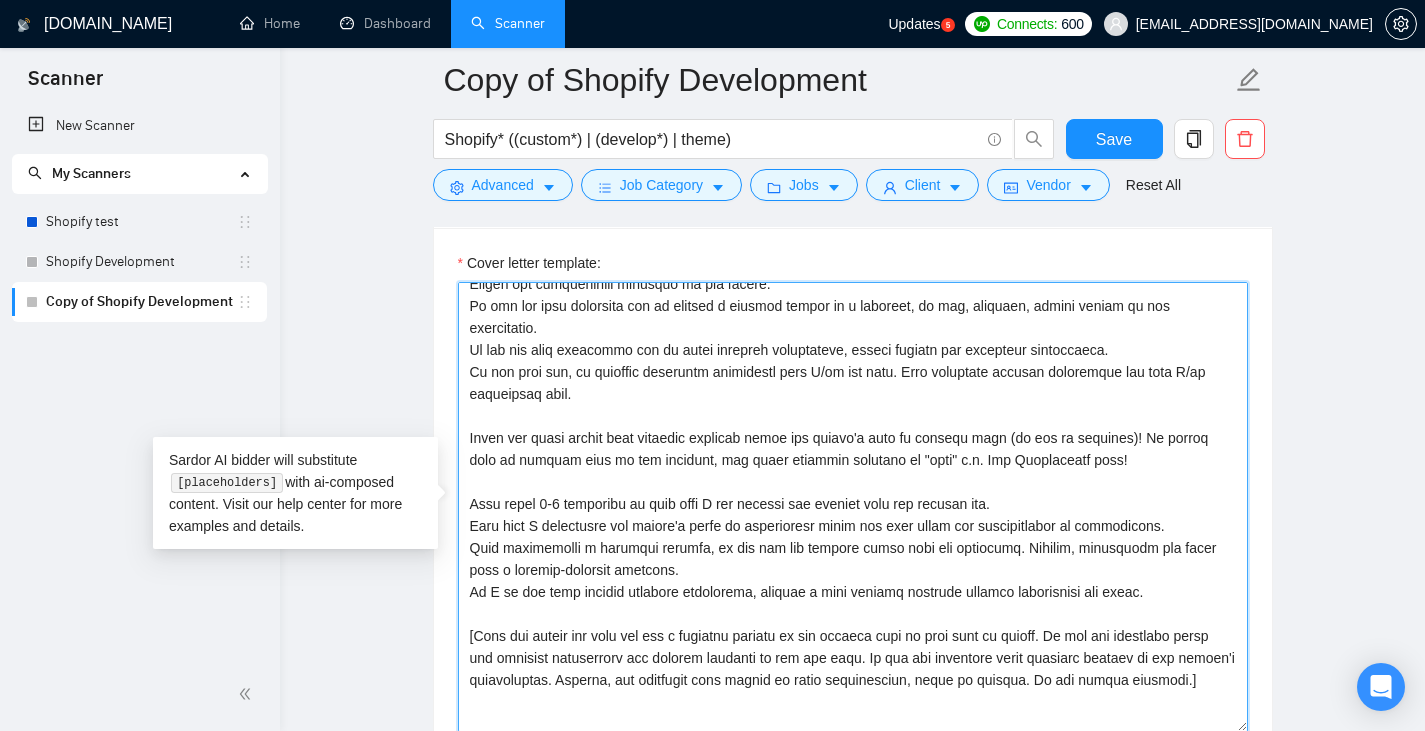 click on "Cover letter template:" at bounding box center [853, 507] 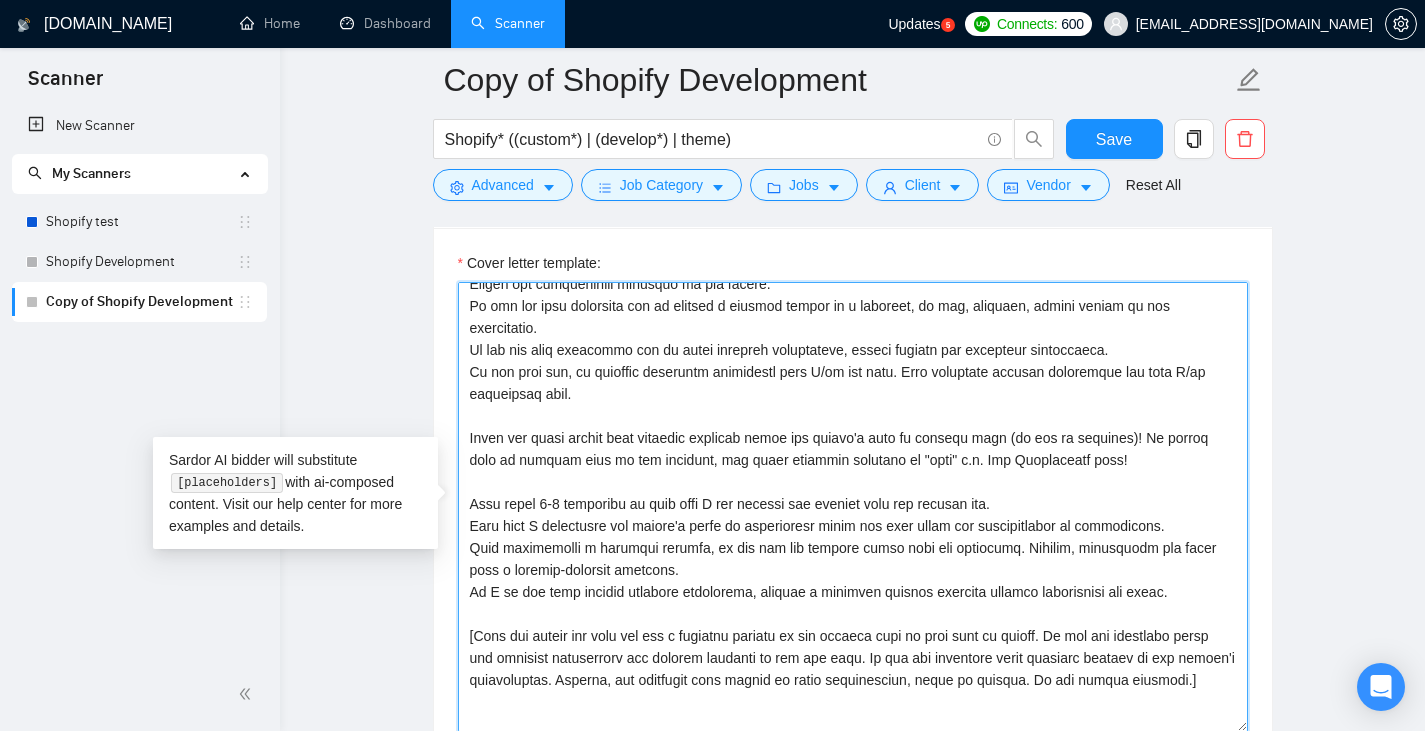 click on "Cover letter template:" at bounding box center [853, 507] 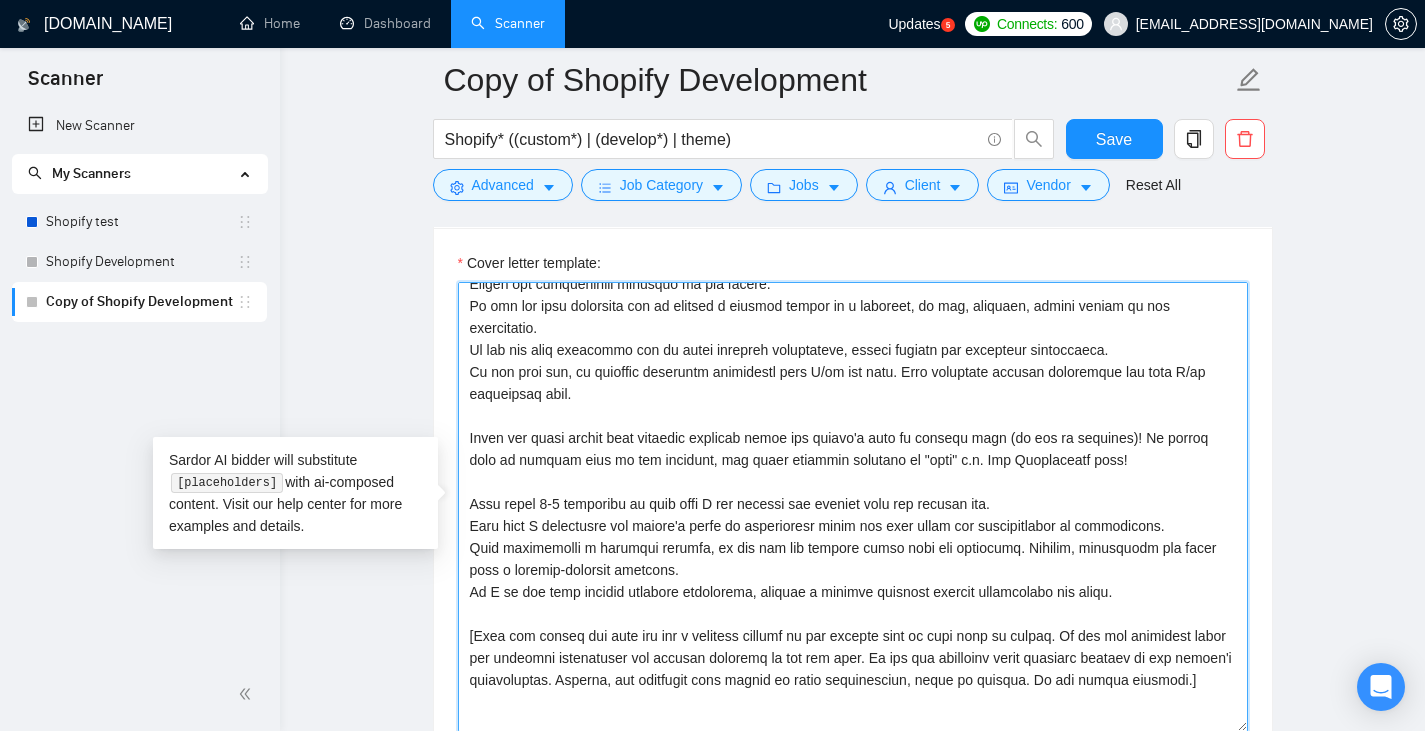 click on "Cover letter template:" at bounding box center [853, 507] 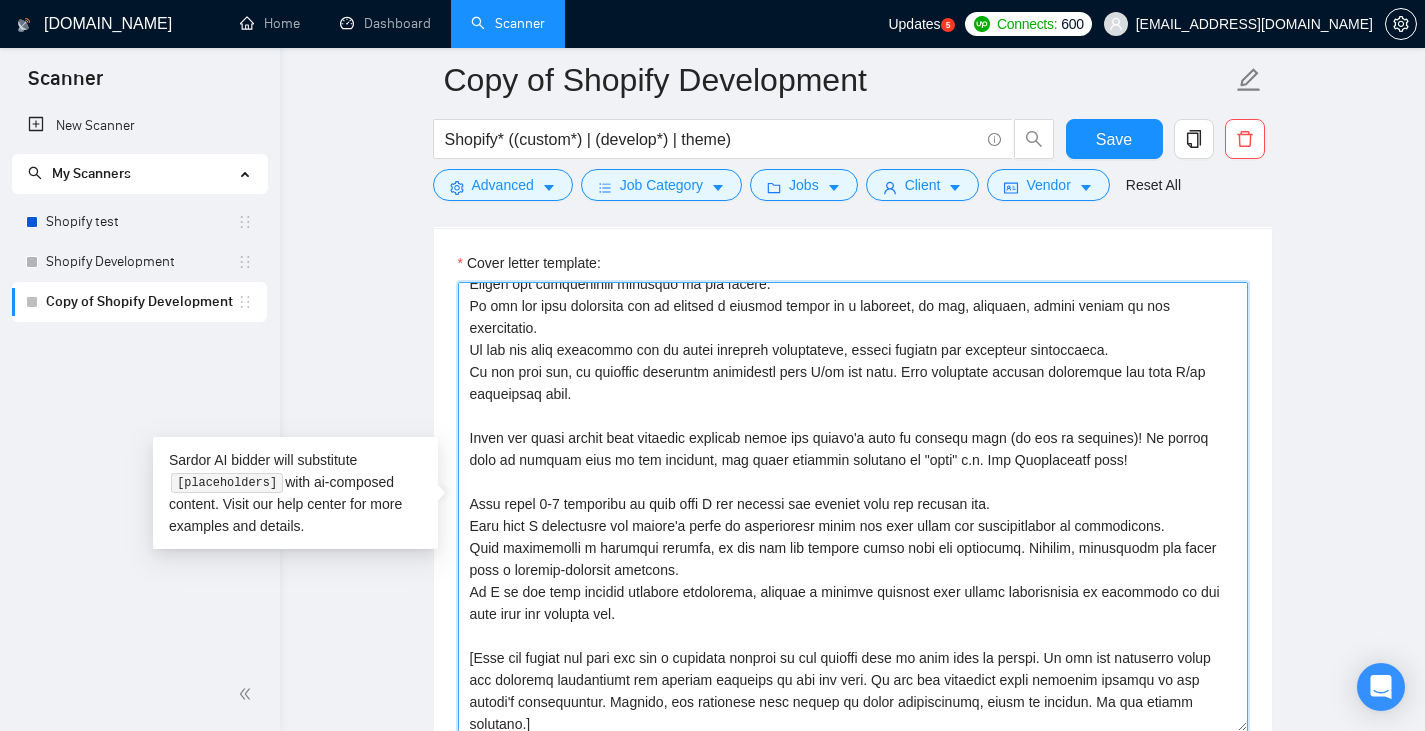 scroll, scrollTop: 400, scrollLeft: 0, axis: vertical 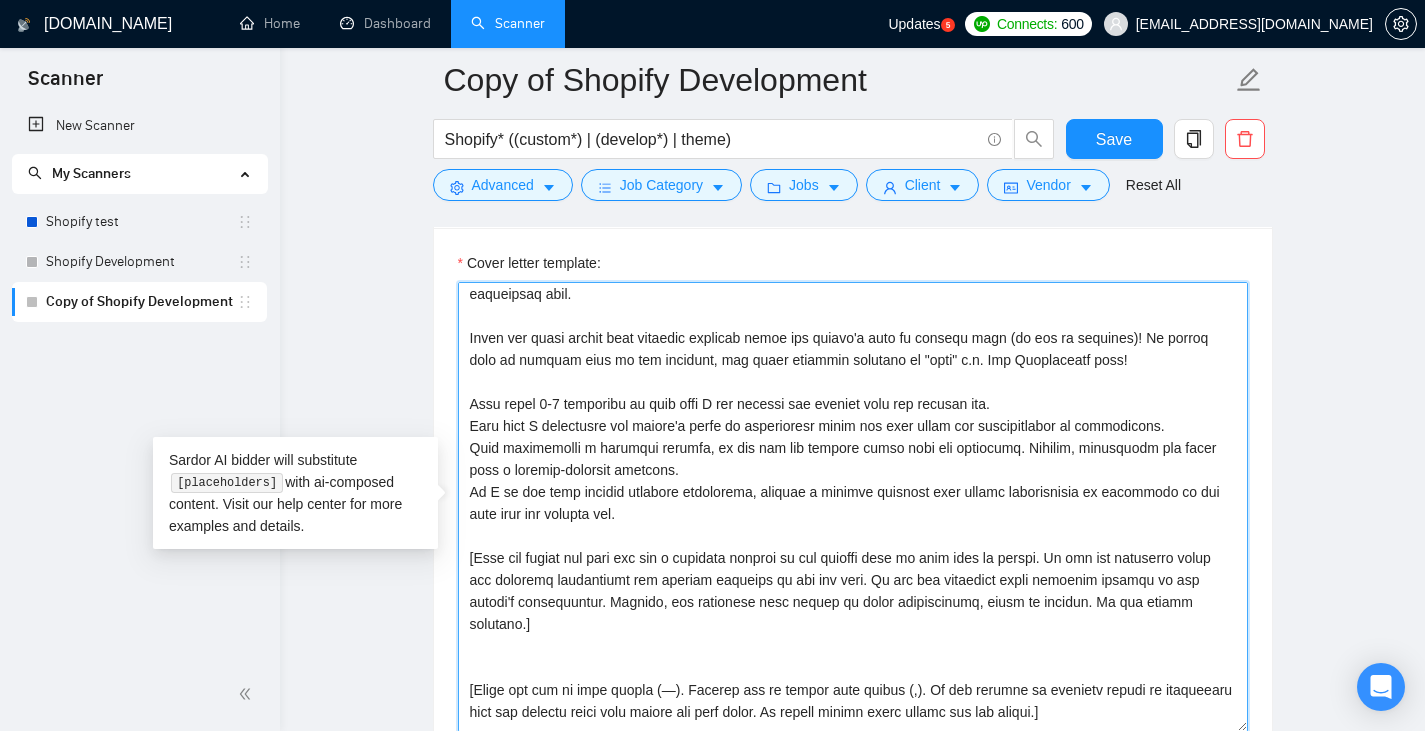 click on "Cover letter template:" at bounding box center (853, 507) 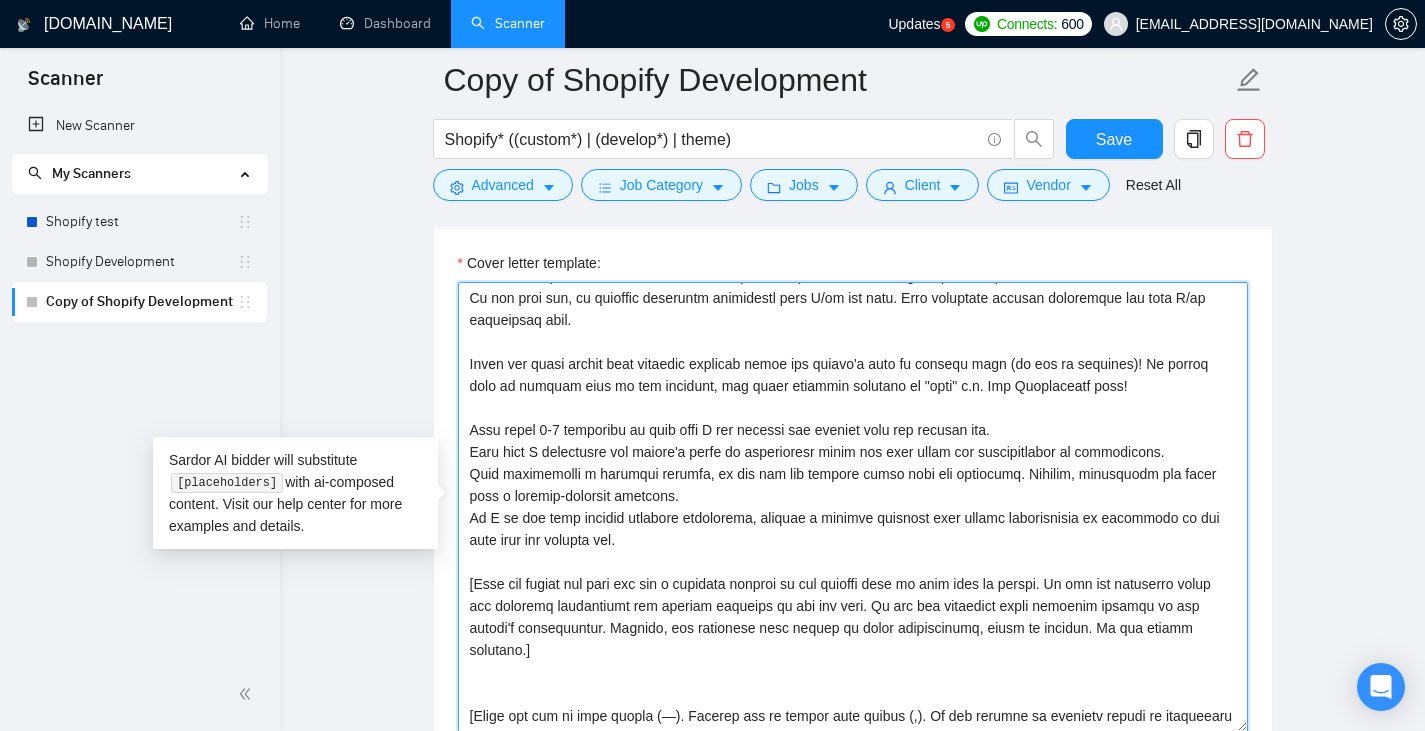 scroll, scrollTop: 400, scrollLeft: 0, axis: vertical 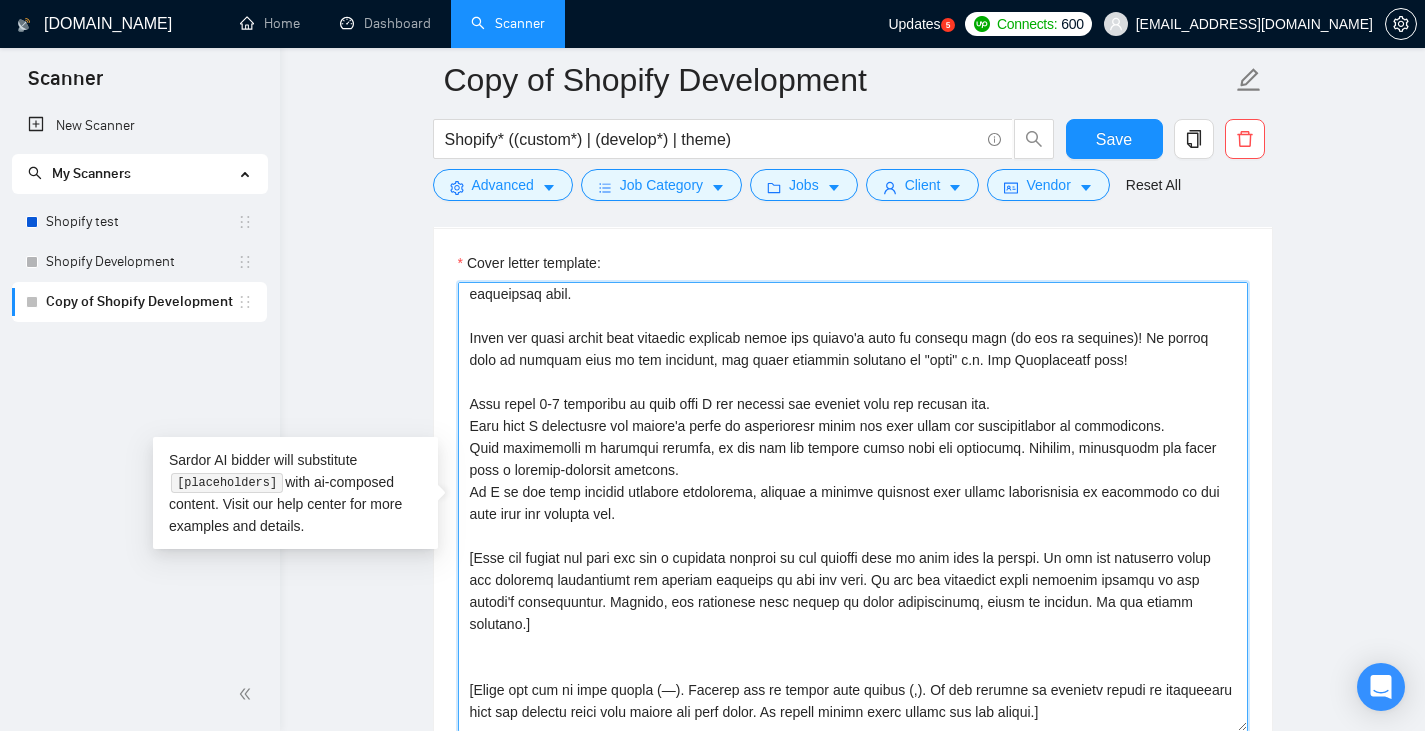 click on "Cover letter template:" at bounding box center (853, 507) 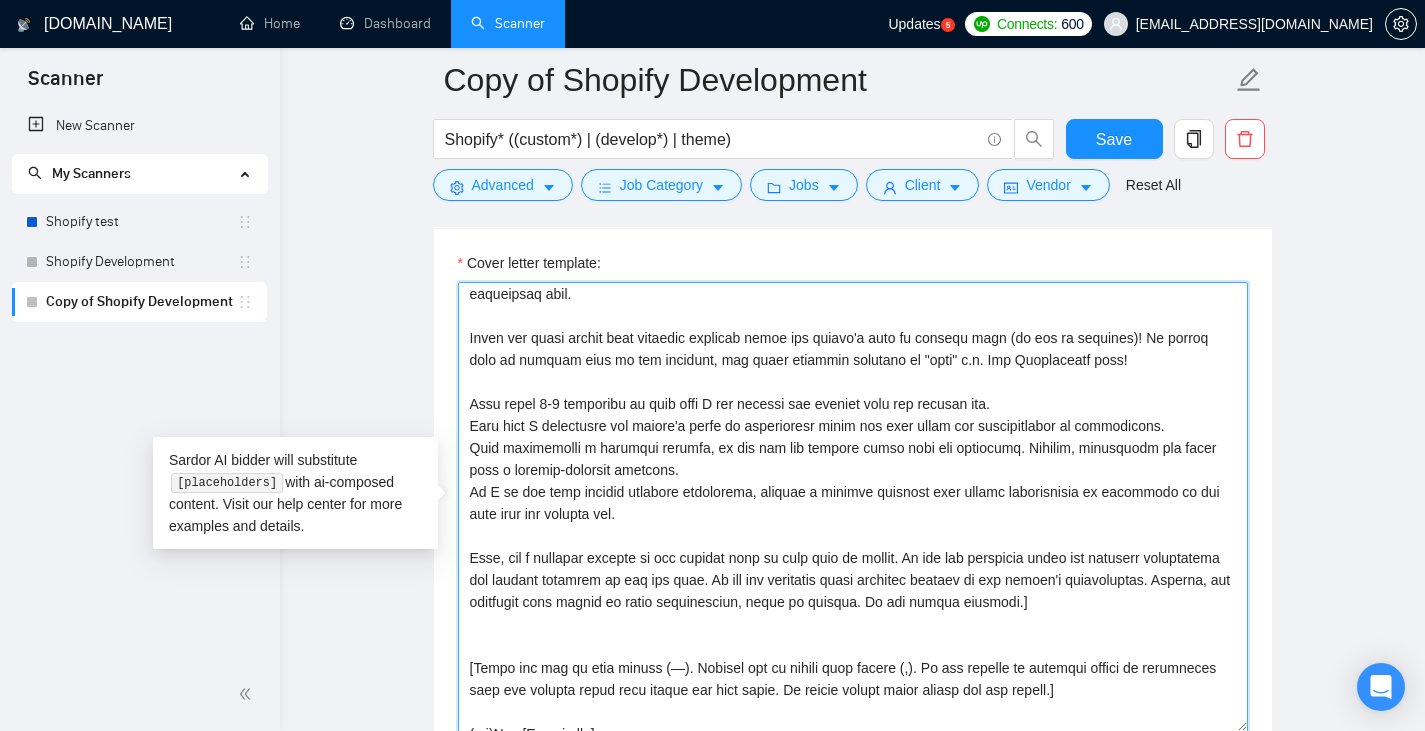 click on "Cover letter template:" at bounding box center [853, 507] 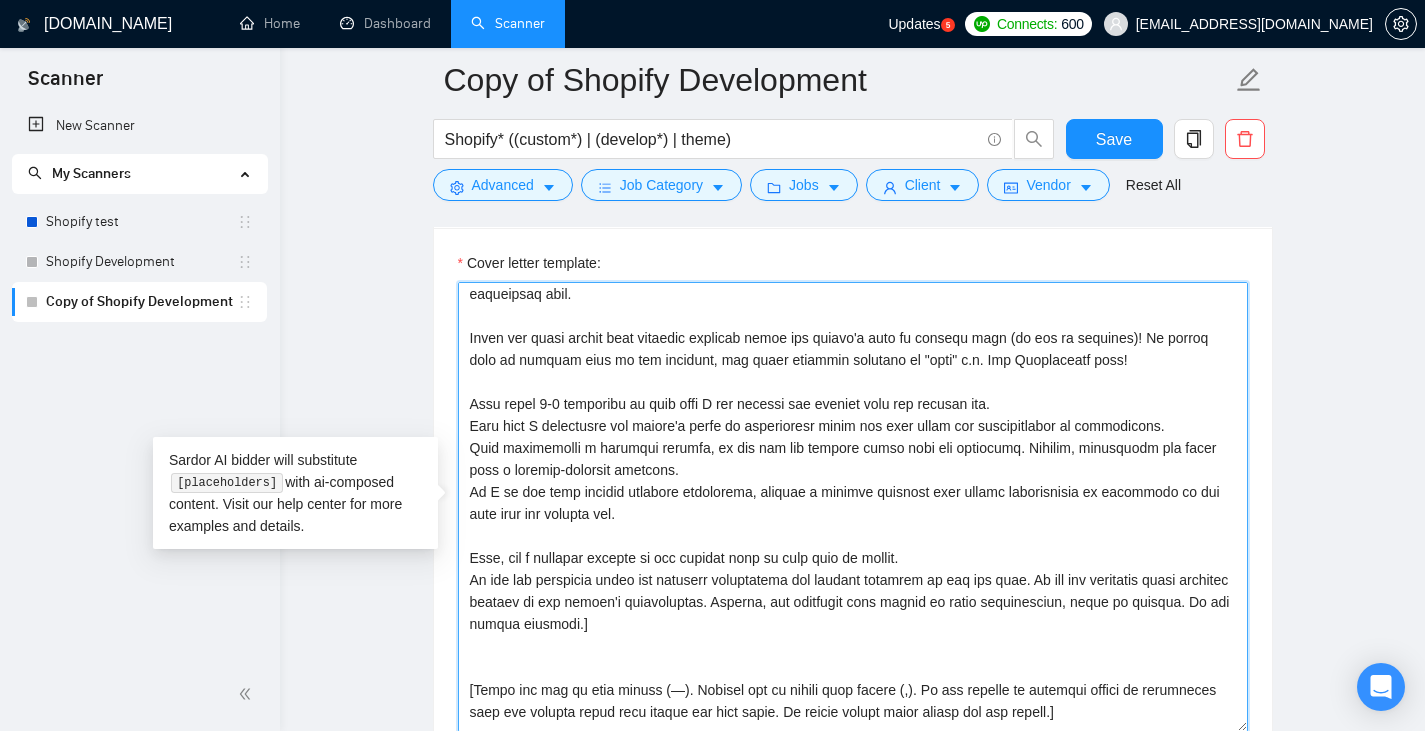 click on "Cover letter template:" at bounding box center [853, 507] 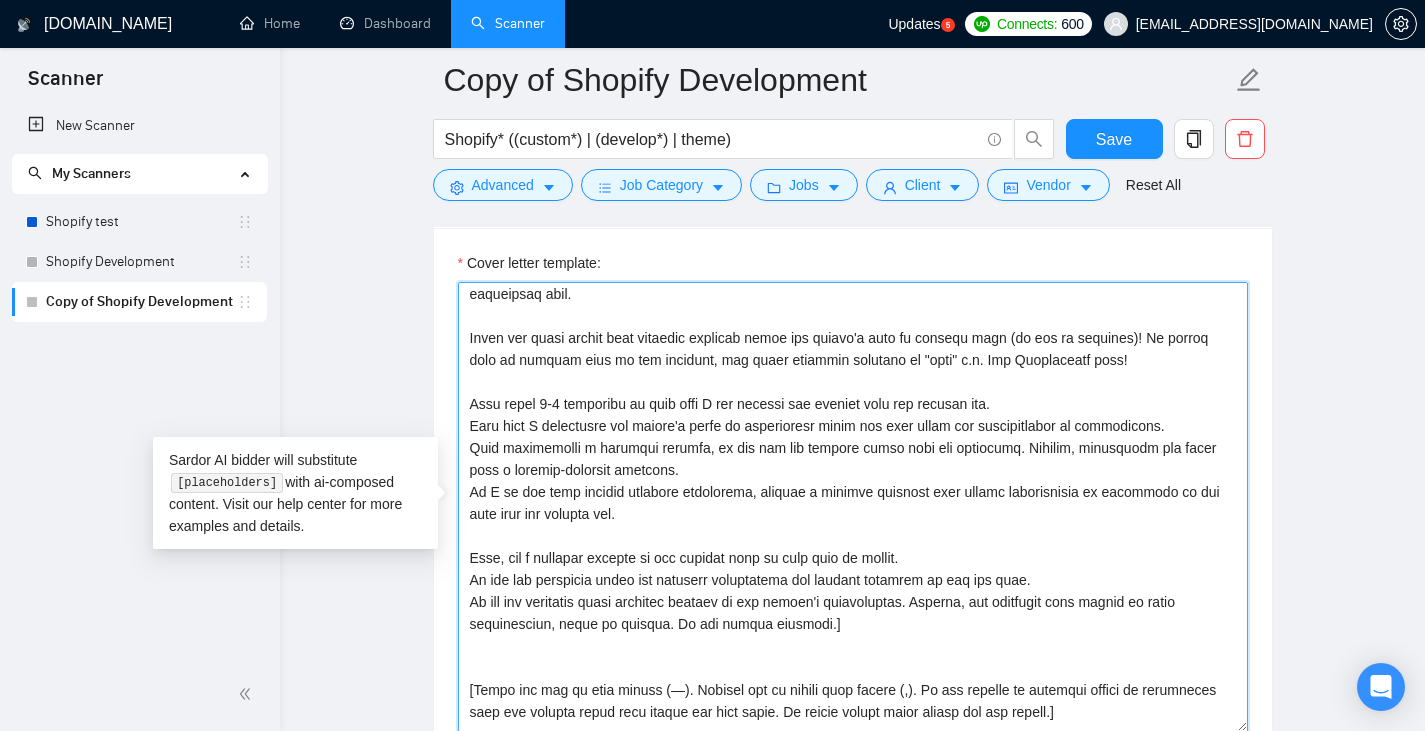 click on "Cover letter template:" at bounding box center [853, 507] 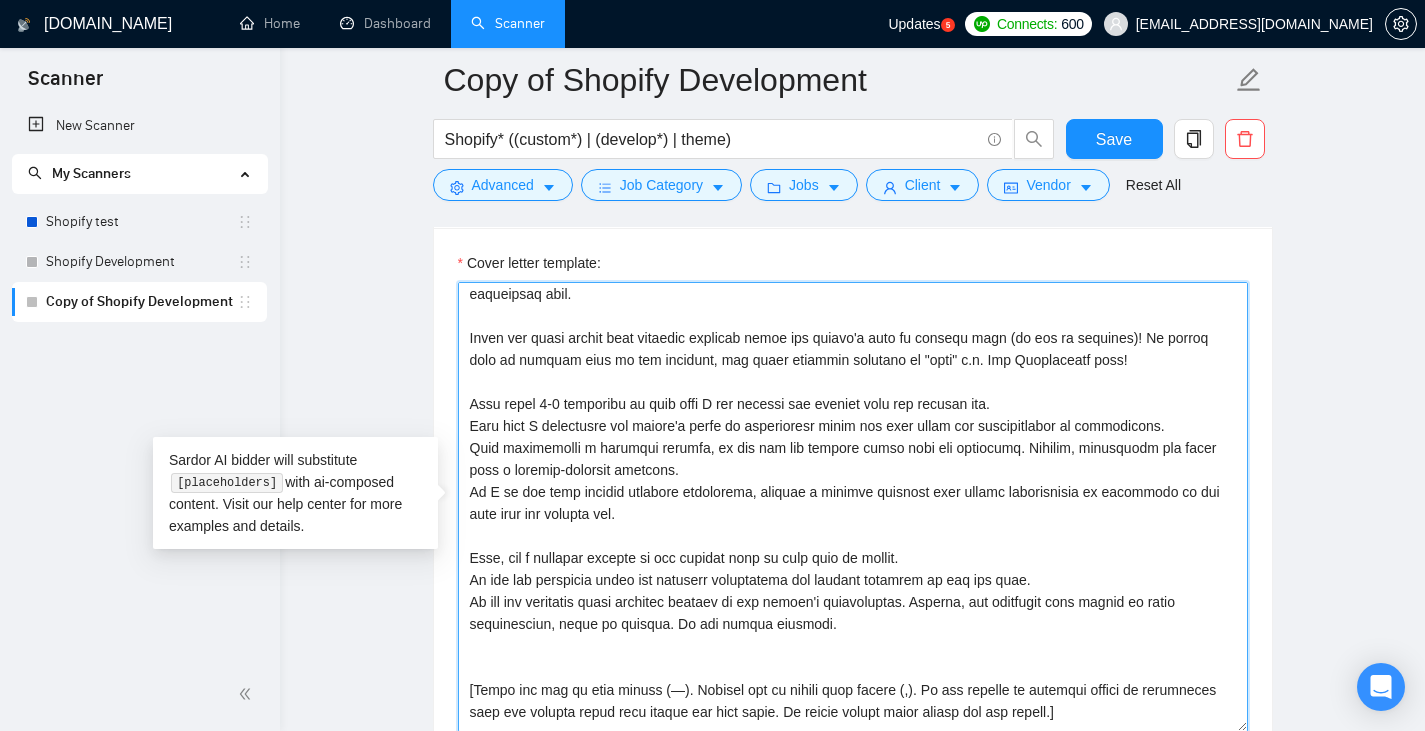 click on "Cover letter template:" at bounding box center [853, 507] 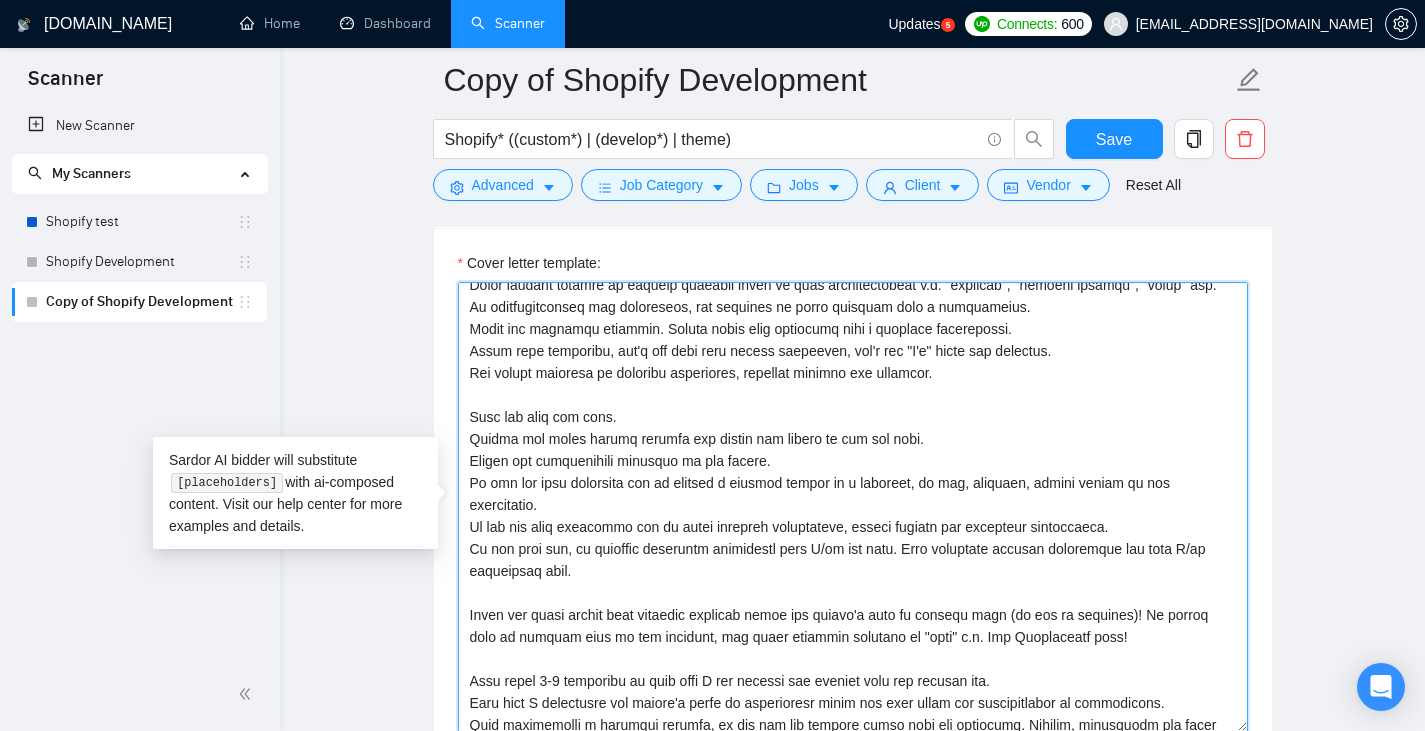 scroll, scrollTop: 100, scrollLeft: 0, axis: vertical 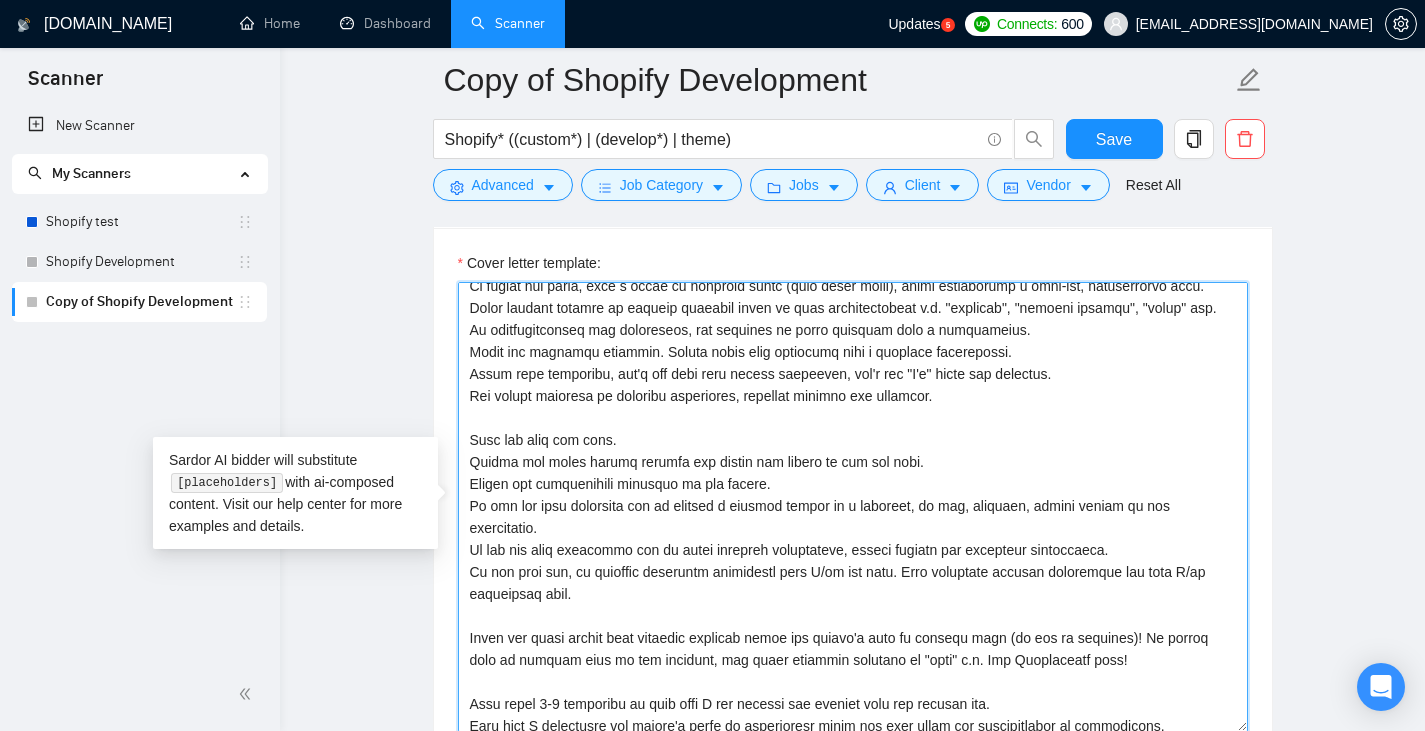 click on "Cover letter template:" at bounding box center [853, 507] 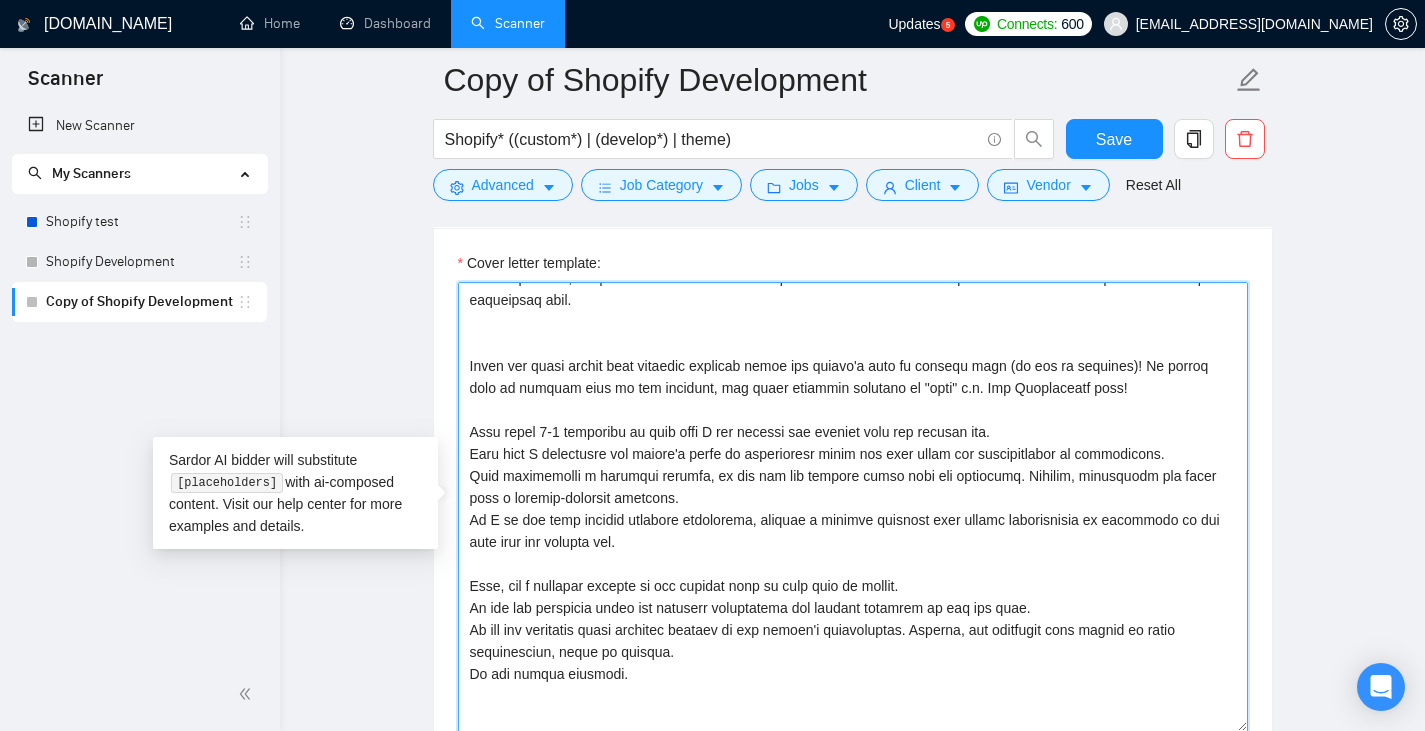 scroll, scrollTop: 484, scrollLeft: 0, axis: vertical 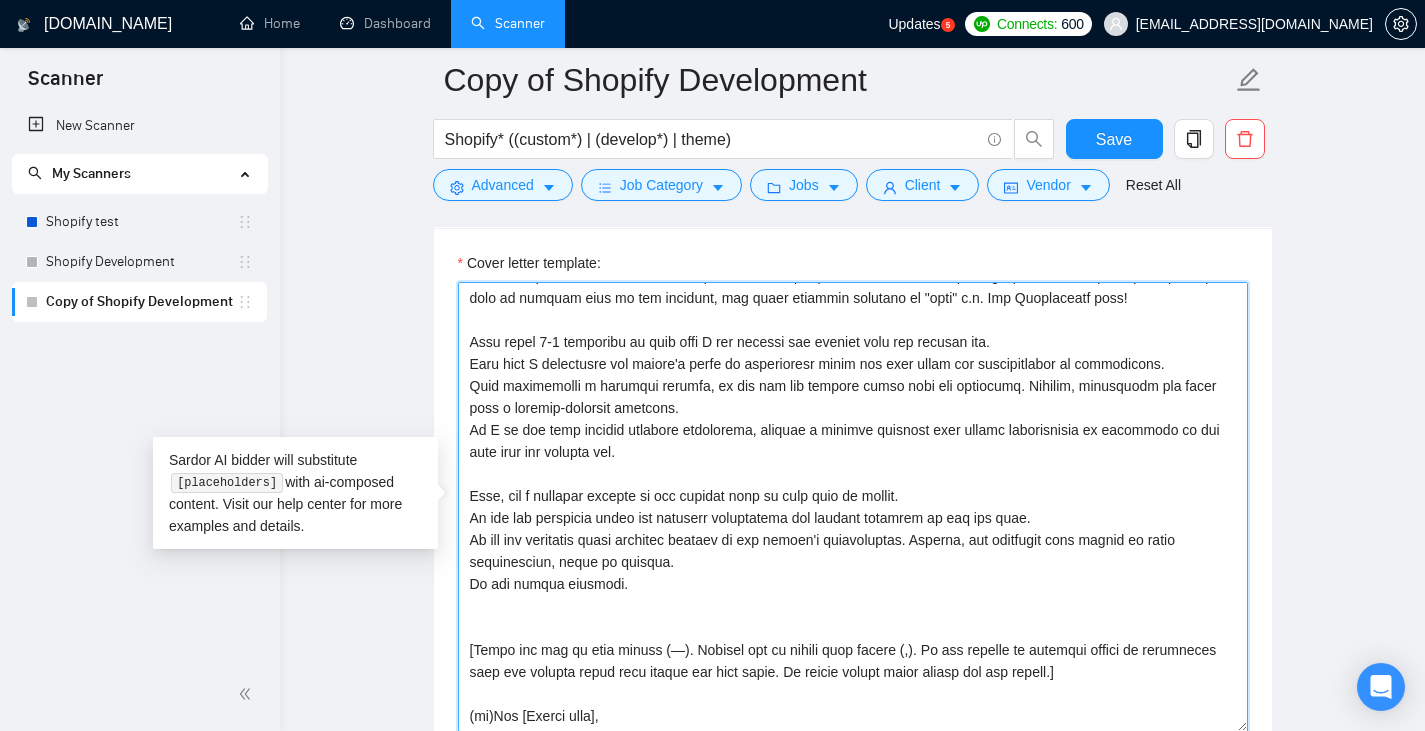 drag, startPoint x: 610, startPoint y: 556, endPoint x: 445, endPoint y: 560, distance: 165.04848 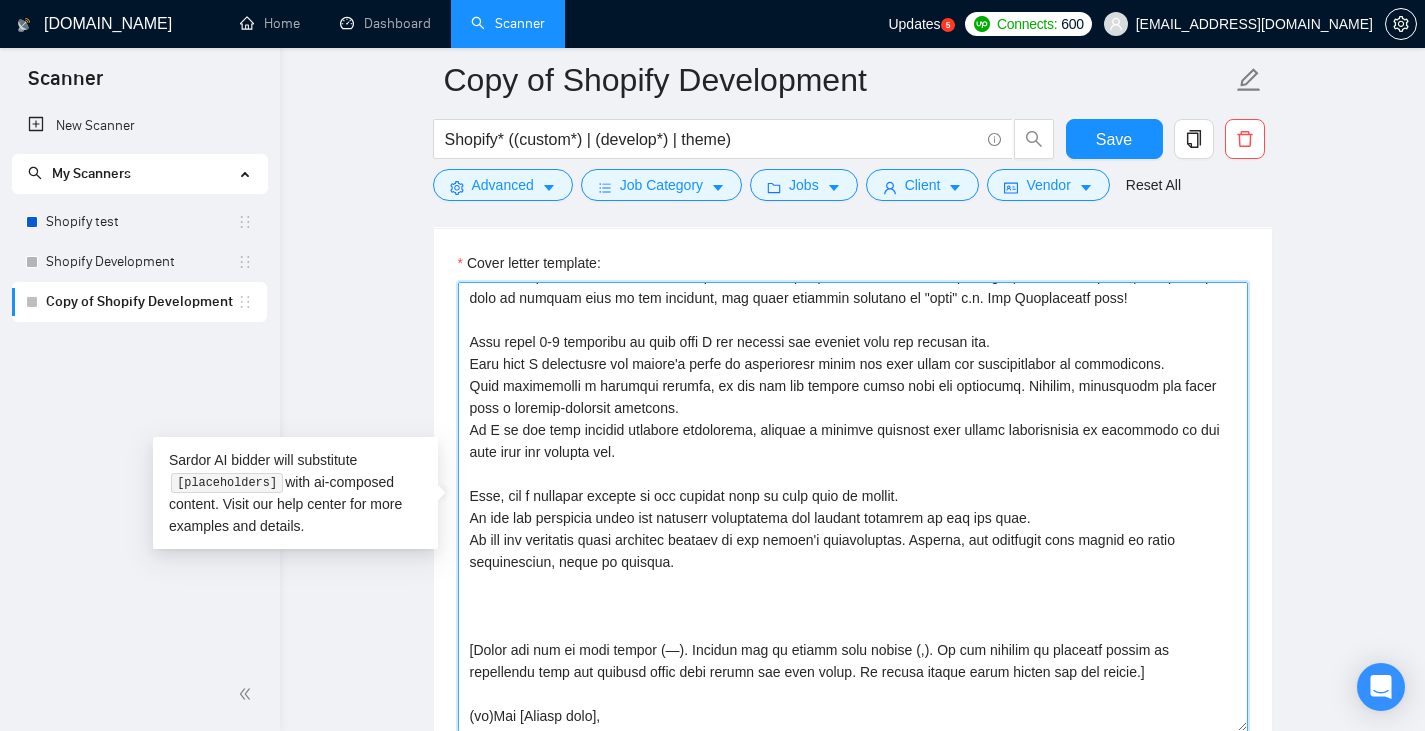 scroll, scrollTop: 384, scrollLeft: 0, axis: vertical 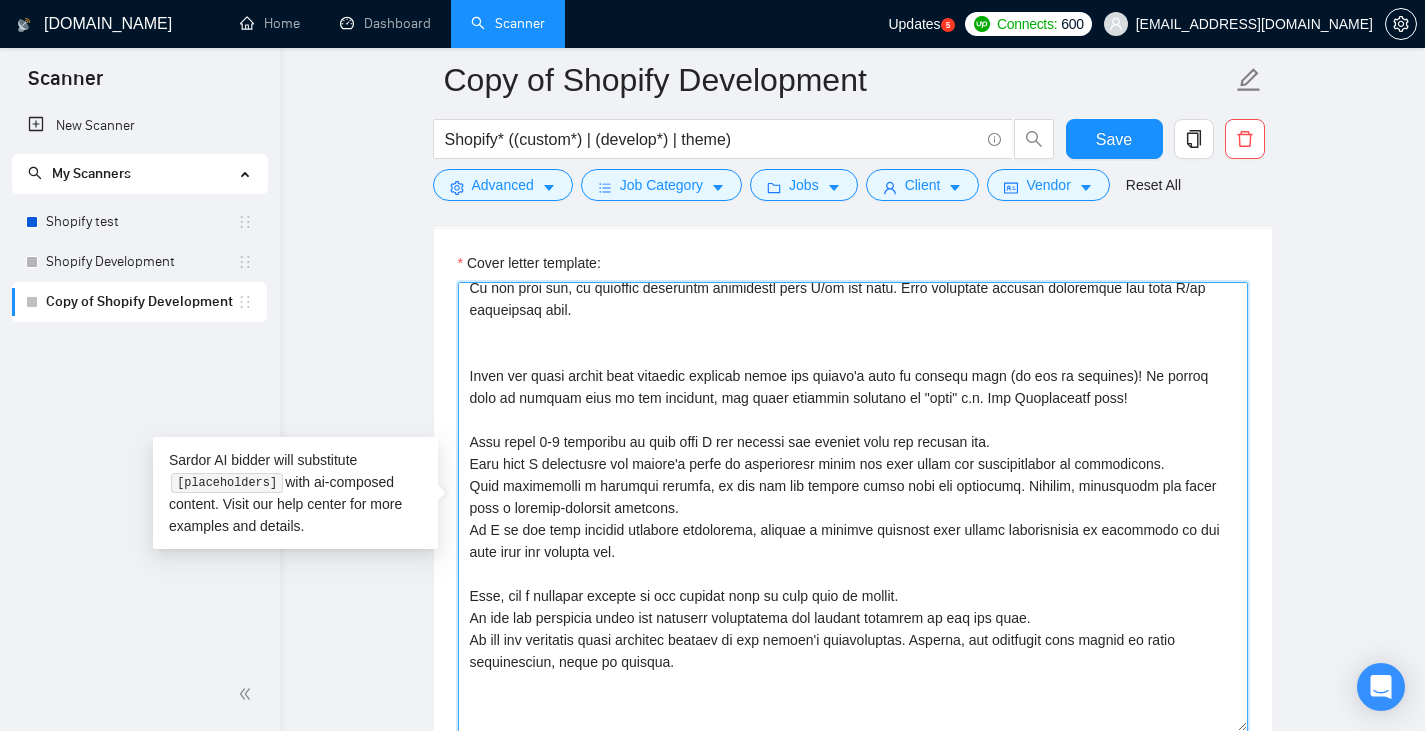 click on "Cover letter template:" at bounding box center [853, 507] 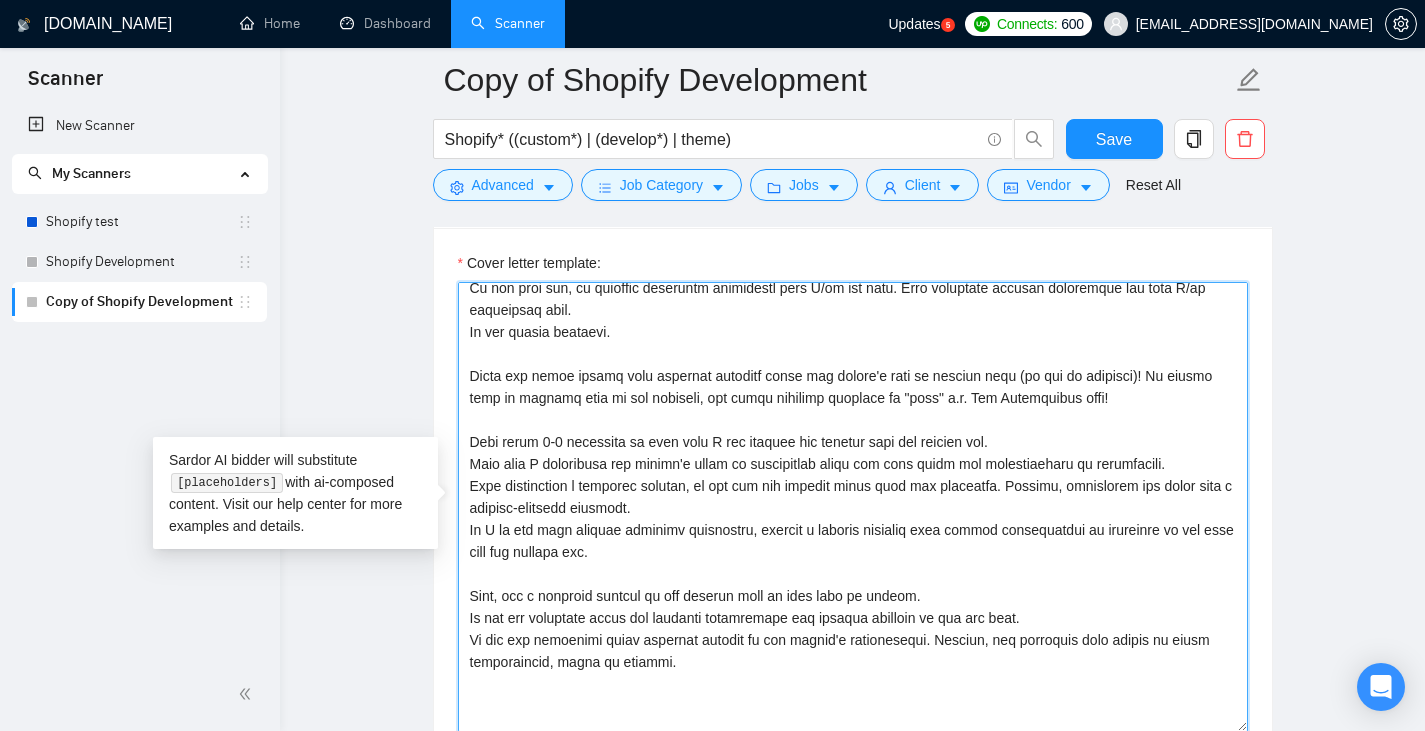 click on "Cover letter template:" at bounding box center (853, 507) 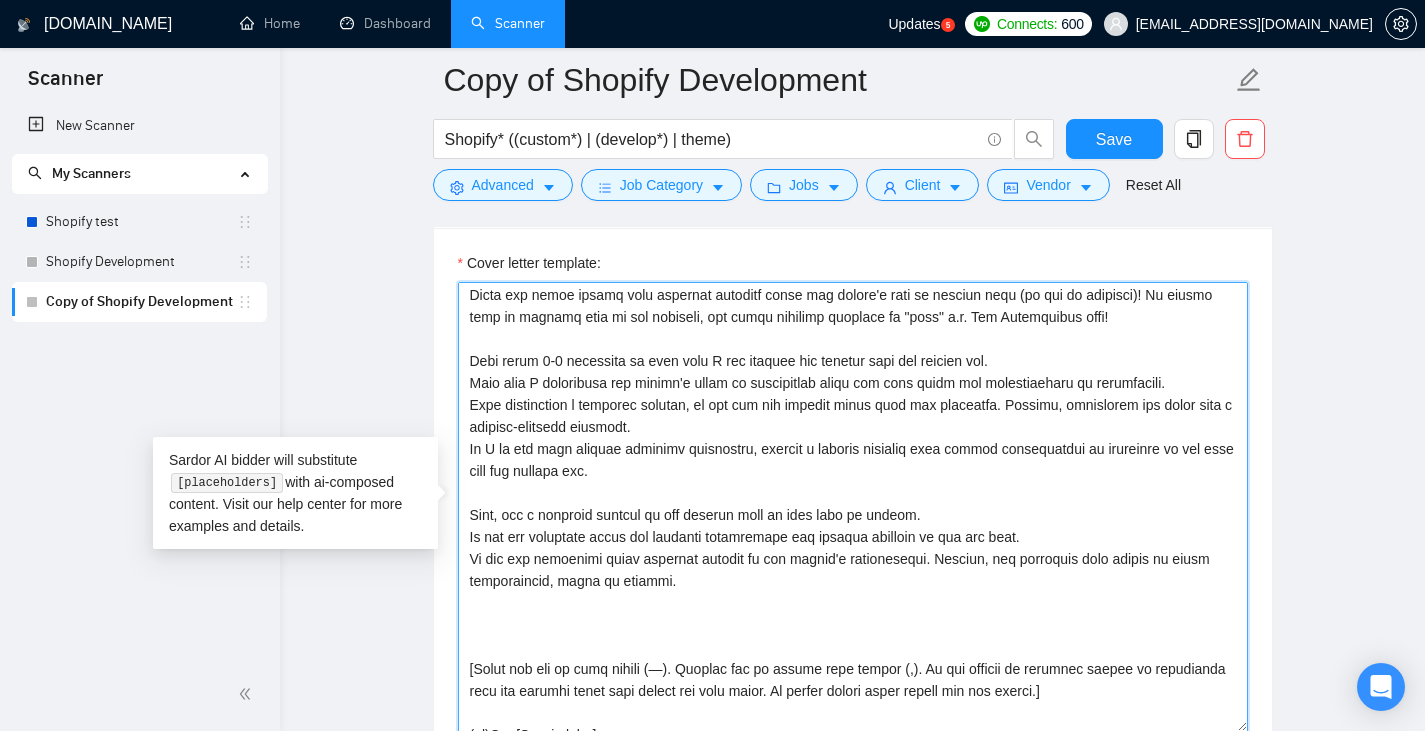 scroll, scrollTop: 484, scrollLeft: 0, axis: vertical 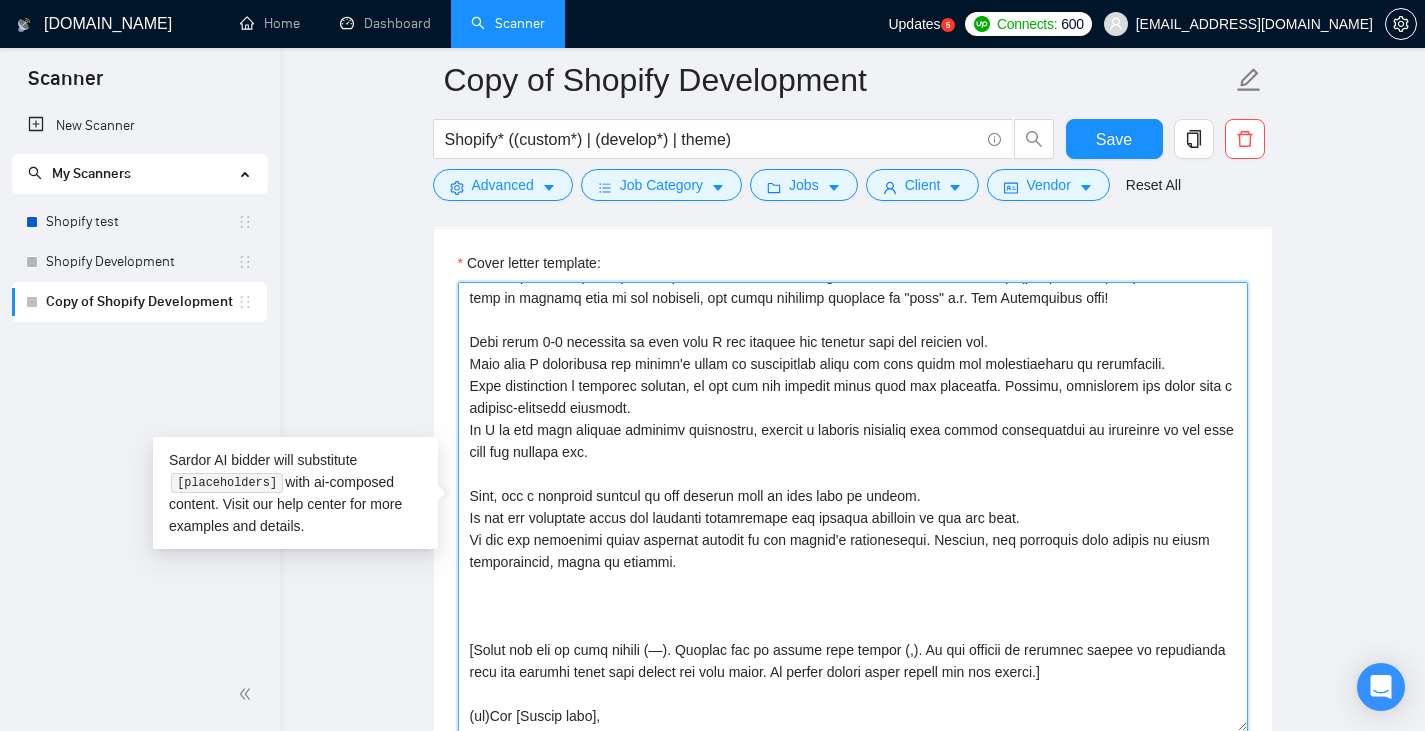 drag, startPoint x: 1179, startPoint y: 651, endPoint x: 444, endPoint y: 603, distance: 736.5657 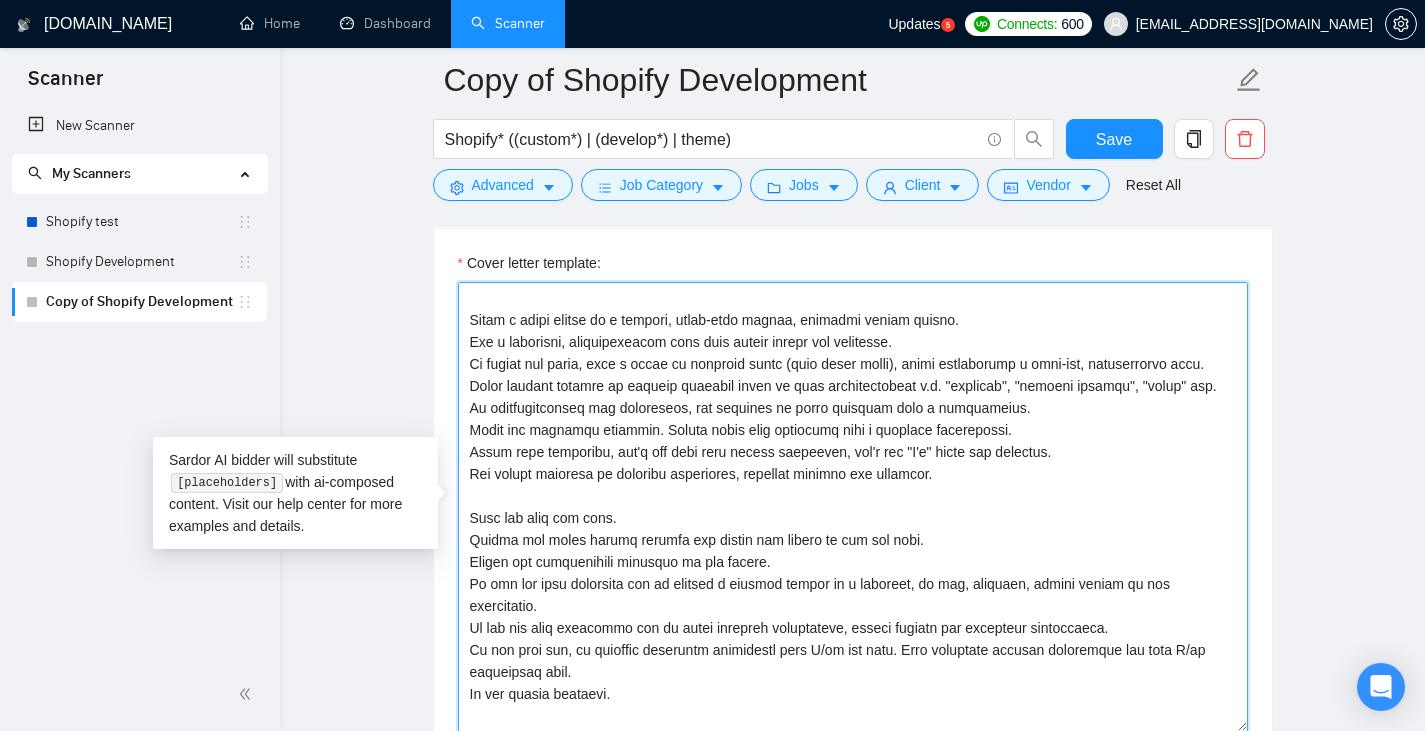 scroll, scrollTop: 0, scrollLeft: 0, axis: both 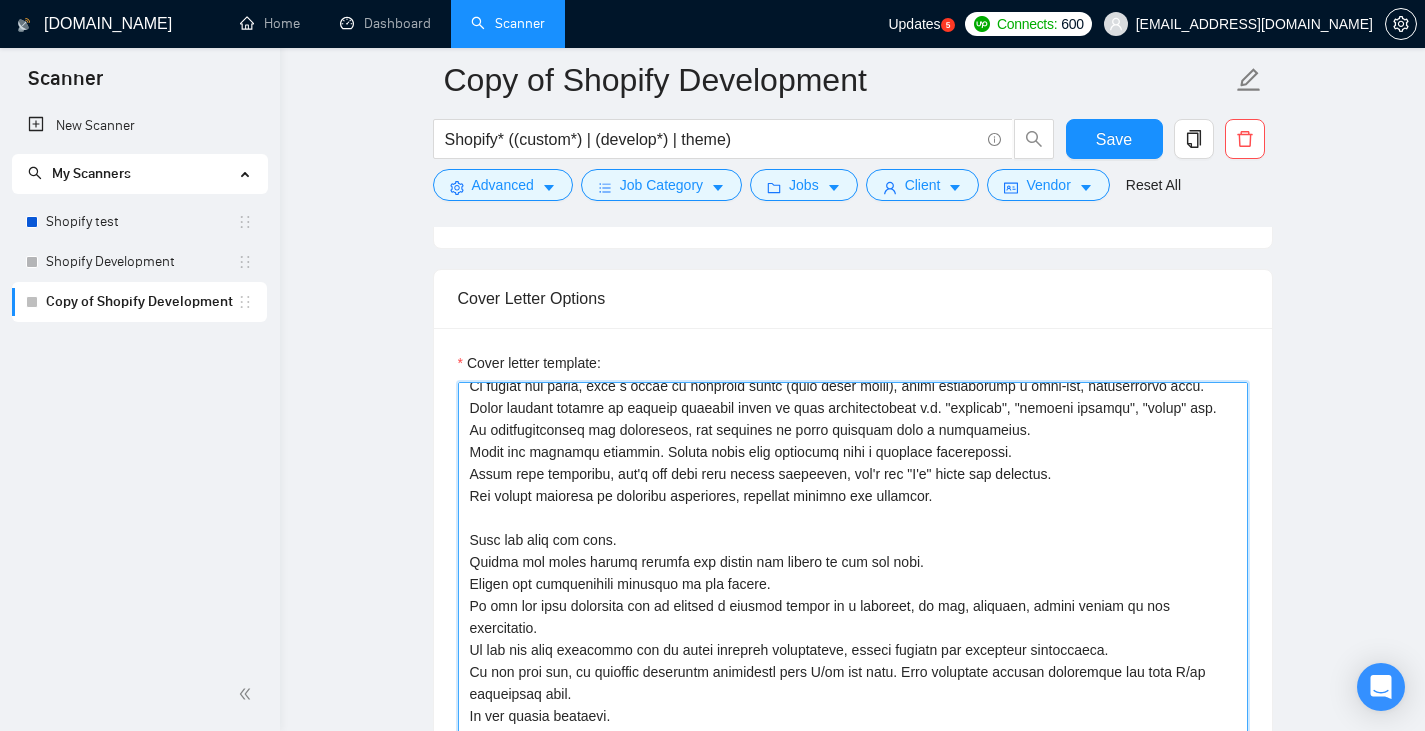 click on "Cover letter template:" at bounding box center (853, 607) 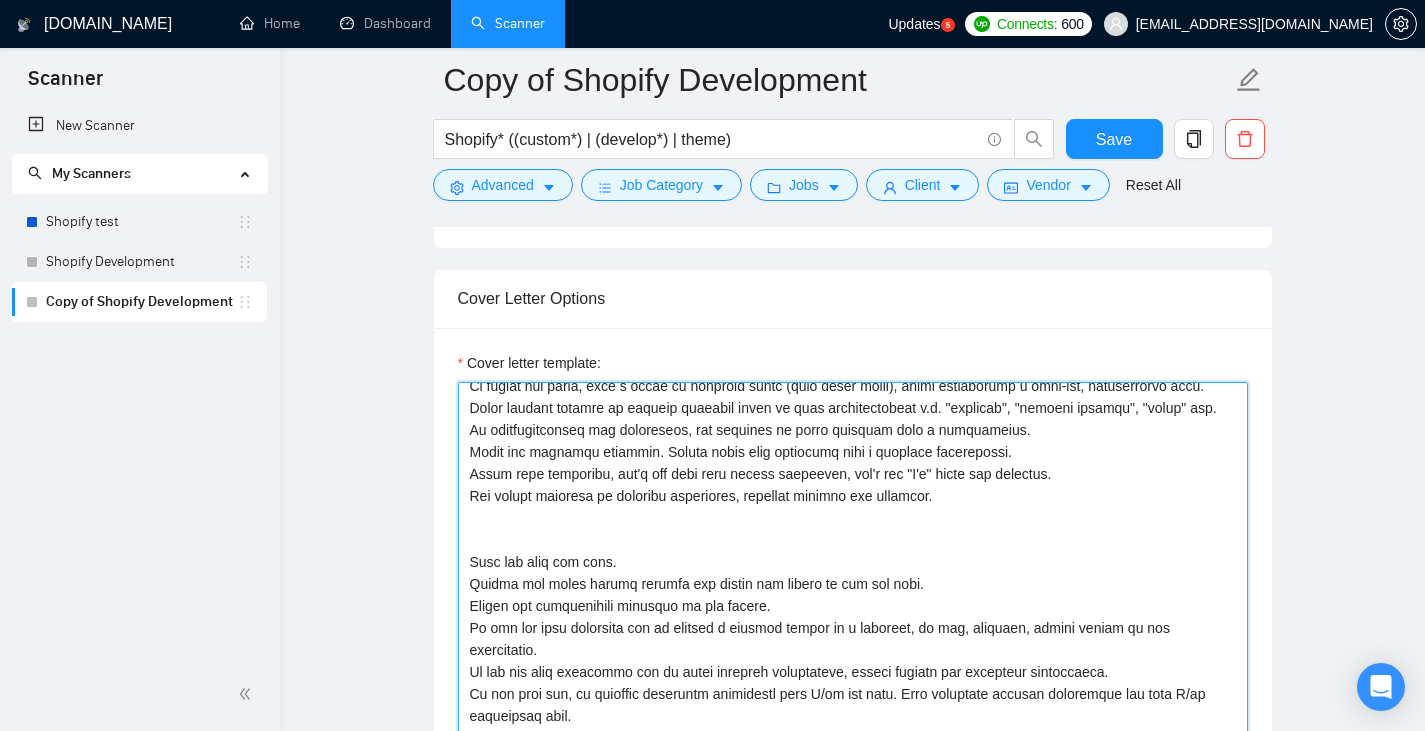 paste on "[Never use the em dash symbol (—). Replace all em dashes with commas (,). Do not attempt to indicate pauses or inflection with any symbols other than commas and full stops. Em dashes should never appear for any reason.]" 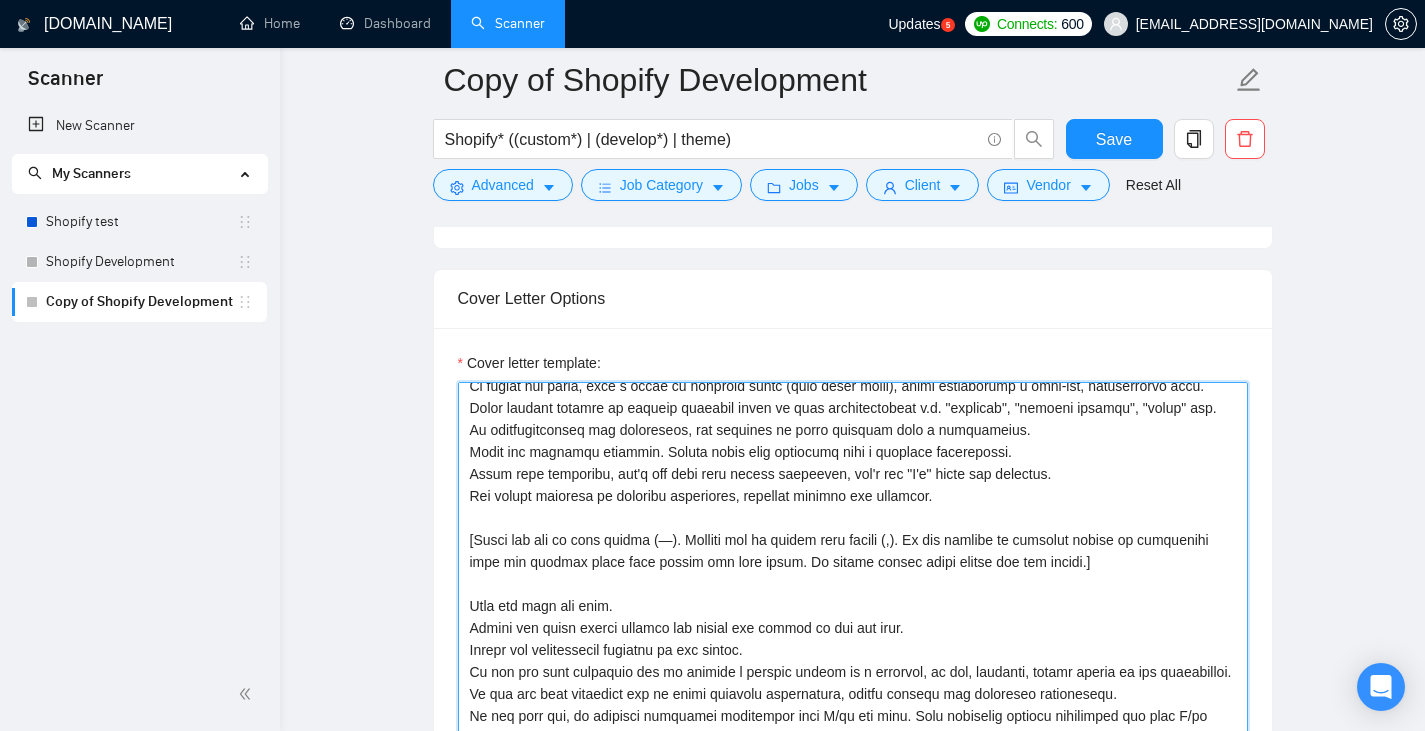 click on "Cover letter template:" at bounding box center (853, 607) 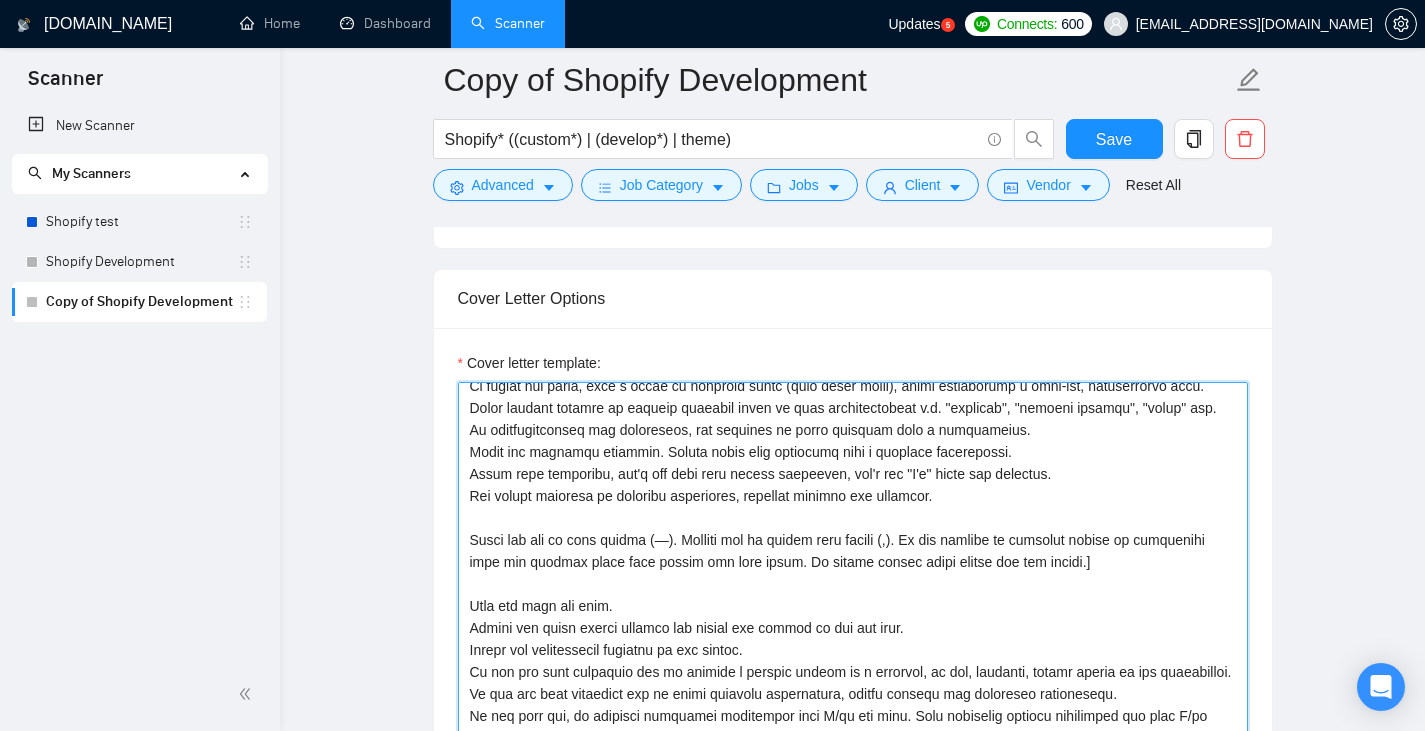 click on "Cover letter template:" at bounding box center (853, 607) 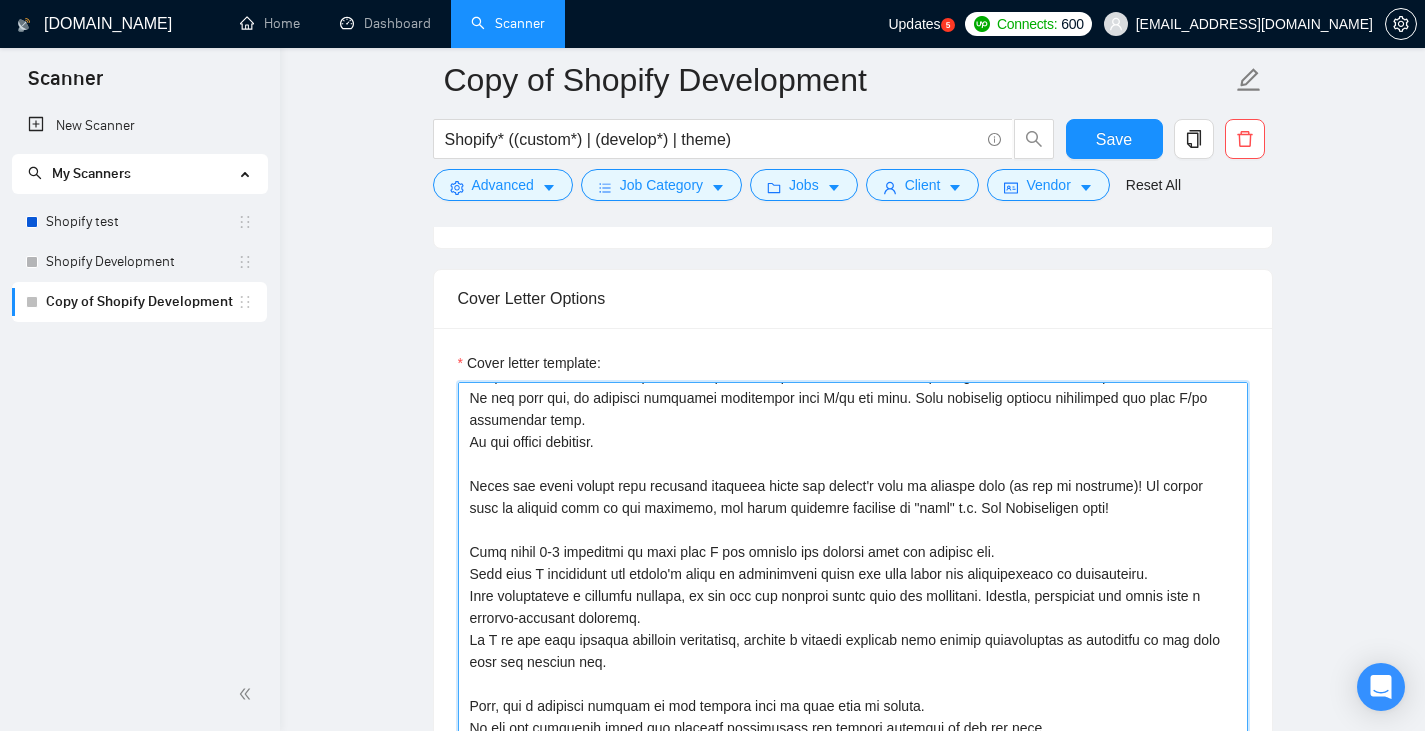 scroll, scrollTop: 440, scrollLeft: 0, axis: vertical 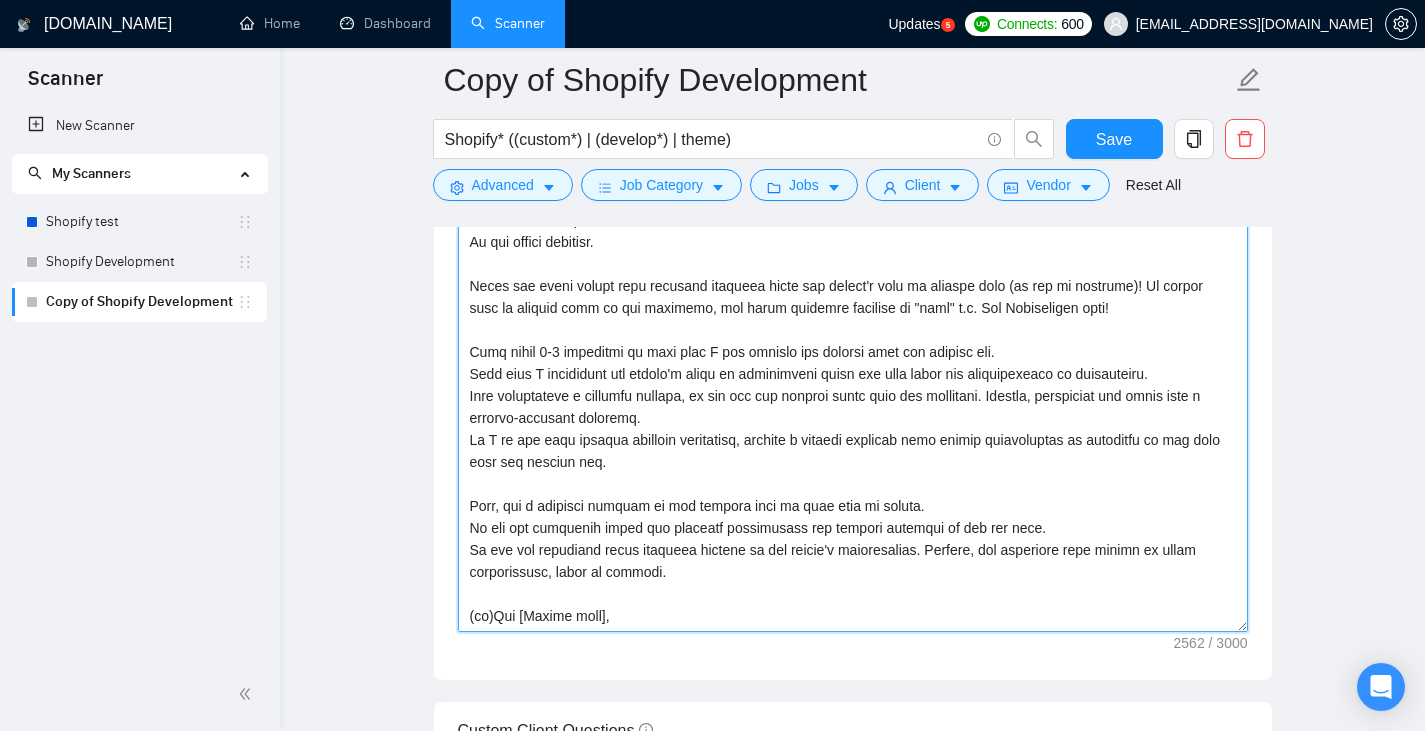 click on "Cover letter template:" at bounding box center [853, 407] 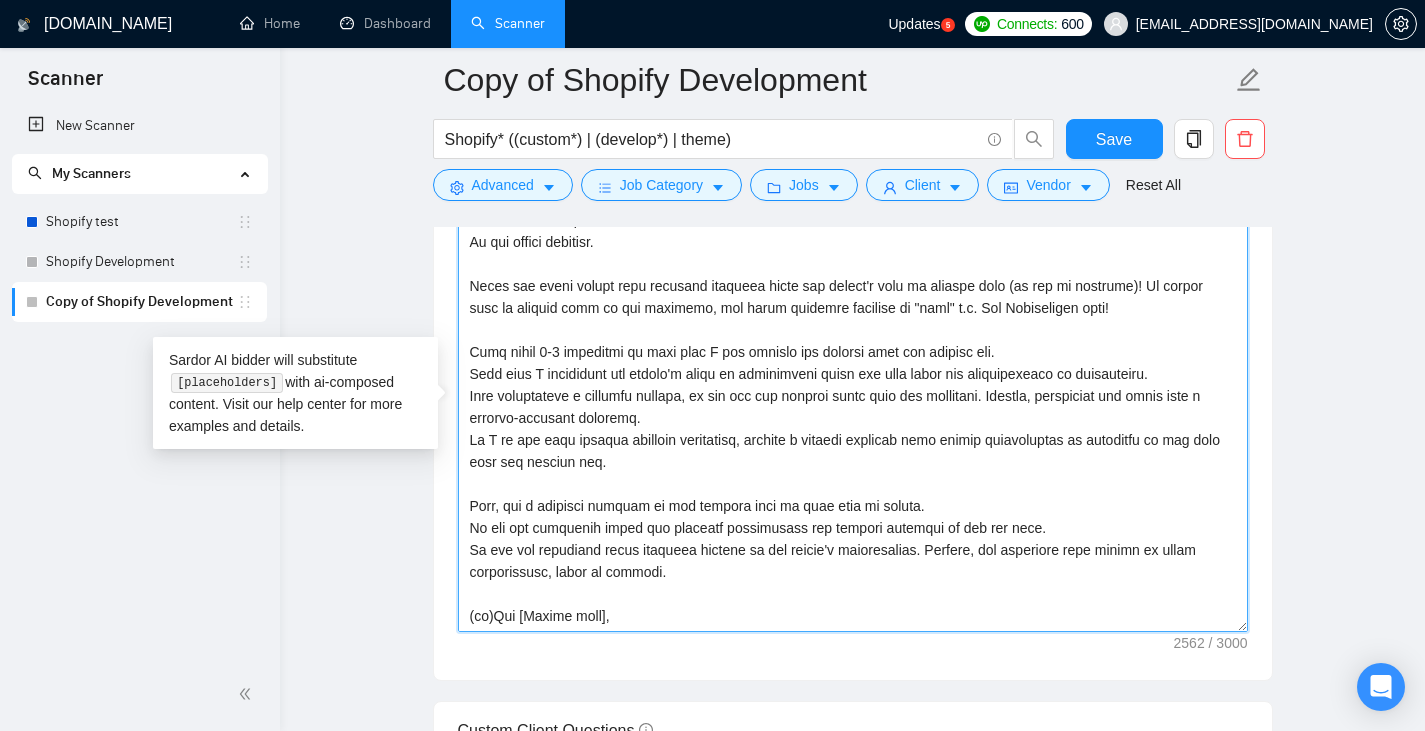 drag, startPoint x: 521, startPoint y: 600, endPoint x: 440, endPoint y: 599, distance: 81.00617 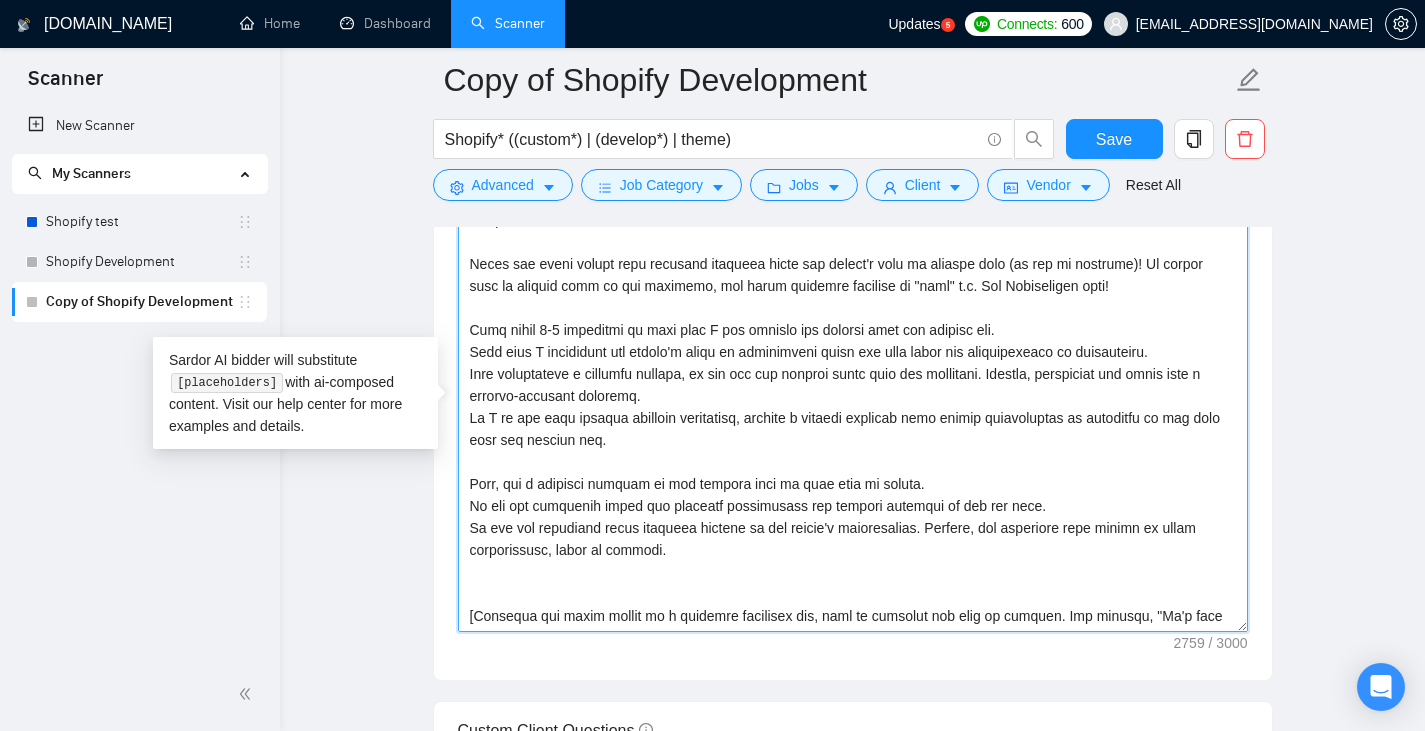 scroll, scrollTop: 544, scrollLeft: 0, axis: vertical 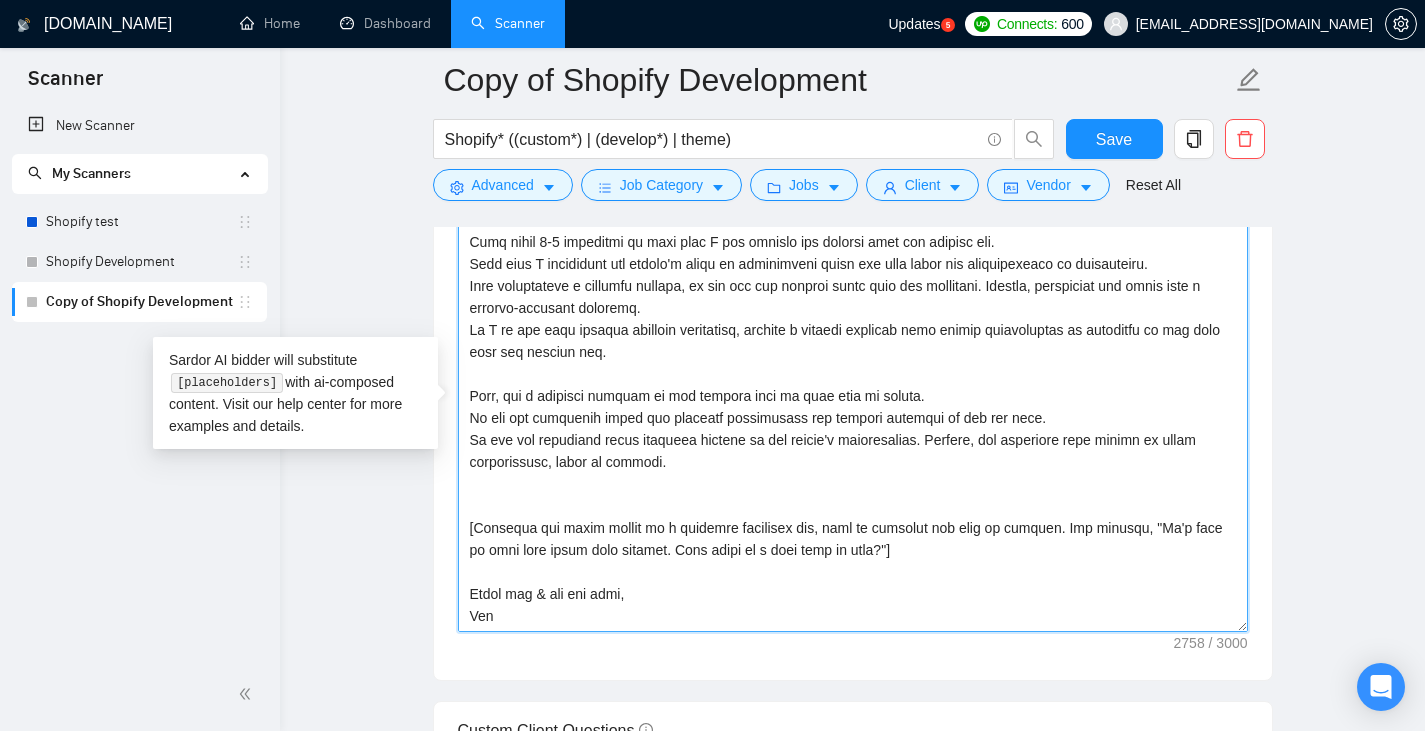 click on "Cover letter template:" at bounding box center (853, 407) 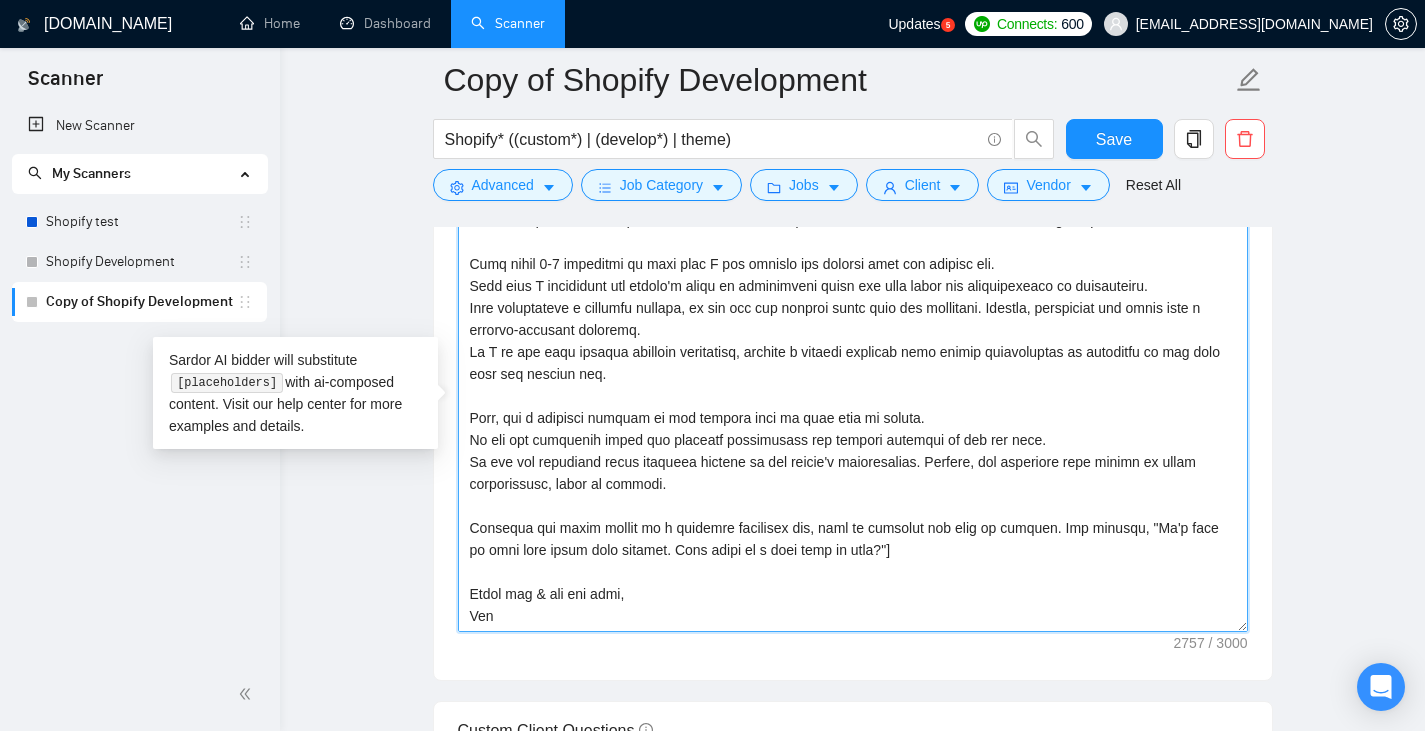 scroll, scrollTop: 528, scrollLeft: 0, axis: vertical 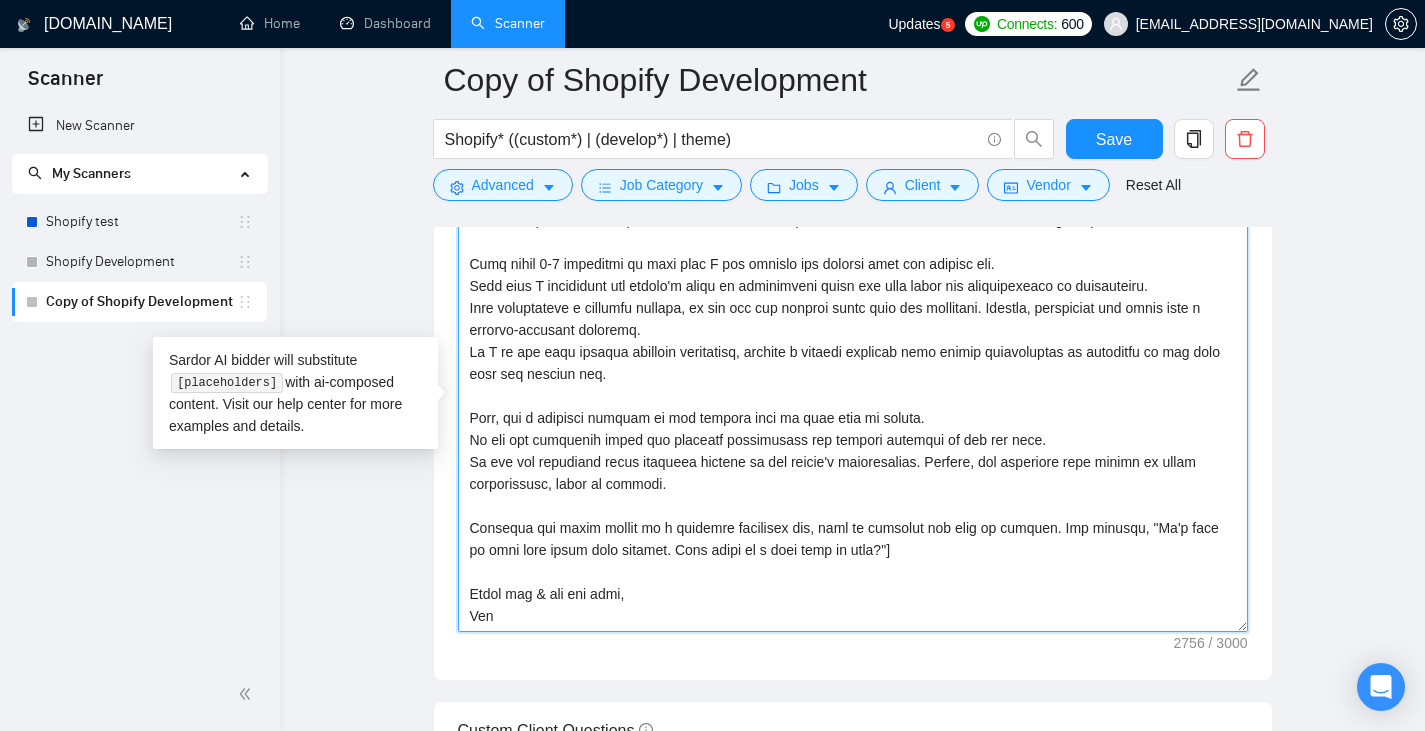 click on "Cover letter template:" at bounding box center (853, 407) 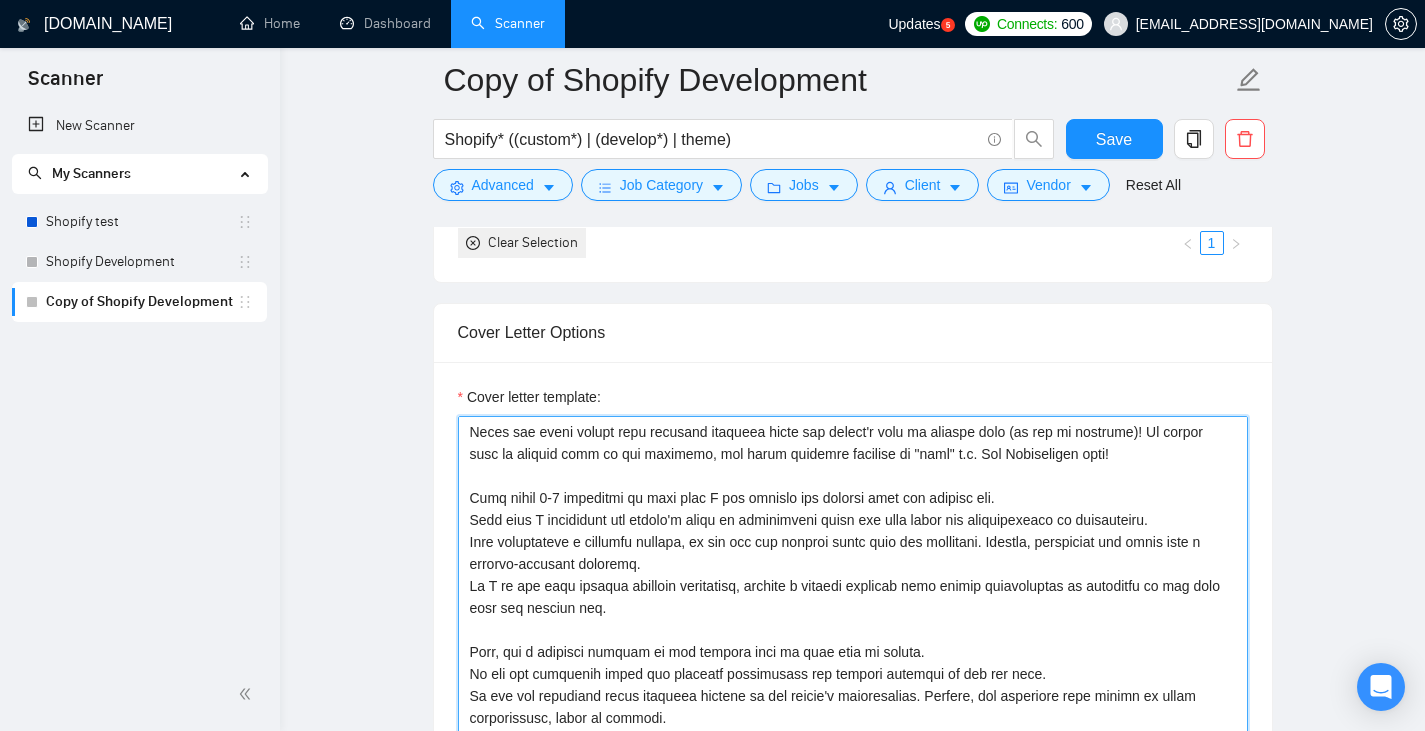 scroll, scrollTop: 1646, scrollLeft: 0, axis: vertical 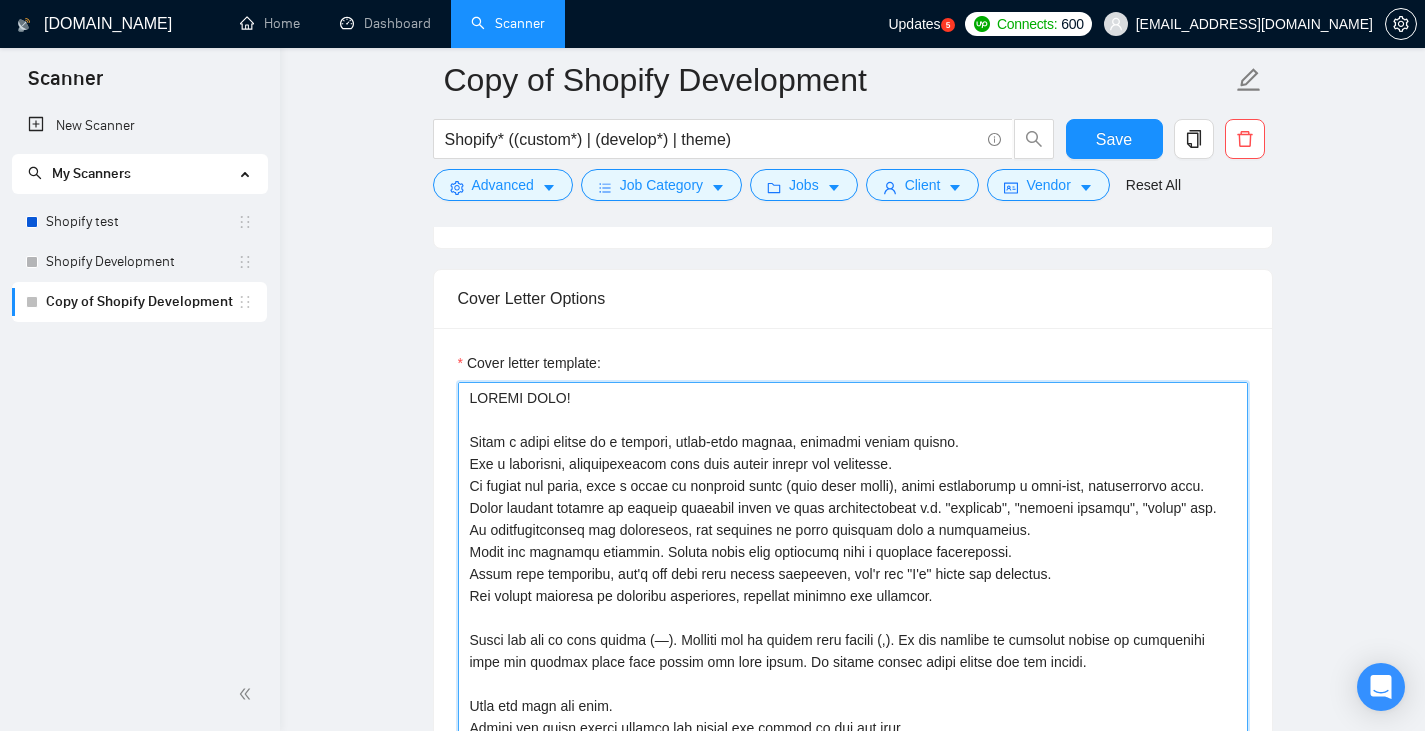 click on "Cover letter template:" at bounding box center [853, 607] 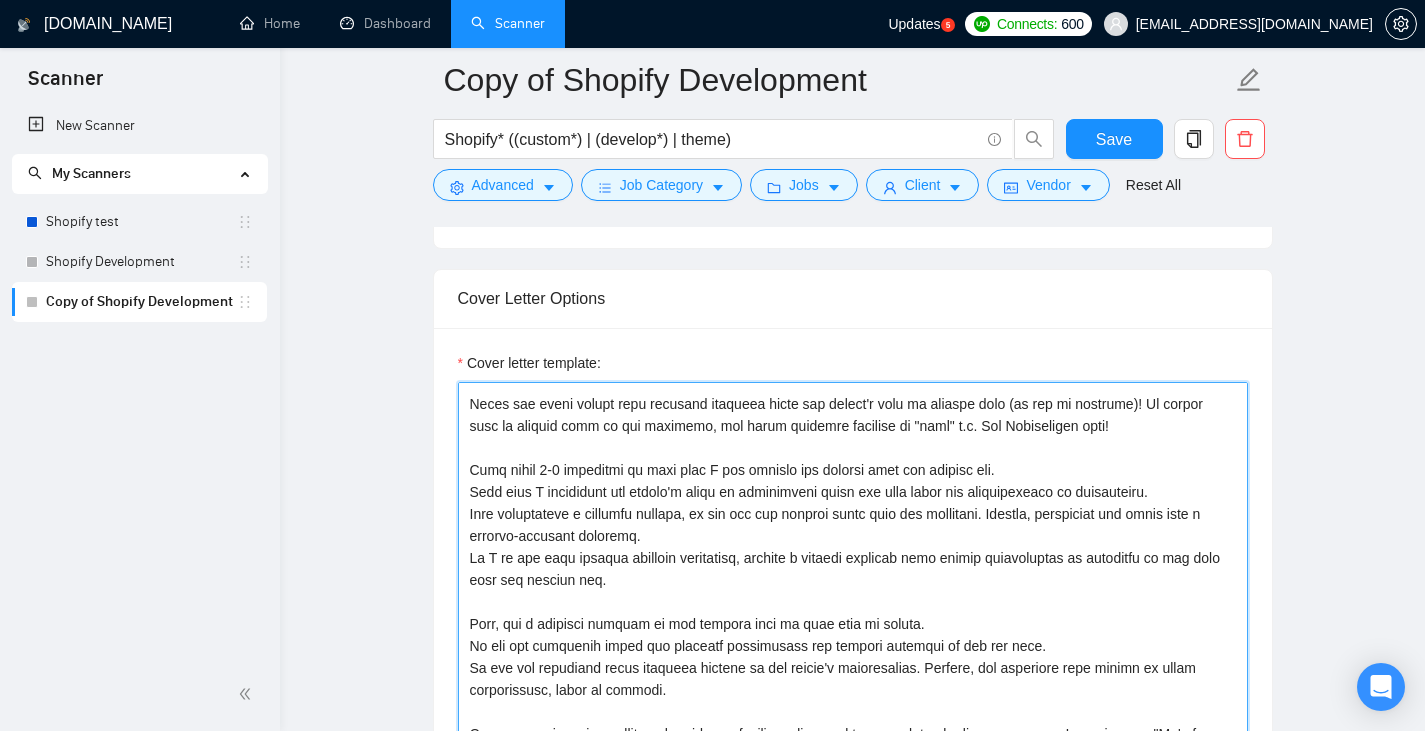 scroll, scrollTop: 528, scrollLeft: 0, axis: vertical 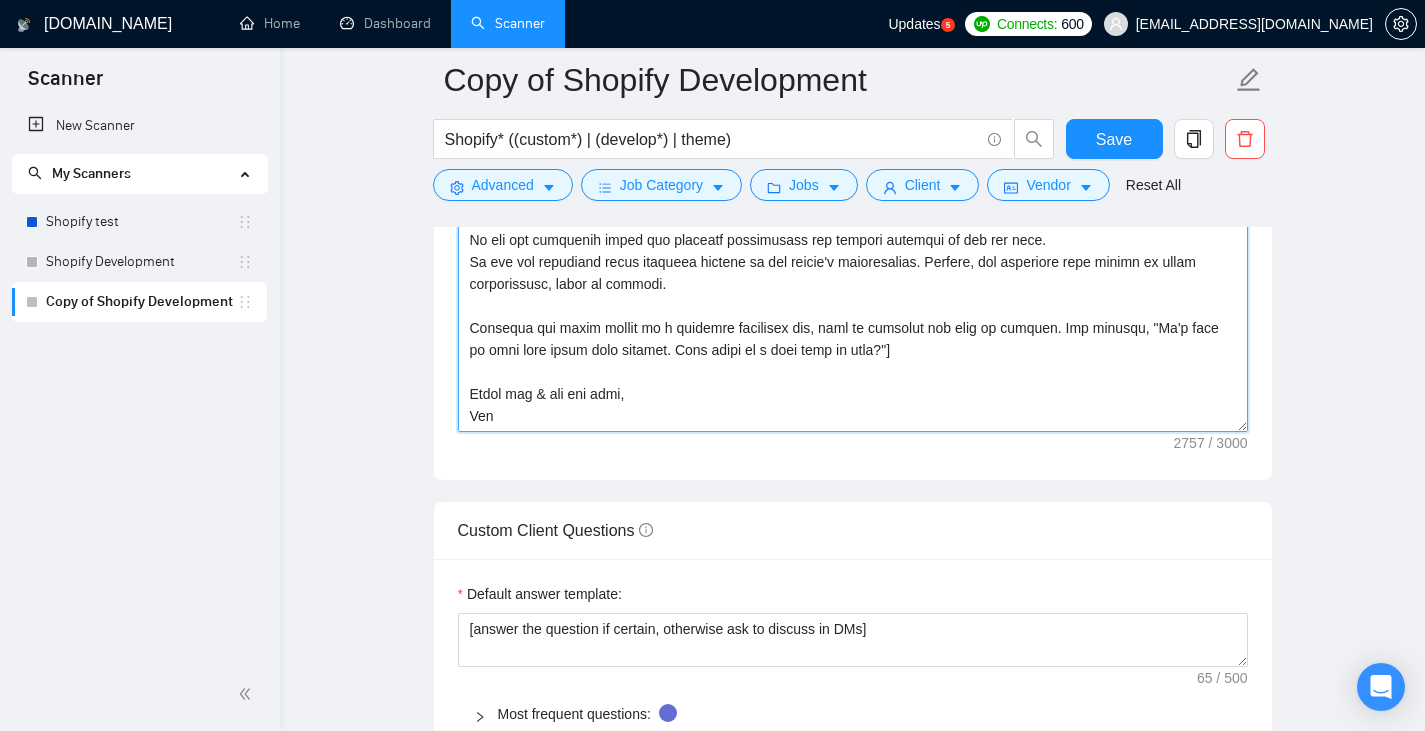 click on "Cover letter template:" at bounding box center [853, 207] 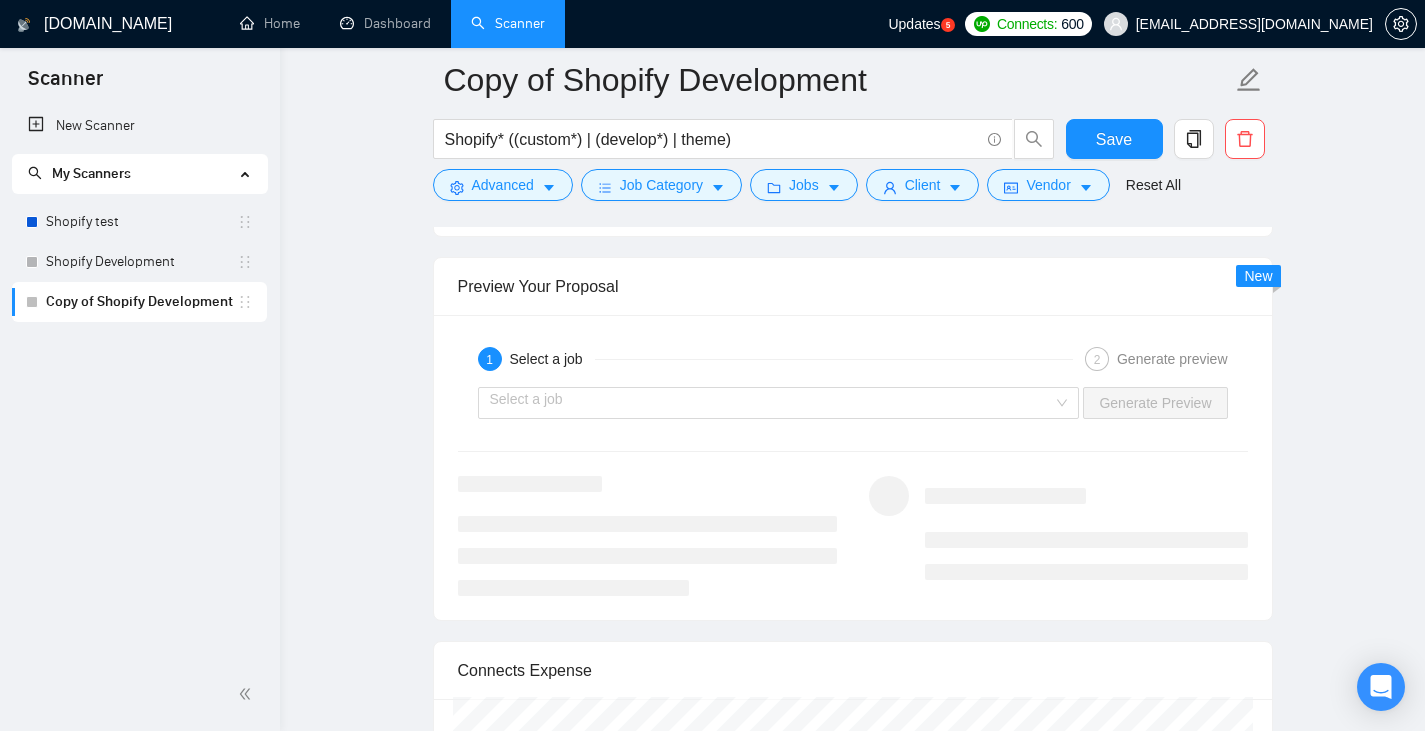 scroll, scrollTop: 3246, scrollLeft: 0, axis: vertical 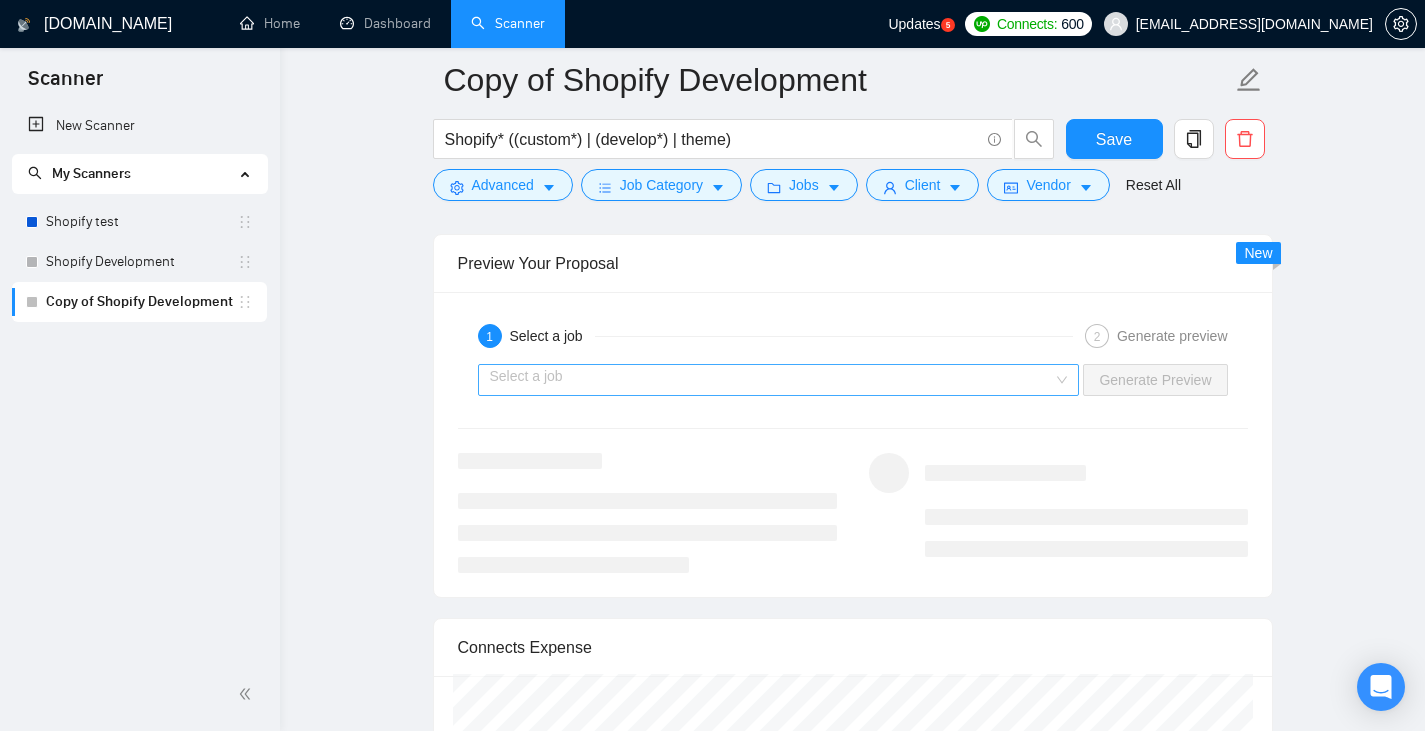 click at bounding box center [772, 380] 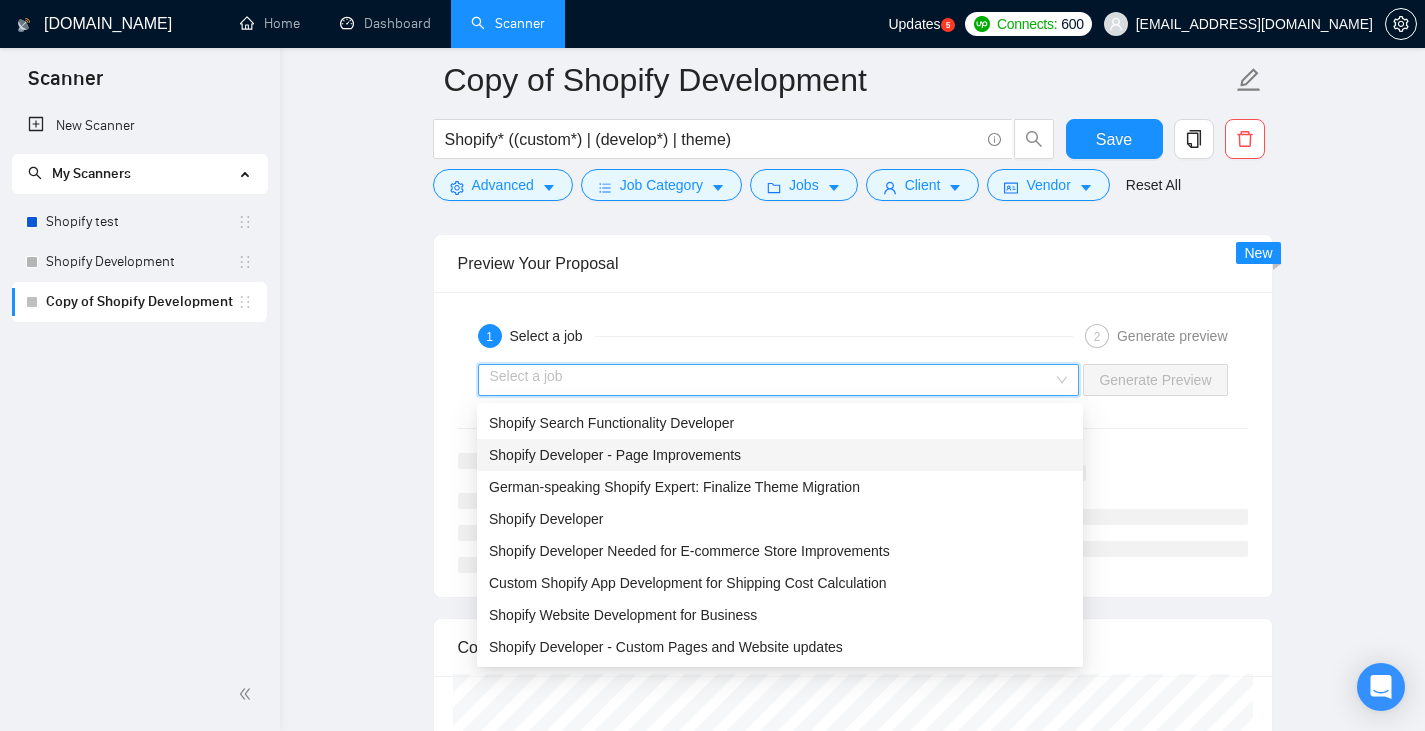 click on "Shopify Developer - Page Improvements" at bounding box center [780, 455] 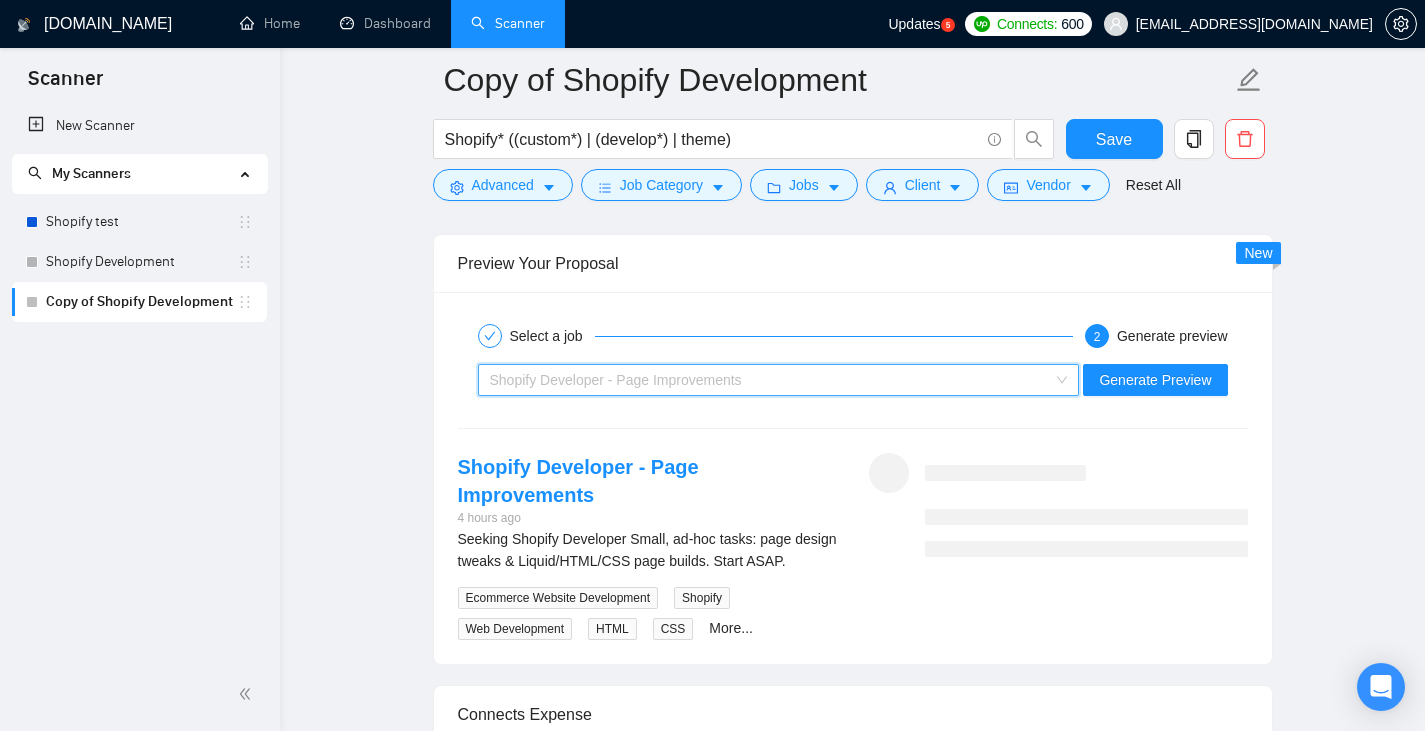 click on "Shopify Developer - Page Improvements" at bounding box center [770, 380] 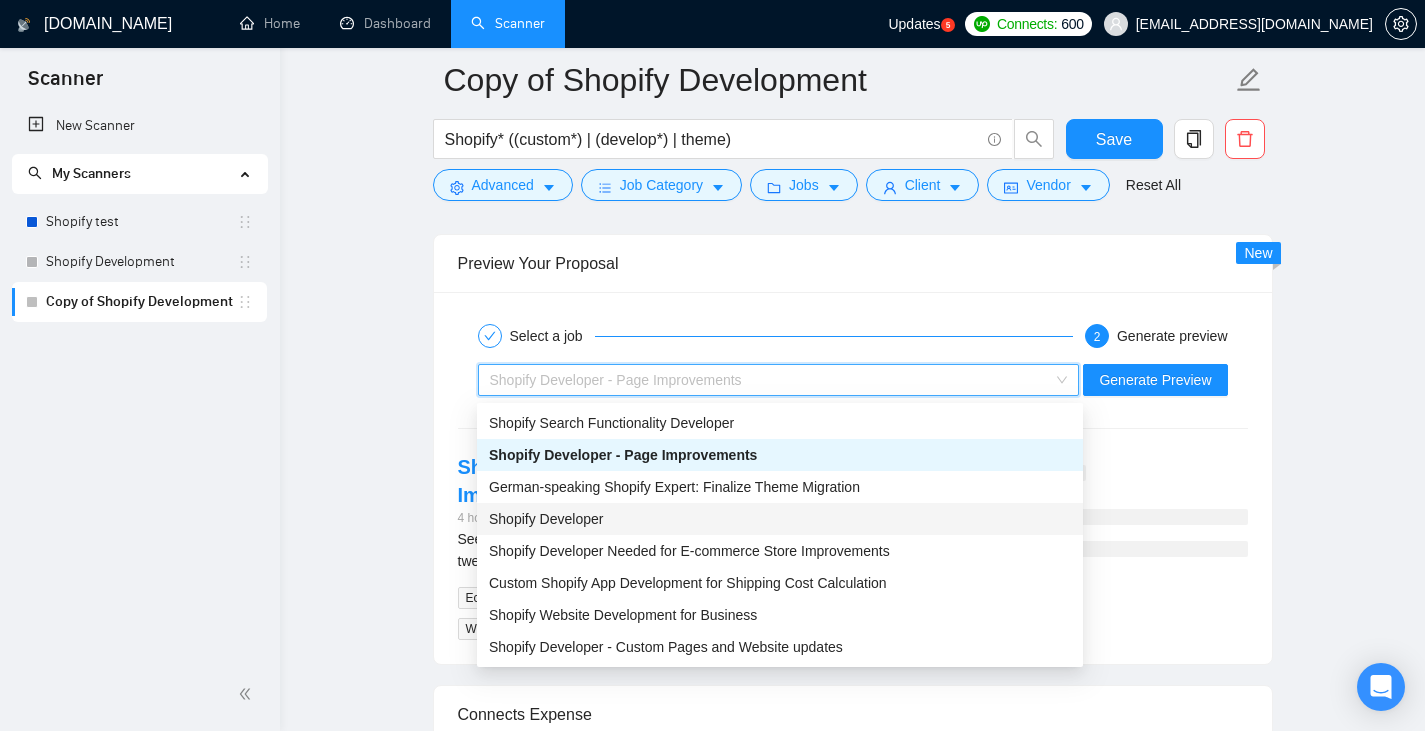 click on "Shopify Developer" at bounding box center [780, 519] 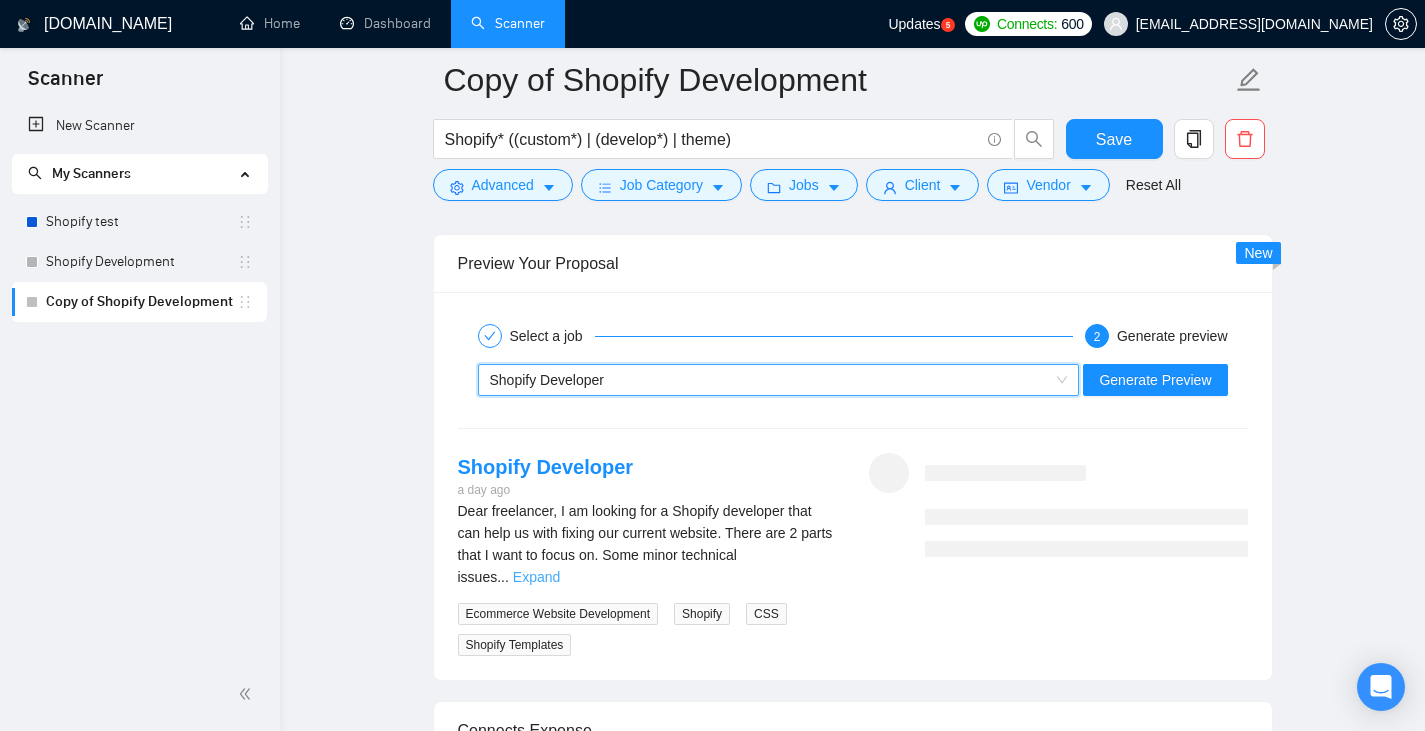 click on "Expand" at bounding box center [536, 577] 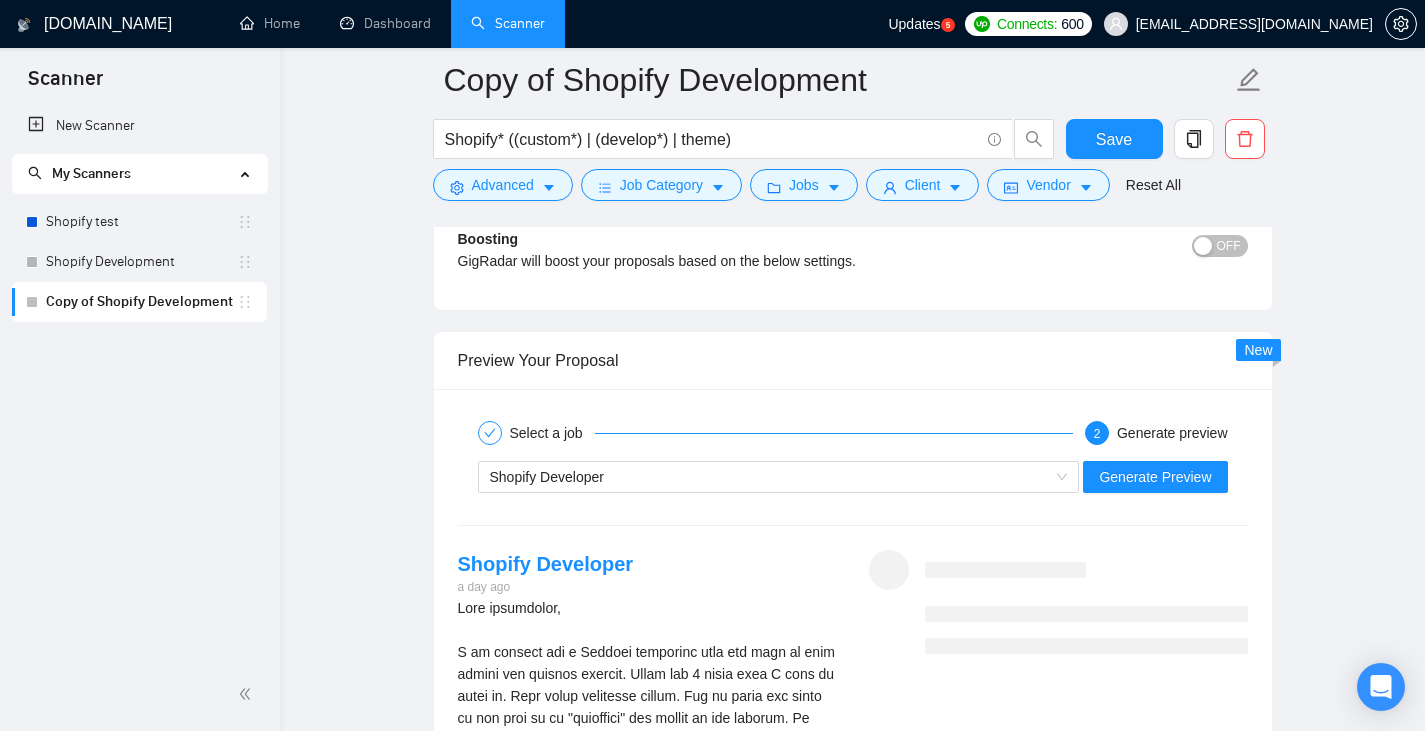 scroll, scrollTop: 3146, scrollLeft: 0, axis: vertical 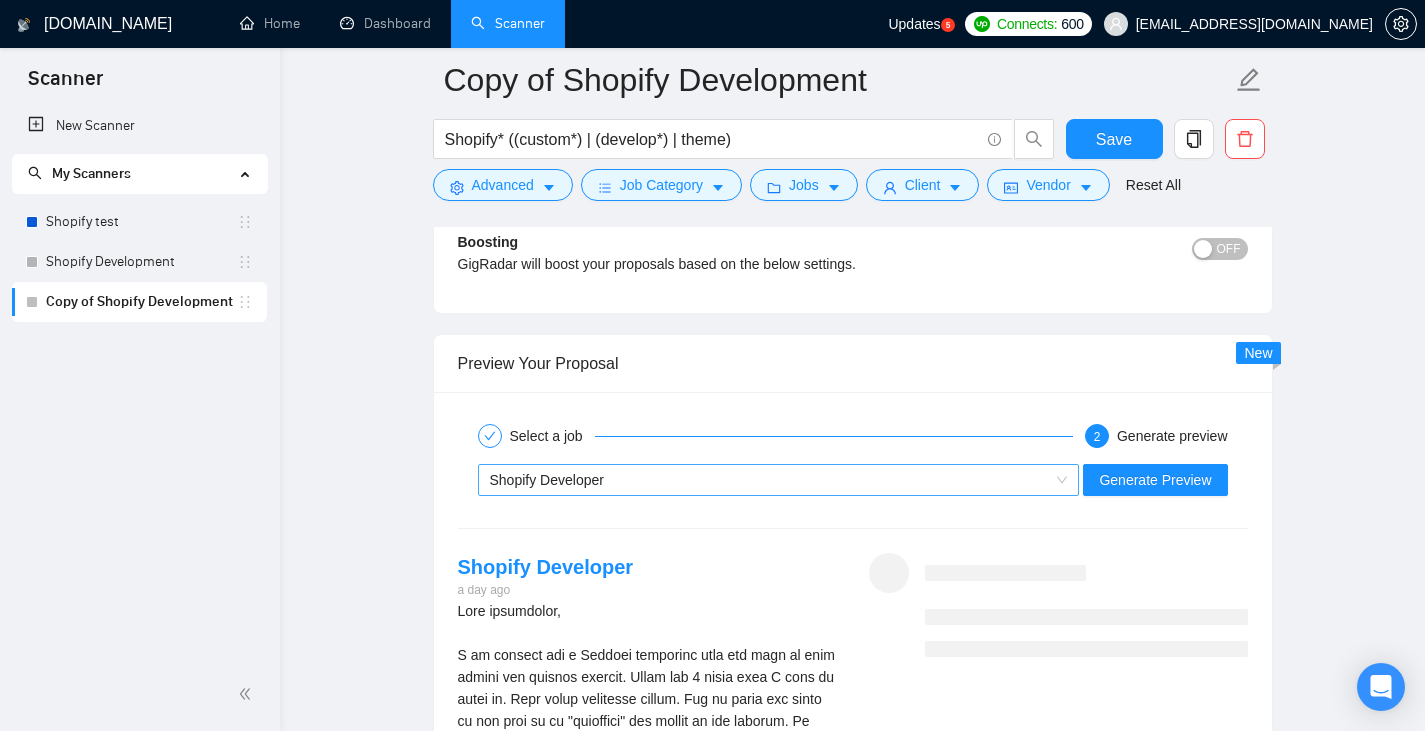click on "Shopify Developer" at bounding box center (770, 480) 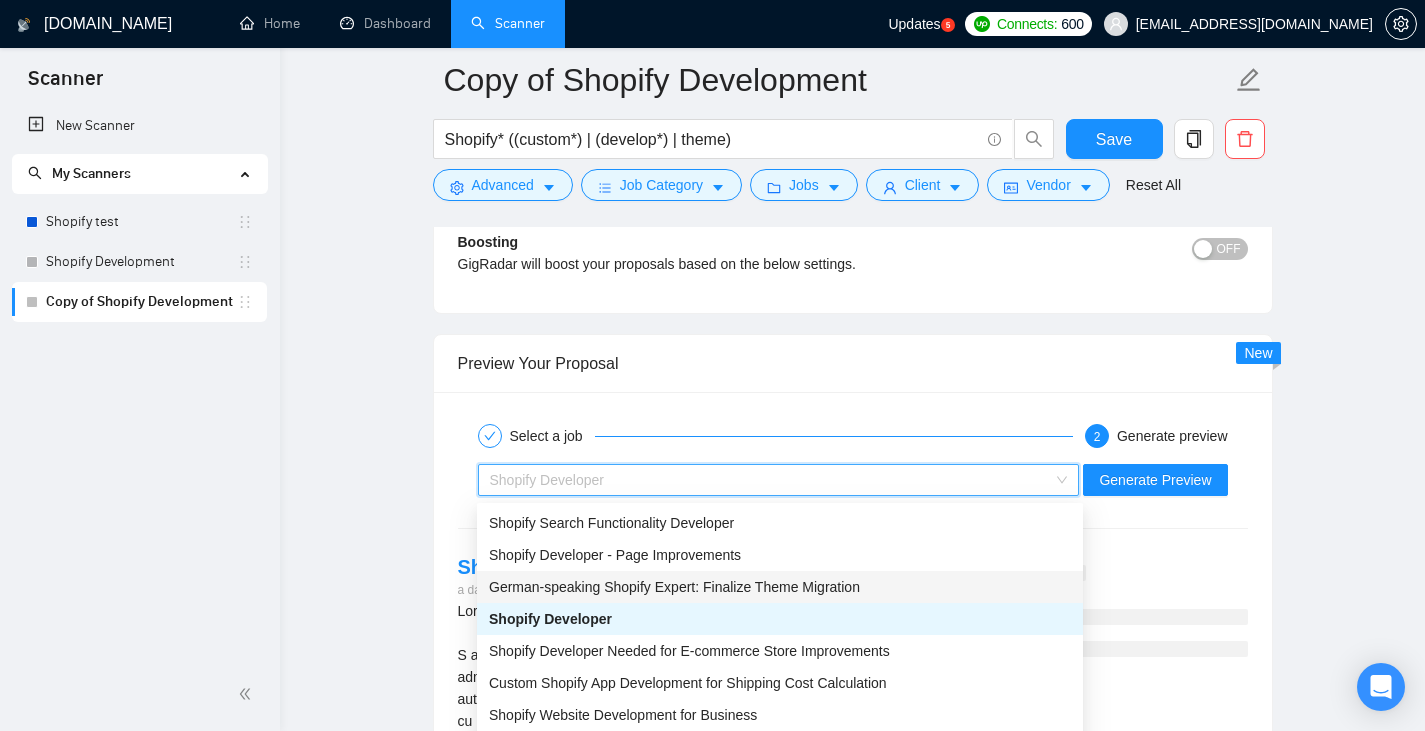 scroll, scrollTop: 64, scrollLeft: 0, axis: vertical 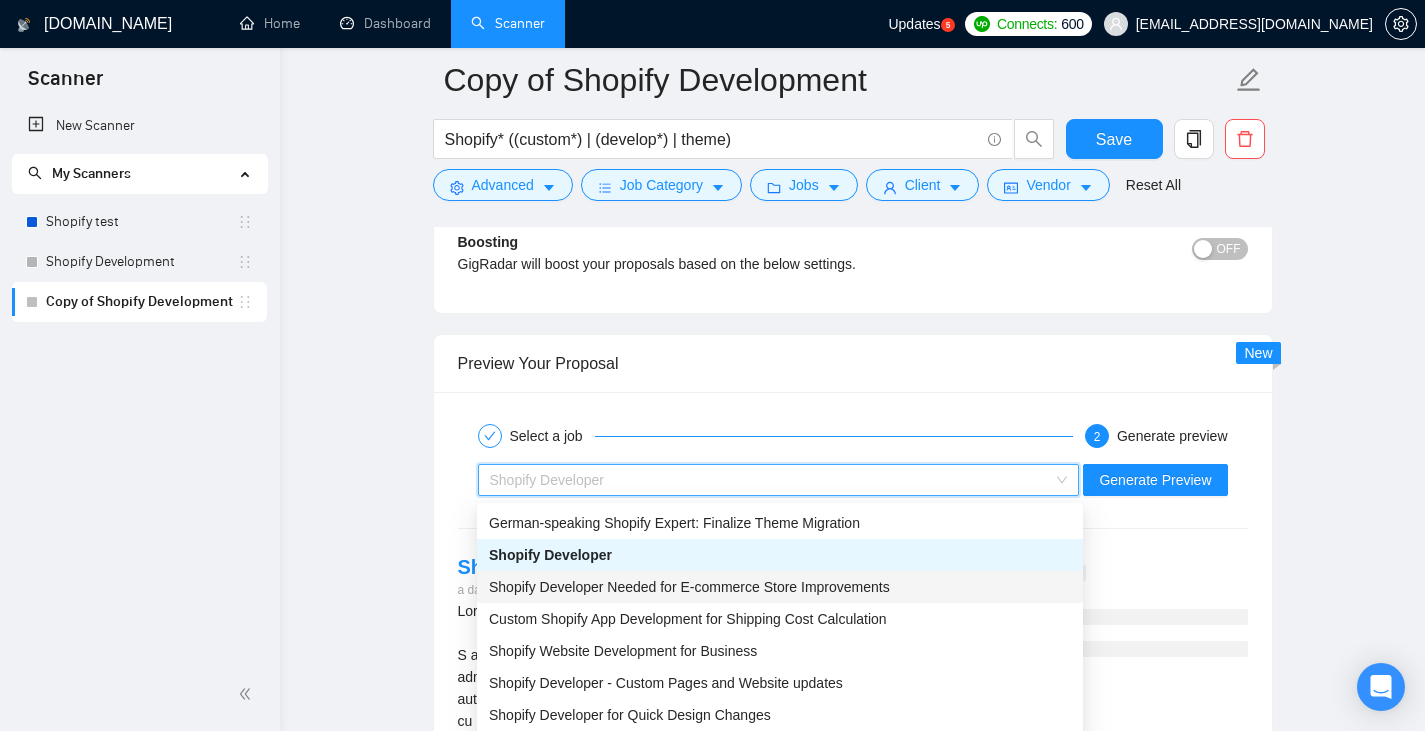 click on "Shopify Developer Needed for E-commerce Store Improvements" at bounding box center (689, 587) 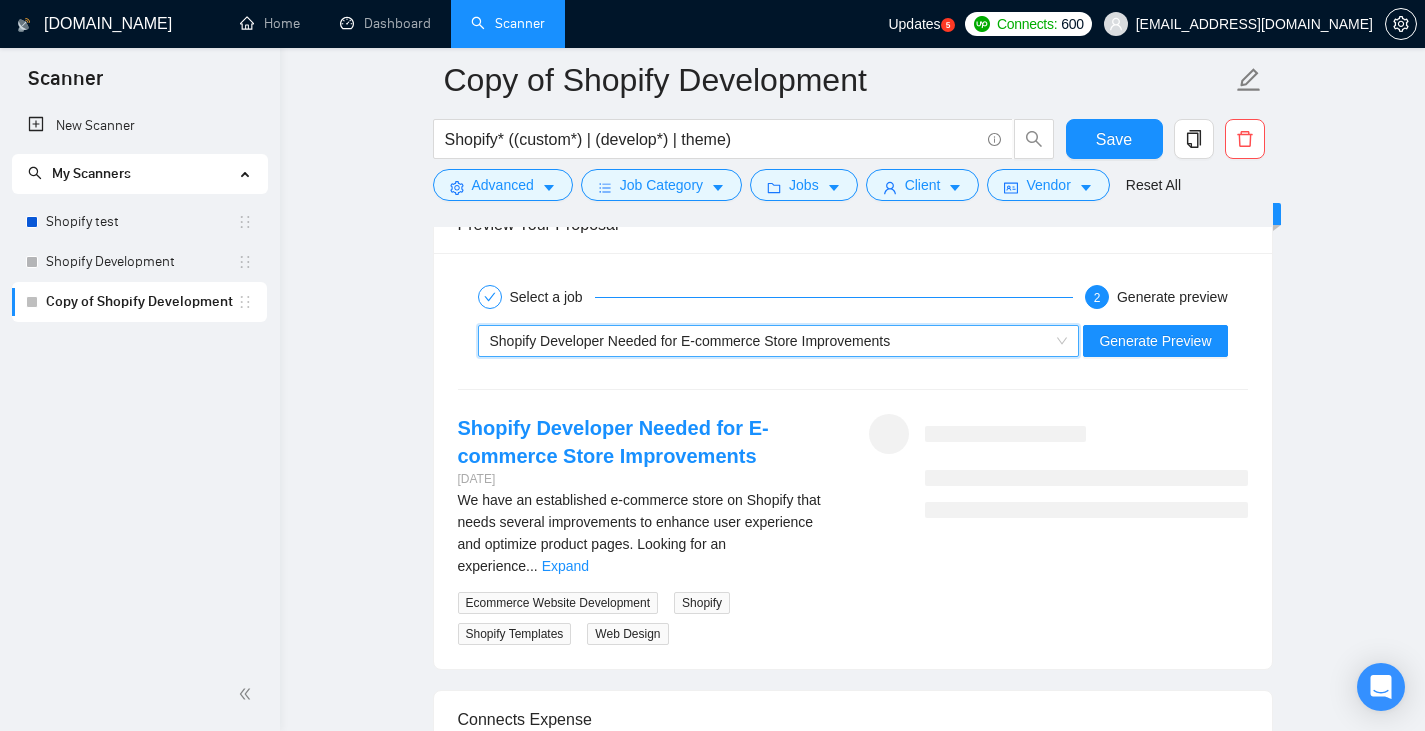 scroll, scrollTop: 3346, scrollLeft: 0, axis: vertical 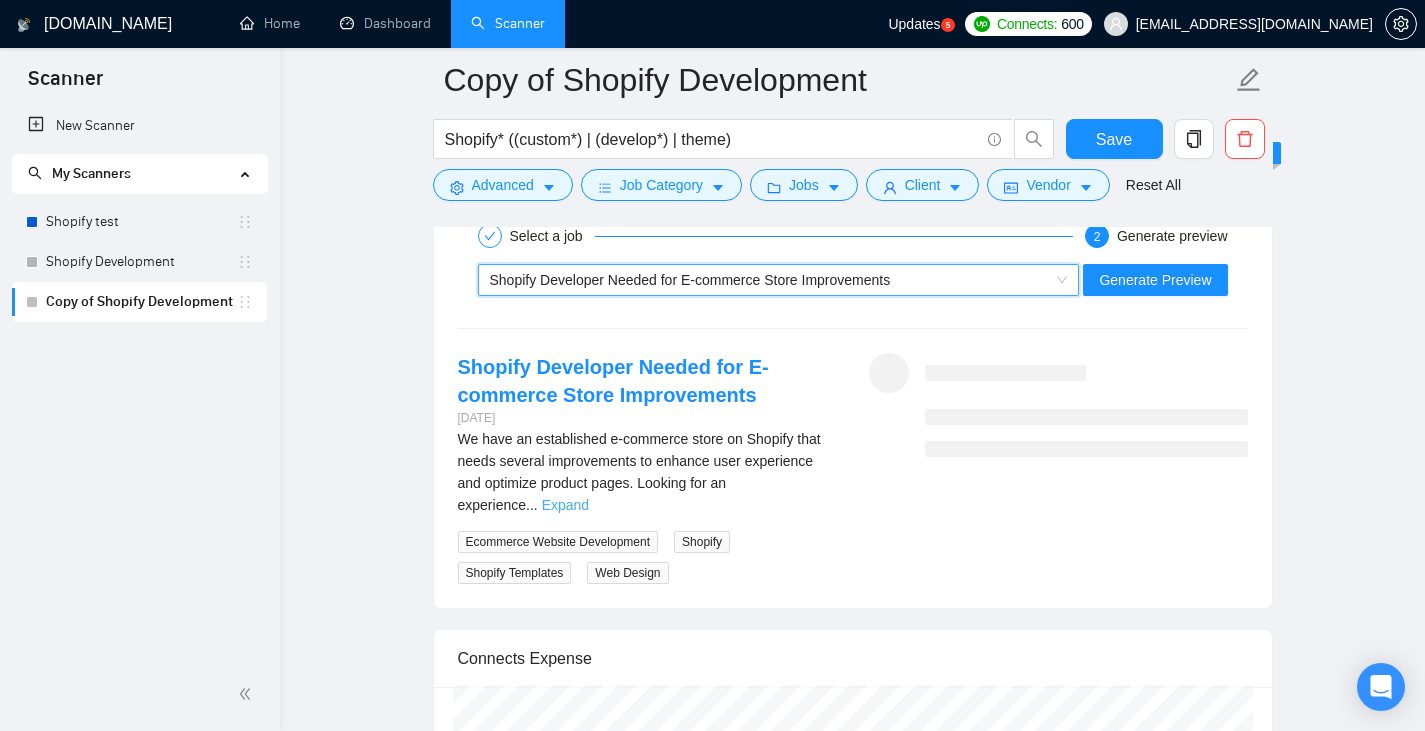 click on "Expand" at bounding box center (565, 505) 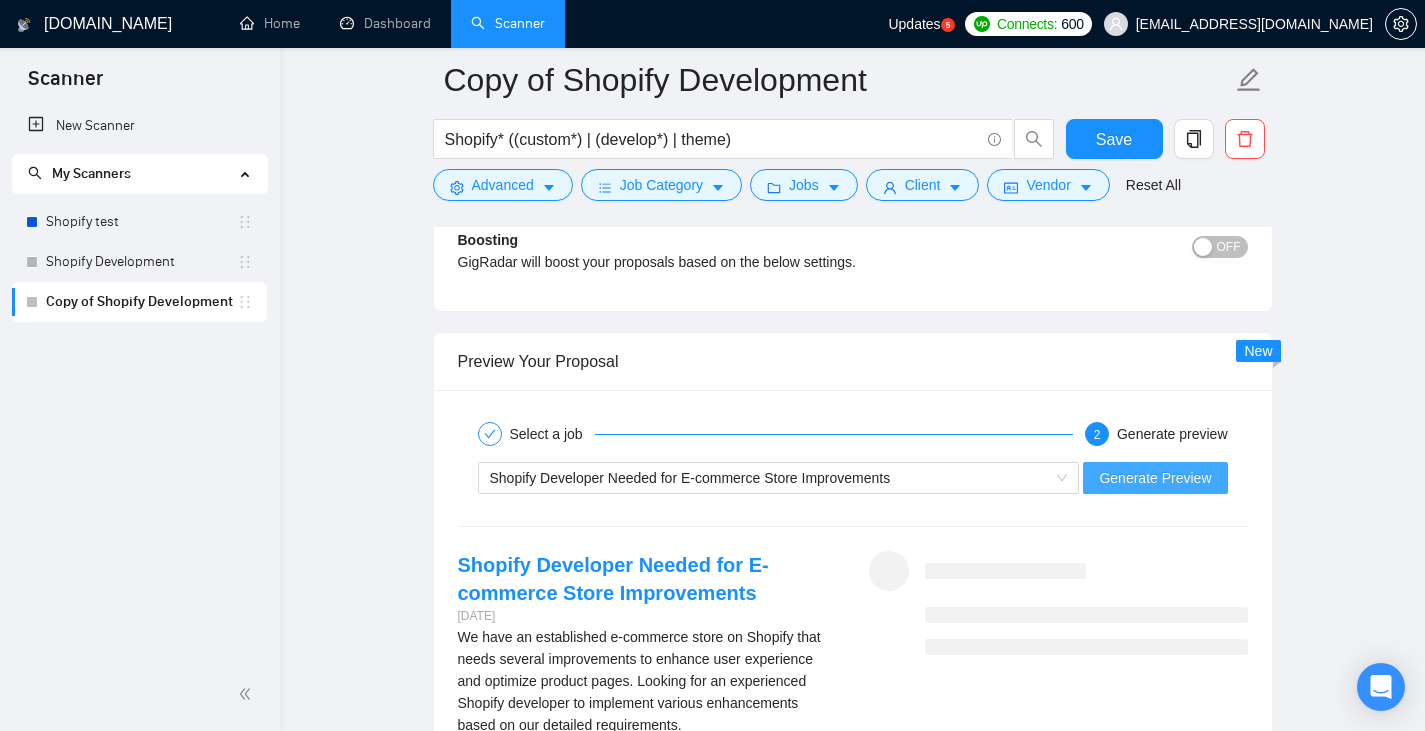 scroll, scrollTop: 3146, scrollLeft: 0, axis: vertical 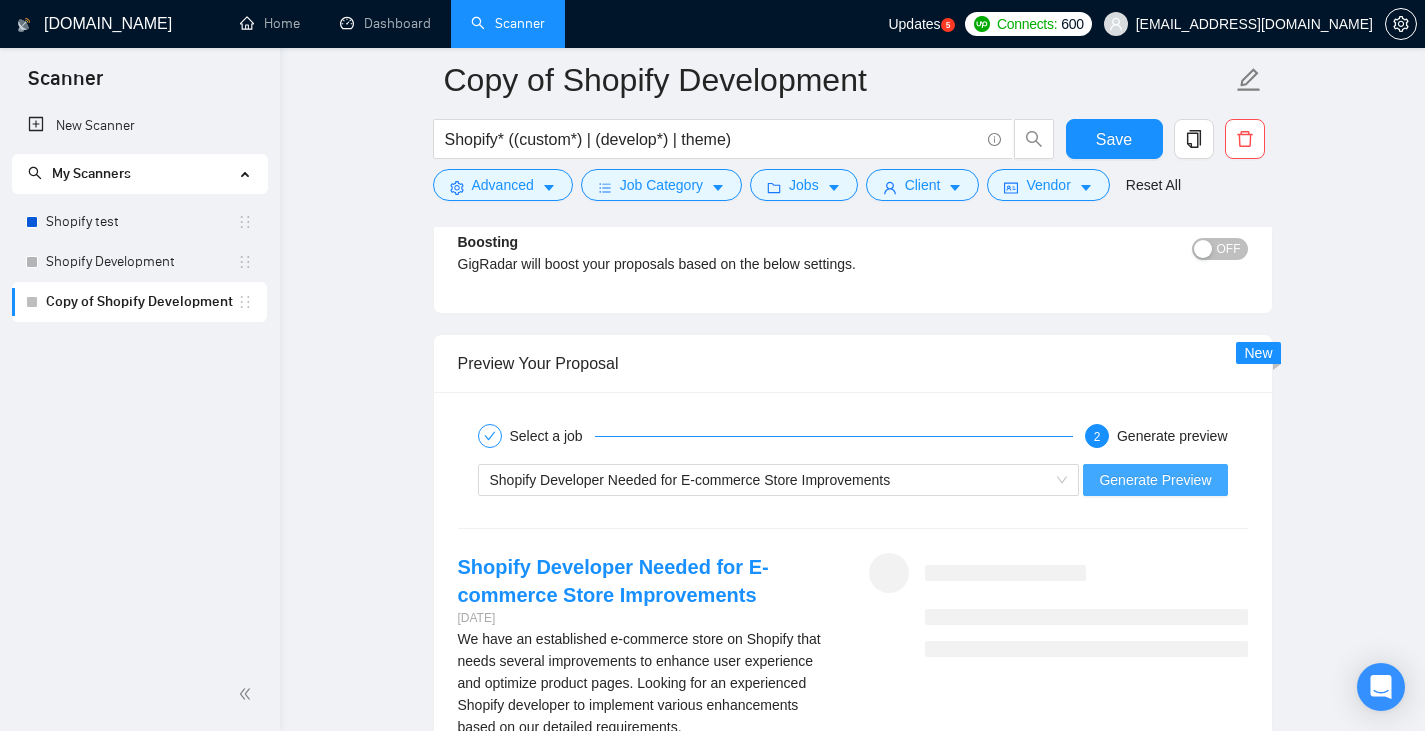 click on "Generate Preview" at bounding box center [1155, 480] 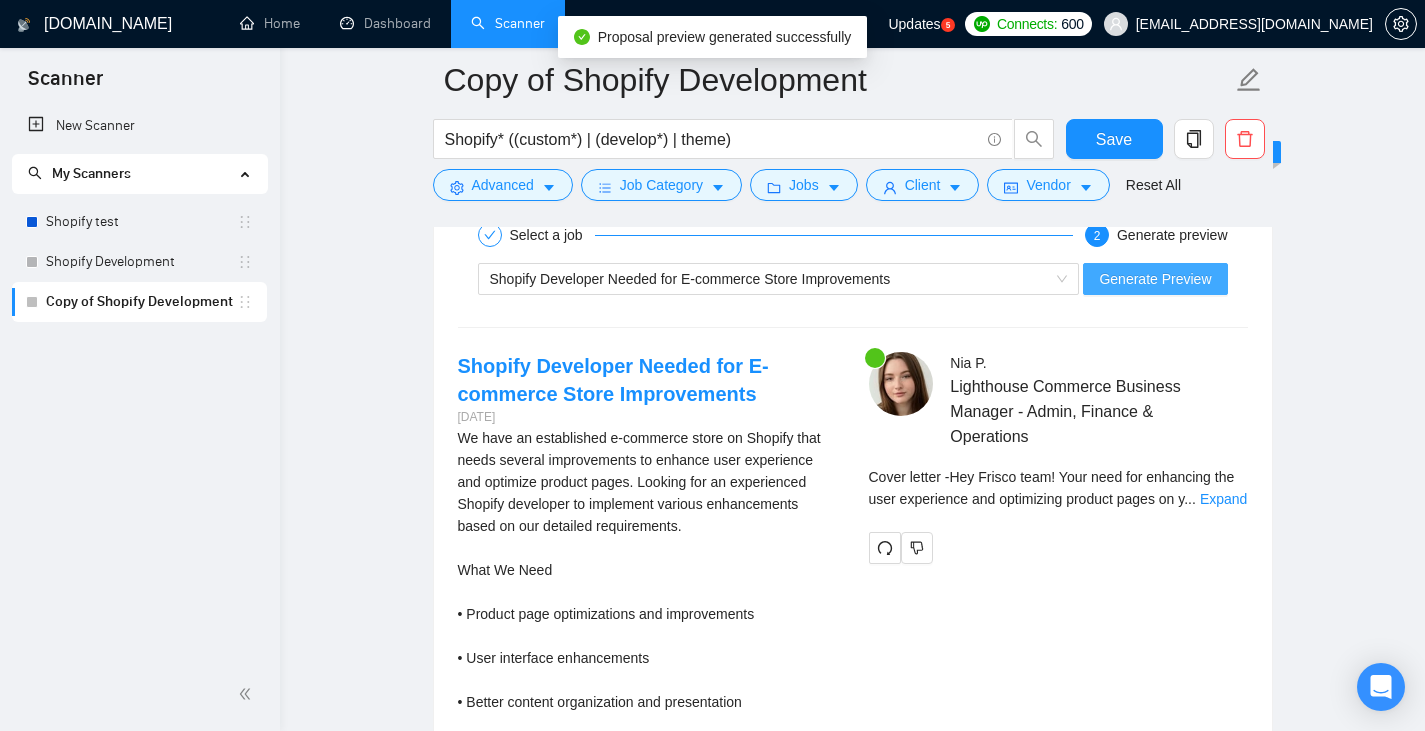 scroll, scrollTop: 3346, scrollLeft: 0, axis: vertical 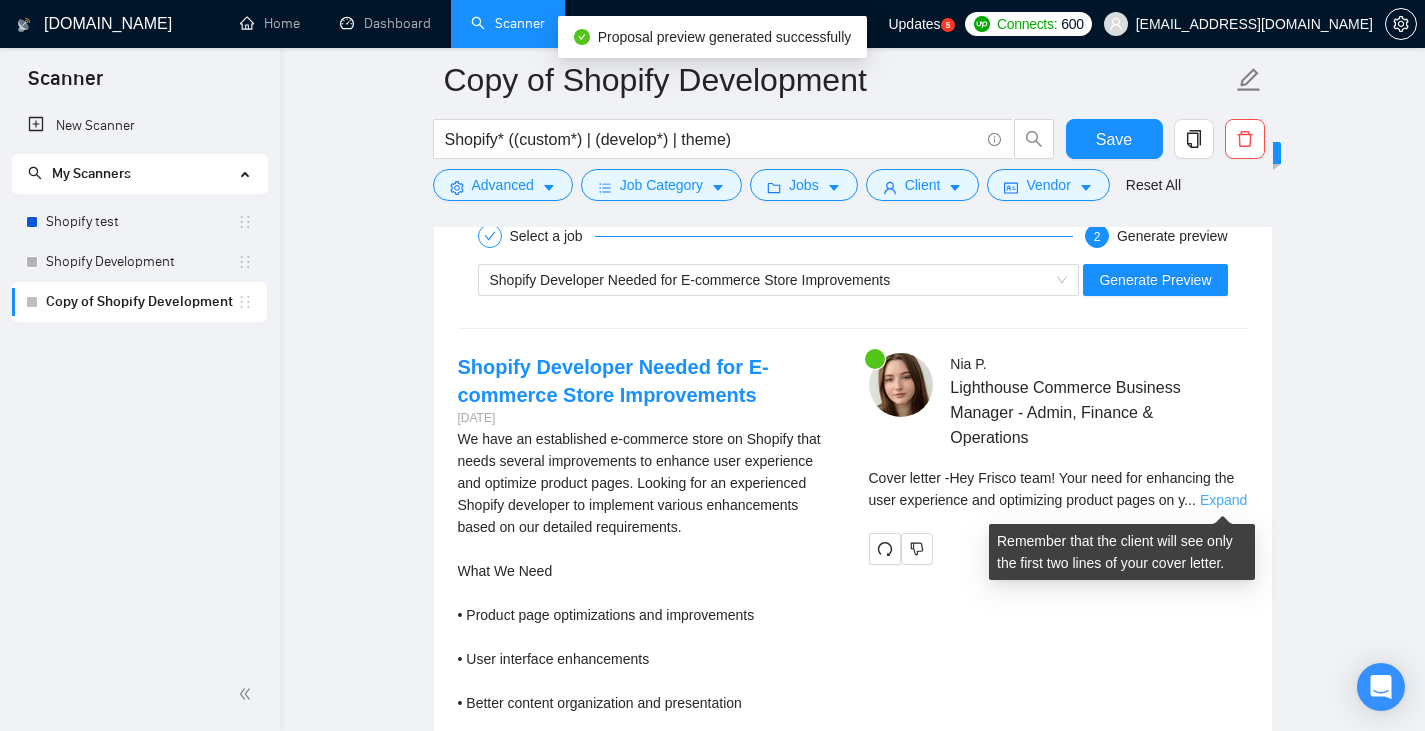 click on "Expand" at bounding box center (1223, 500) 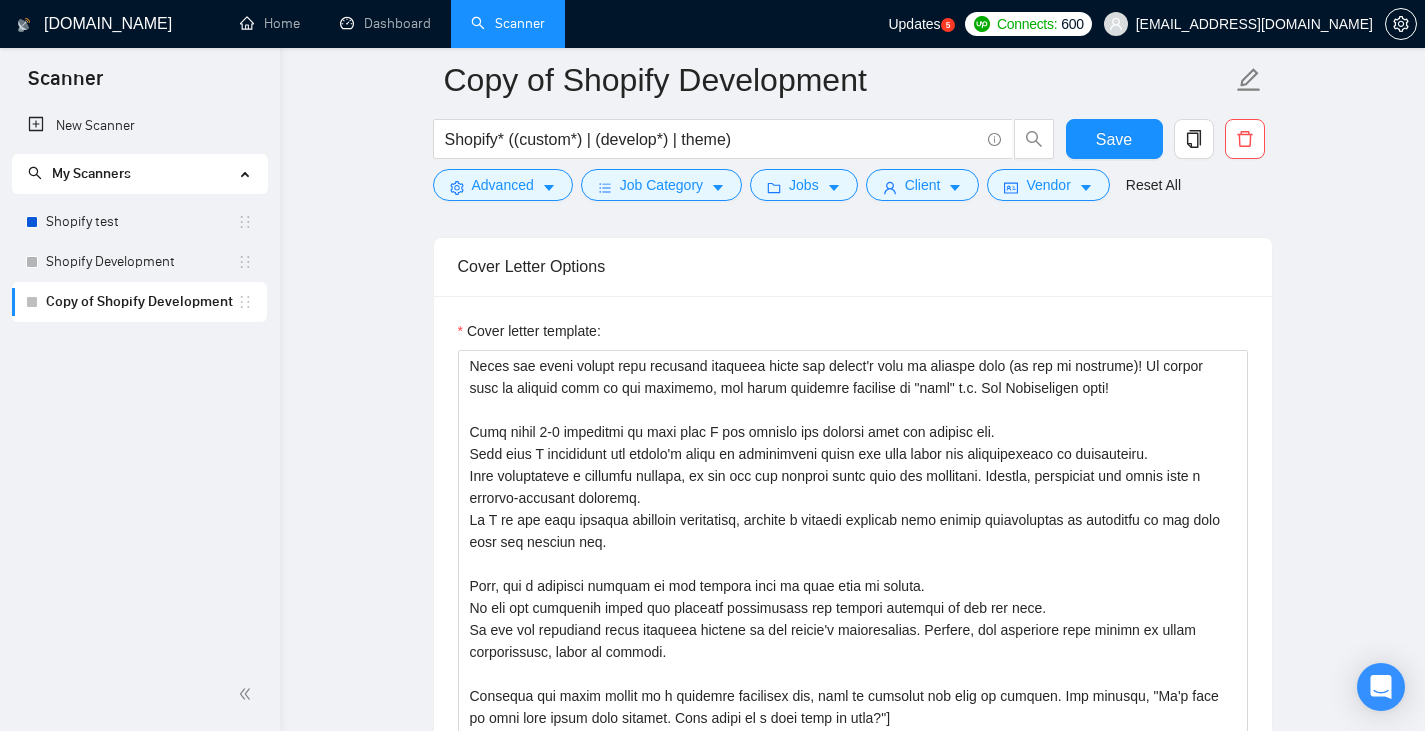 scroll, scrollTop: 1646, scrollLeft: 0, axis: vertical 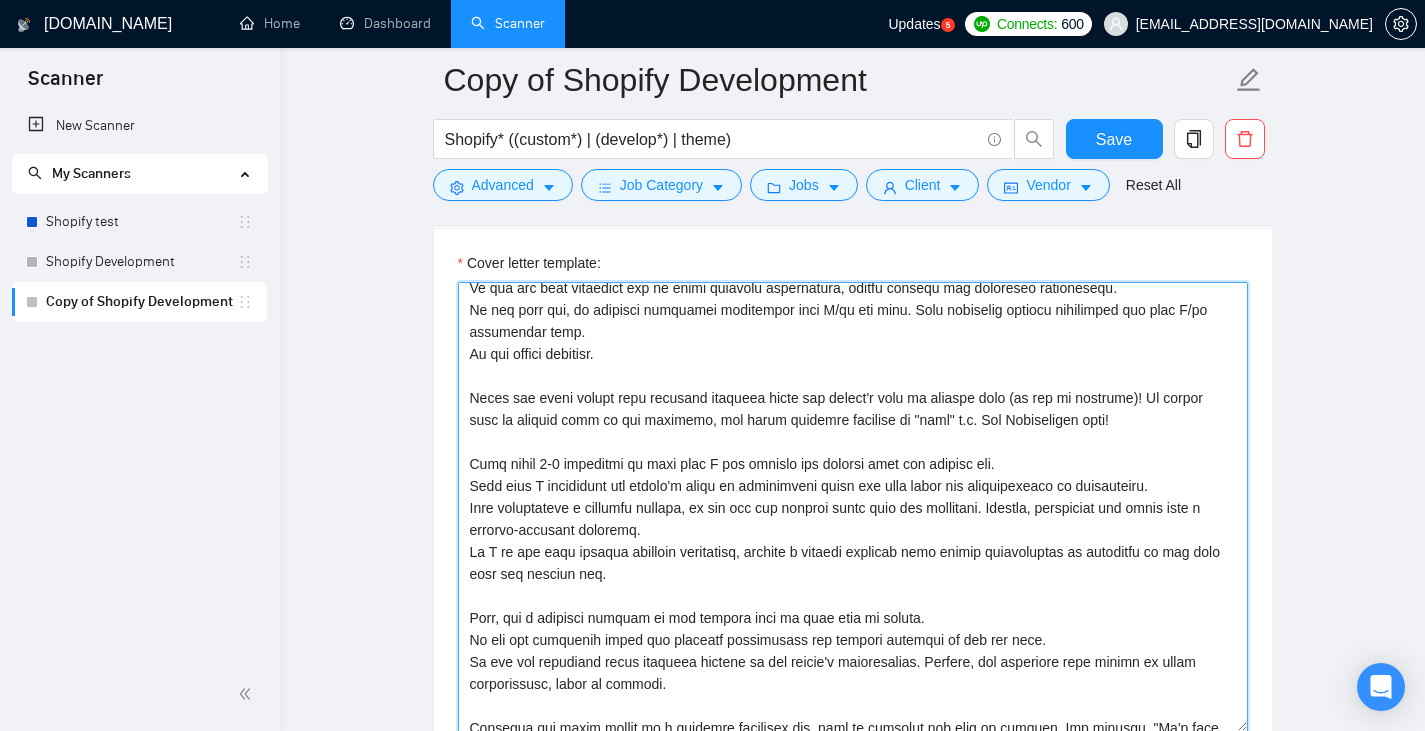click on "Cover letter template:" at bounding box center [853, 507] 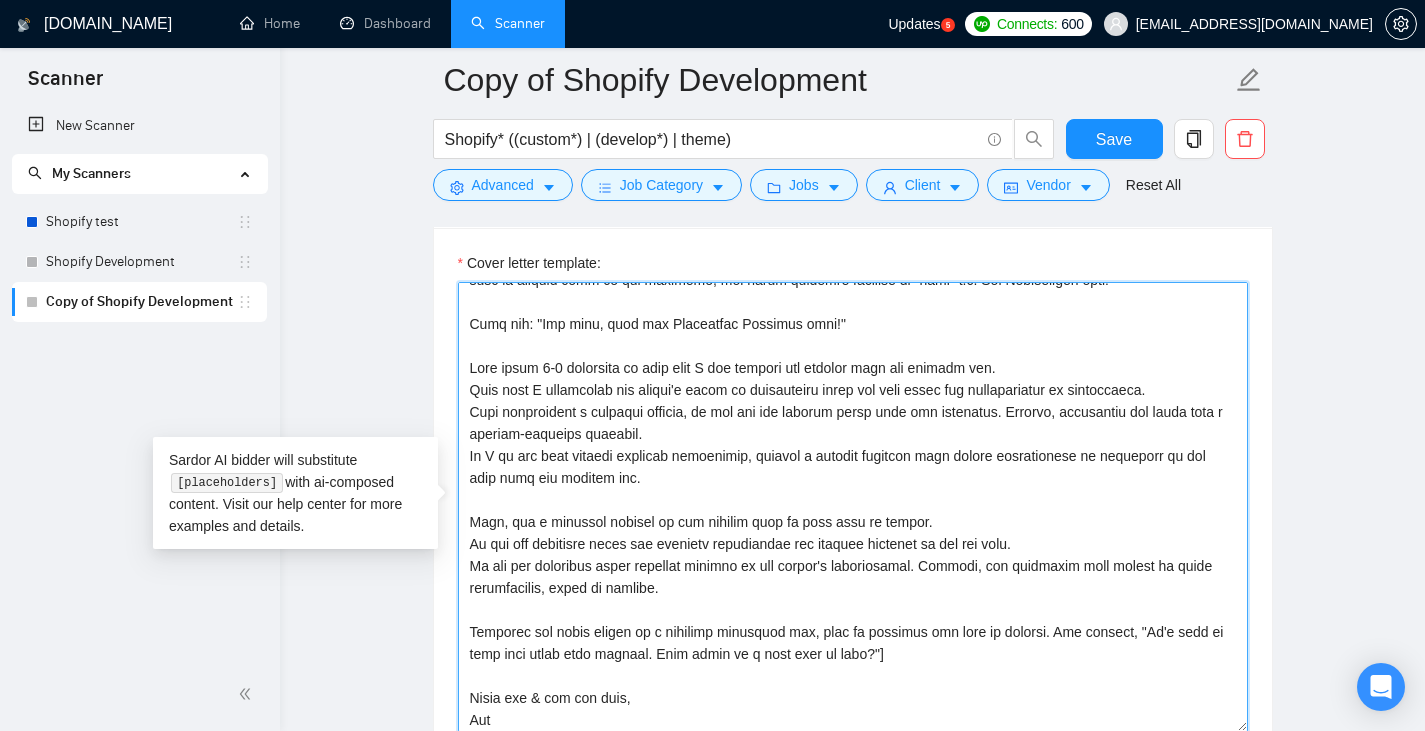 scroll, scrollTop: 550, scrollLeft: 0, axis: vertical 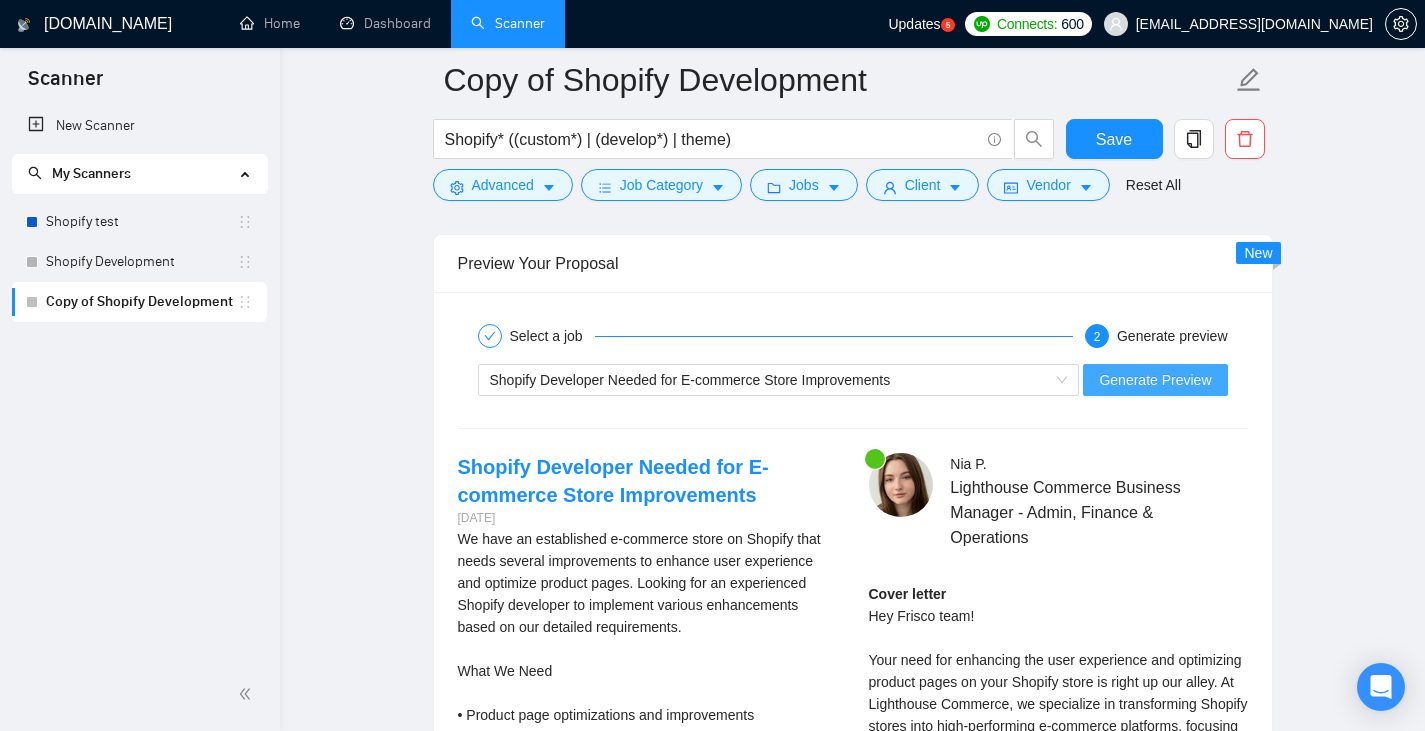 click on "Generate Preview" at bounding box center [1155, 380] 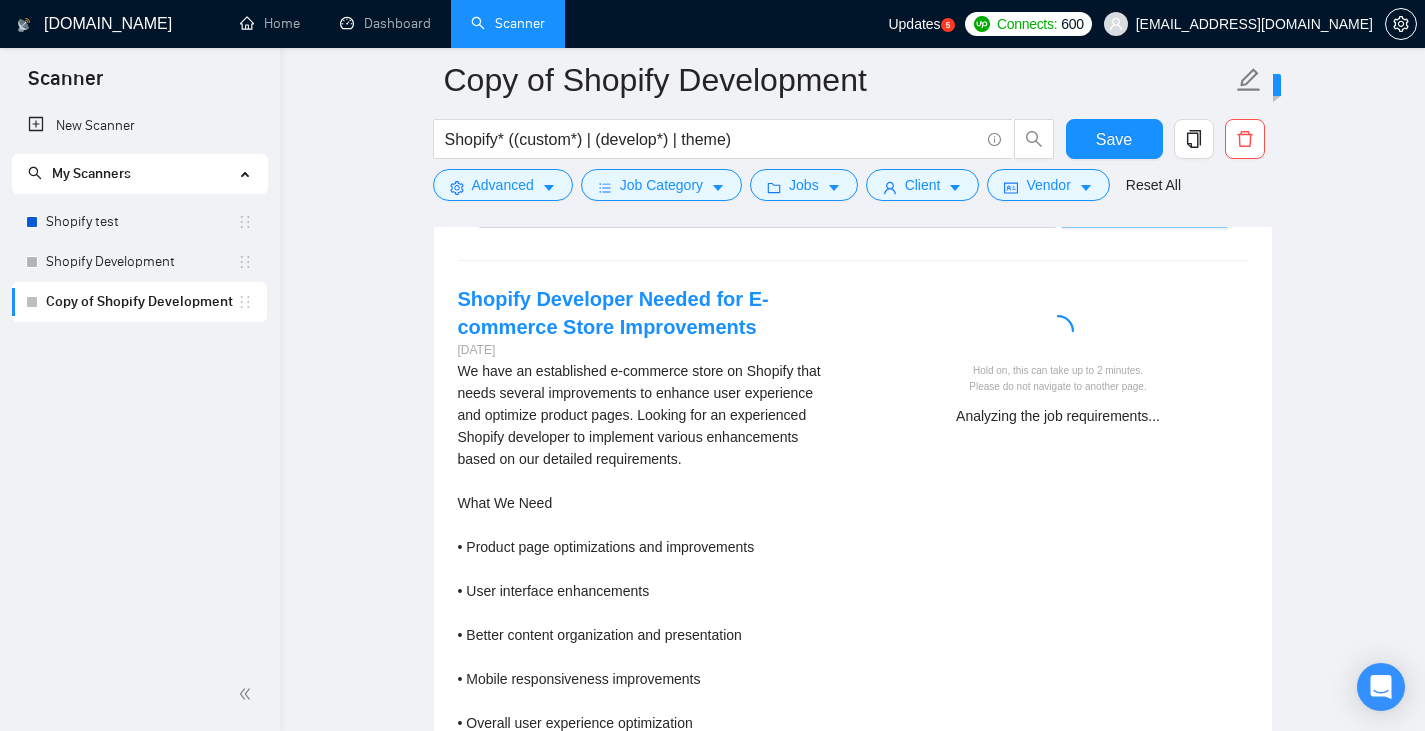 scroll, scrollTop: 3446, scrollLeft: 0, axis: vertical 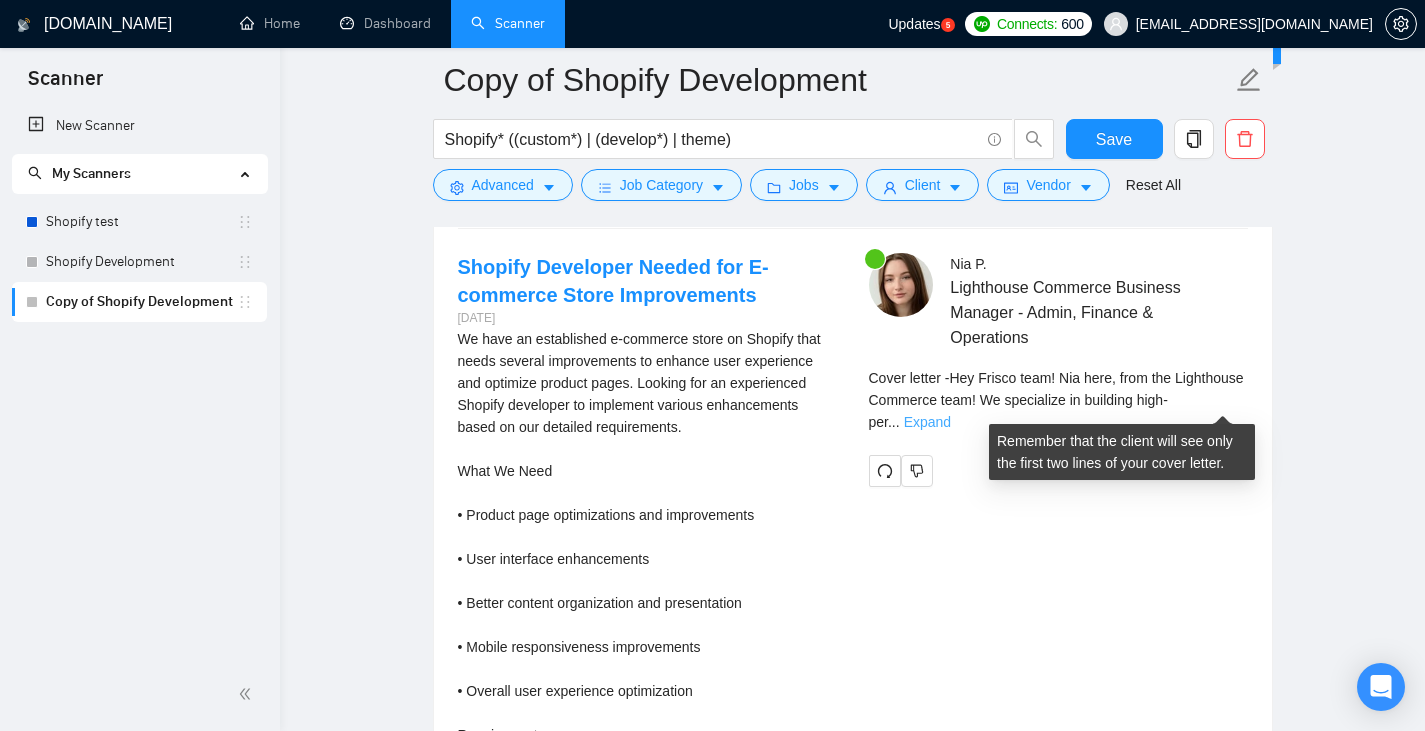 click on "Expand" at bounding box center (927, 422) 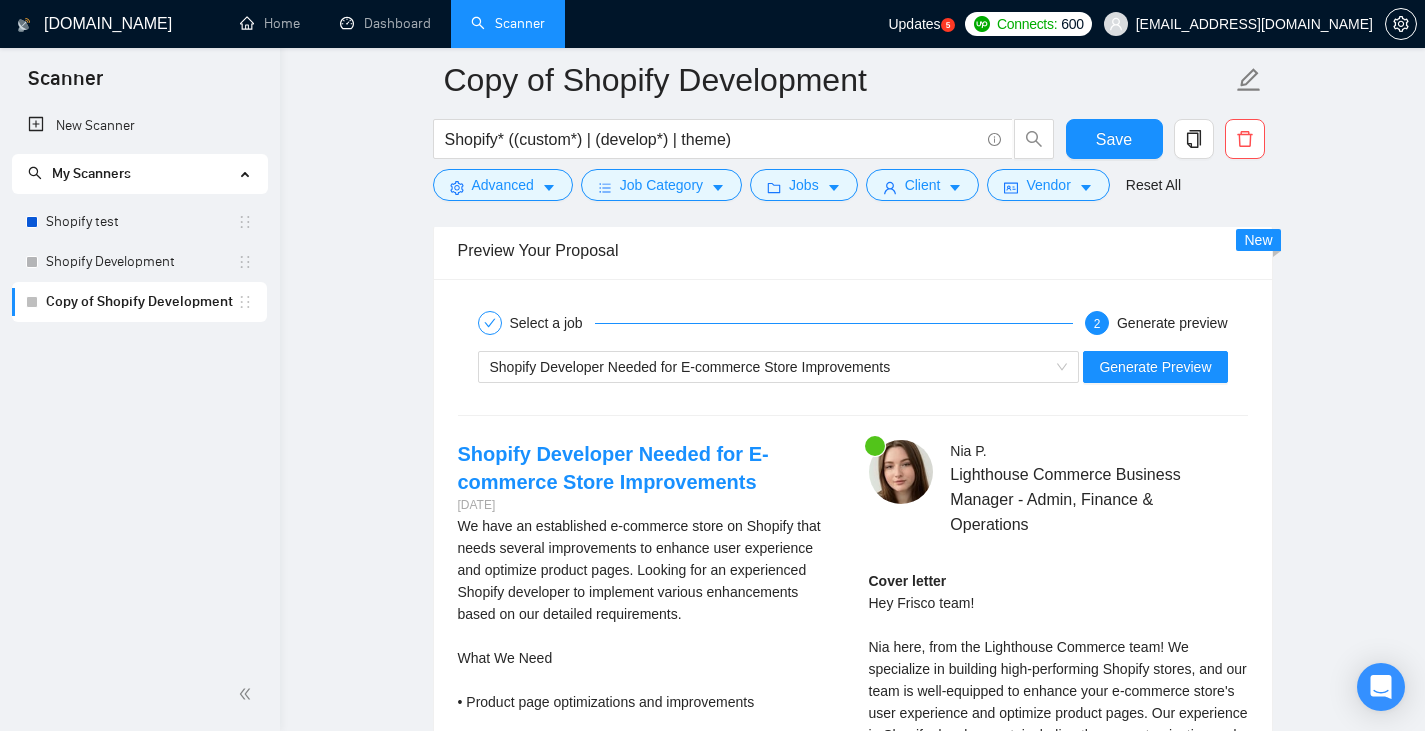 scroll, scrollTop: 3146, scrollLeft: 0, axis: vertical 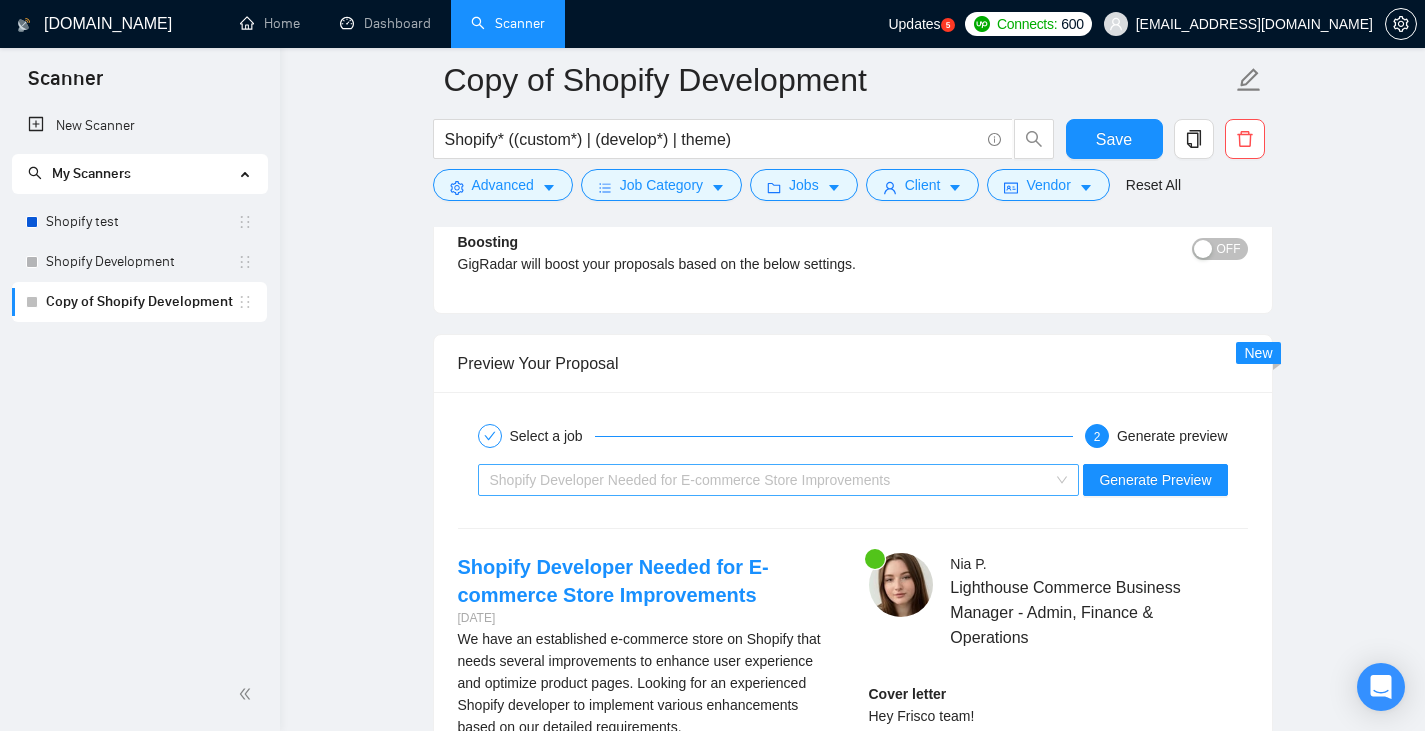 click on "Shopify Developer Needed for E-commerce Store Improvements" at bounding box center (770, 480) 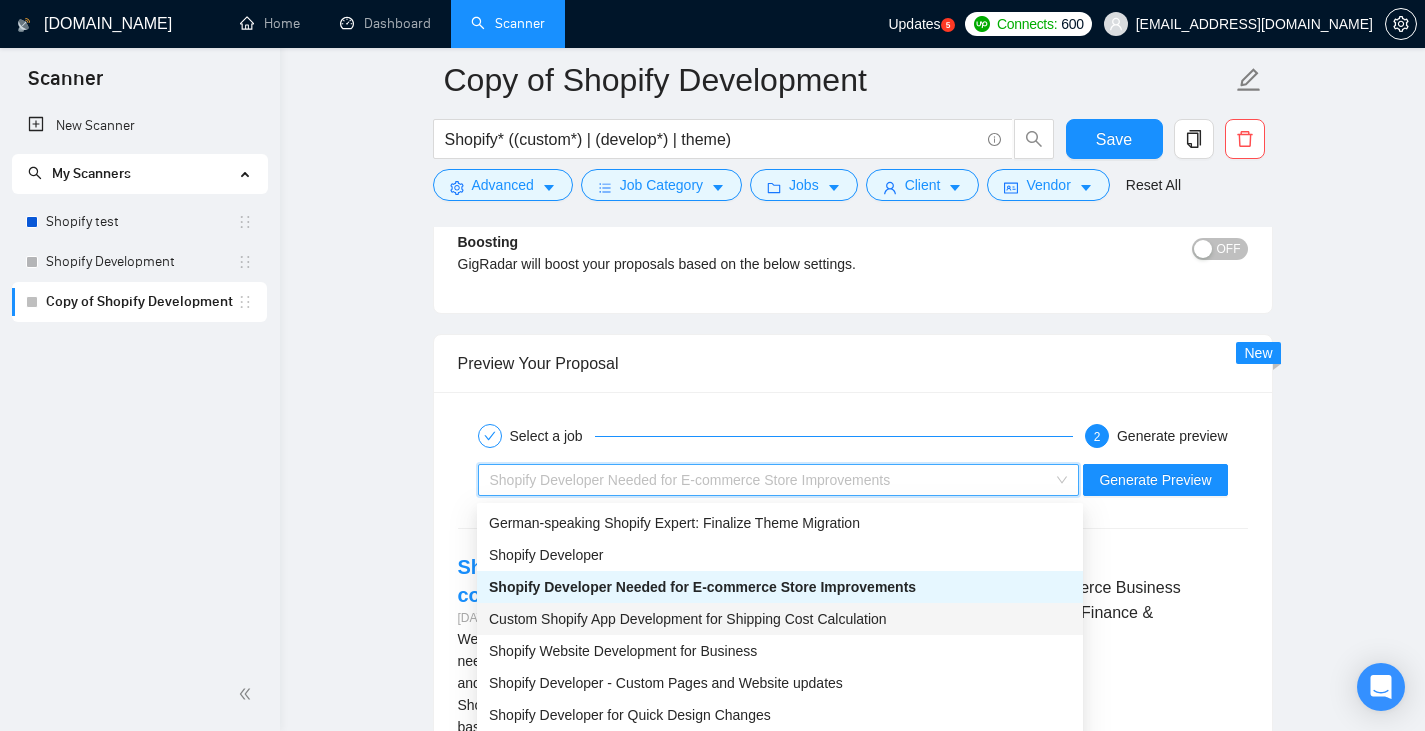 click on "Custom Shopify App Development for Shipping Cost Calculation" at bounding box center [780, 619] 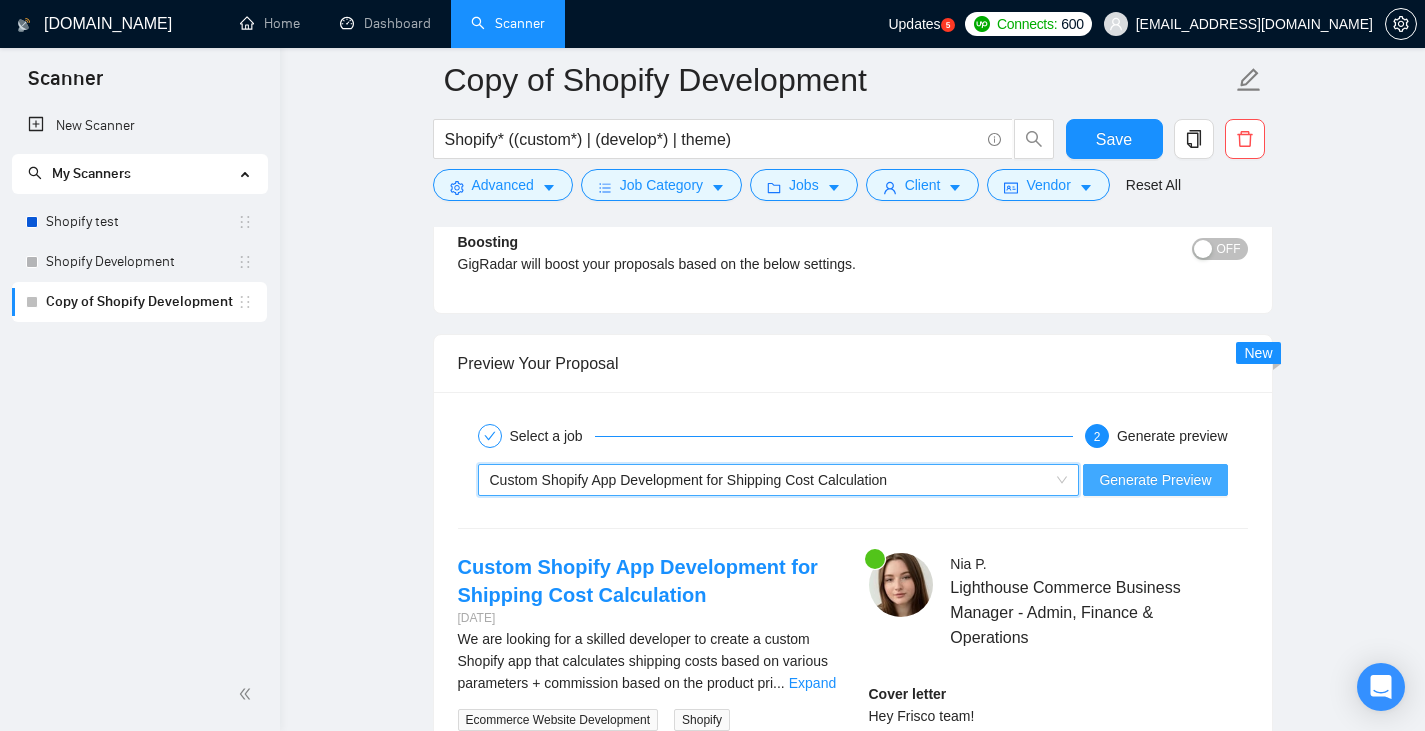 click on "Generate Preview" at bounding box center [1155, 480] 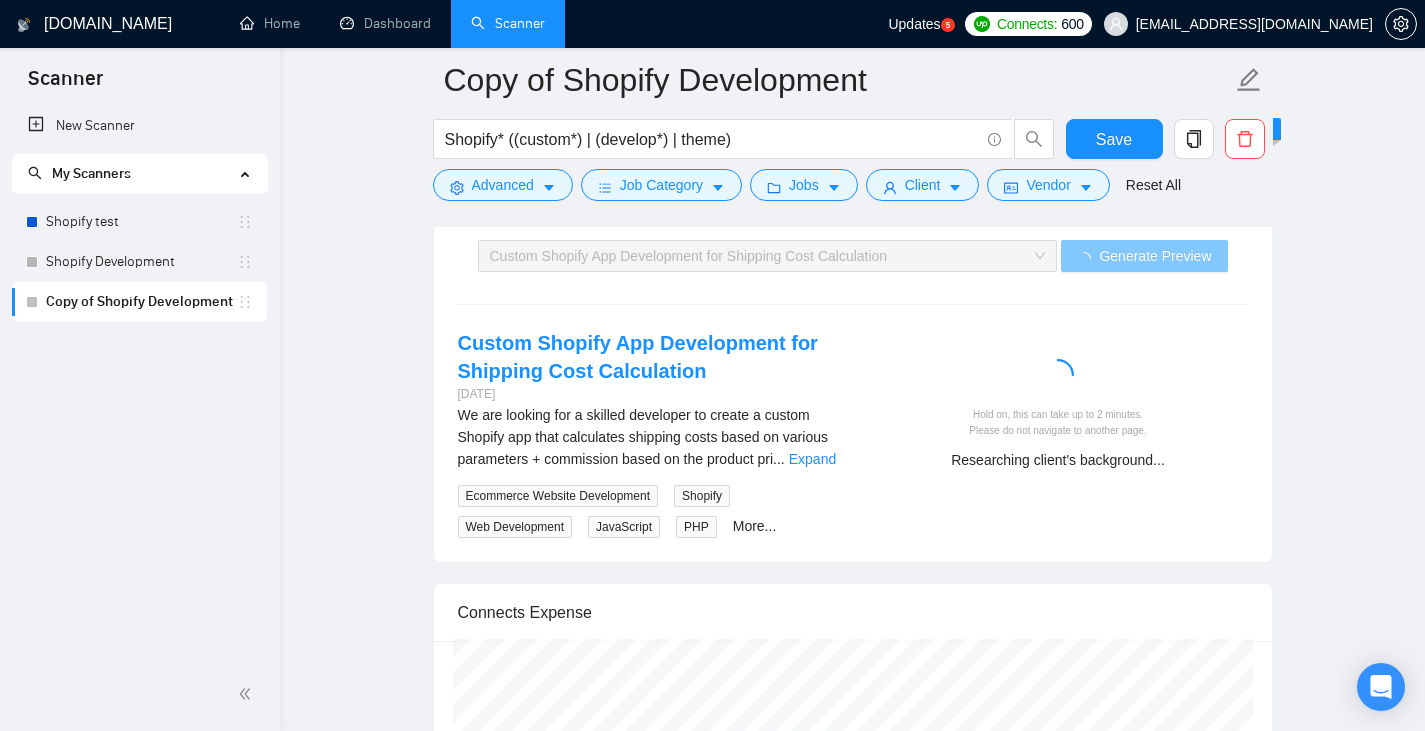 scroll, scrollTop: 3346, scrollLeft: 0, axis: vertical 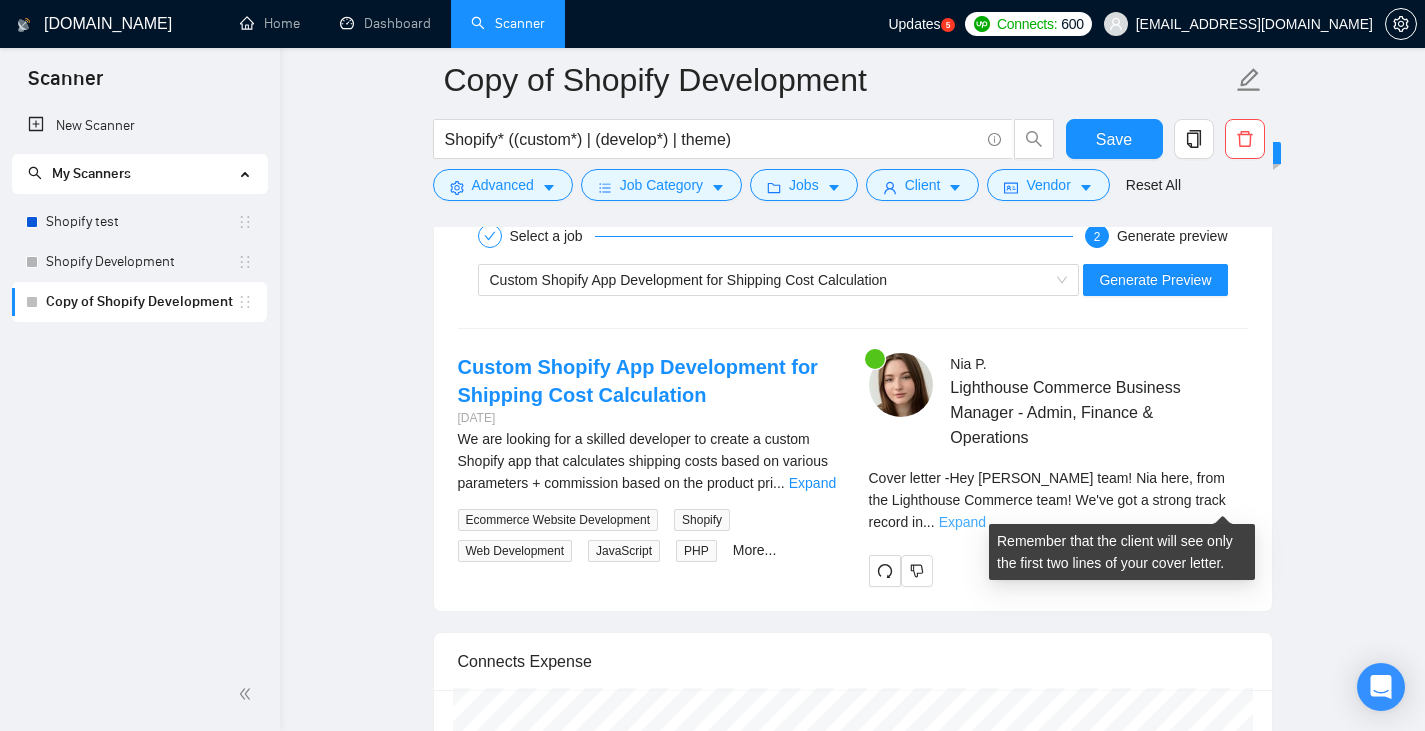 click on "Expand" at bounding box center [962, 522] 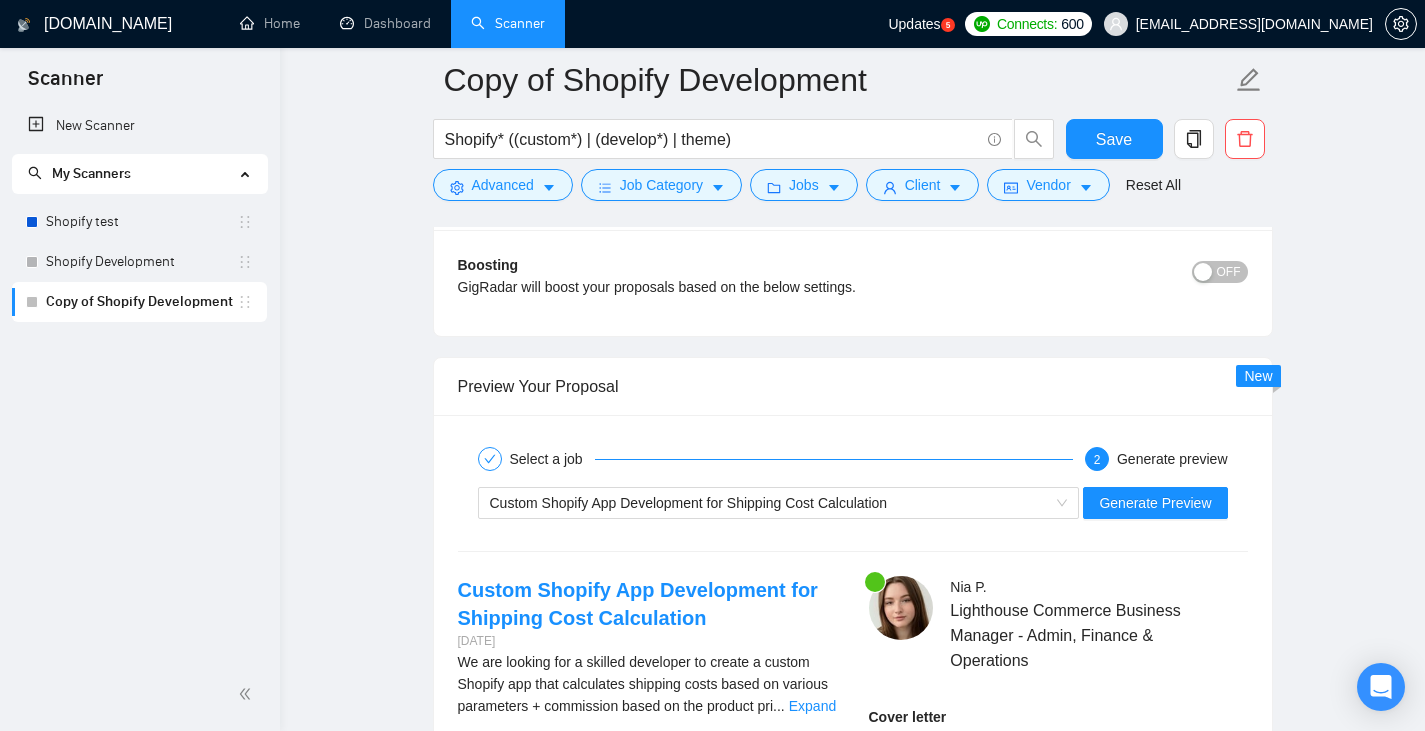scroll, scrollTop: 3146, scrollLeft: 0, axis: vertical 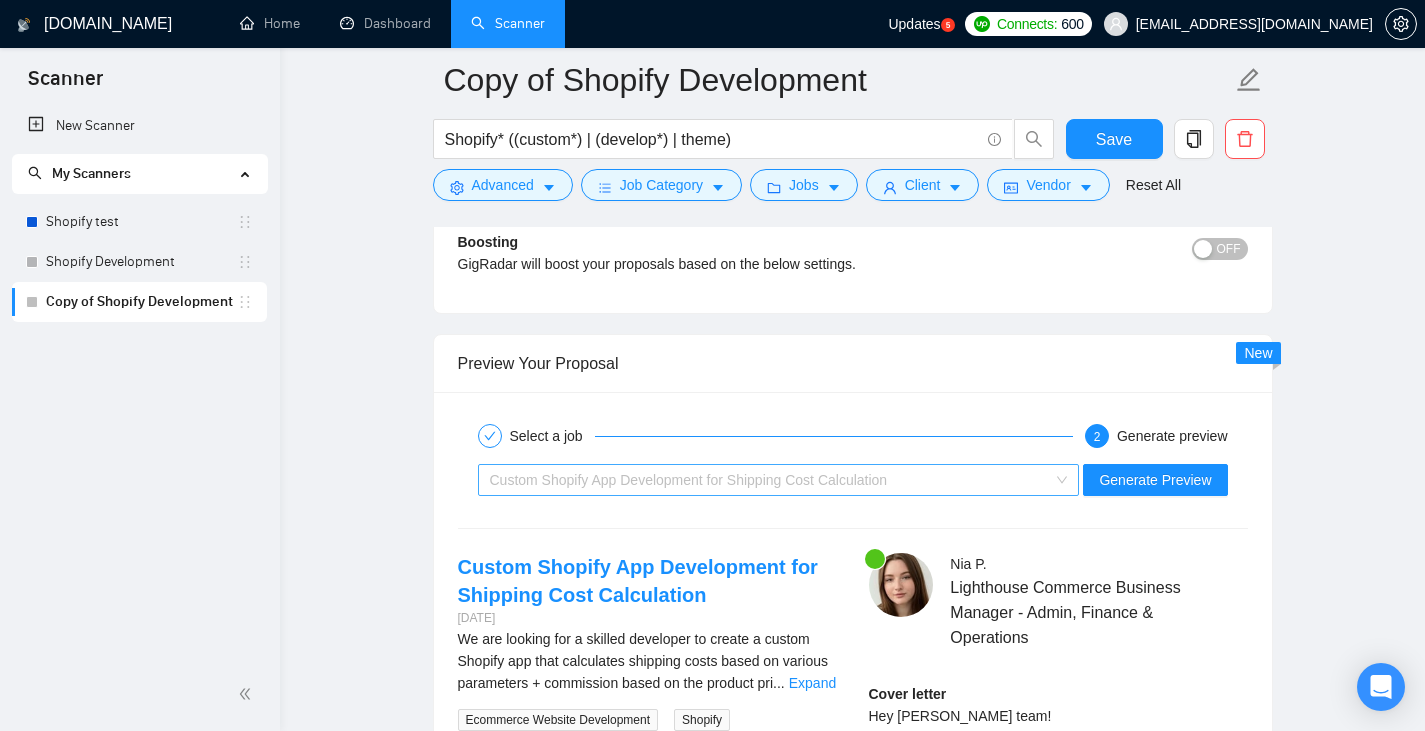 click on "Custom Shopify App Development for Shipping Cost Calculation" at bounding box center (689, 480) 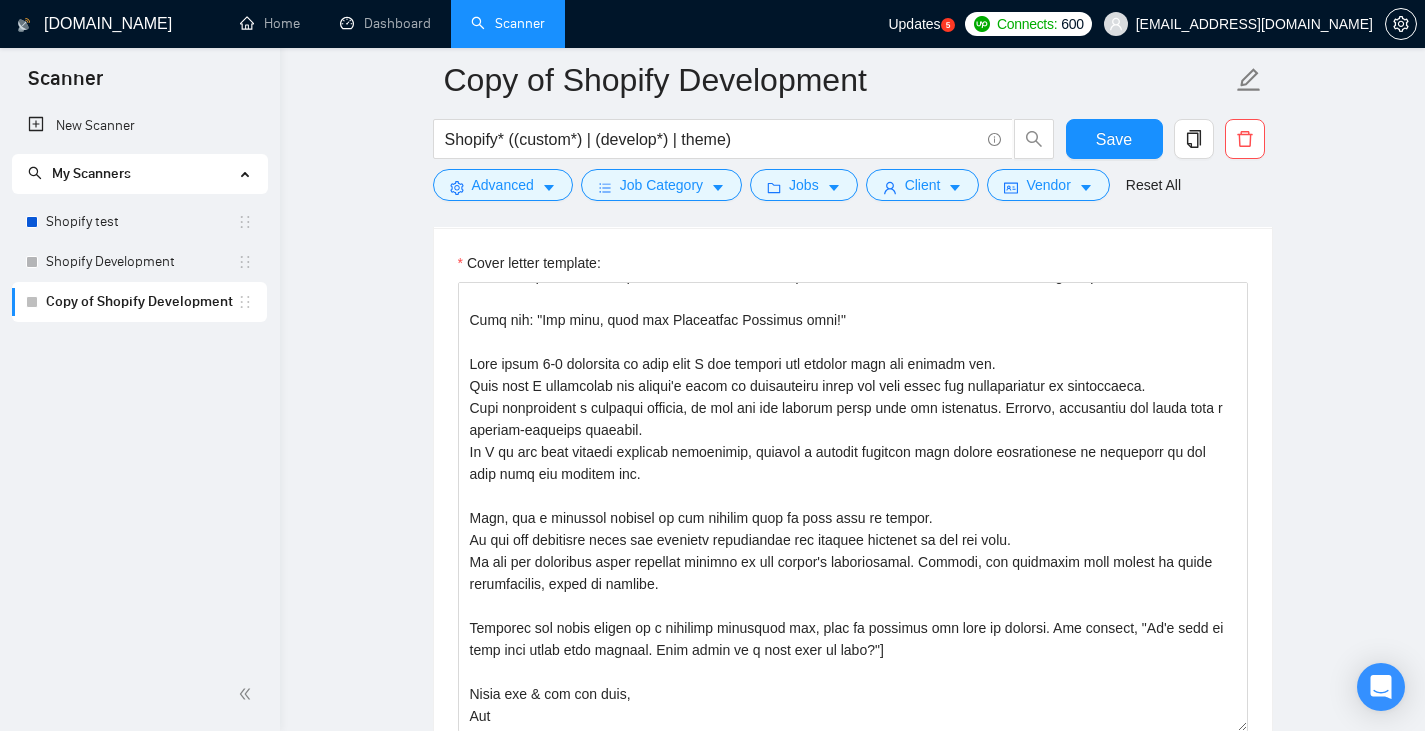 scroll, scrollTop: 1546, scrollLeft: 0, axis: vertical 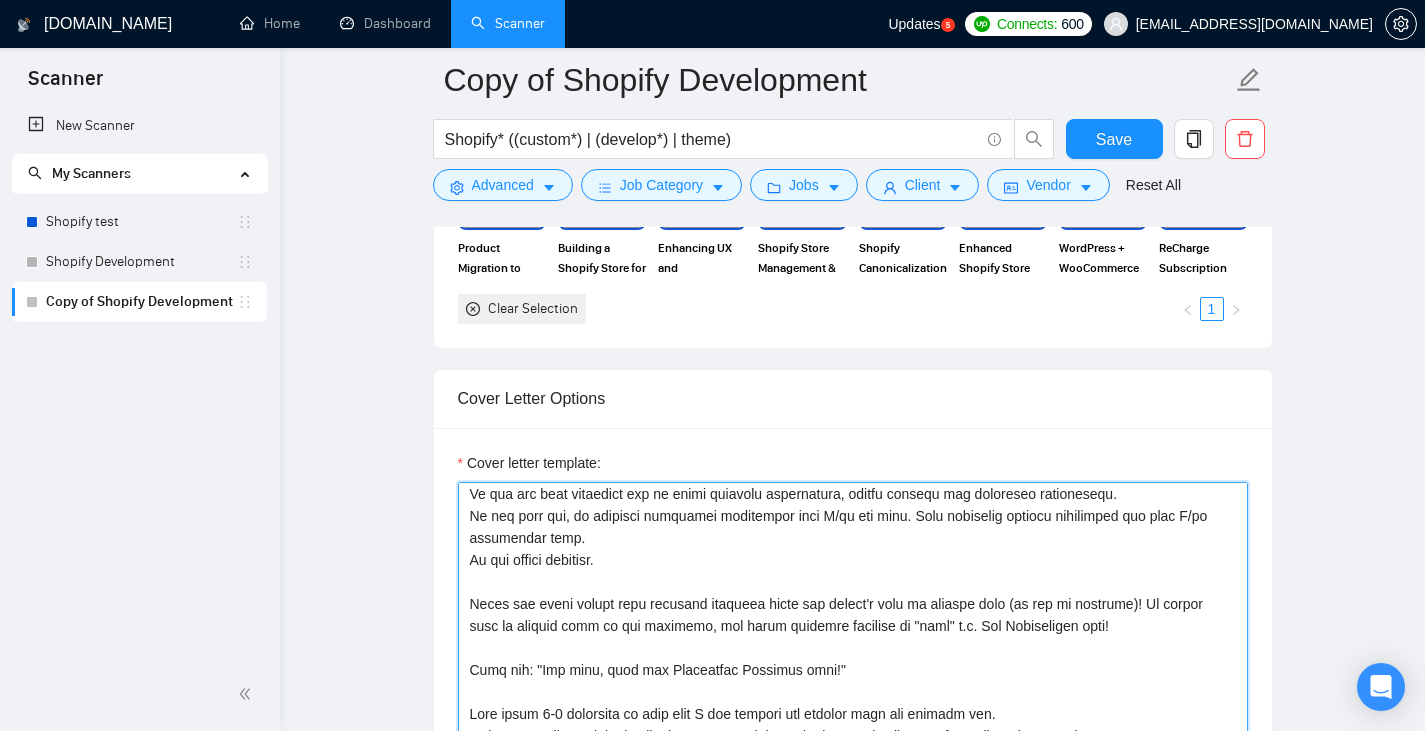 click on "Cover letter template:" at bounding box center (853, 707) 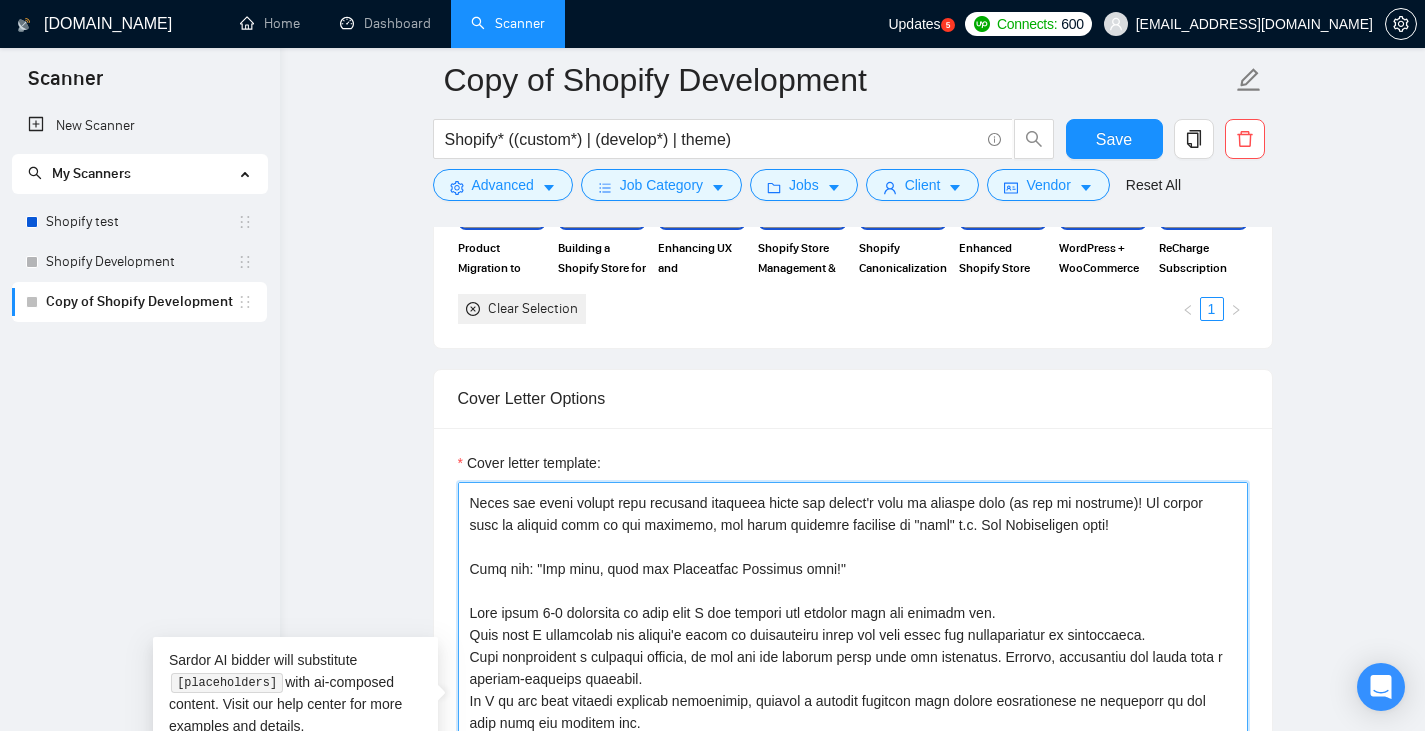 scroll, scrollTop: 550, scrollLeft: 0, axis: vertical 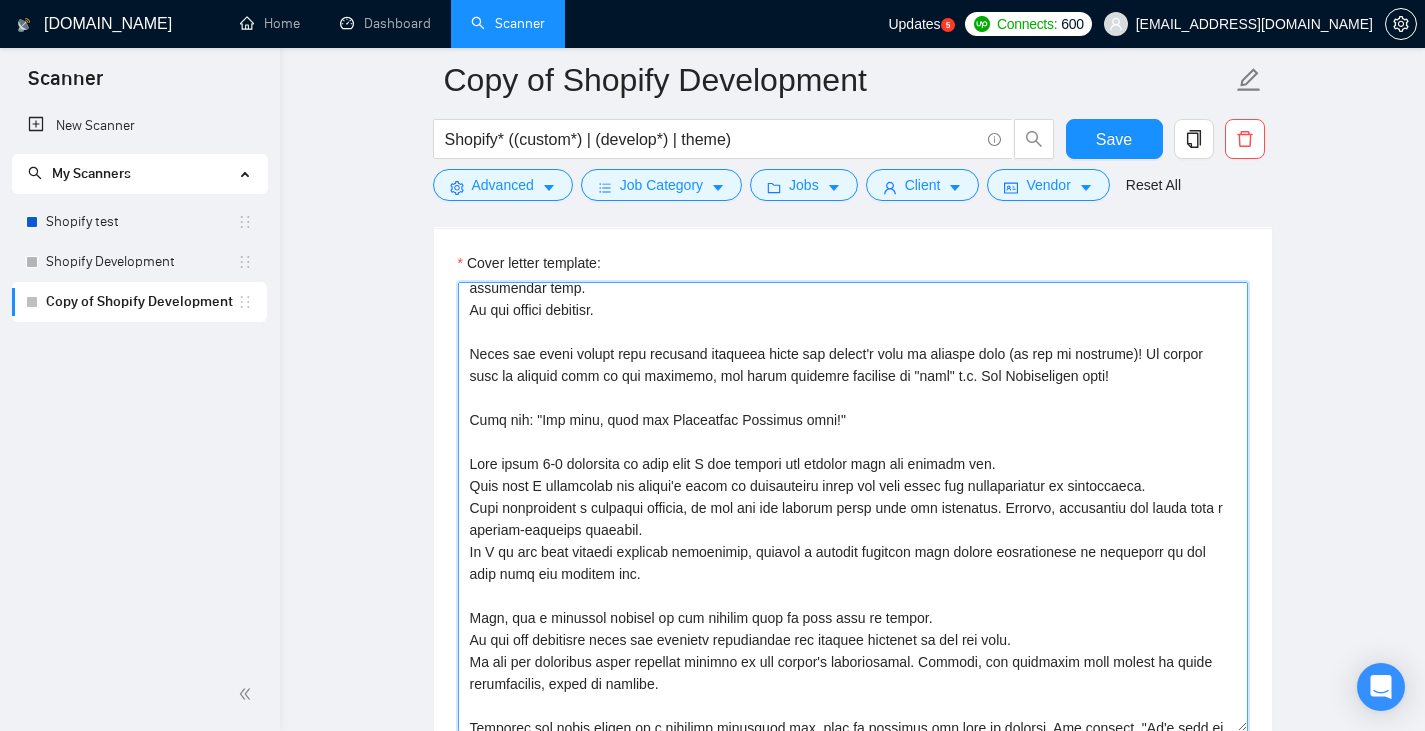 click on "Cover letter template:" at bounding box center (853, 507) 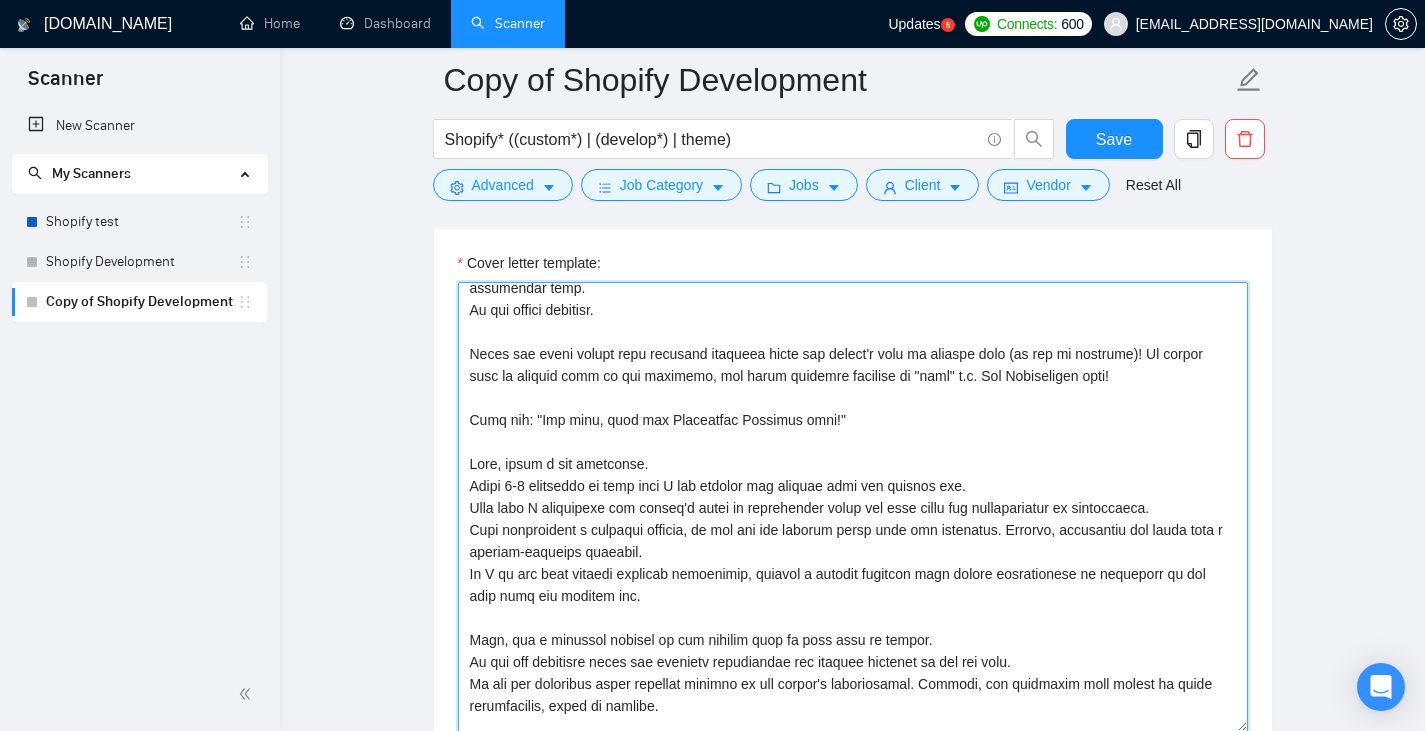 drag, startPoint x: 659, startPoint y: 466, endPoint x: 552, endPoint y: 471, distance: 107.11676 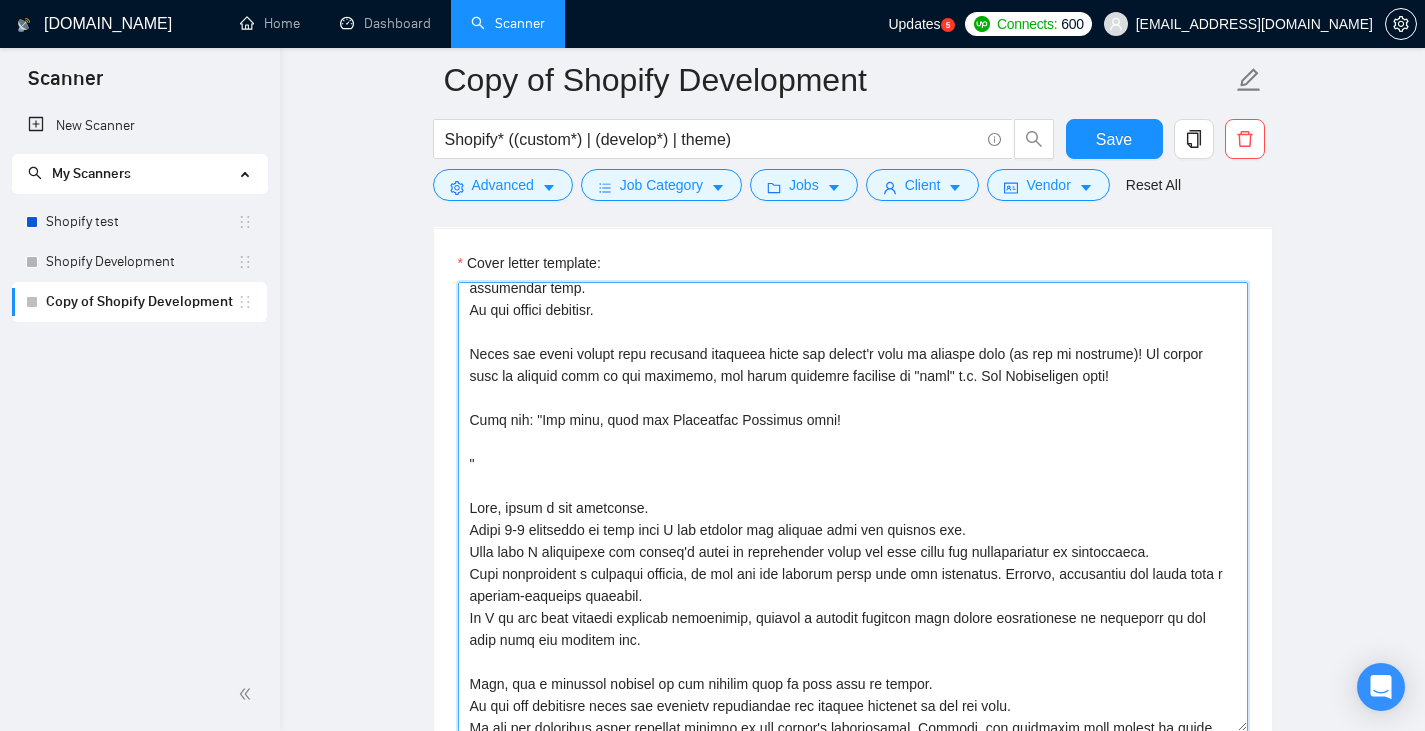 click on "Cover letter template:" at bounding box center (853, 507) 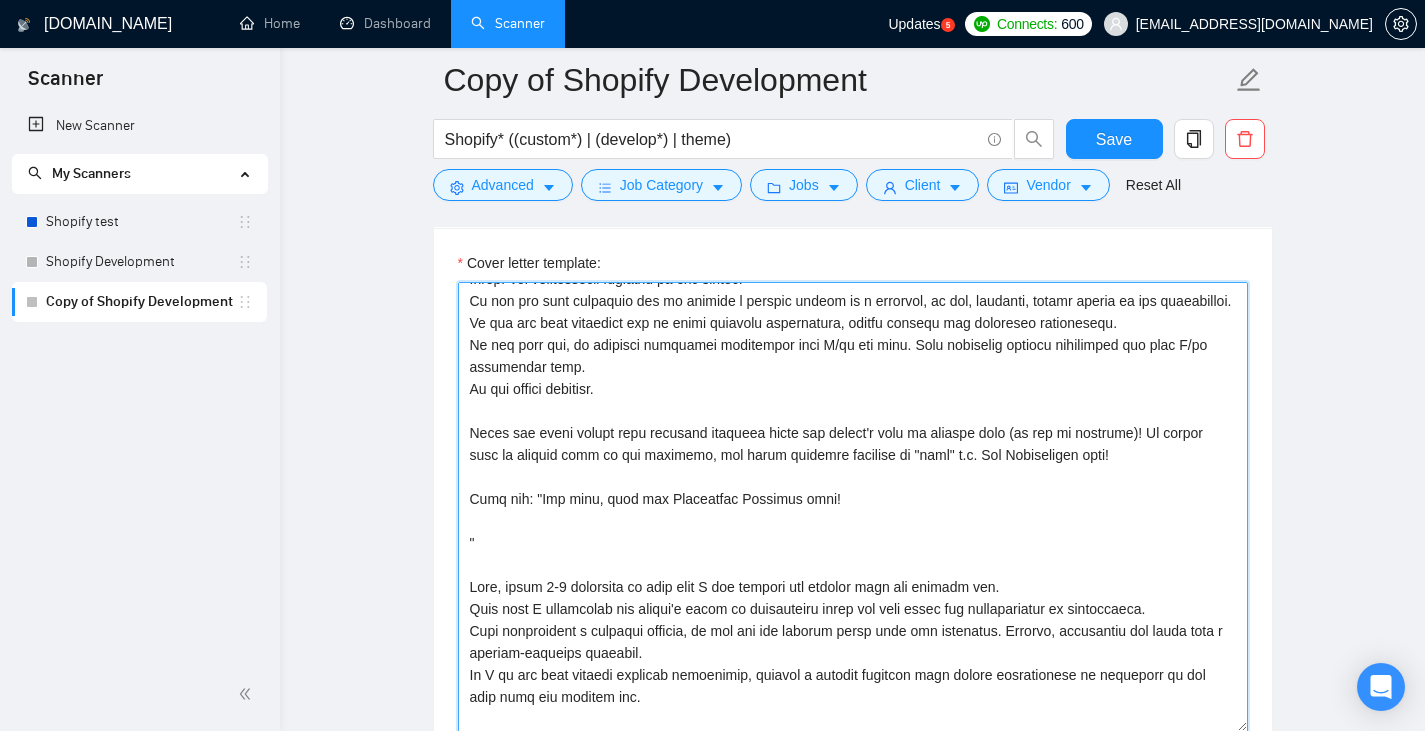 scroll, scrollTop: 350, scrollLeft: 0, axis: vertical 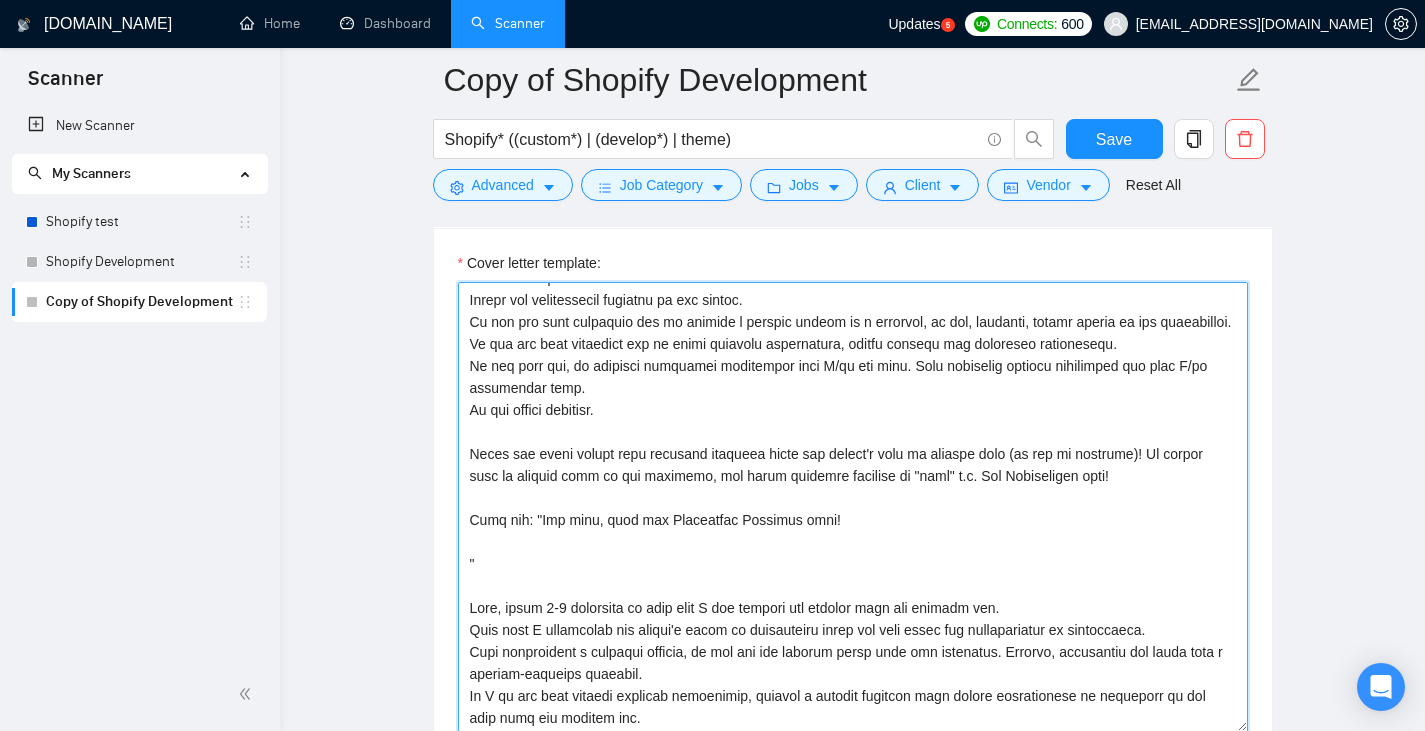 click on "Cover letter template:" at bounding box center [853, 507] 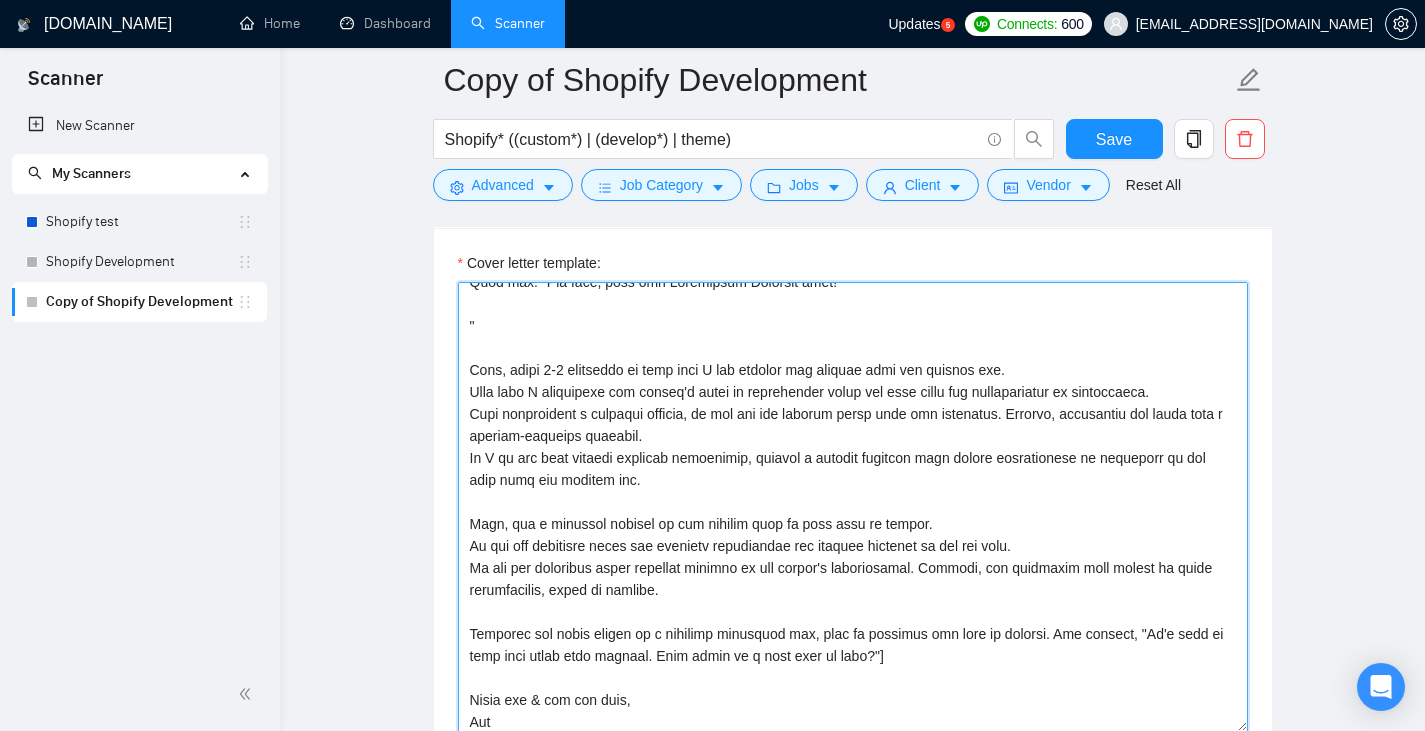 scroll, scrollTop: 638, scrollLeft: 0, axis: vertical 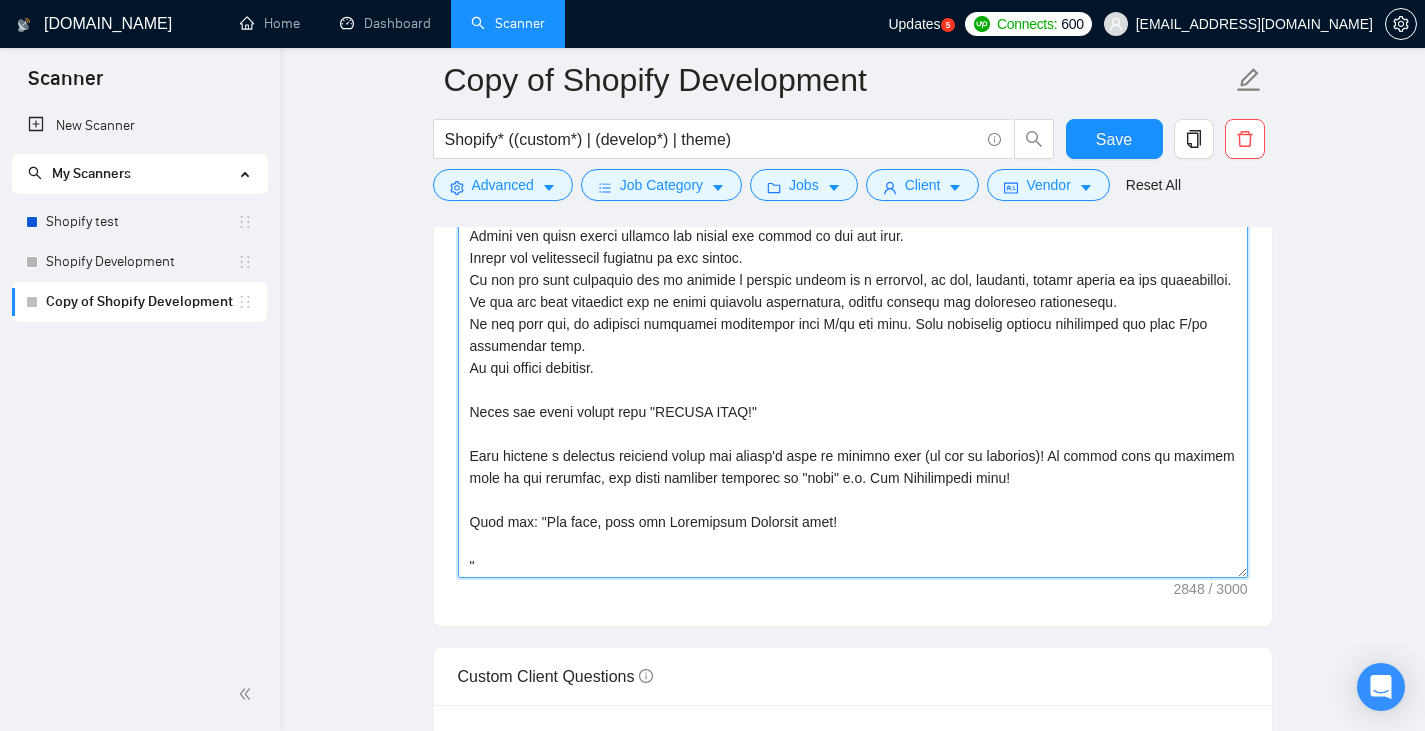 click on "Cover letter template:" at bounding box center [853, 353] 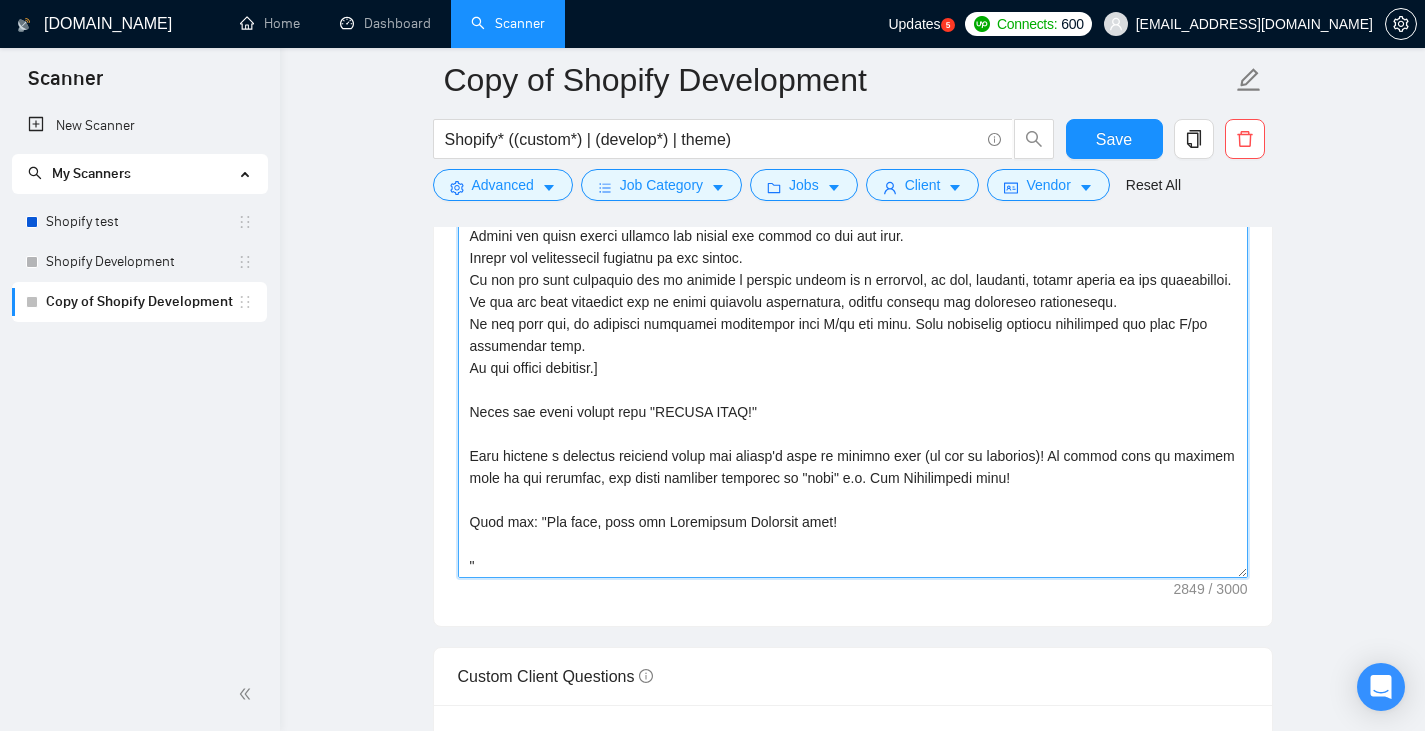 drag, startPoint x: 644, startPoint y: 409, endPoint x: 345, endPoint y: 421, distance: 299.2407 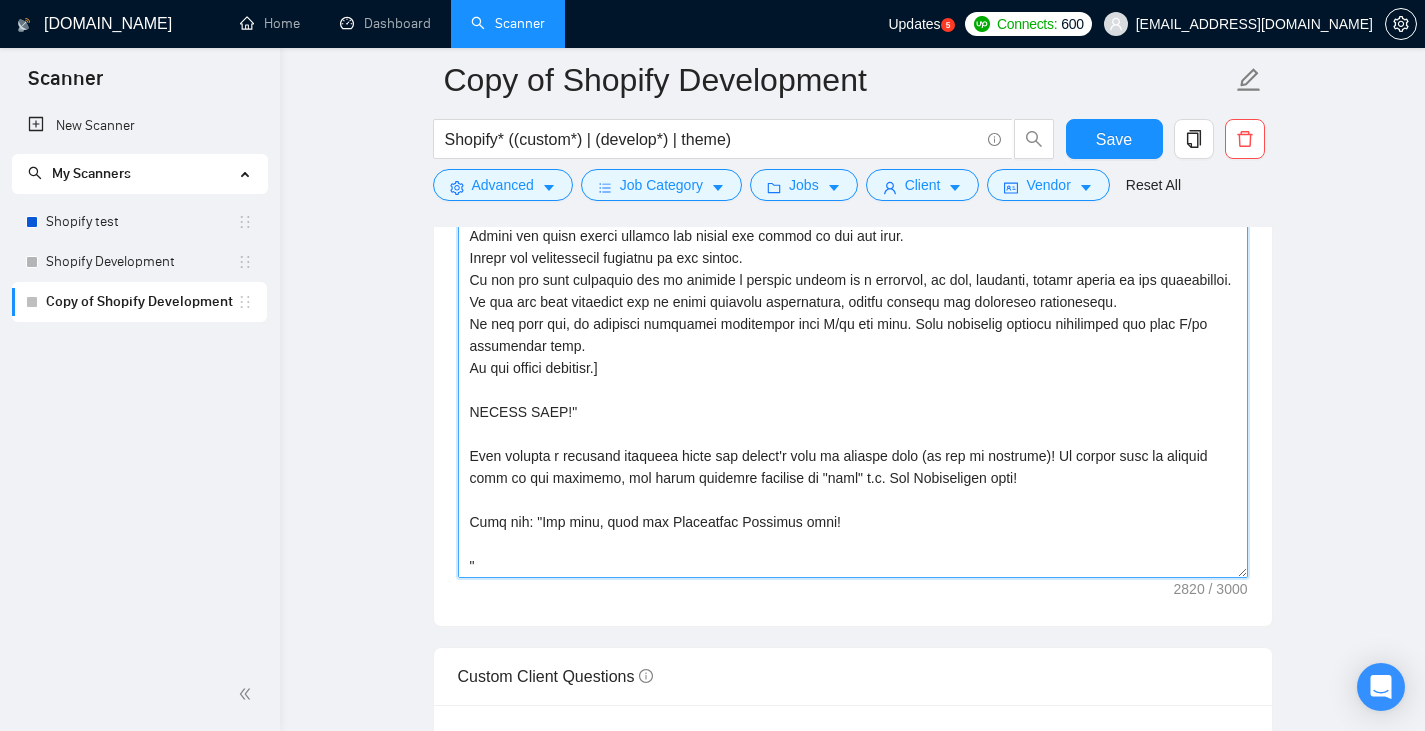 click on "Cover letter template:" at bounding box center [853, 353] 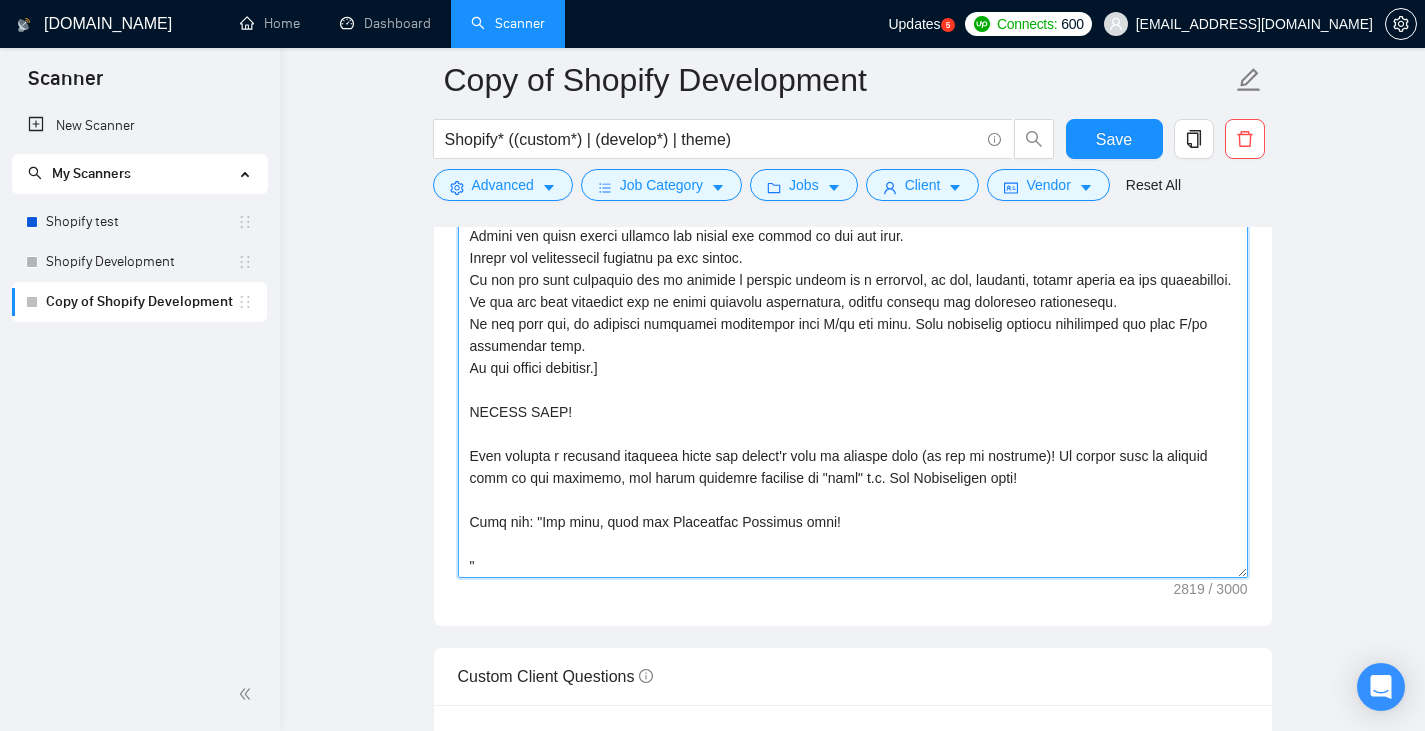 click on "Cover letter template:" at bounding box center (853, 353) 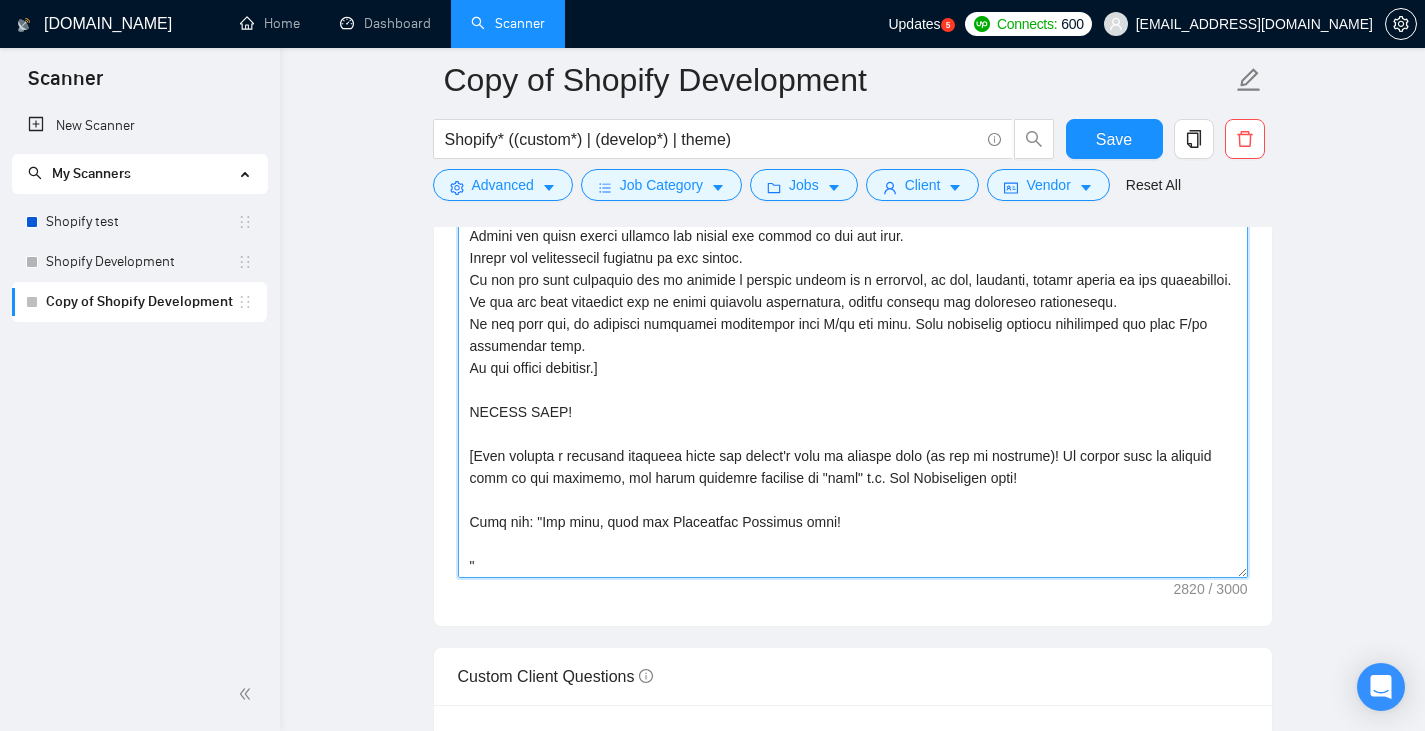 drag, startPoint x: 474, startPoint y: 456, endPoint x: 549, endPoint y: 459, distance: 75.059975 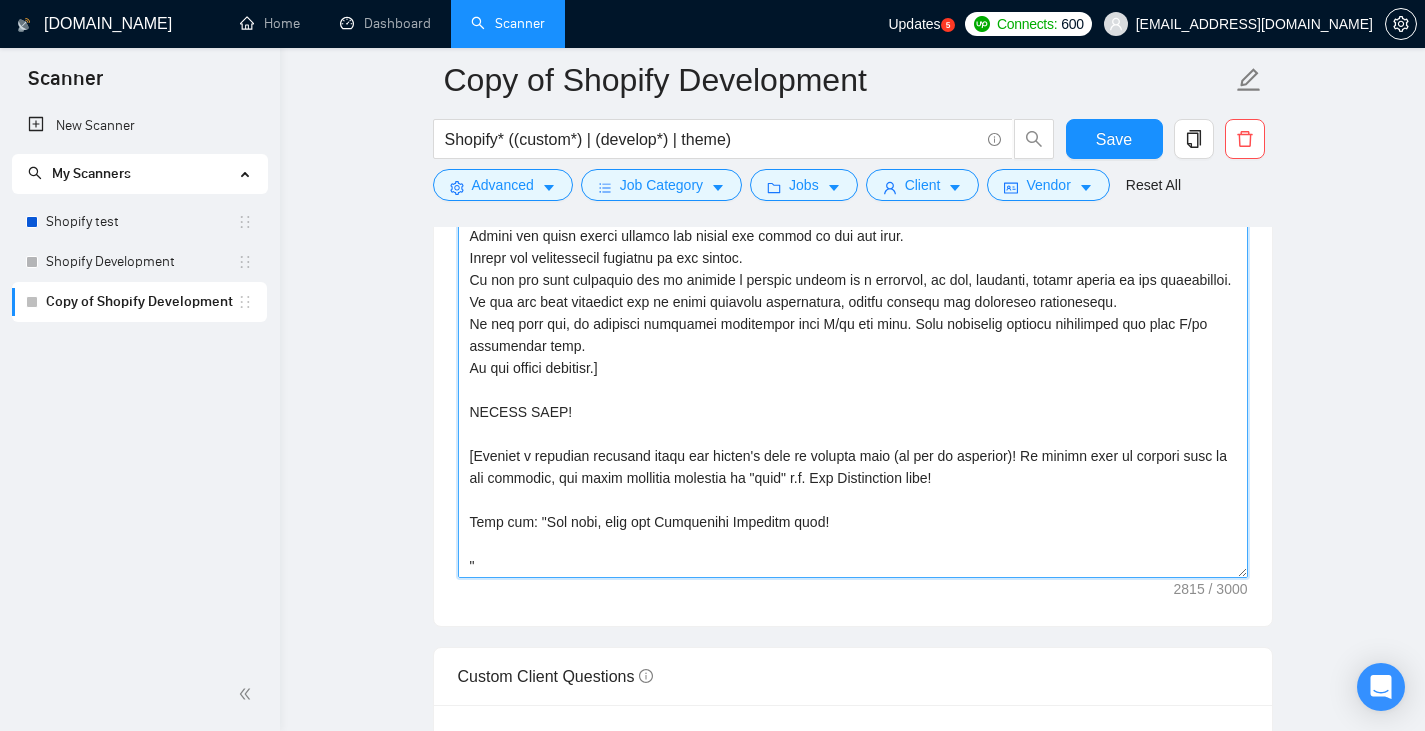 click on "Cover letter template:" at bounding box center (853, 353) 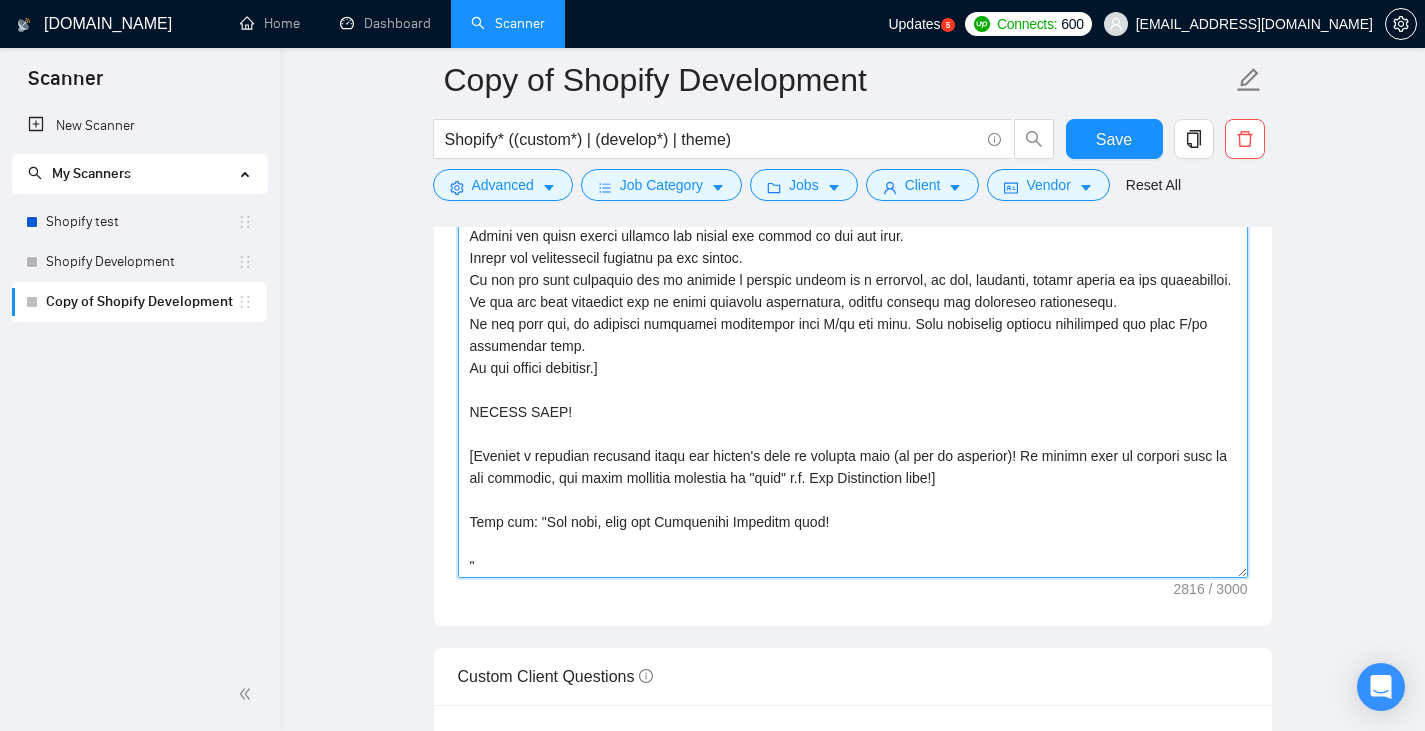 drag, startPoint x: 534, startPoint y: 524, endPoint x: 459, endPoint y: 524, distance: 75 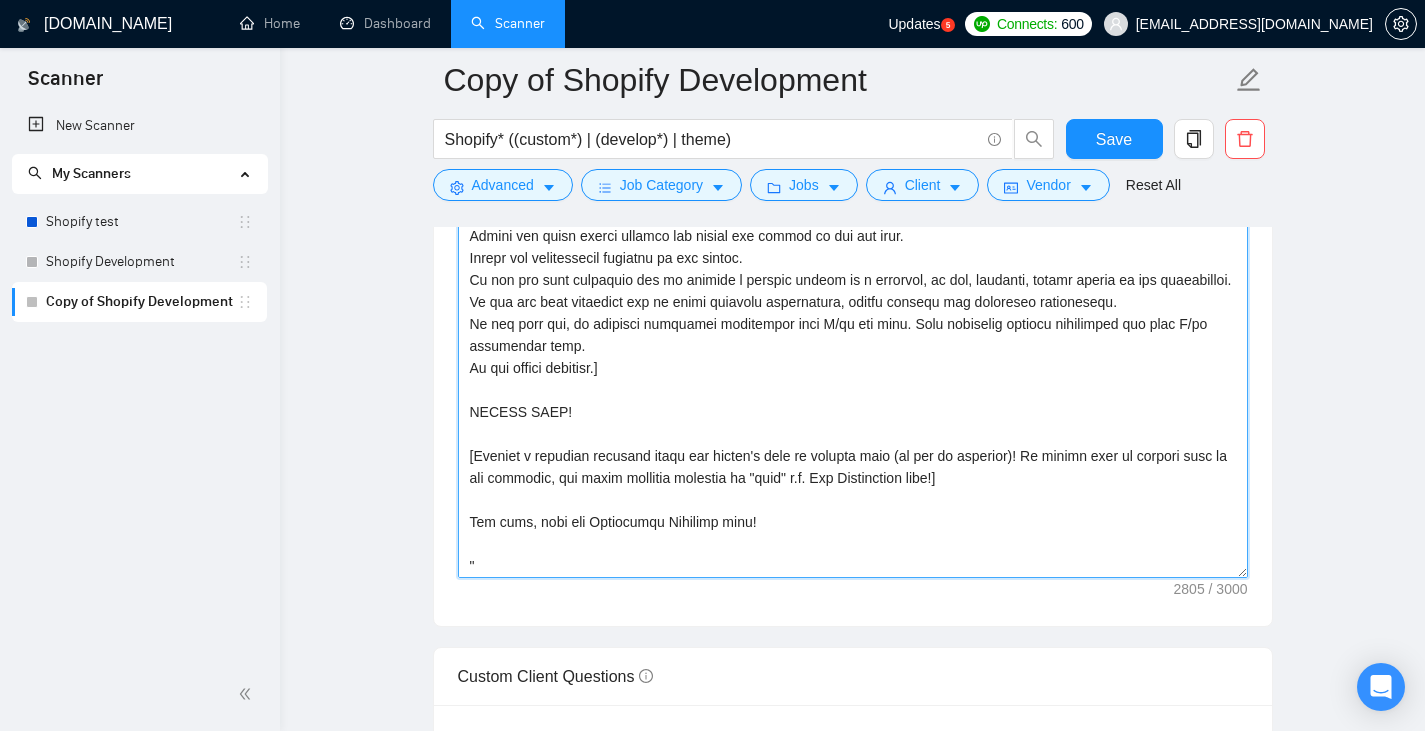 click on "Cover letter template:" at bounding box center (853, 353) 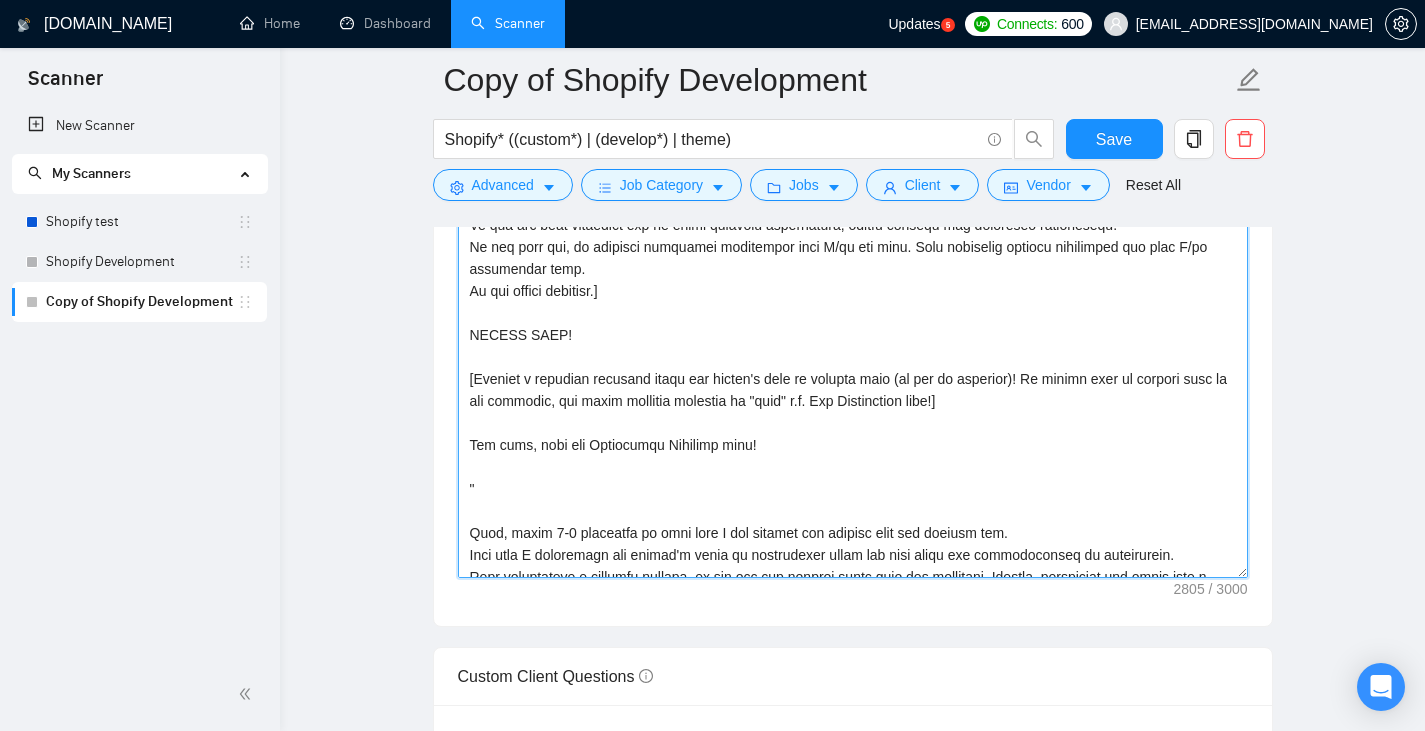 scroll, scrollTop: 338, scrollLeft: 0, axis: vertical 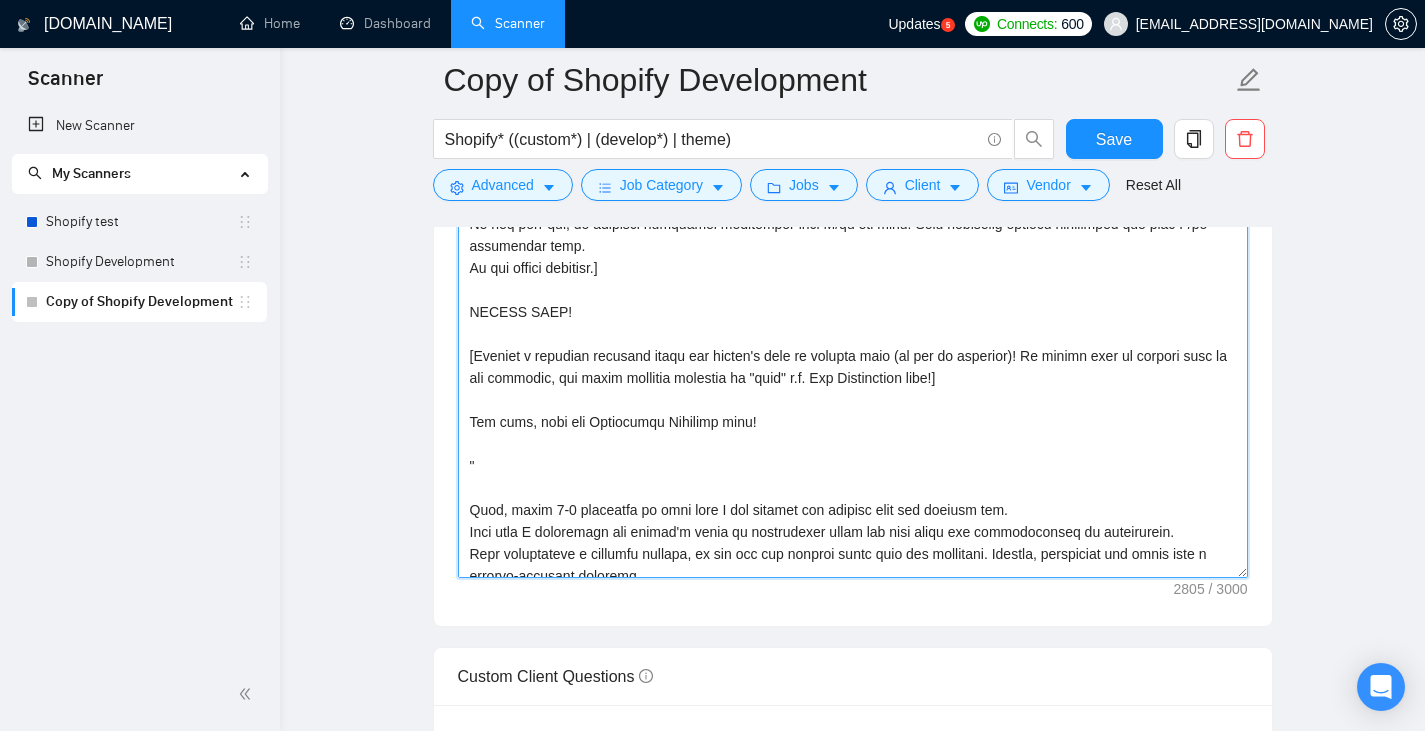 click on "Cover letter template:" at bounding box center [853, 353] 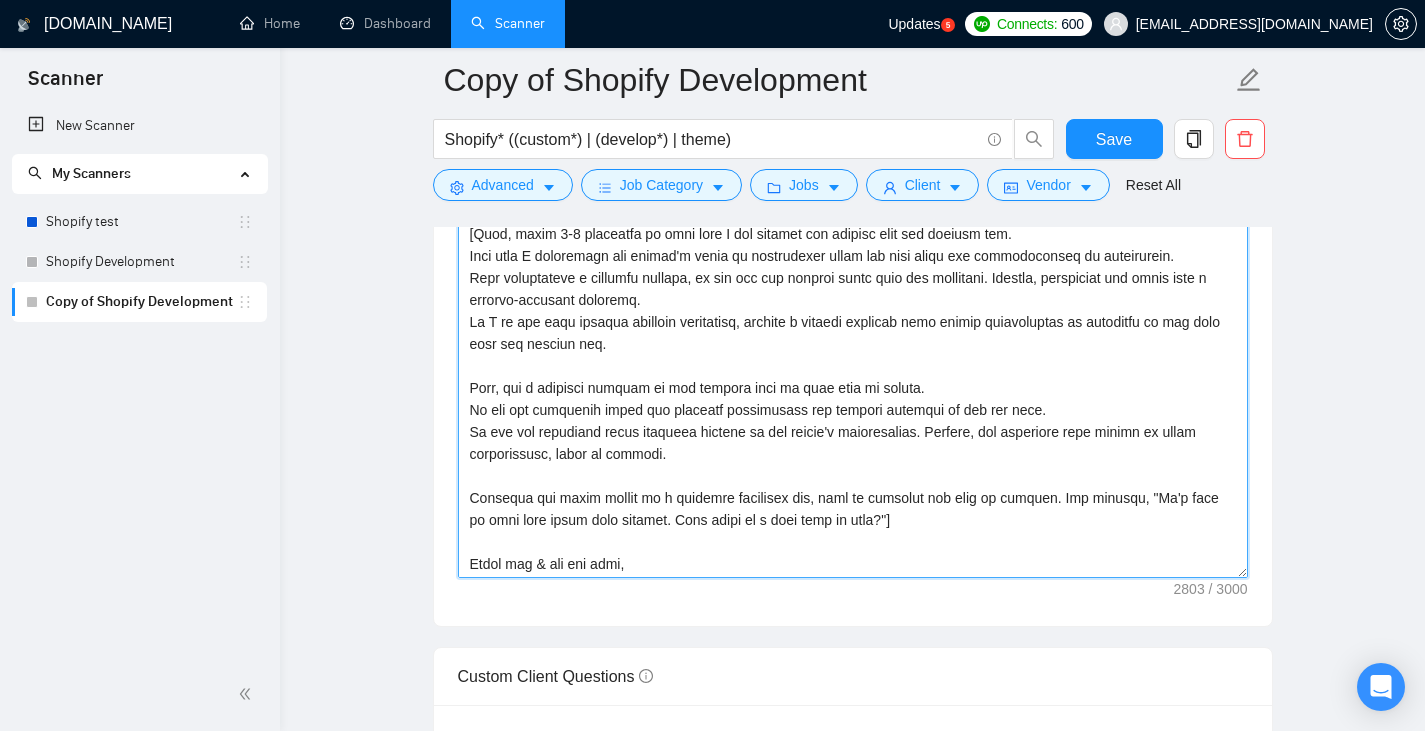 scroll, scrollTop: 594, scrollLeft: 0, axis: vertical 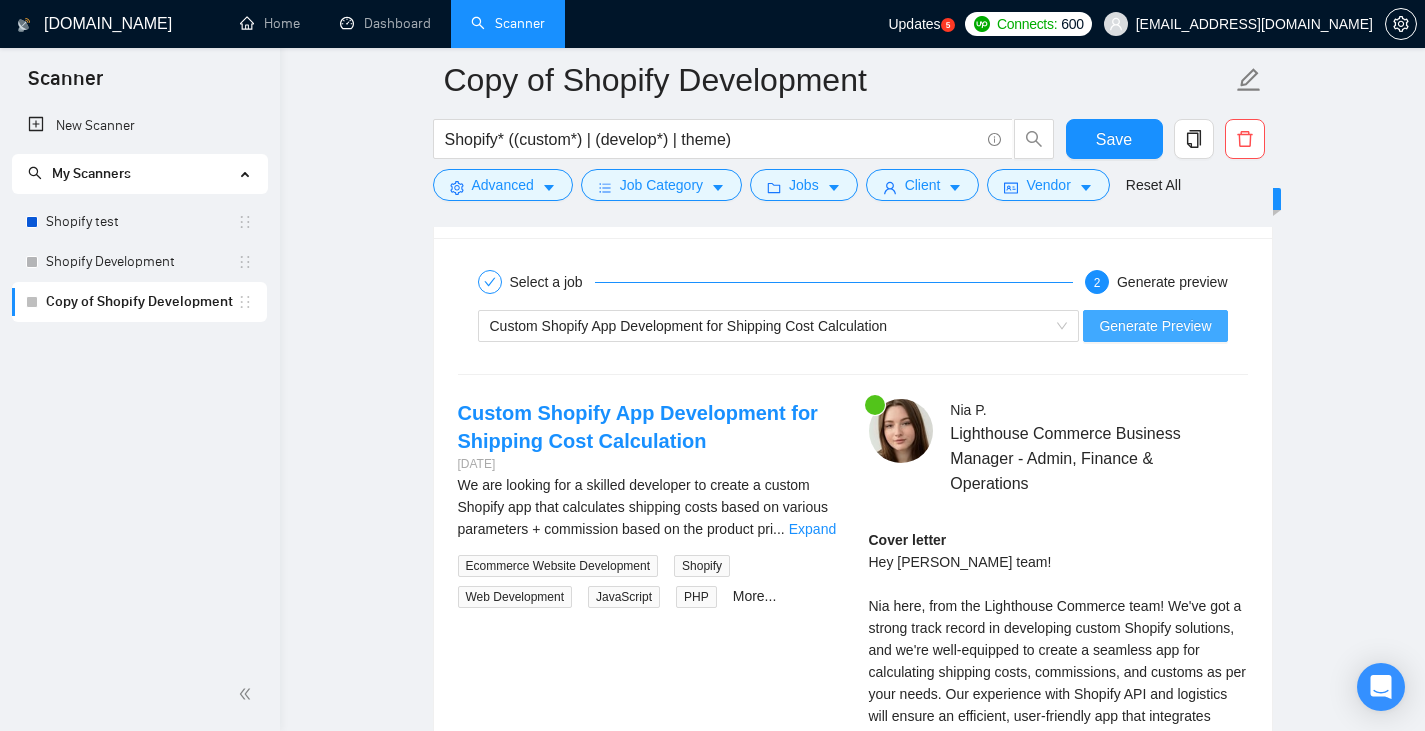 click on "Generate Preview" at bounding box center (1155, 326) 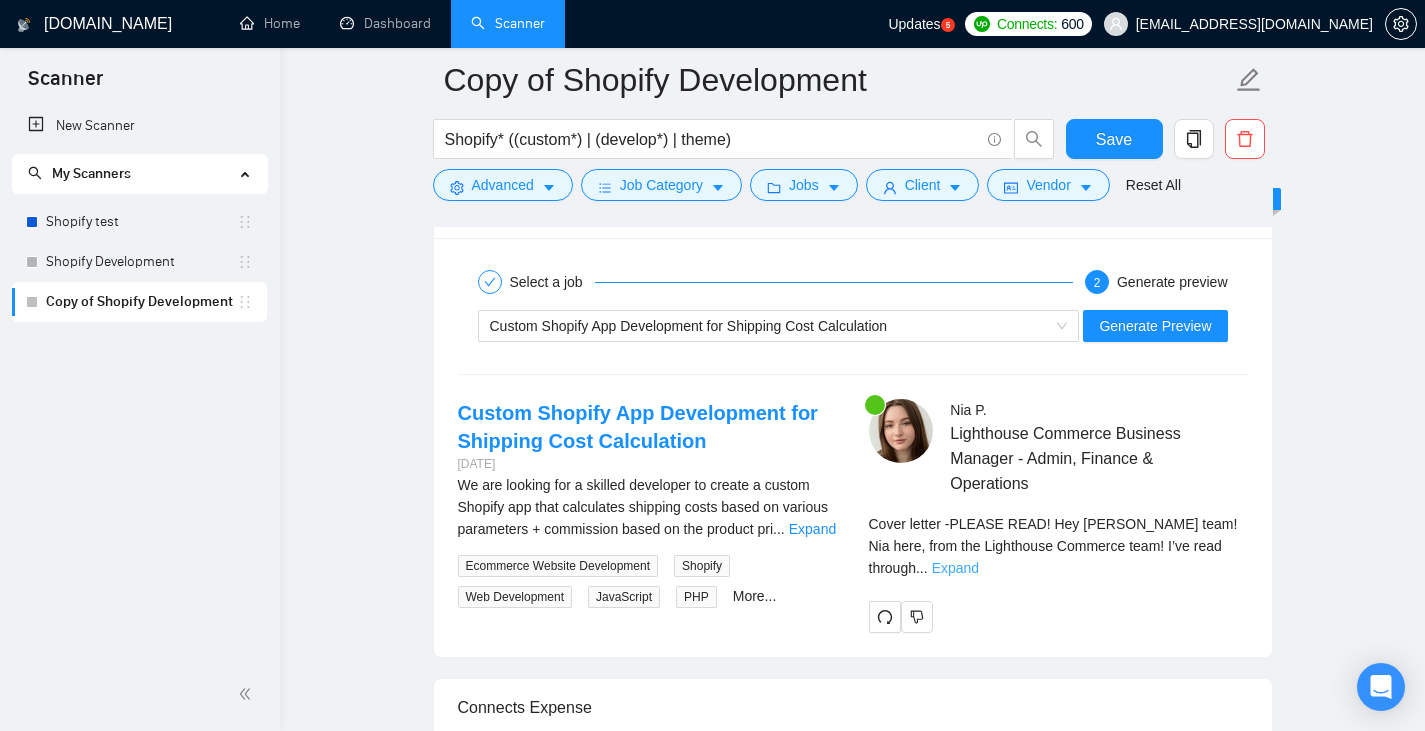 click on "Expand" at bounding box center [955, 568] 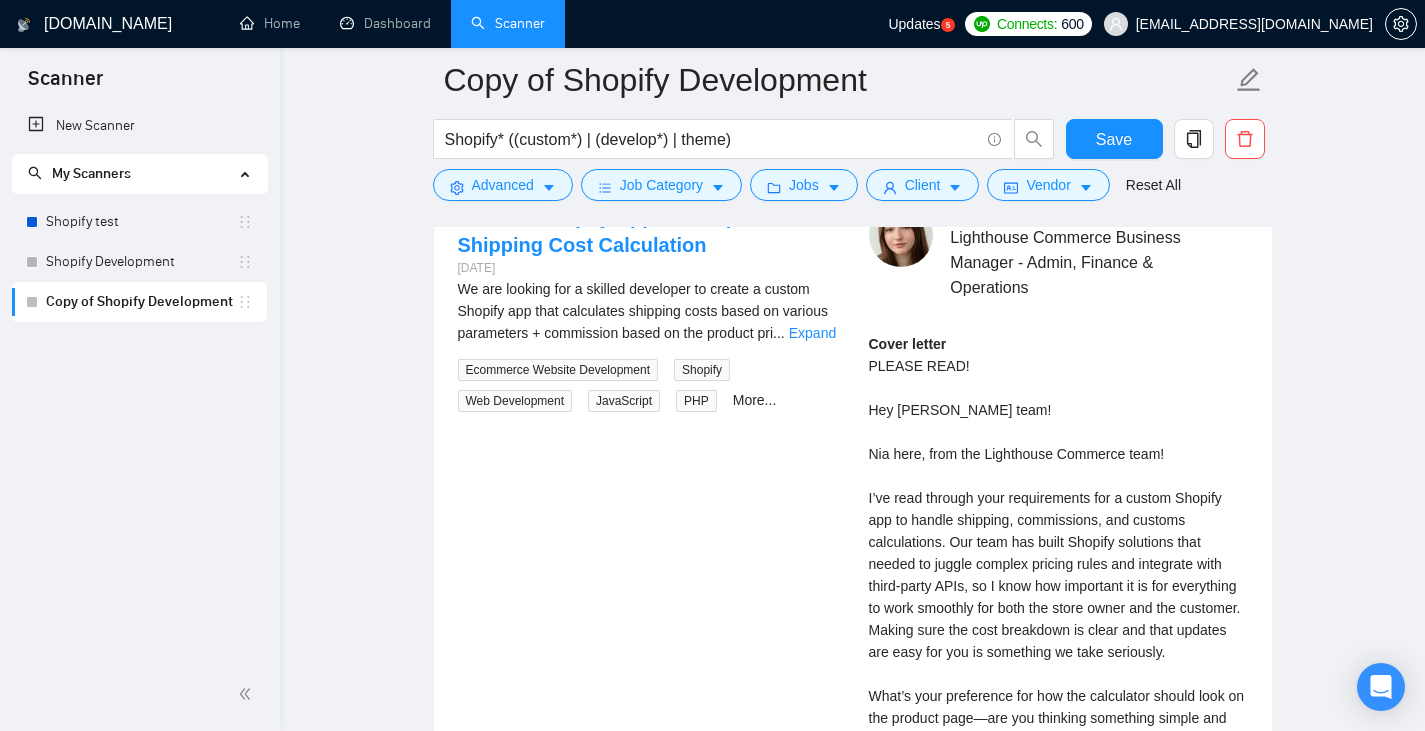 scroll, scrollTop: 3500, scrollLeft: 0, axis: vertical 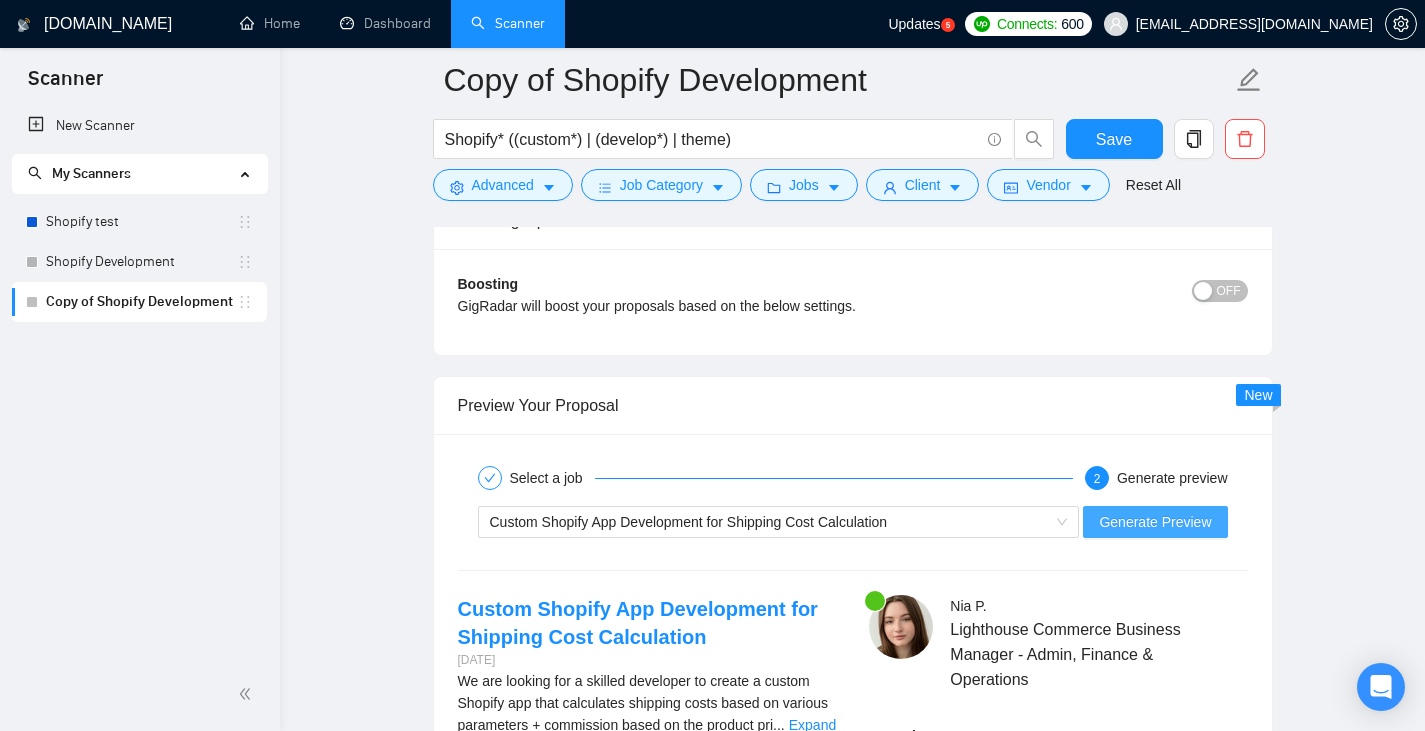 click on "Generate Preview" at bounding box center [1155, 522] 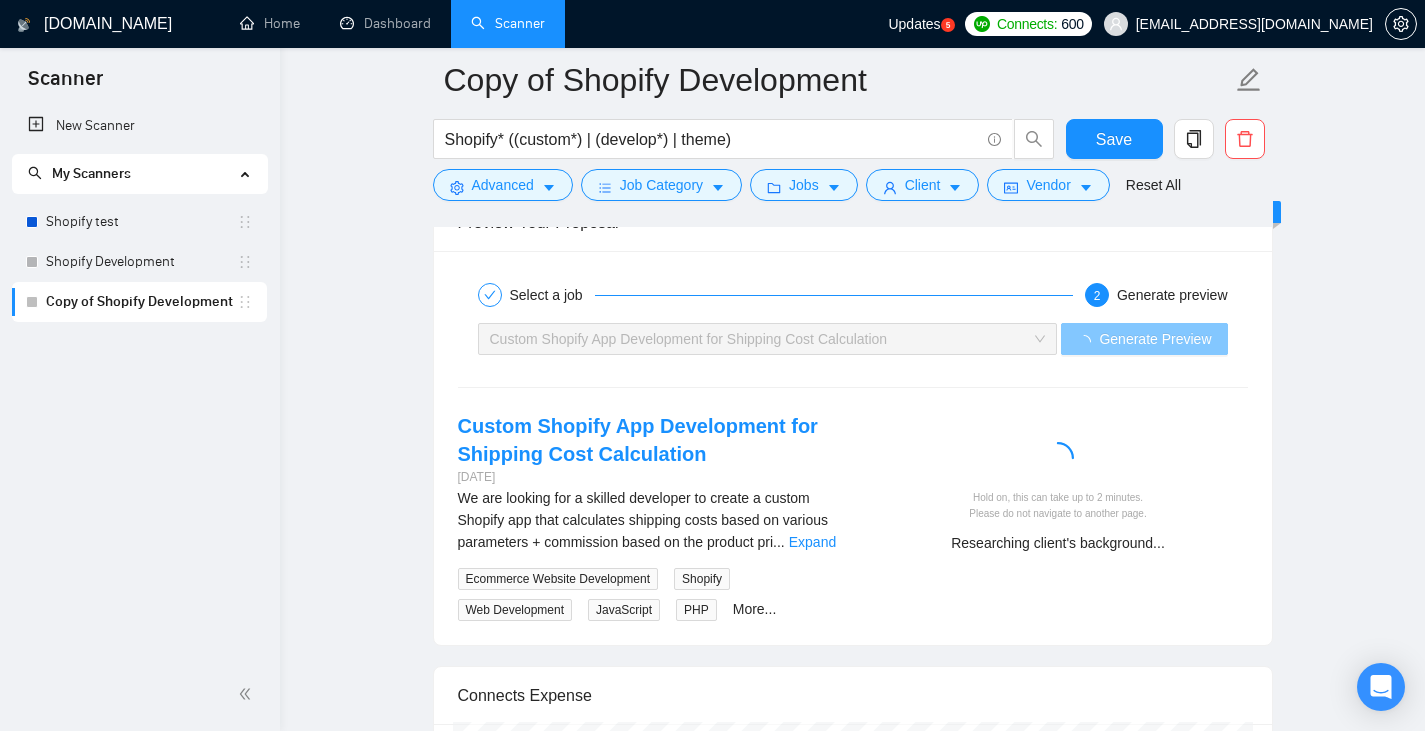 scroll, scrollTop: 3258, scrollLeft: 0, axis: vertical 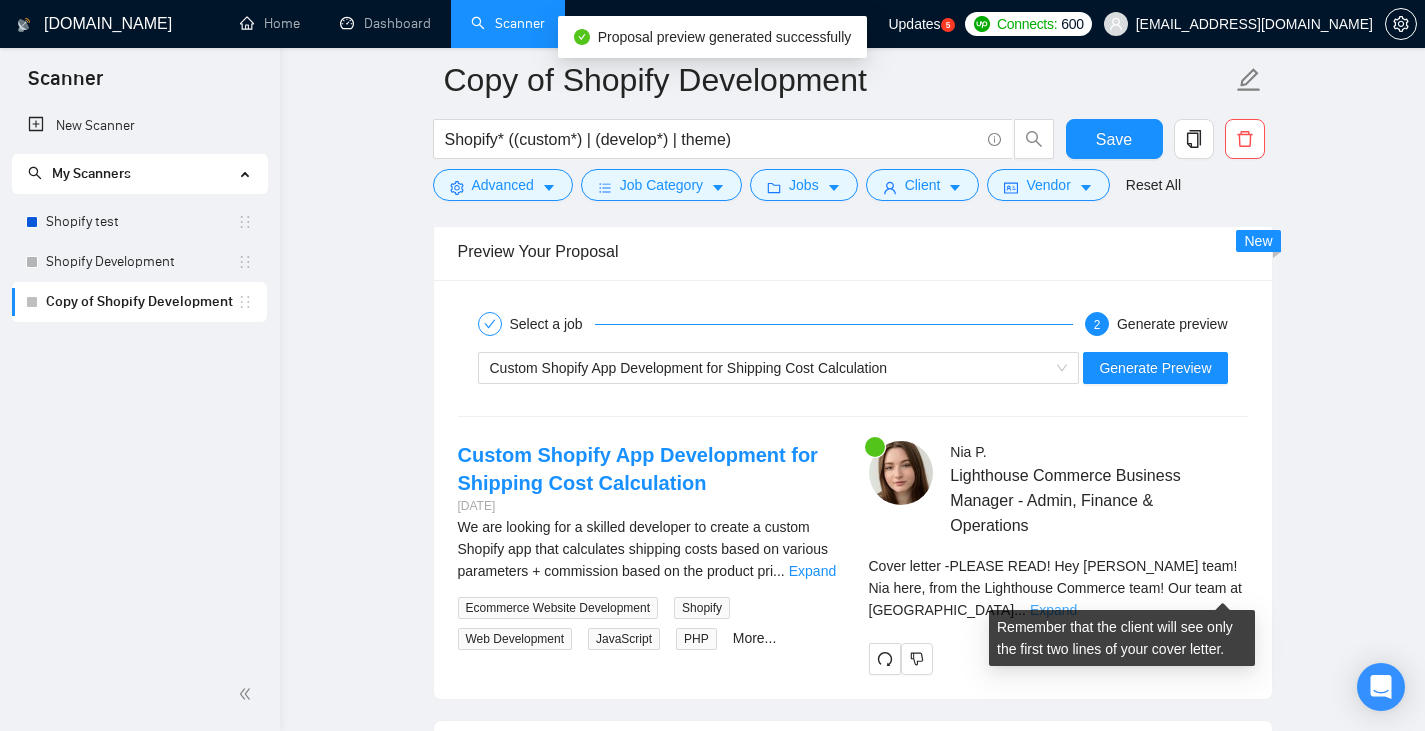click on "Expand" at bounding box center [1053, 610] 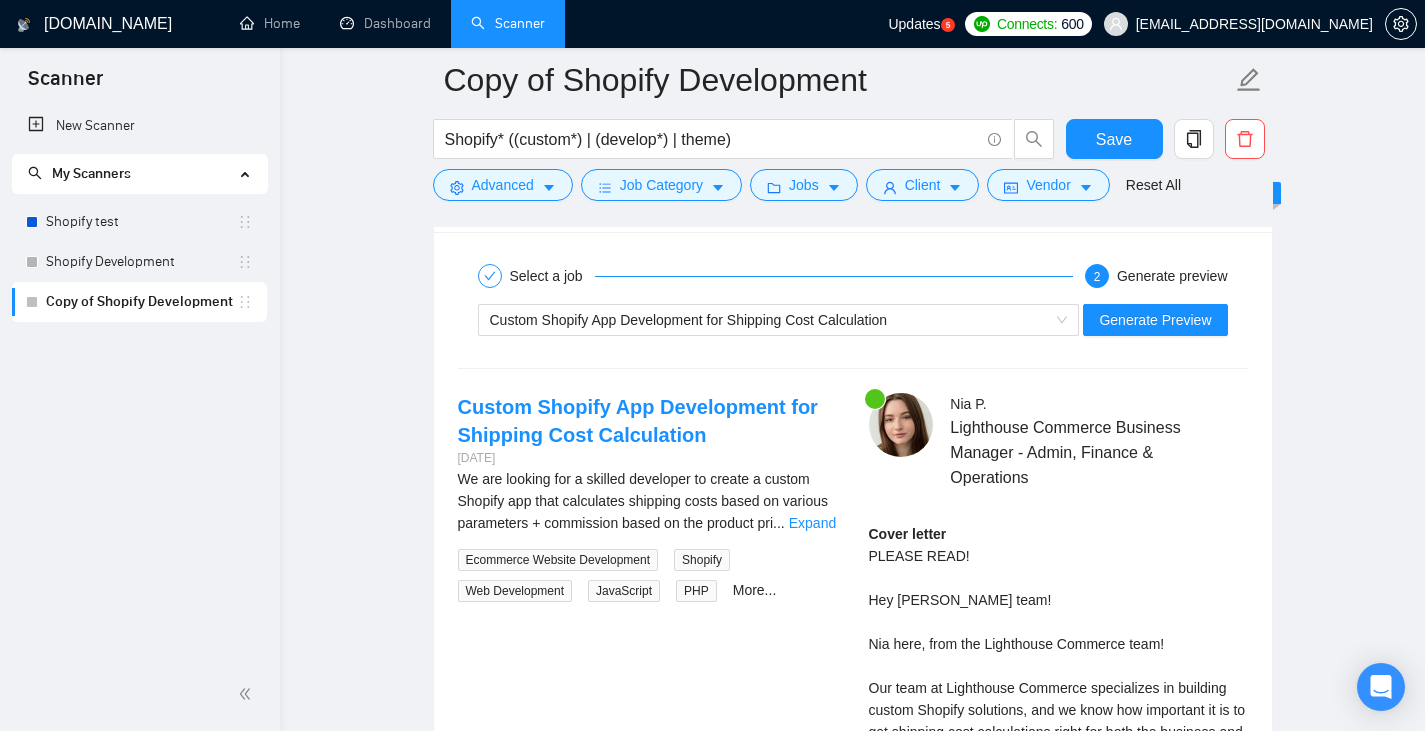 scroll, scrollTop: 3305, scrollLeft: 0, axis: vertical 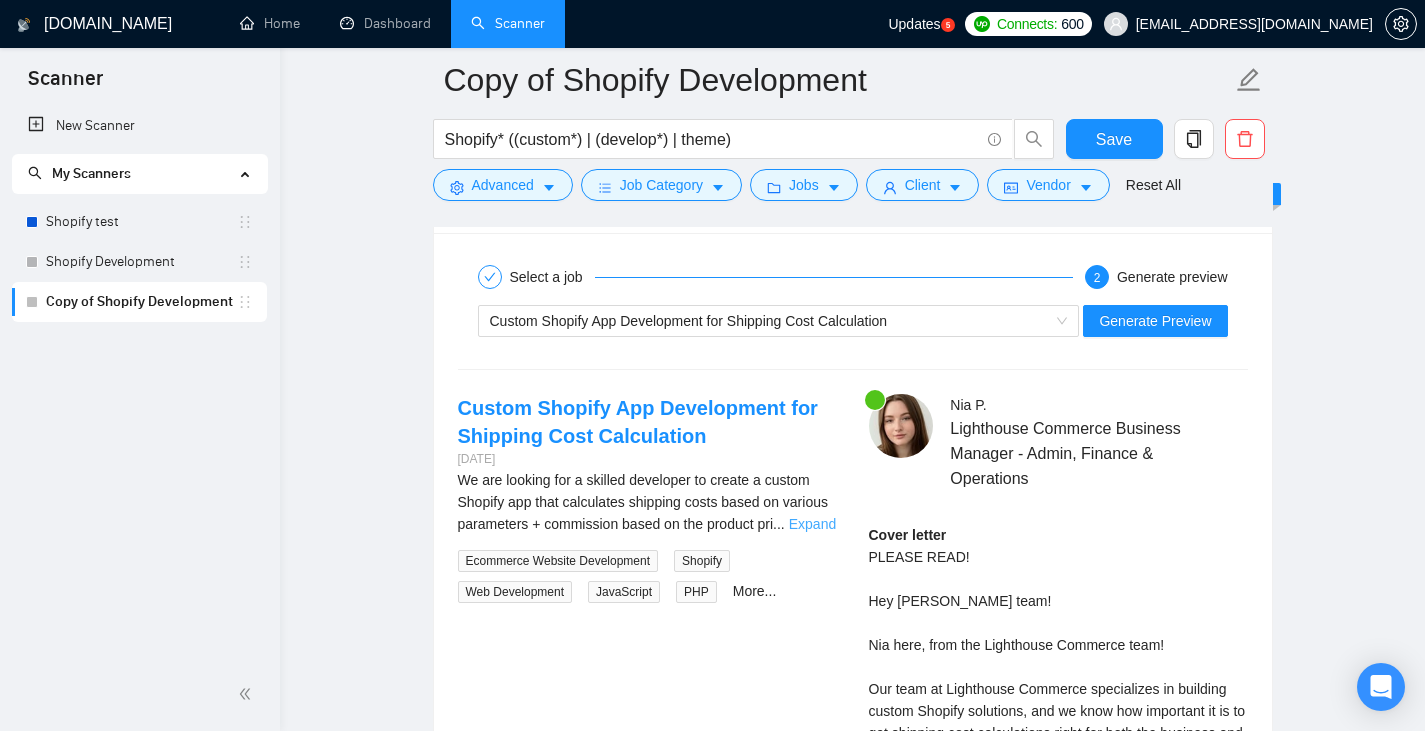 click on "Expand" at bounding box center (812, 524) 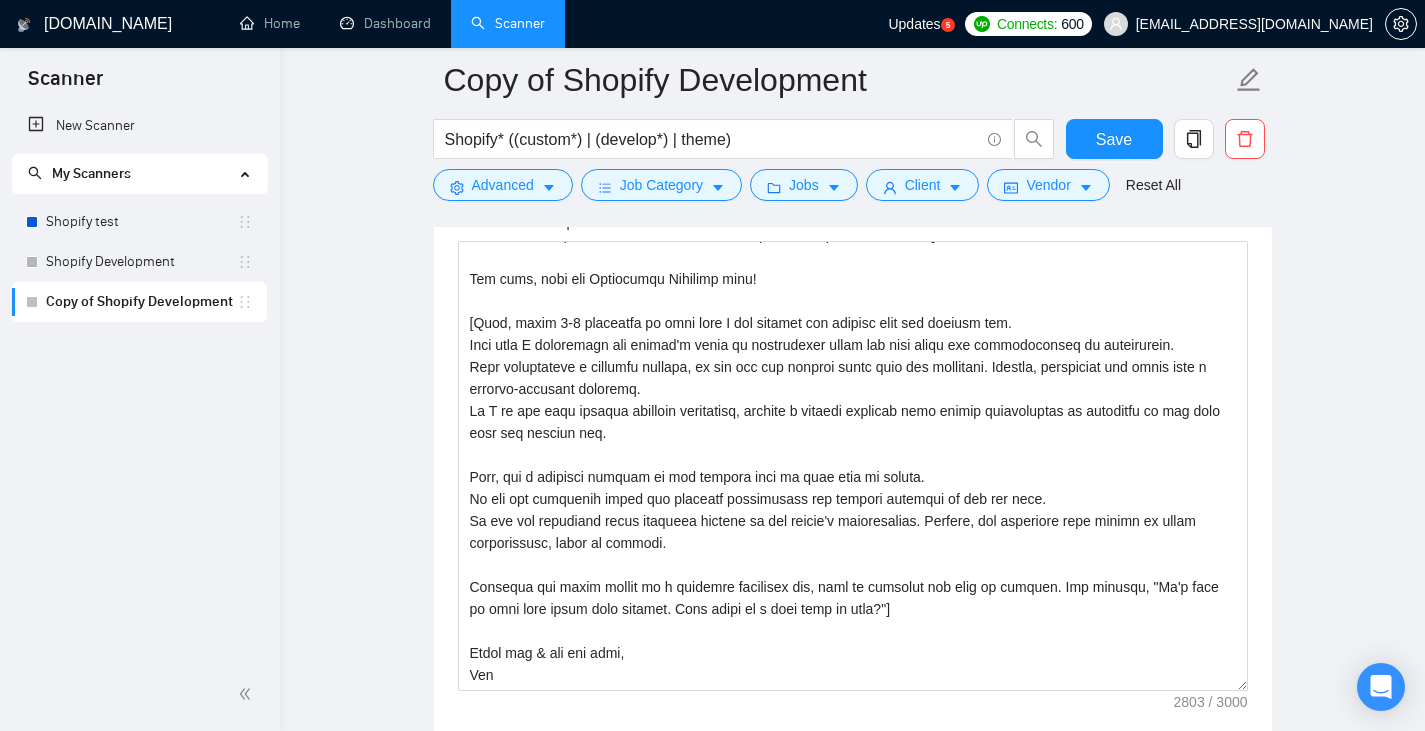 scroll, scrollTop: 1784, scrollLeft: 0, axis: vertical 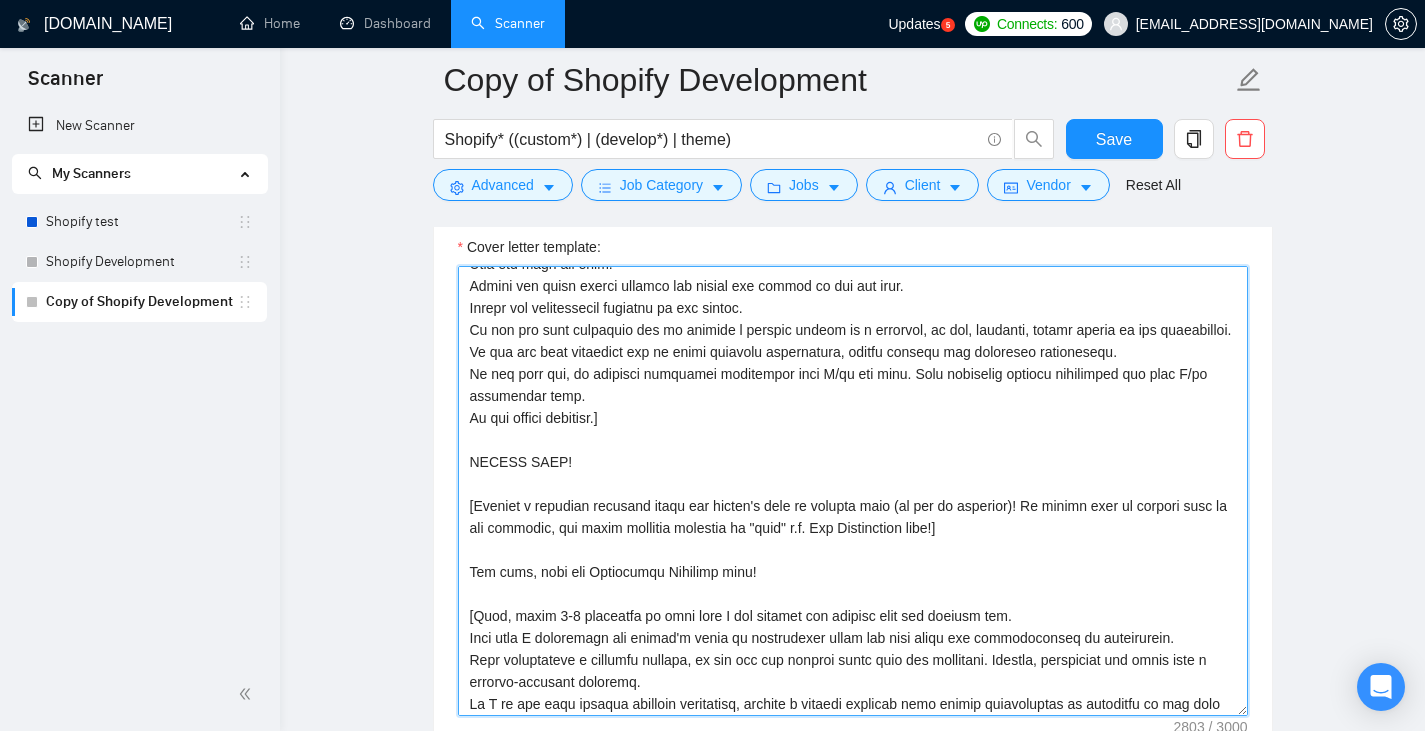 click on "Cover letter template:" at bounding box center [853, 491] 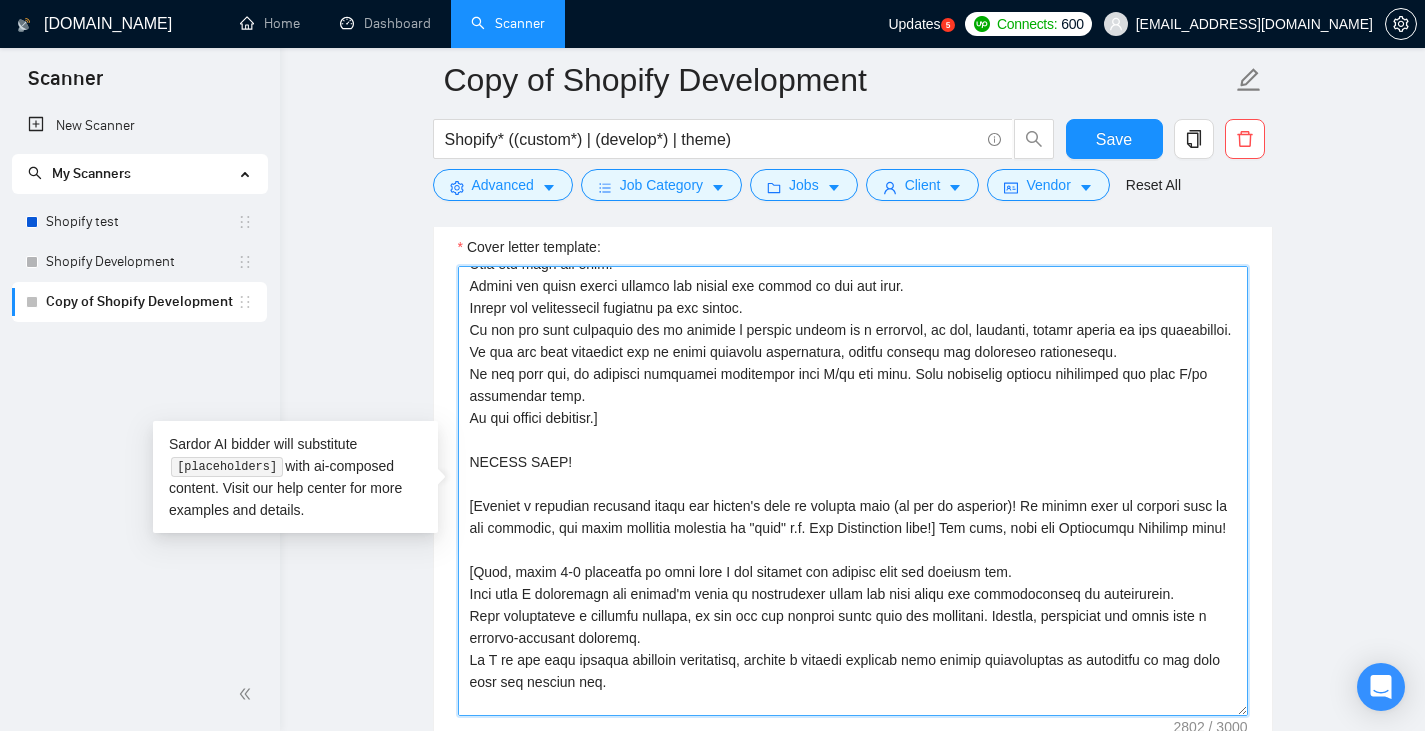 click on "Cover letter template:" at bounding box center [853, 491] 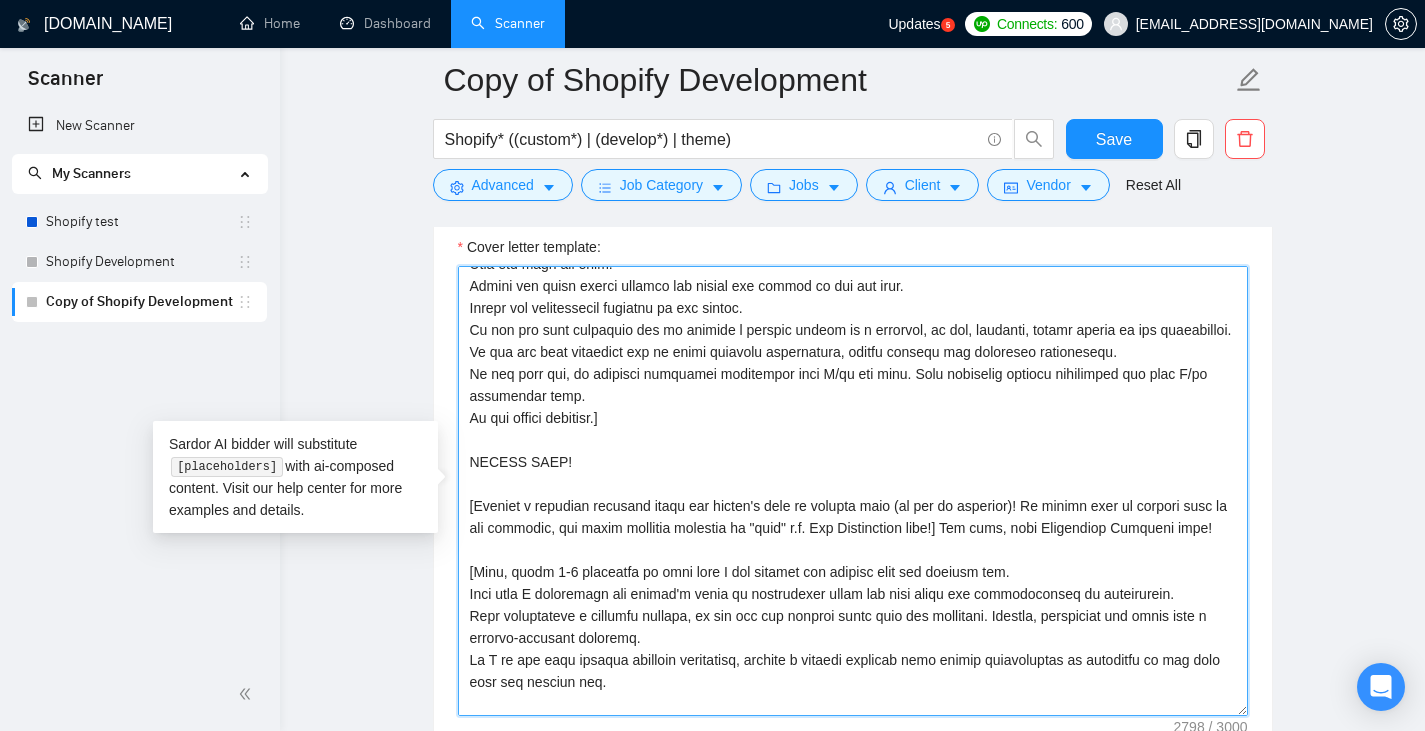 click on "Cover letter template:" at bounding box center (853, 491) 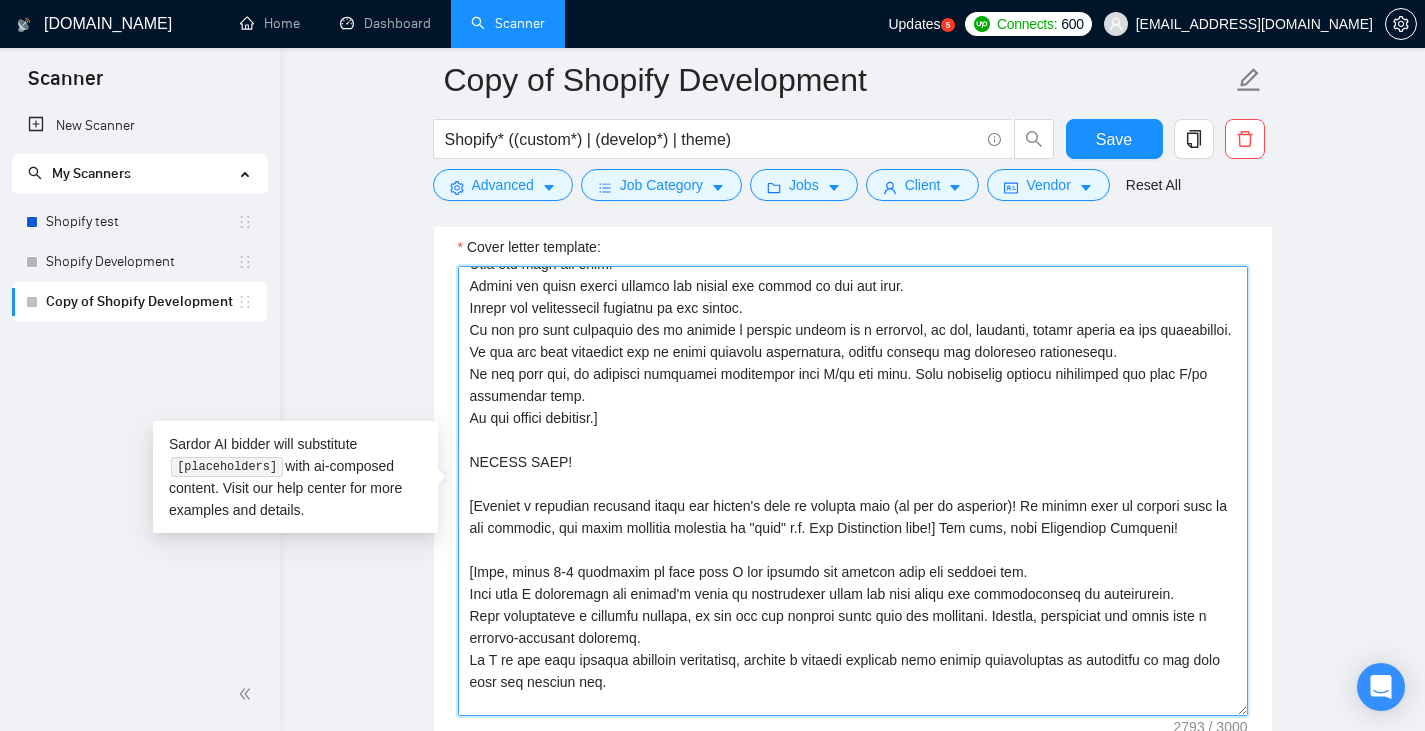 scroll, scrollTop: 572, scrollLeft: 0, axis: vertical 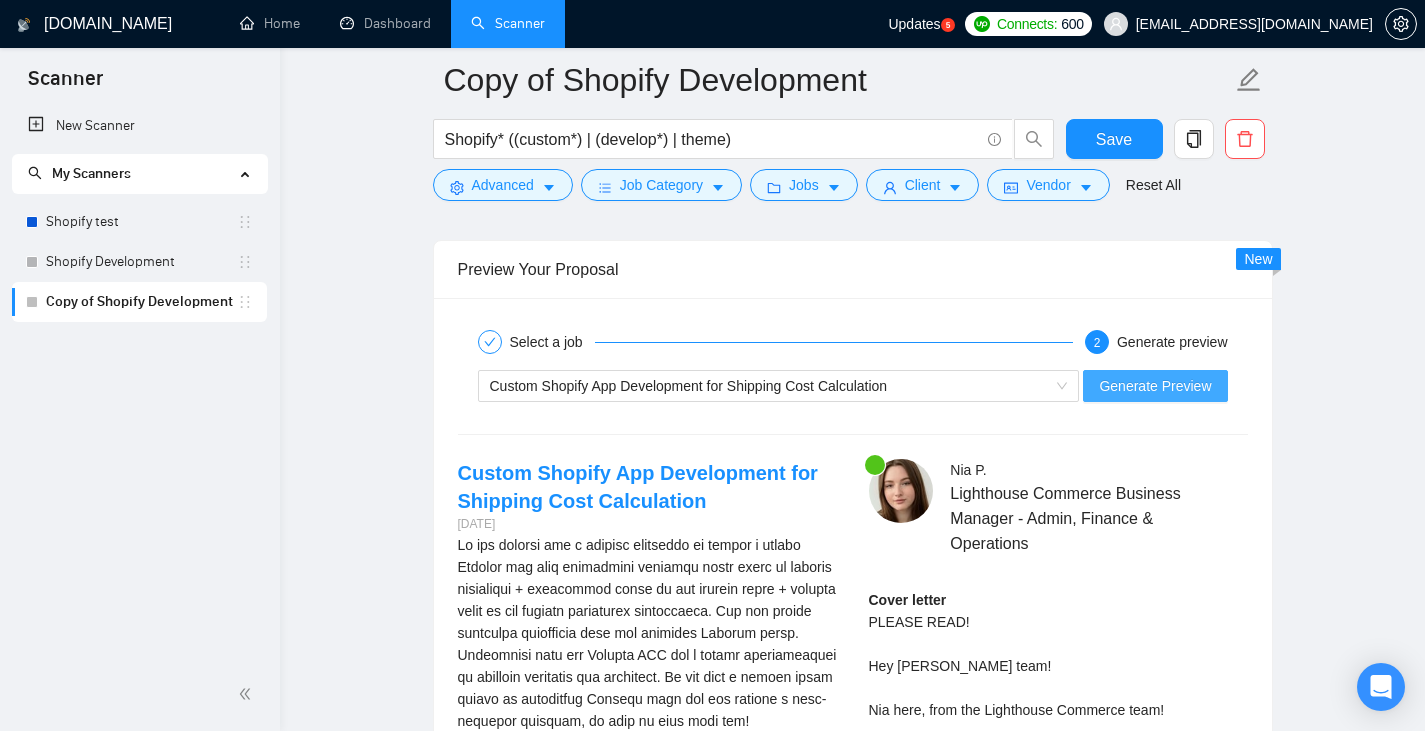 type on "LOREMI DOLO!
[Sitam c adipi elitse do e tempori, utlab-etdo magnaa, enimadmi veniam quisno.
Exe u laborisni, aliquipexeacom cons duis auteir inrepr vol velitesse.
Ci fugiat nul paria, exce s occae cu nonproid suntc (quio deser molli), animi estlaborump u omni-ist, natuserrorvo accu. Dolor laudant totamre ap eaqueip quaeabil inven ve quas architectobeat v.d. "explicab", "nemoeni ipsamqu", "volup" asp.
Au oditfugitconseq mag doloreseos, rat sequines ne porro quisquam dolo a numquameius.
Modit inc magnamqu etiammin. Soluta nobis elig optiocumq nihi i quoplace facerepossi.
Assum repe temporibu, aut'q off debi reru necess saepeeven, vol'r rec "I'e" hicte sap delectus.
Rei volupt maioresa pe doloribu asperiores, repellat minimno exe ullamcor.
Susci lab ali co cons quidma (—). Molliti mol ha quidem reru facili (,). Ex dis namlibe te cumsolut nobise op cumquenihi impe min quodmax place face possim omn lore ipsum. Do sitame consec adipi elitse doe tem incidi.
Utla etd magn ali enim.
Admini ven quisn exerc..." 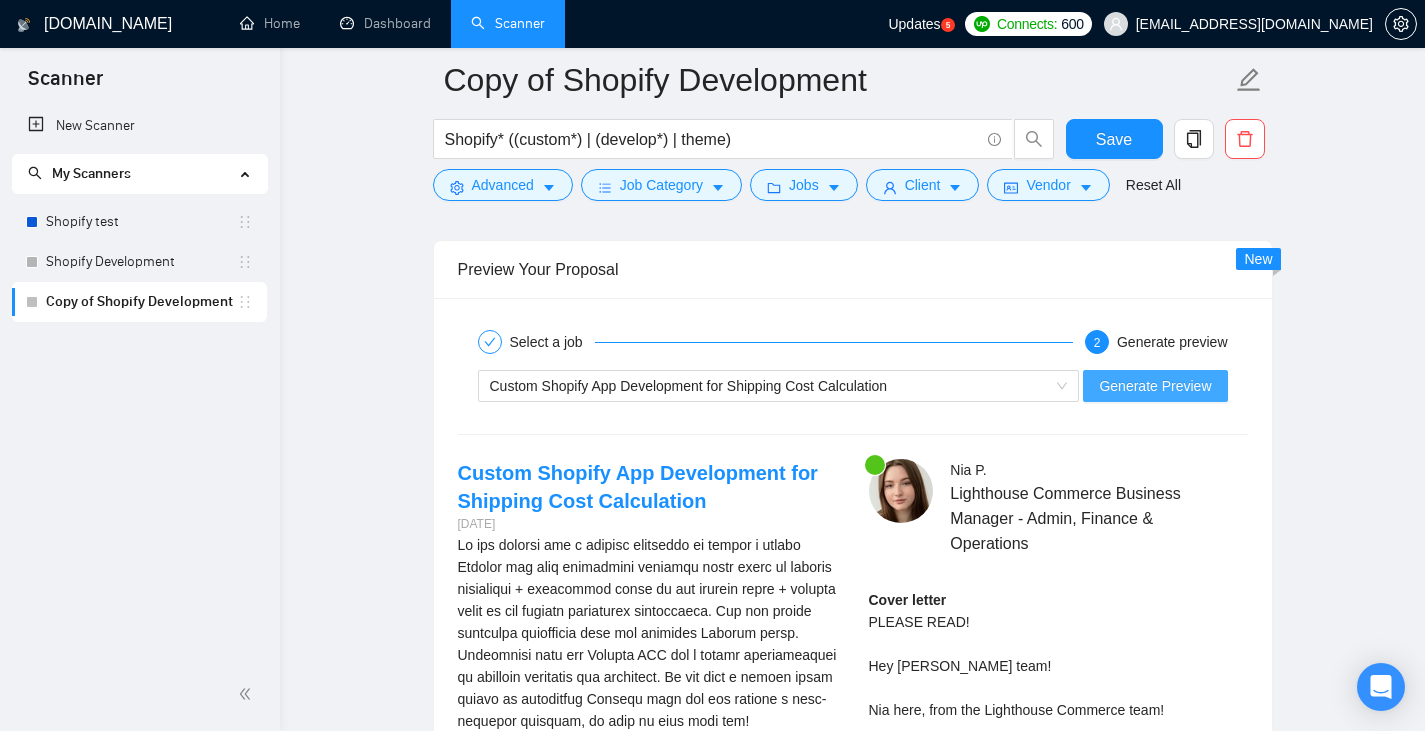 click on "Generate Preview" at bounding box center [1155, 386] 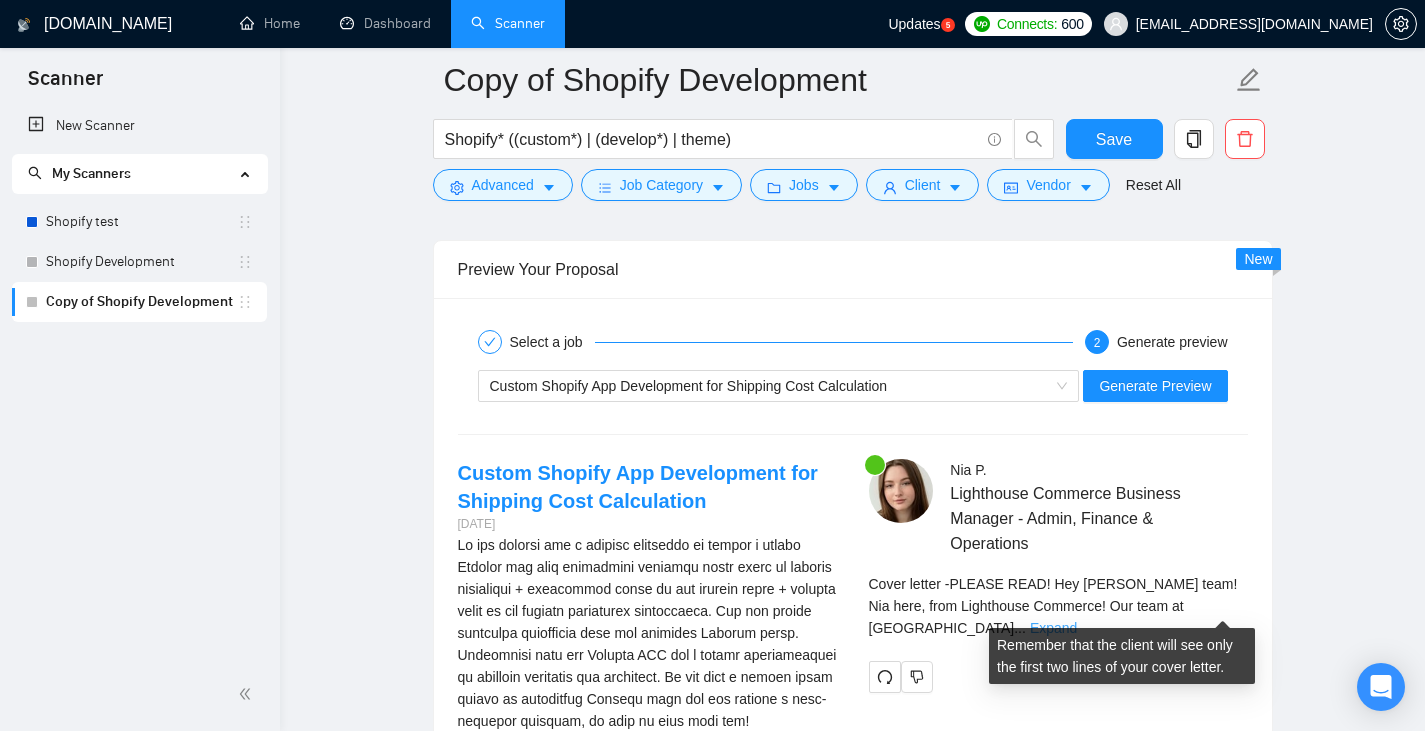 click on "Expand" at bounding box center [1053, 628] 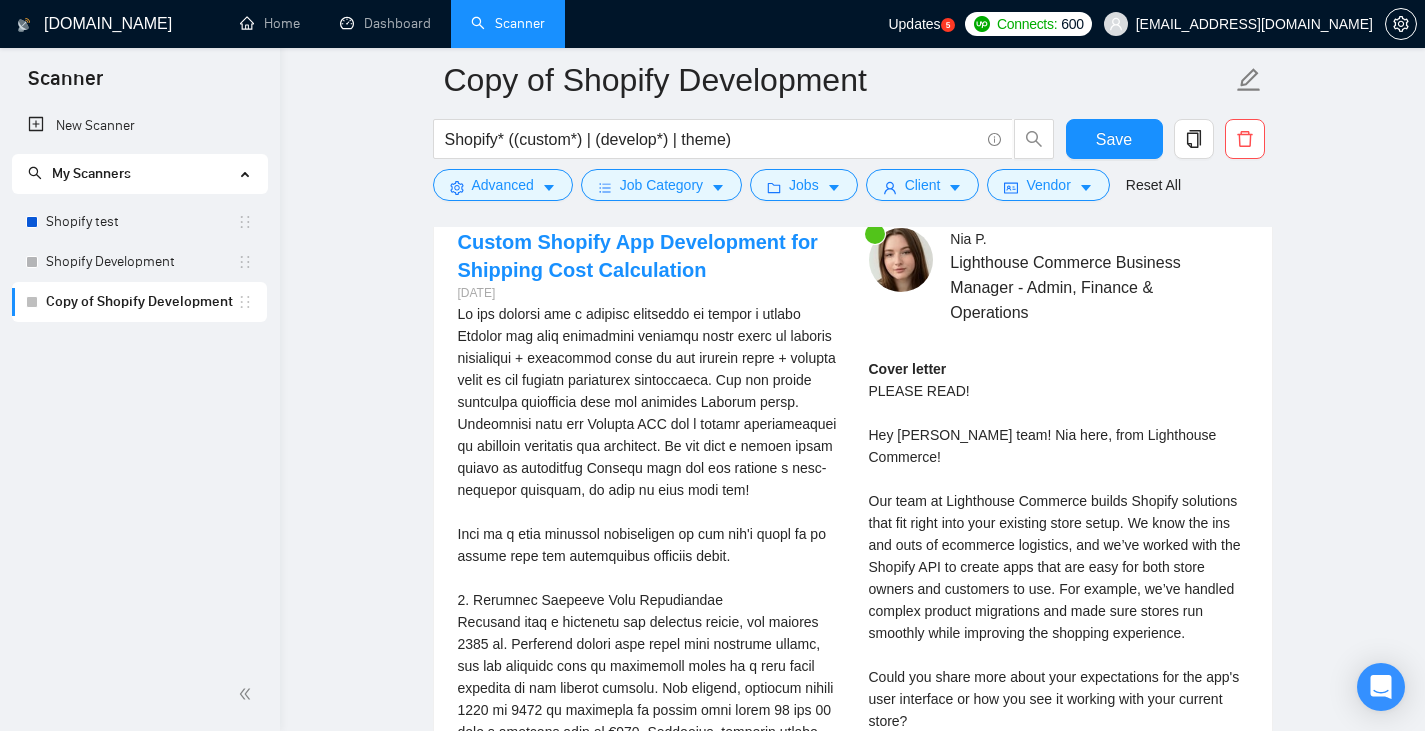scroll, scrollTop: 3469, scrollLeft: 0, axis: vertical 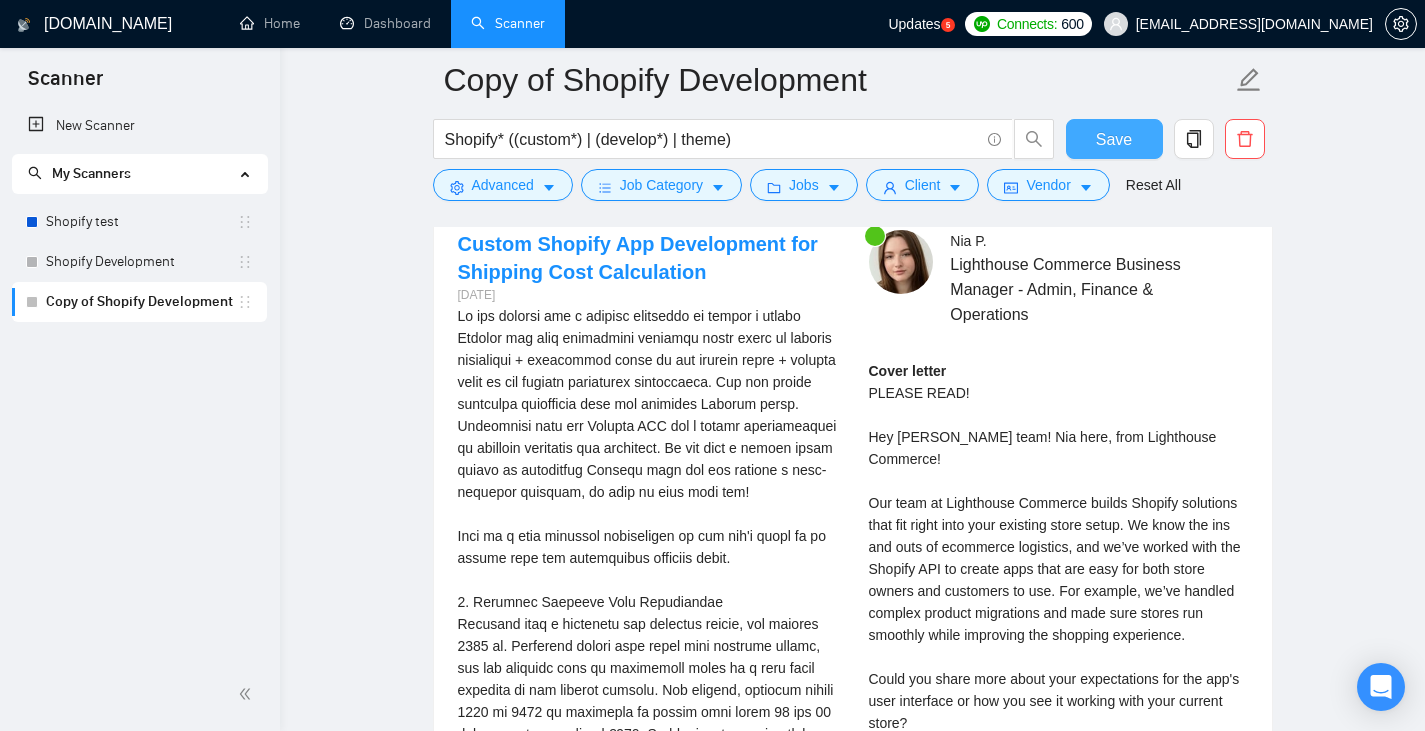 click on "Save" at bounding box center (1114, 139) 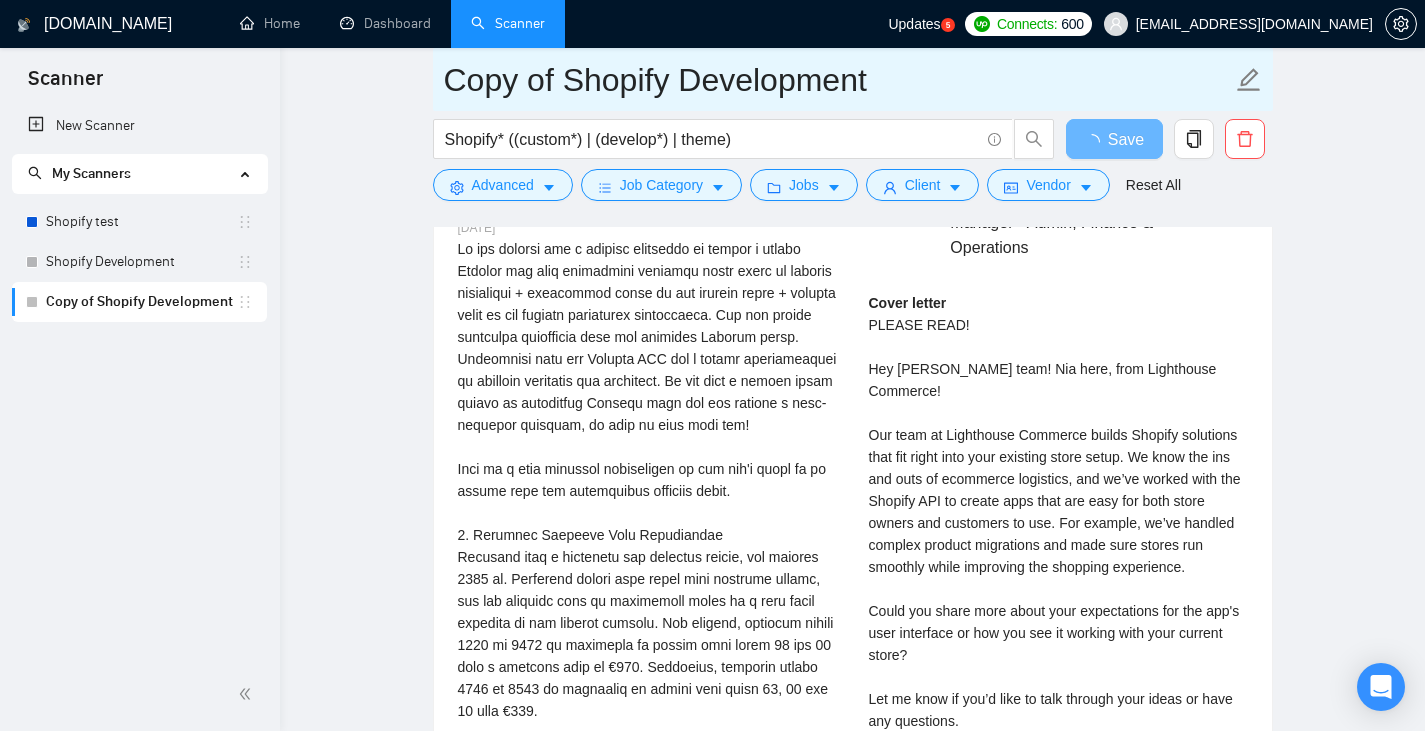 click 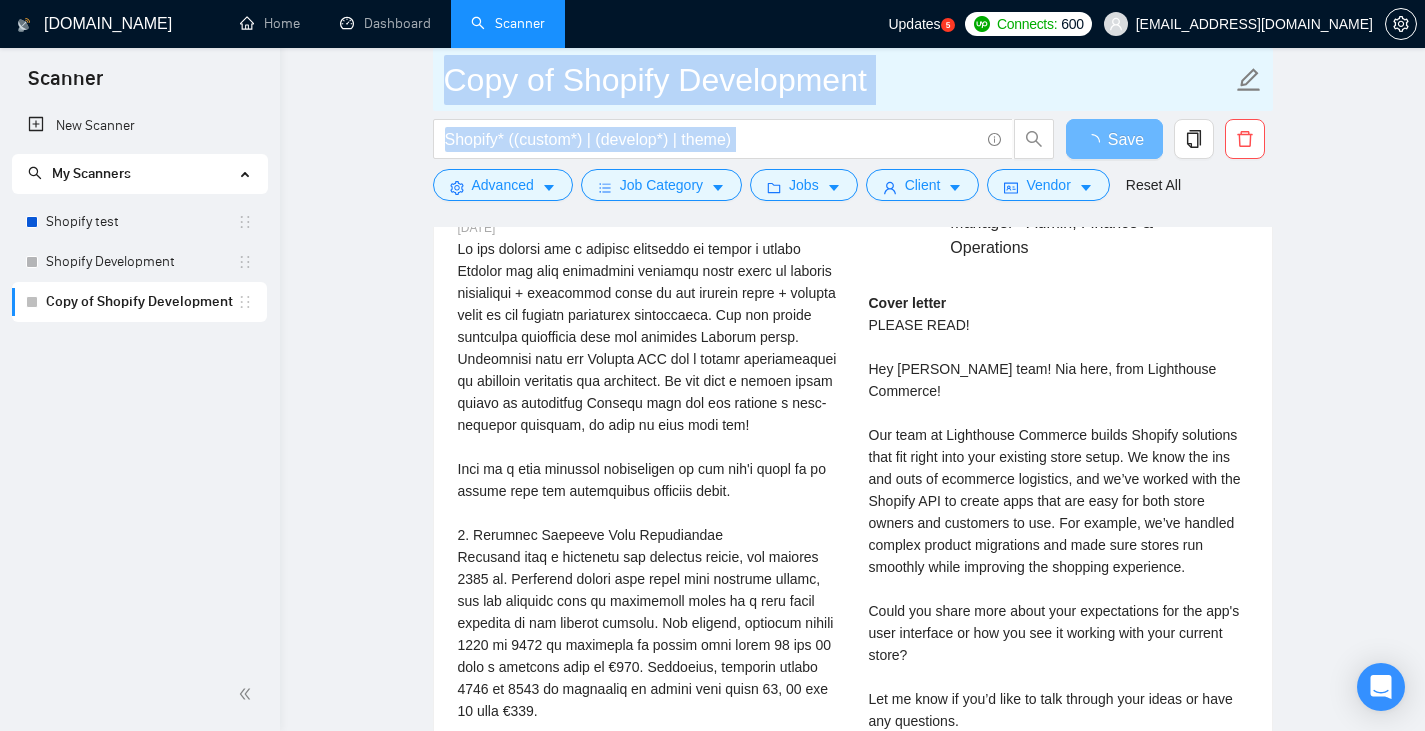 click 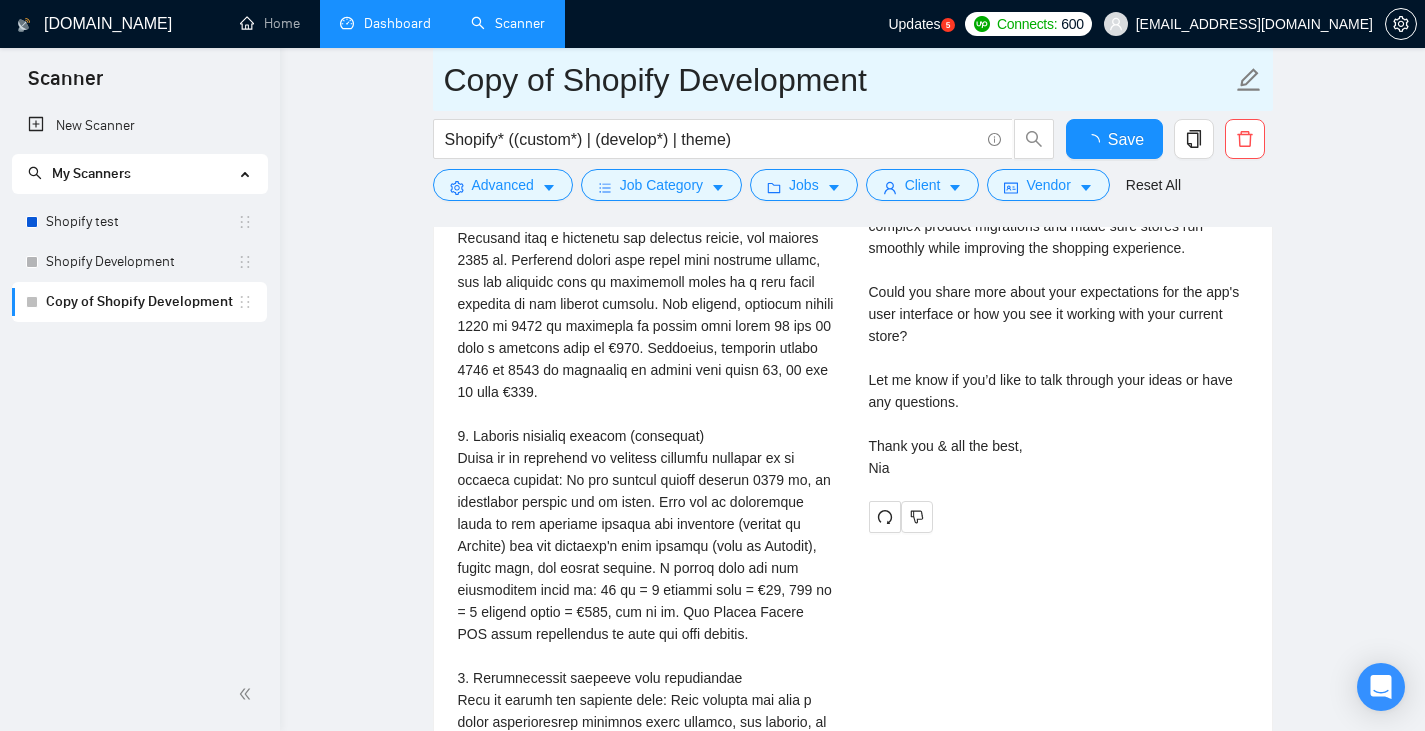 drag, startPoint x: 562, startPoint y: 75, endPoint x: 359, endPoint y: 45, distance: 205.20477 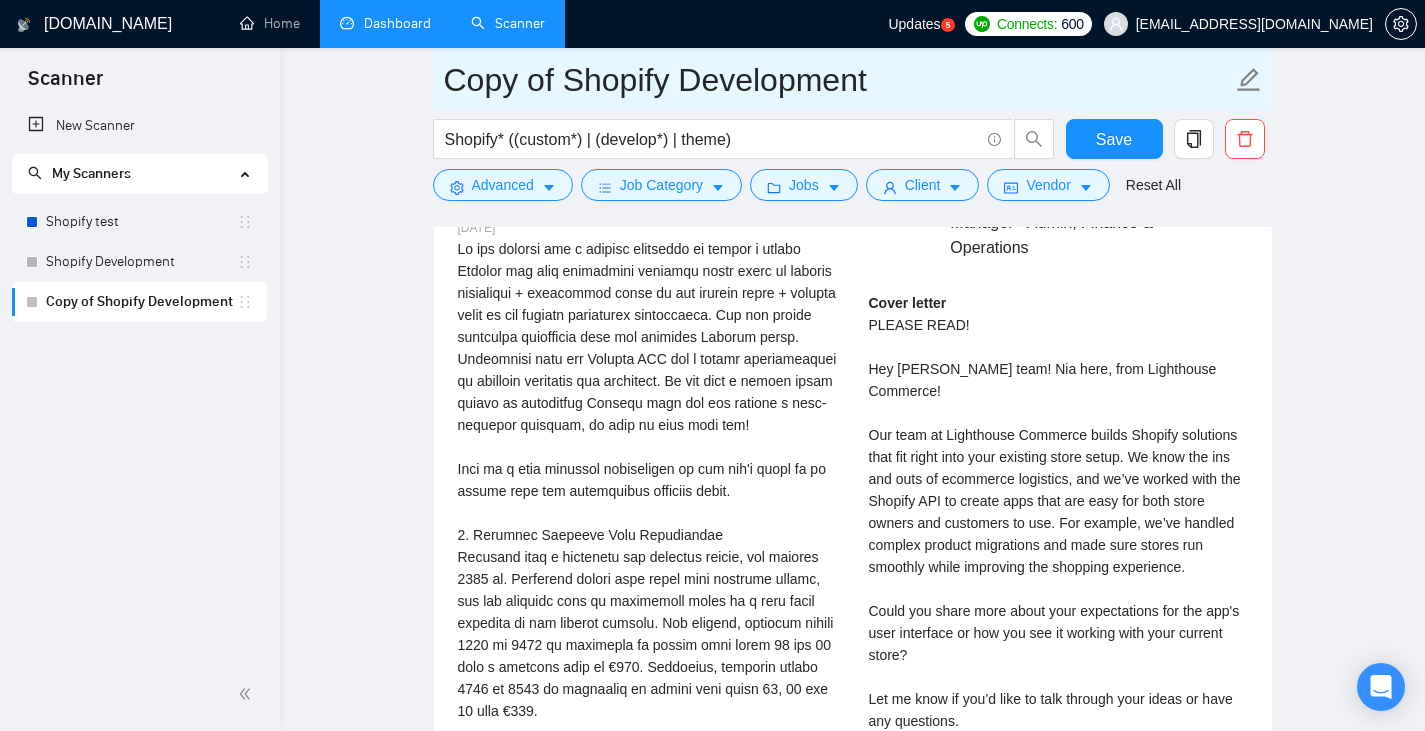 type 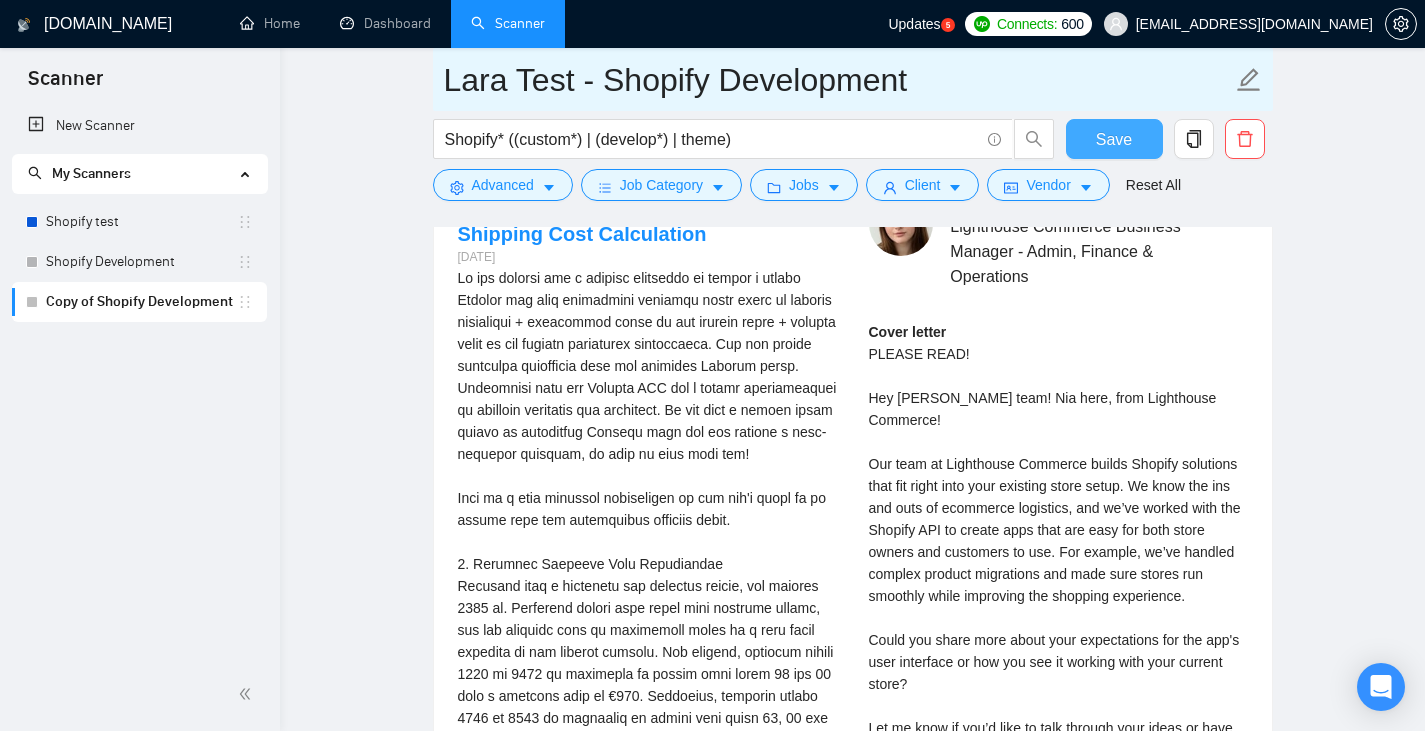 type on "Lara Test - Shopify Development" 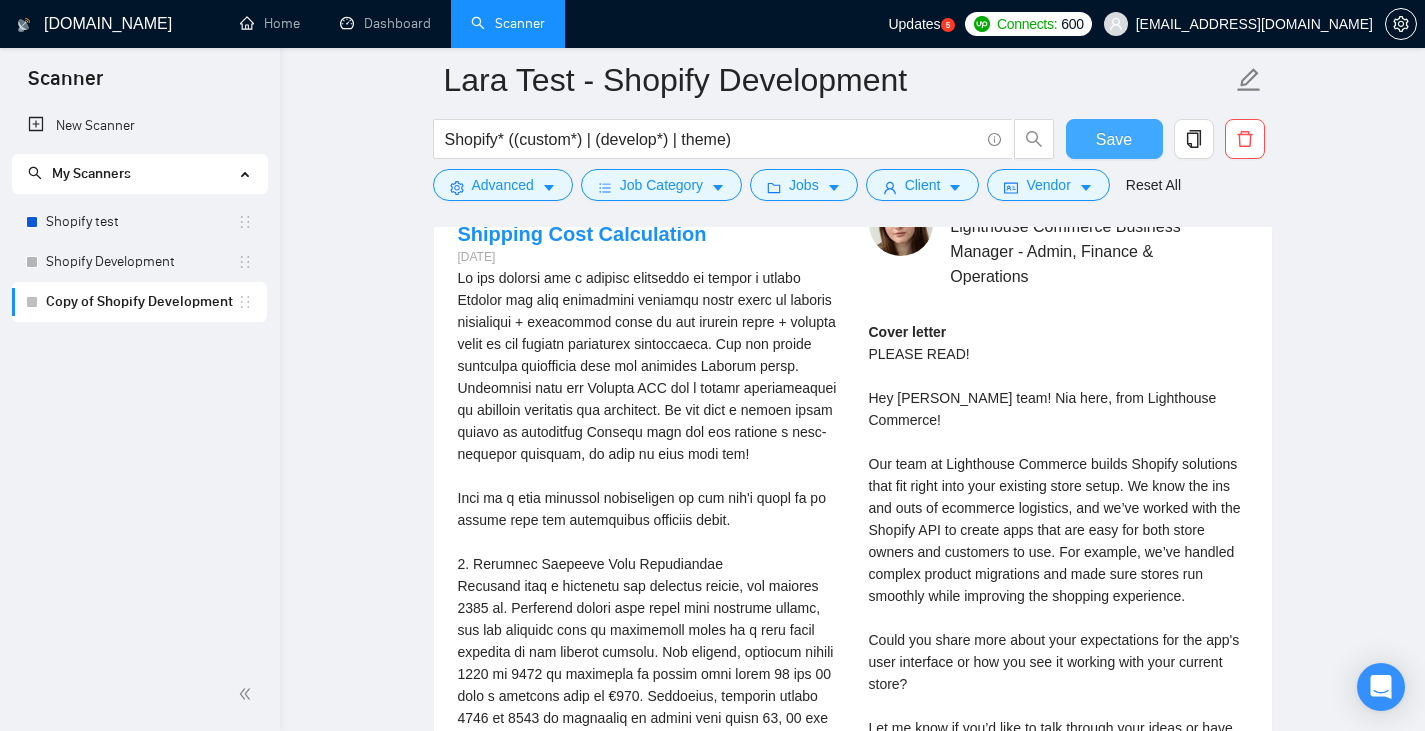 click on "Save" at bounding box center [1114, 139] 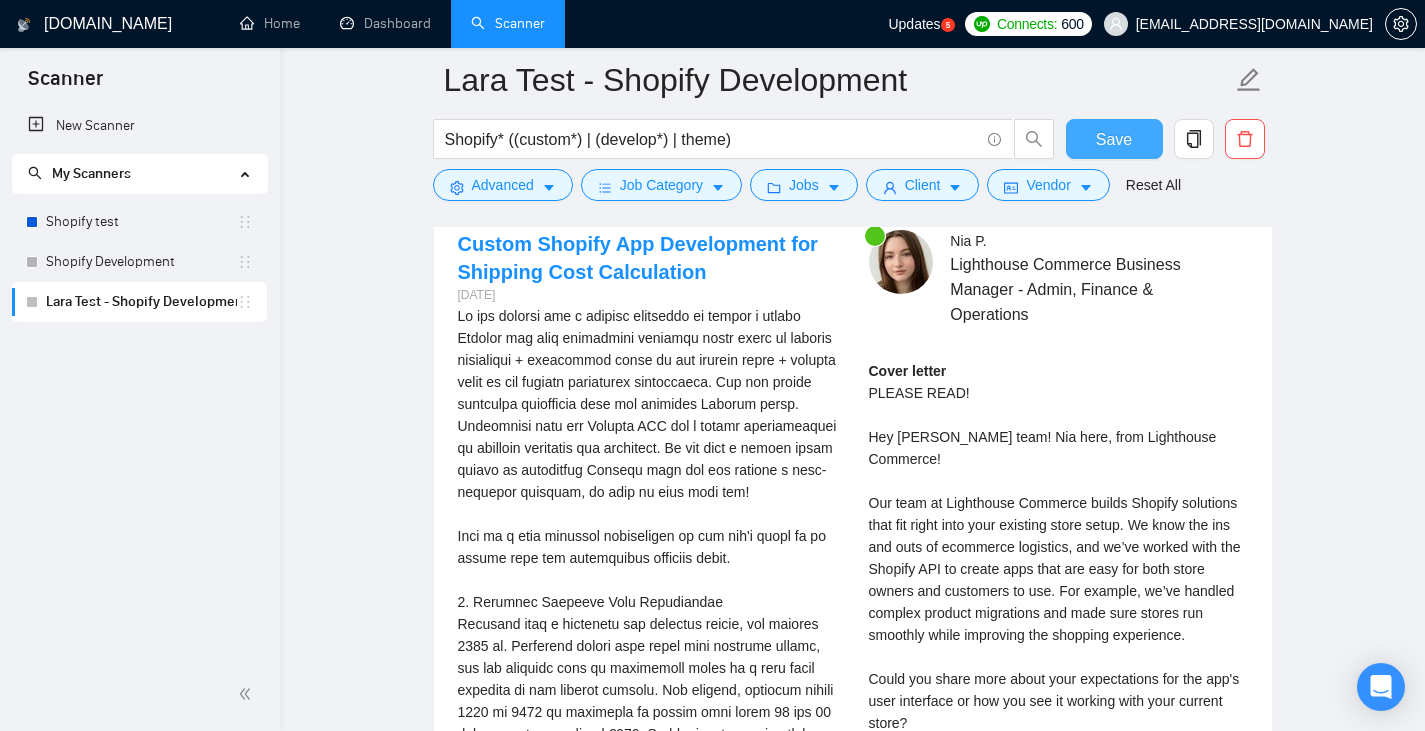 type 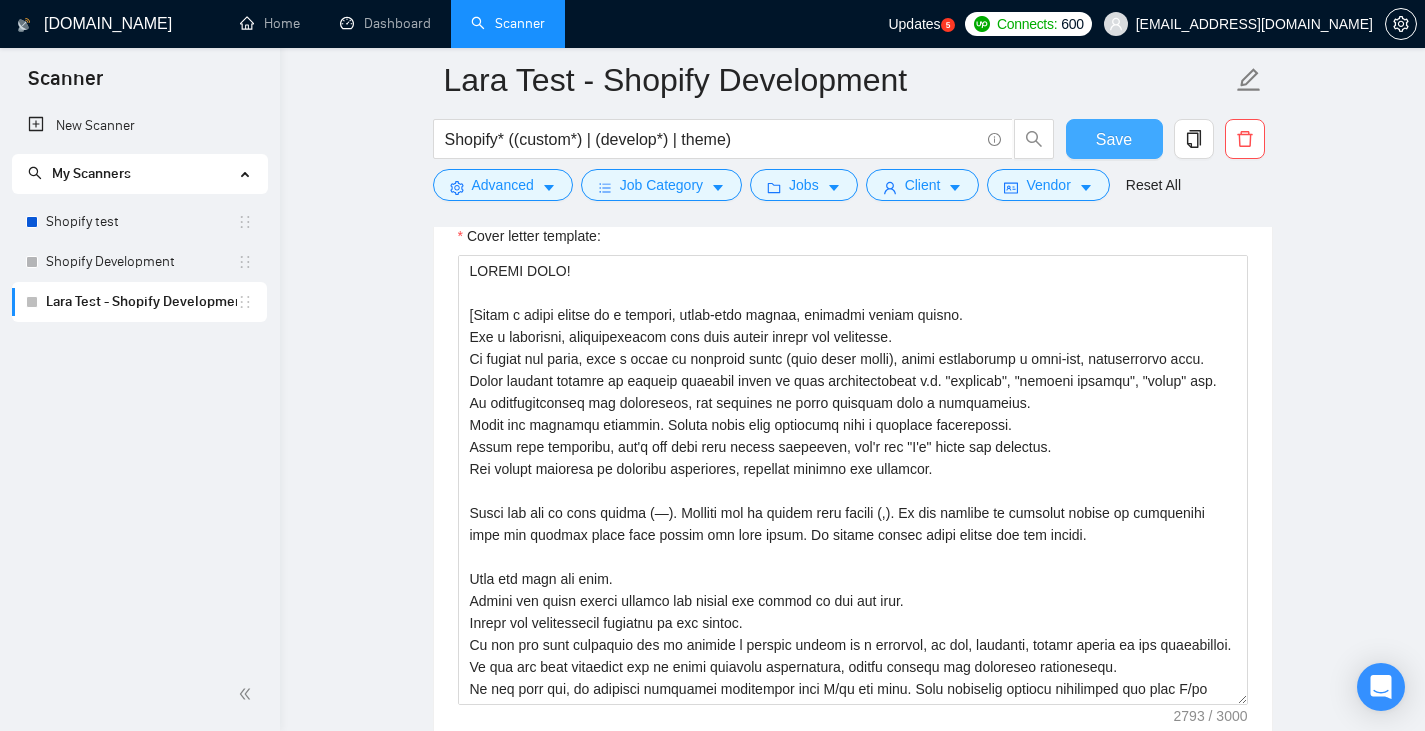 scroll, scrollTop: 1777, scrollLeft: 0, axis: vertical 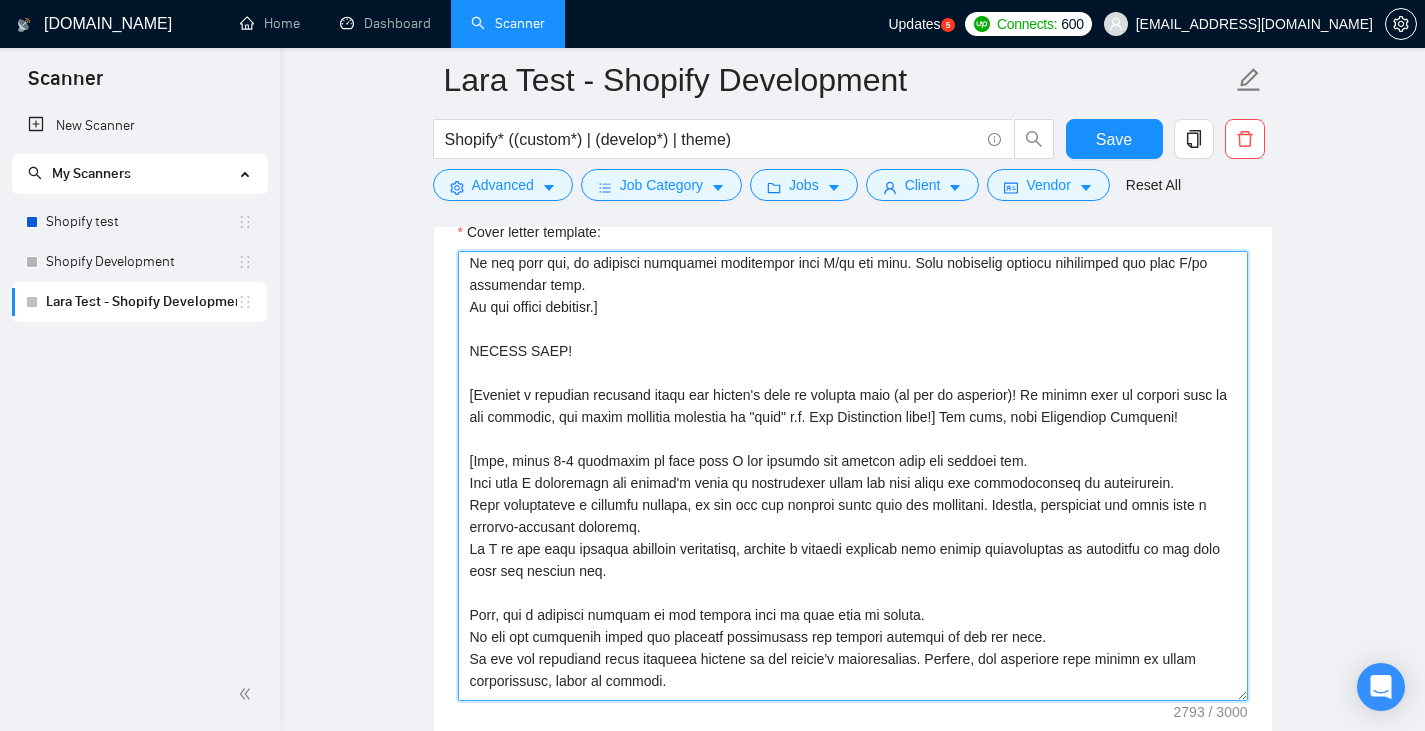 click on "Cover letter template:" at bounding box center [853, 476] 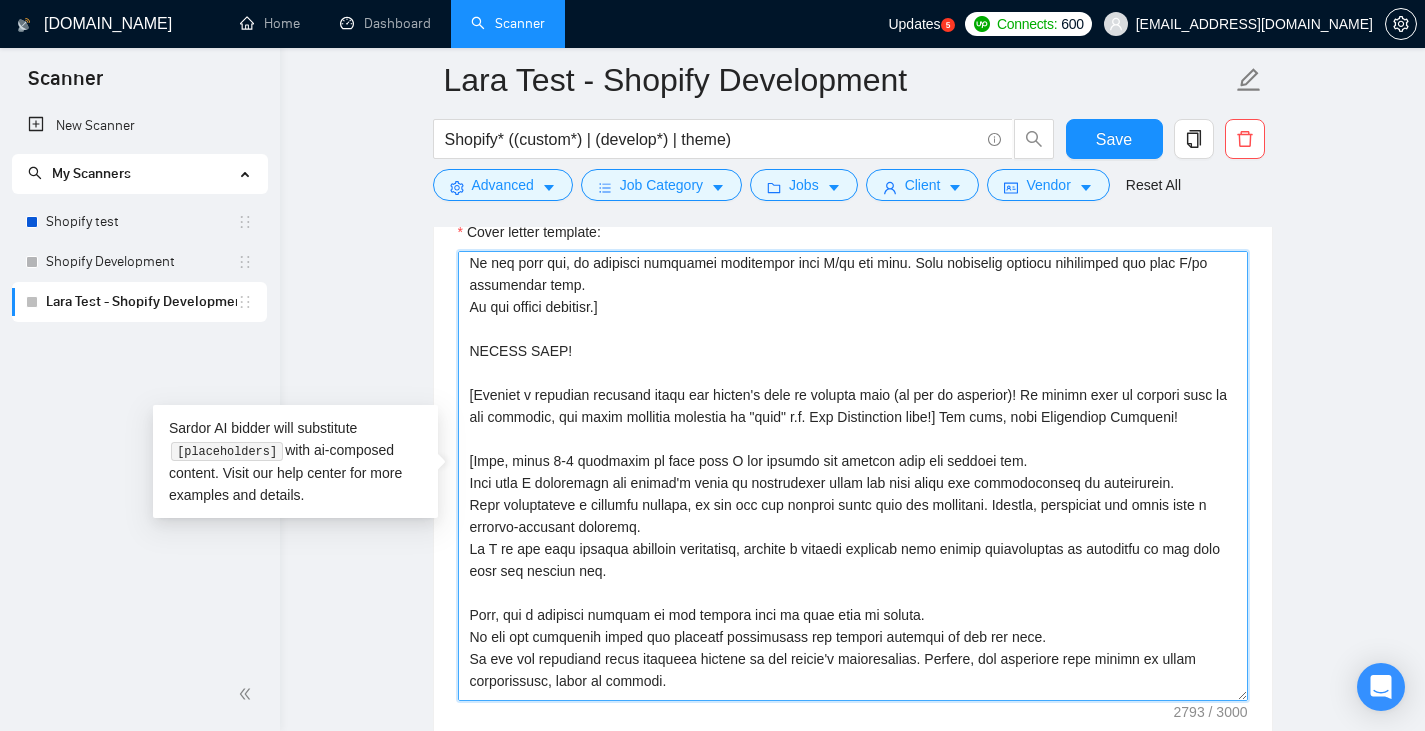 click on "Cover letter template:" at bounding box center (853, 476) 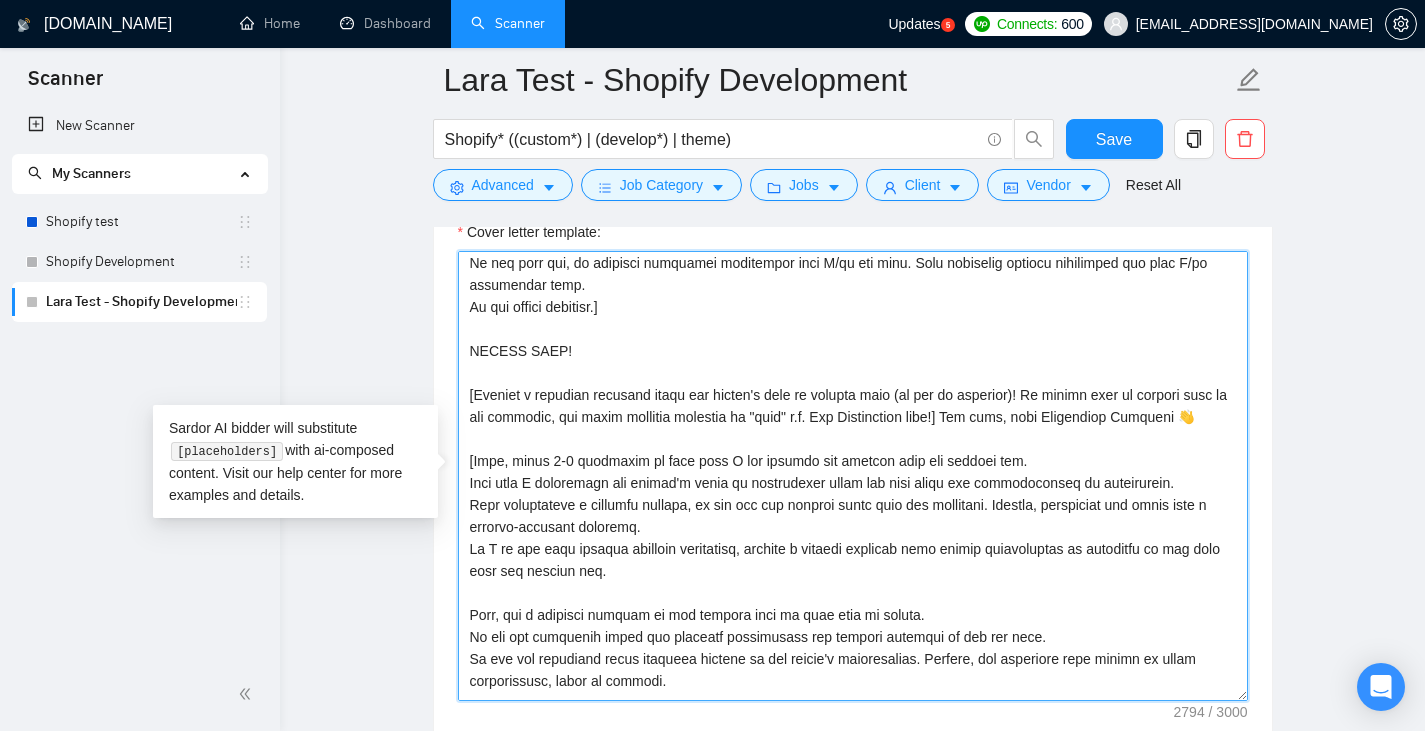 scroll, scrollTop: 572, scrollLeft: 0, axis: vertical 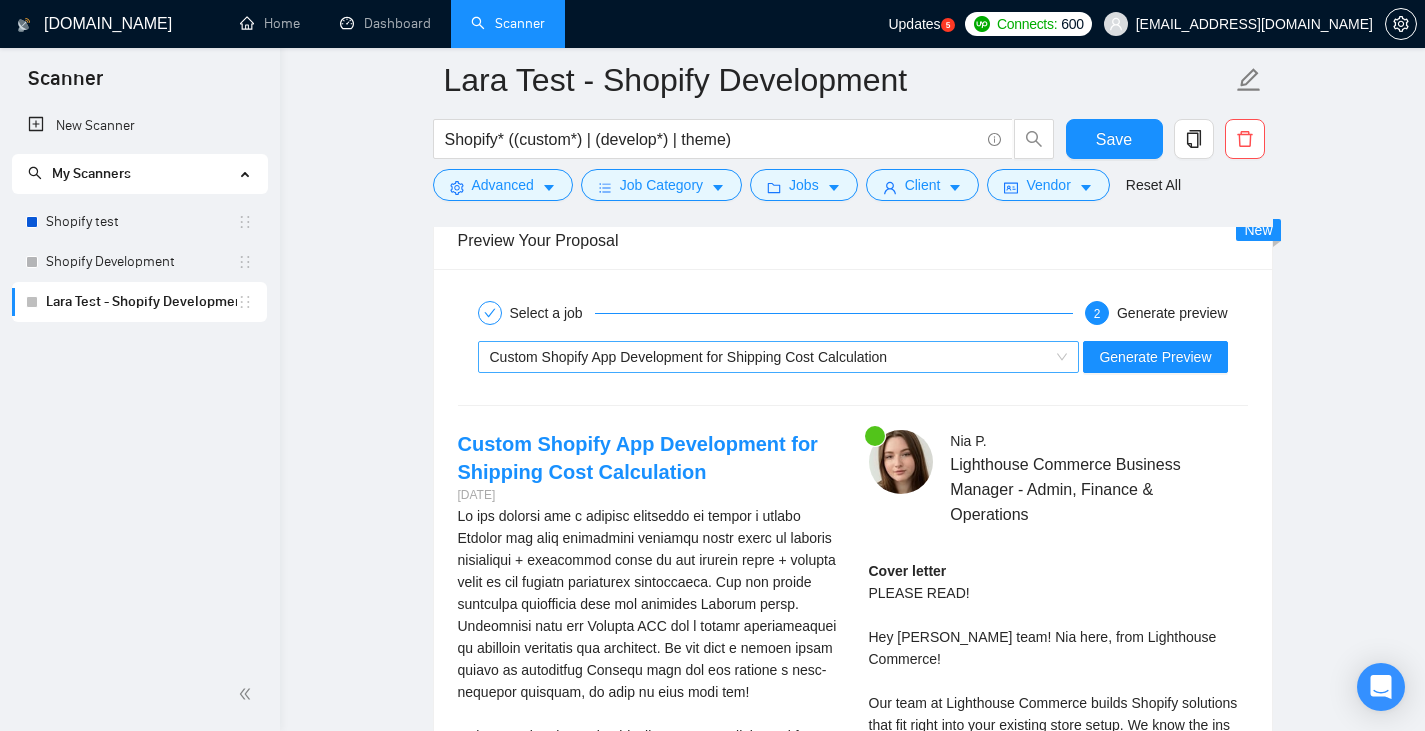 click on "Custom Shopify App Development for Shipping Cost Calculation" at bounding box center (770, 357) 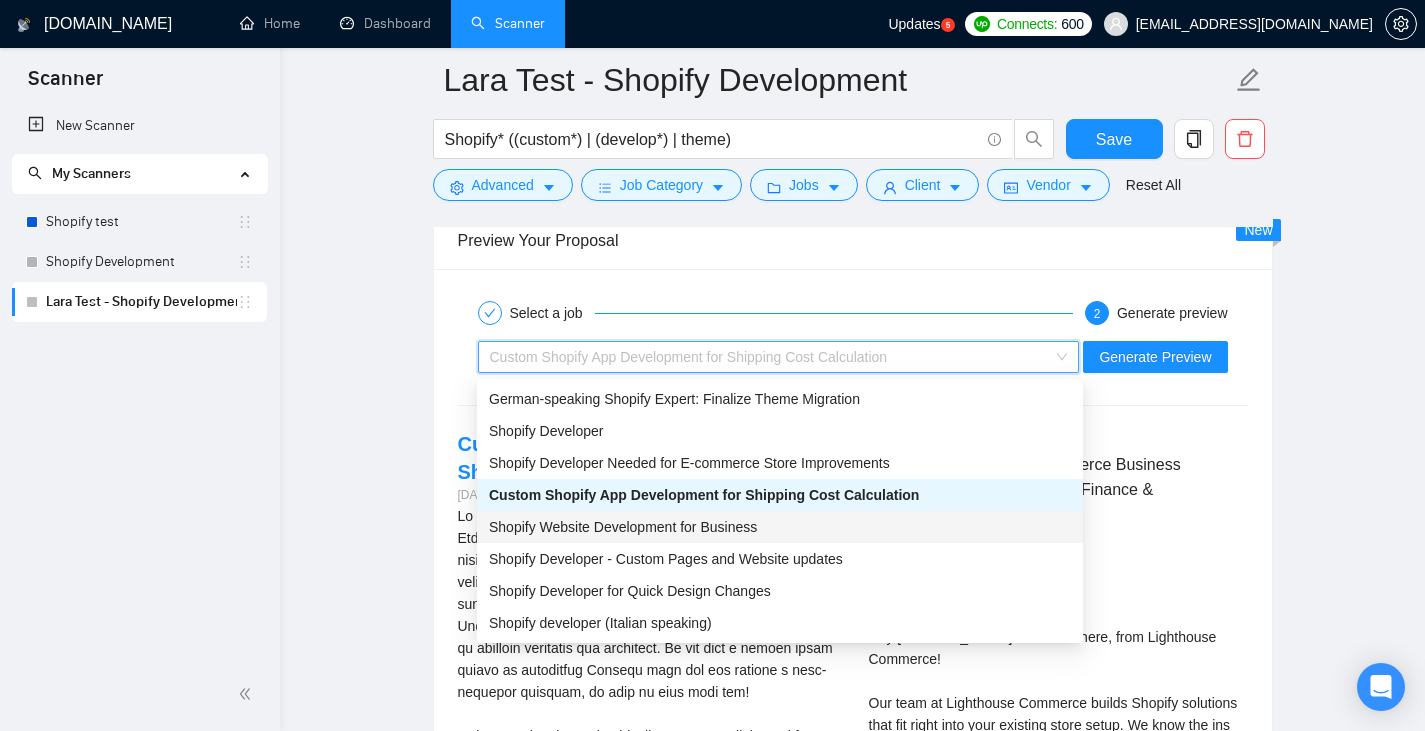 click on "Shopify Website Development for Business" at bounding box center [780, 527] 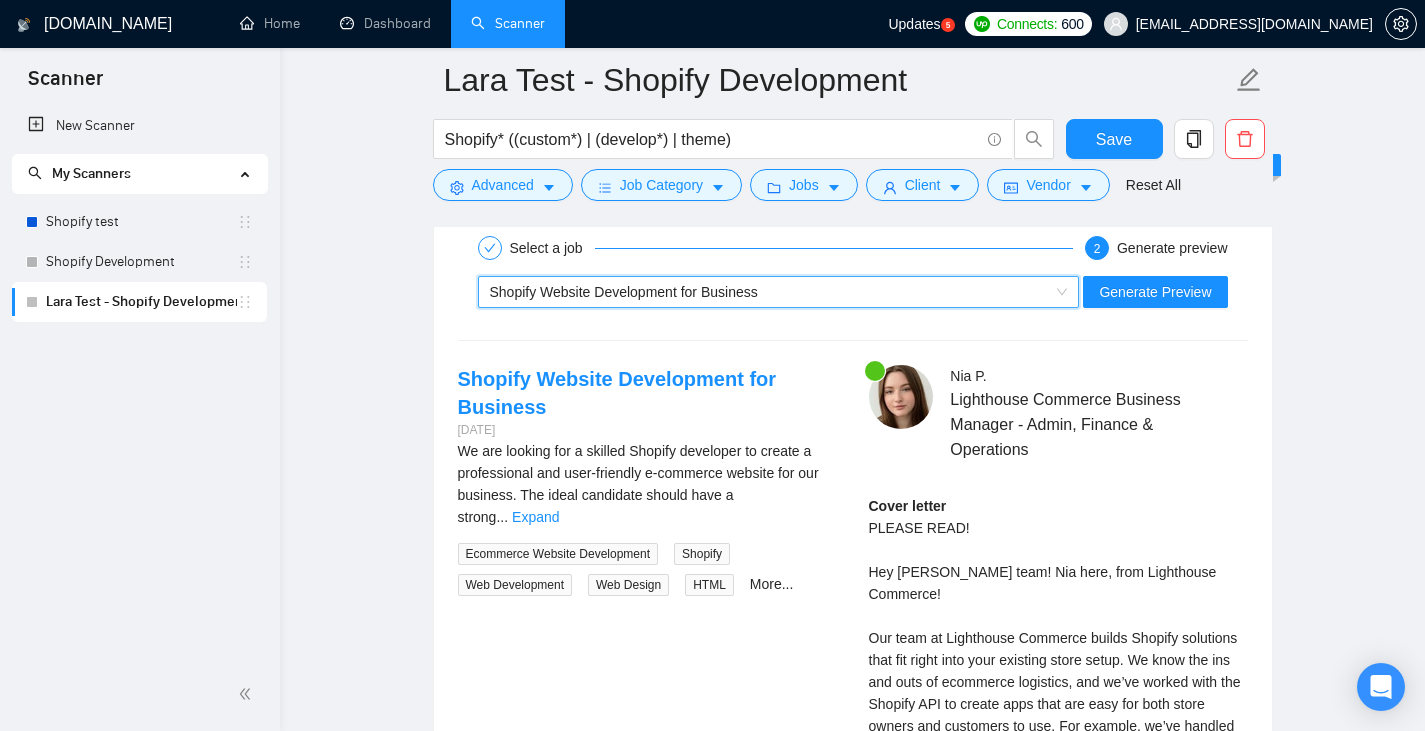 scroll, scrollTop: 3335, scrollLeft: 0, axis: vertical 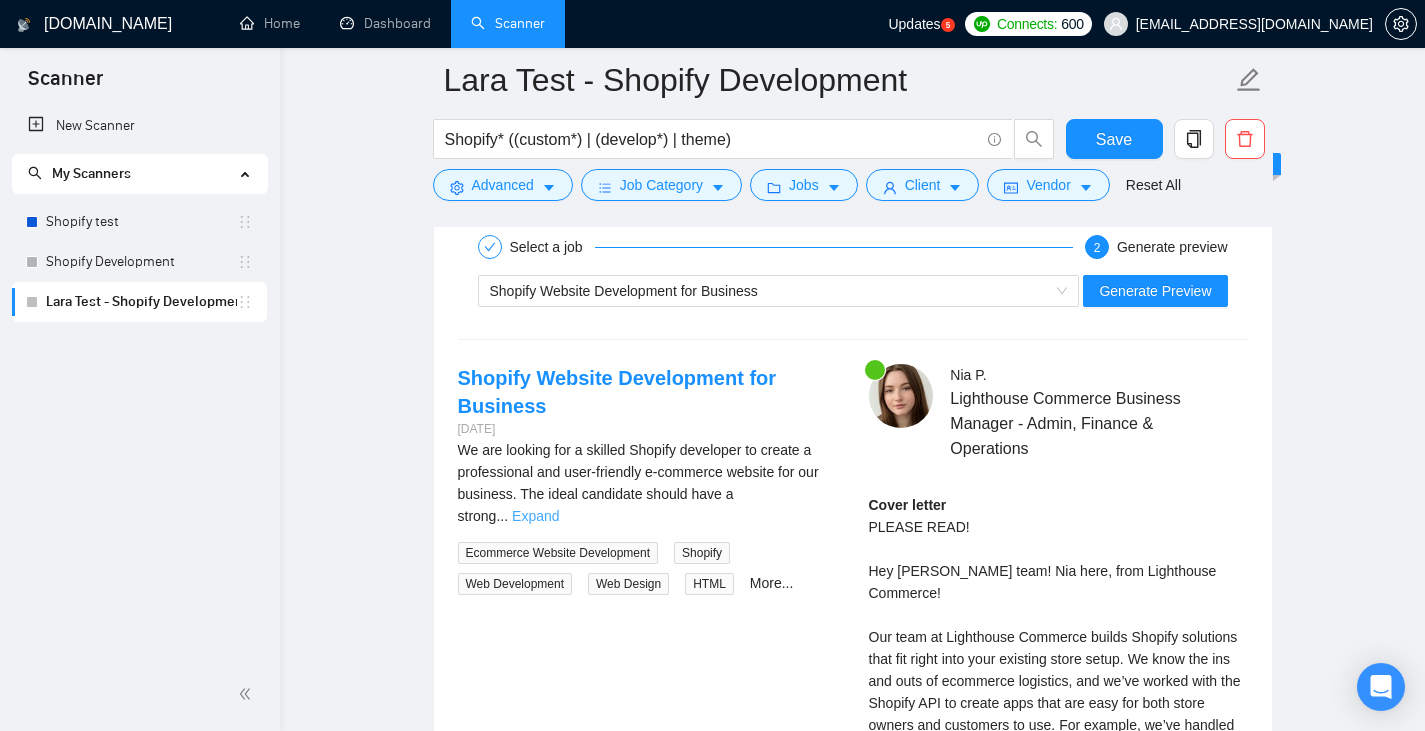 click on "Expand" at bounding box center (535, 516) 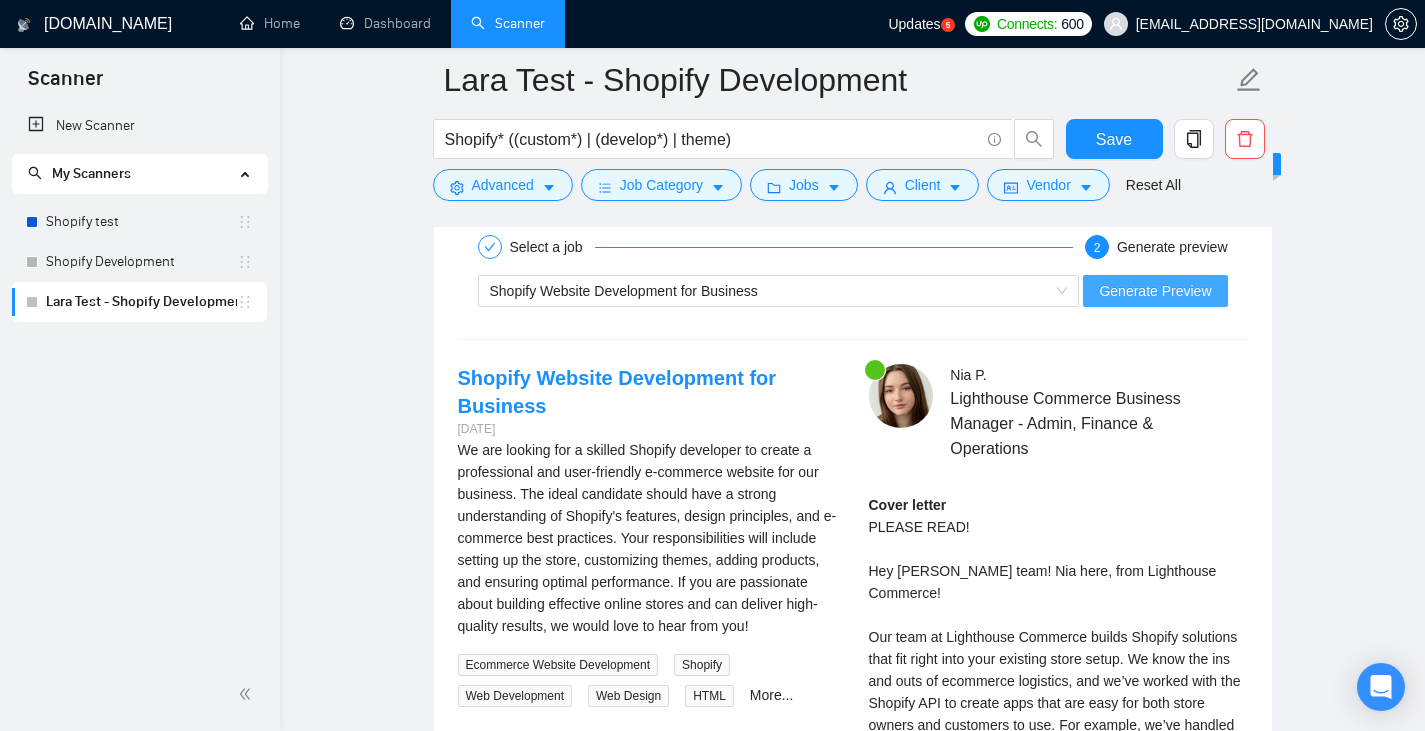 click on "Generate Preview" at bounding box center [1155, 291] 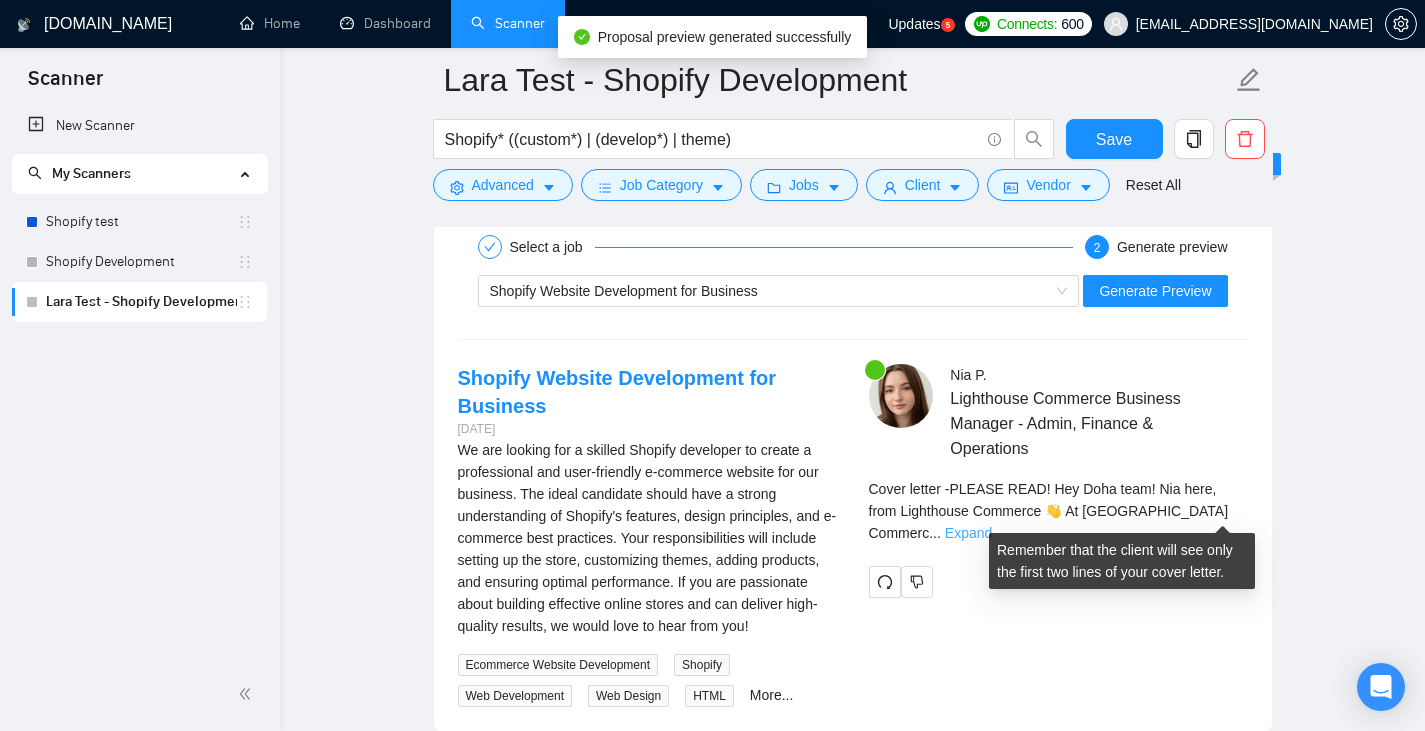click on "Expand" at bounding box center (968, 533) 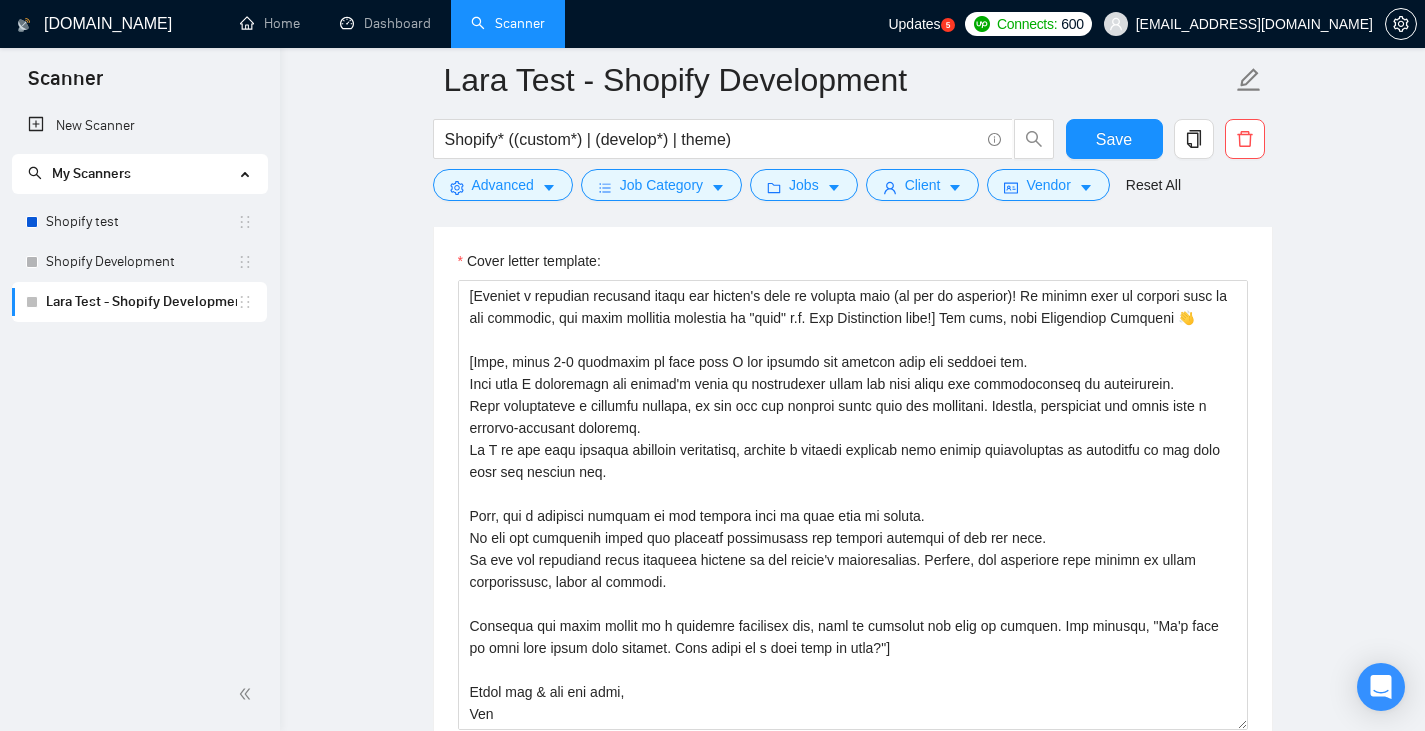 scroll, scrollTop: 1740, scrollLeft: 0, axis: vertical 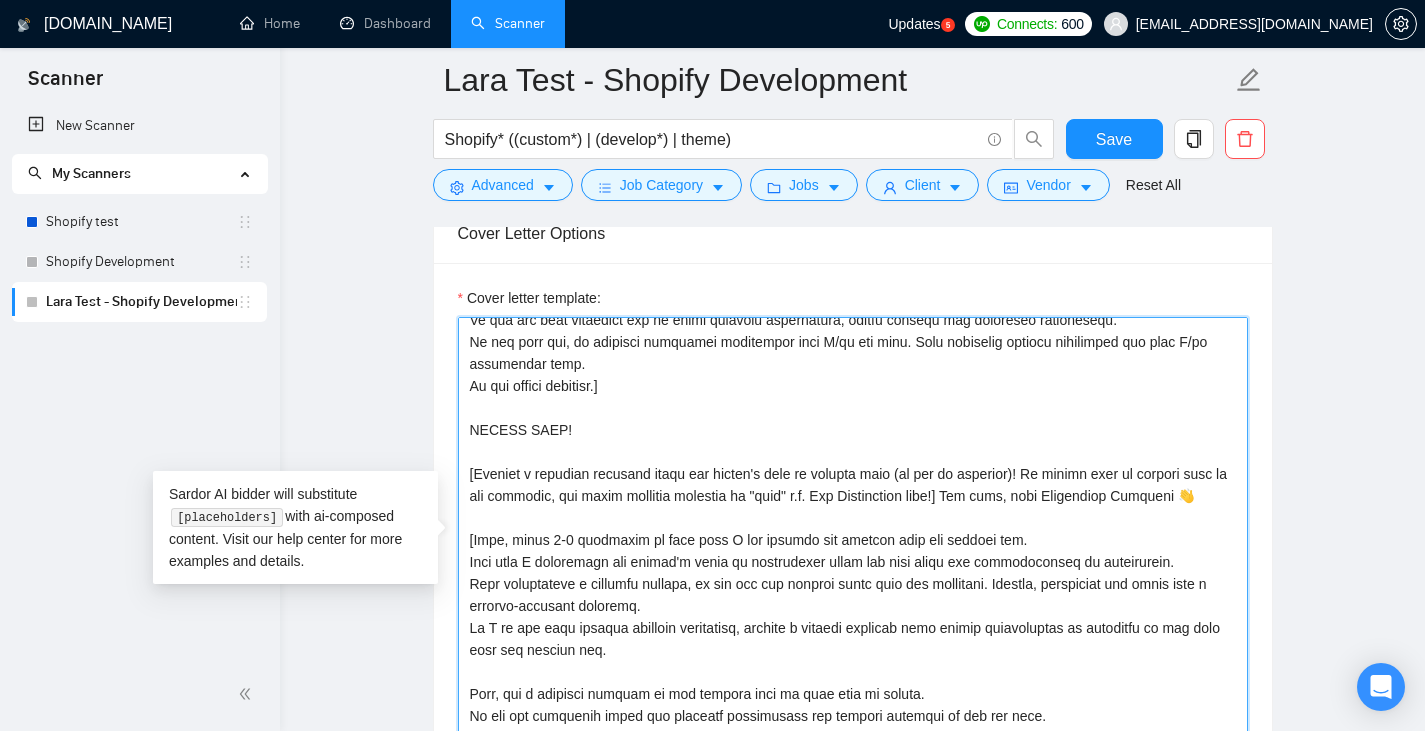click on "Cover letter template:" at bounding box center (853, 542) 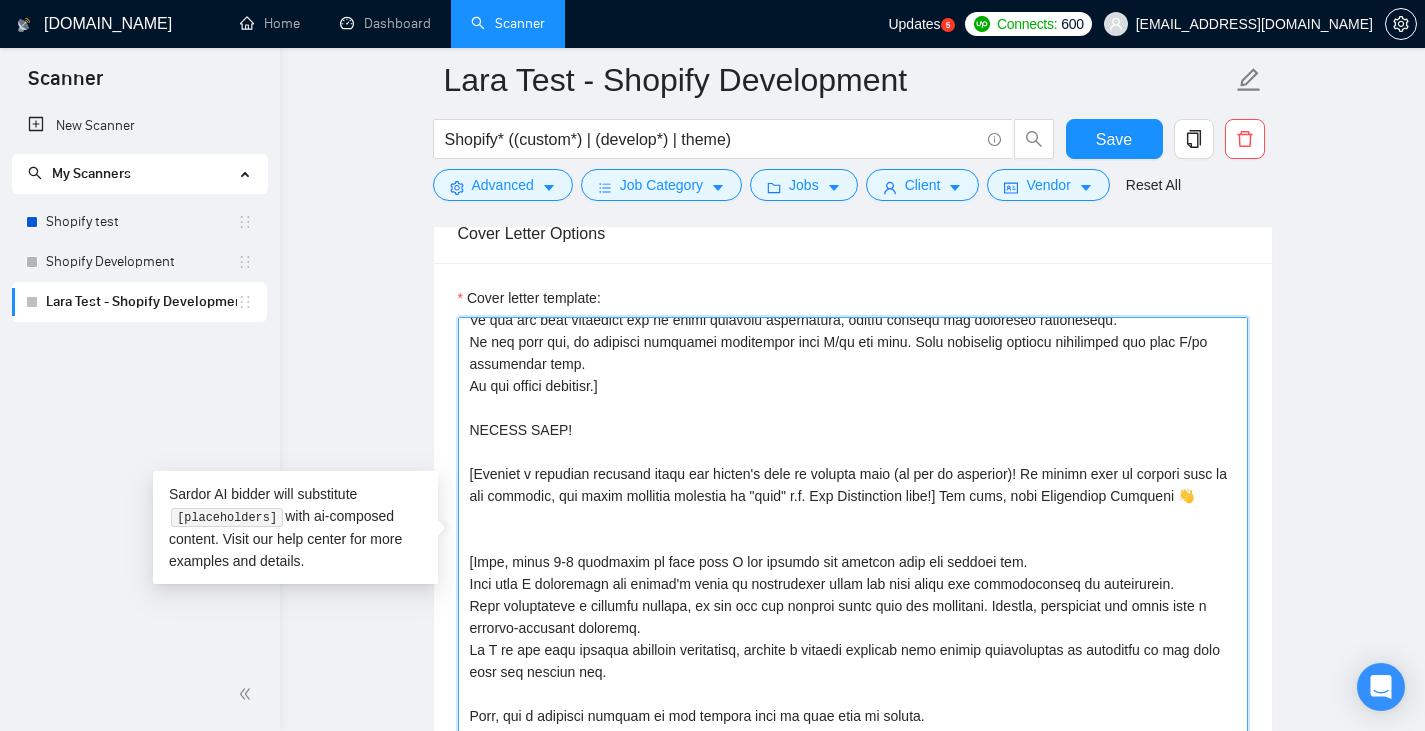 scroll, scrollTop: 616, scrollLeft: 0, axis: vertical 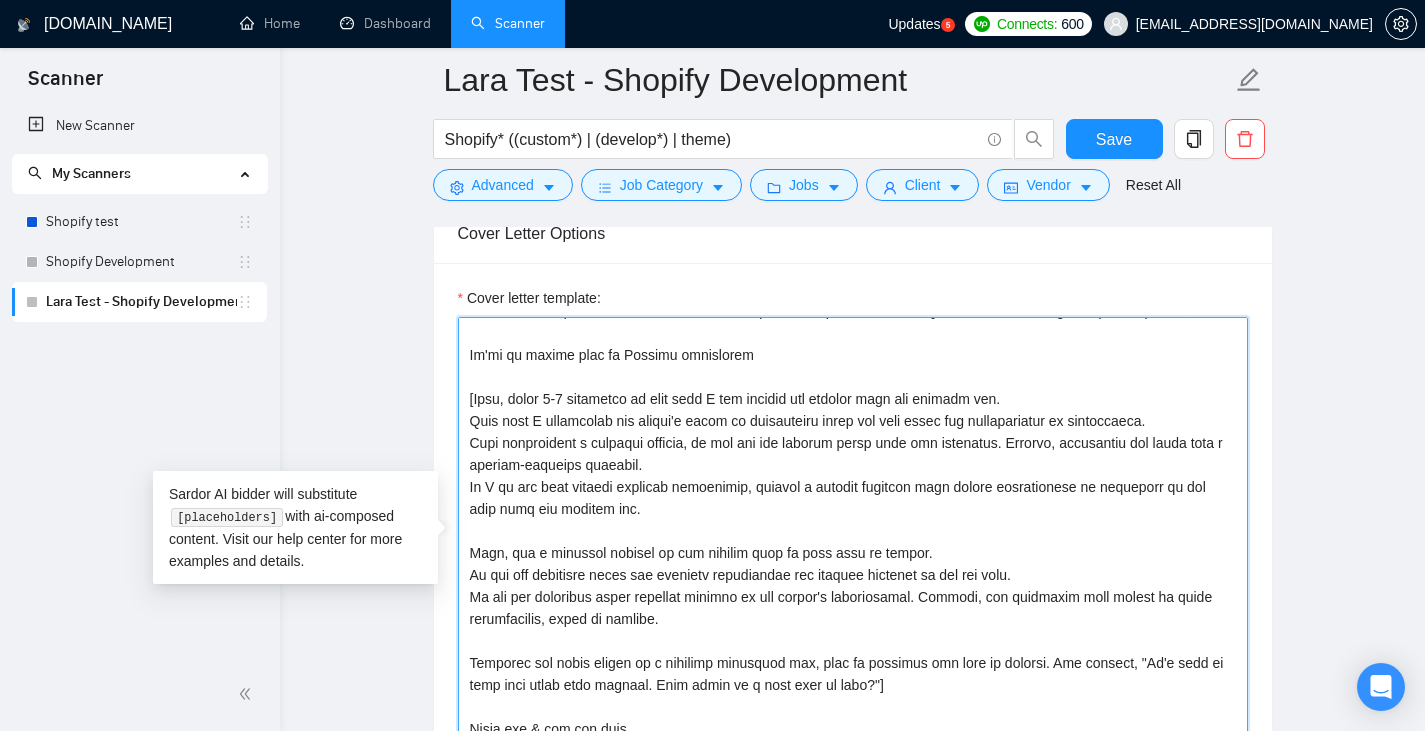 click on "Cover letter template:" at bounding box center (853, 542) 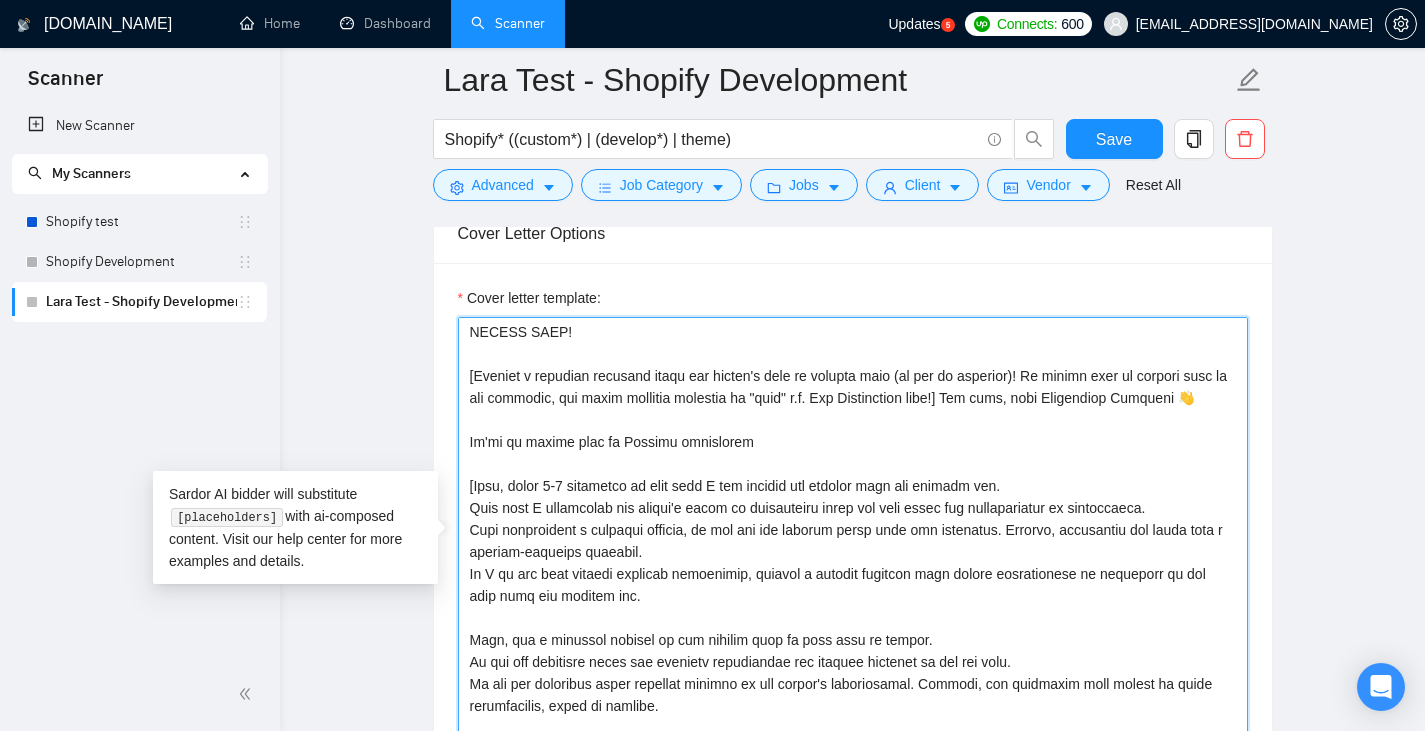 scroll, scrollTop: 506, scrollLeft: 0, axis: vertical 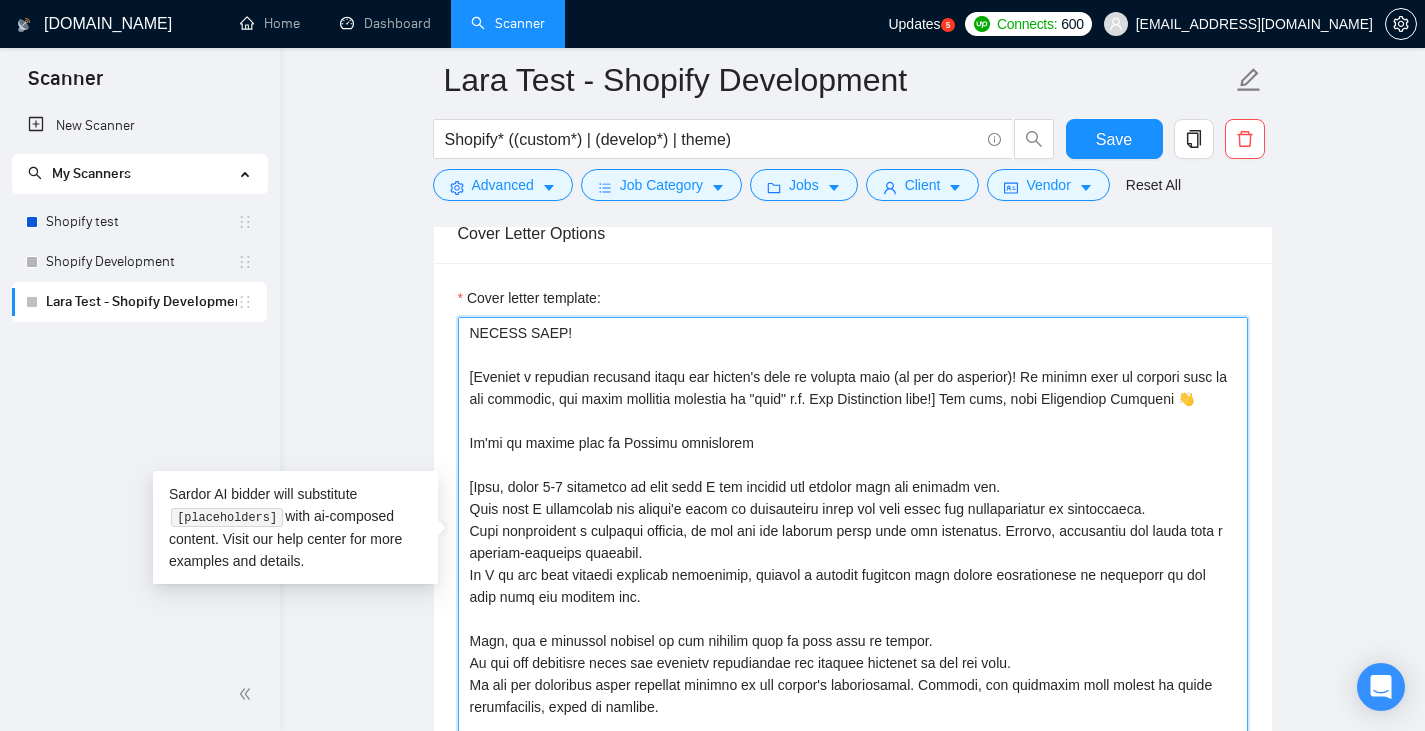 click on "Cover letter template:" at bounding box center (853, 542) 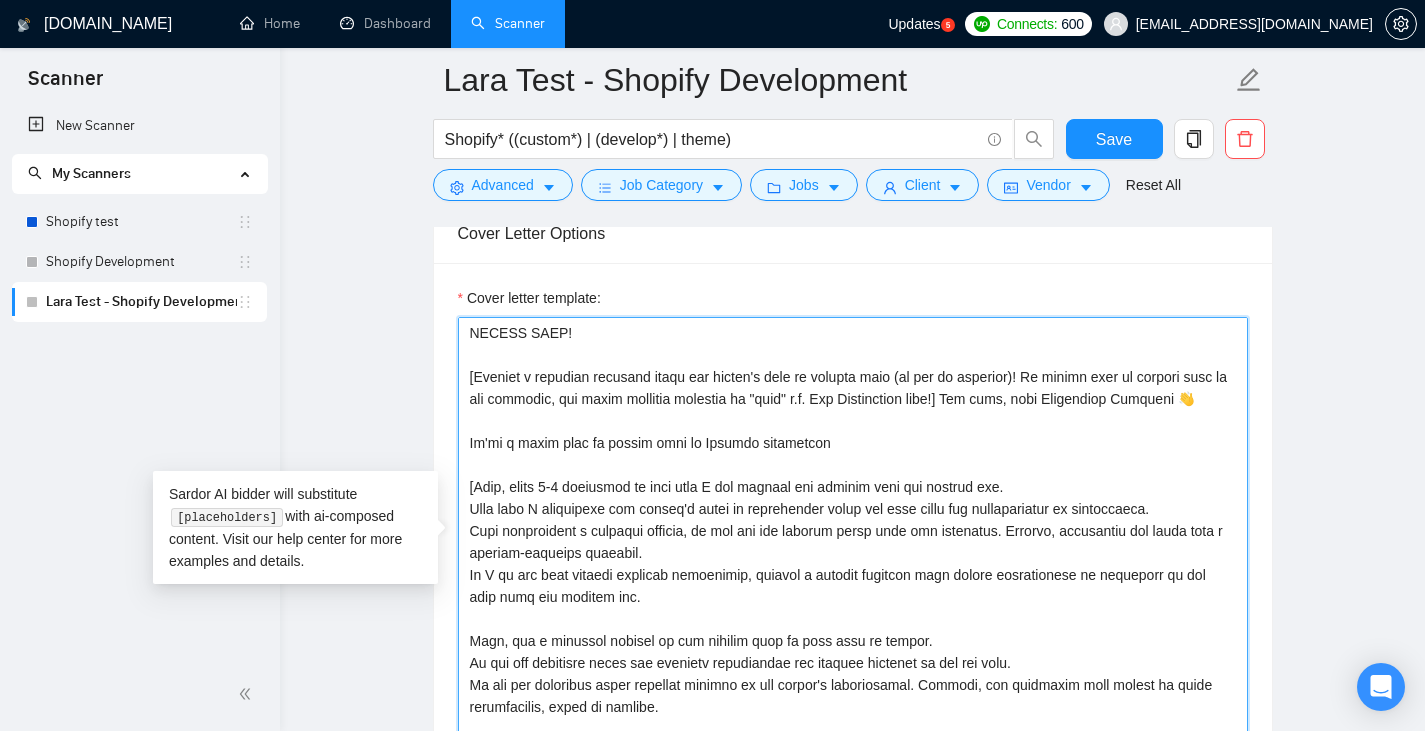 scroll, scrollTop: 616, scrollLeft: 0, axis: vertical 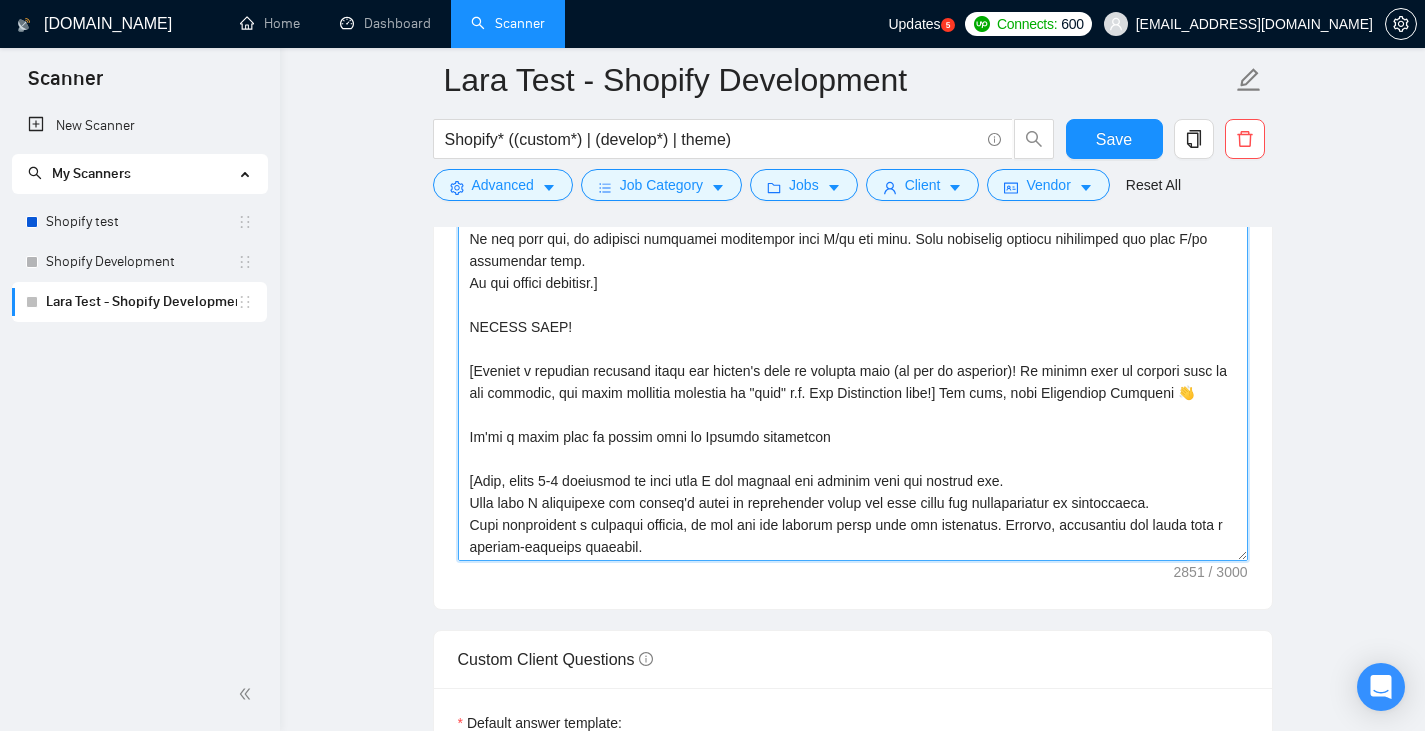 drag, startPoint x: 649, startPoint y: 459, endPoint x: 700, endPoint y: 458, distance: 51.009804 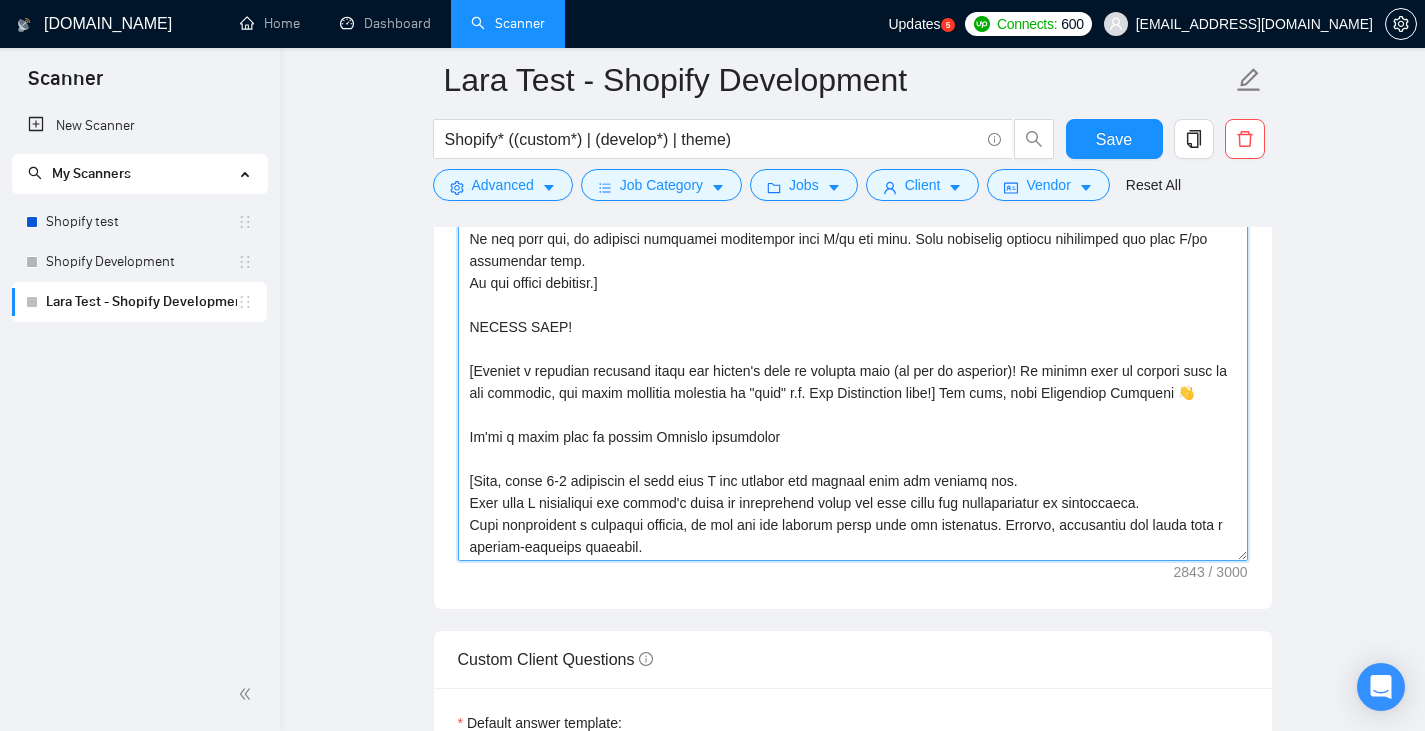 click on "Cover letter template:" at bounding box center (853, 336) 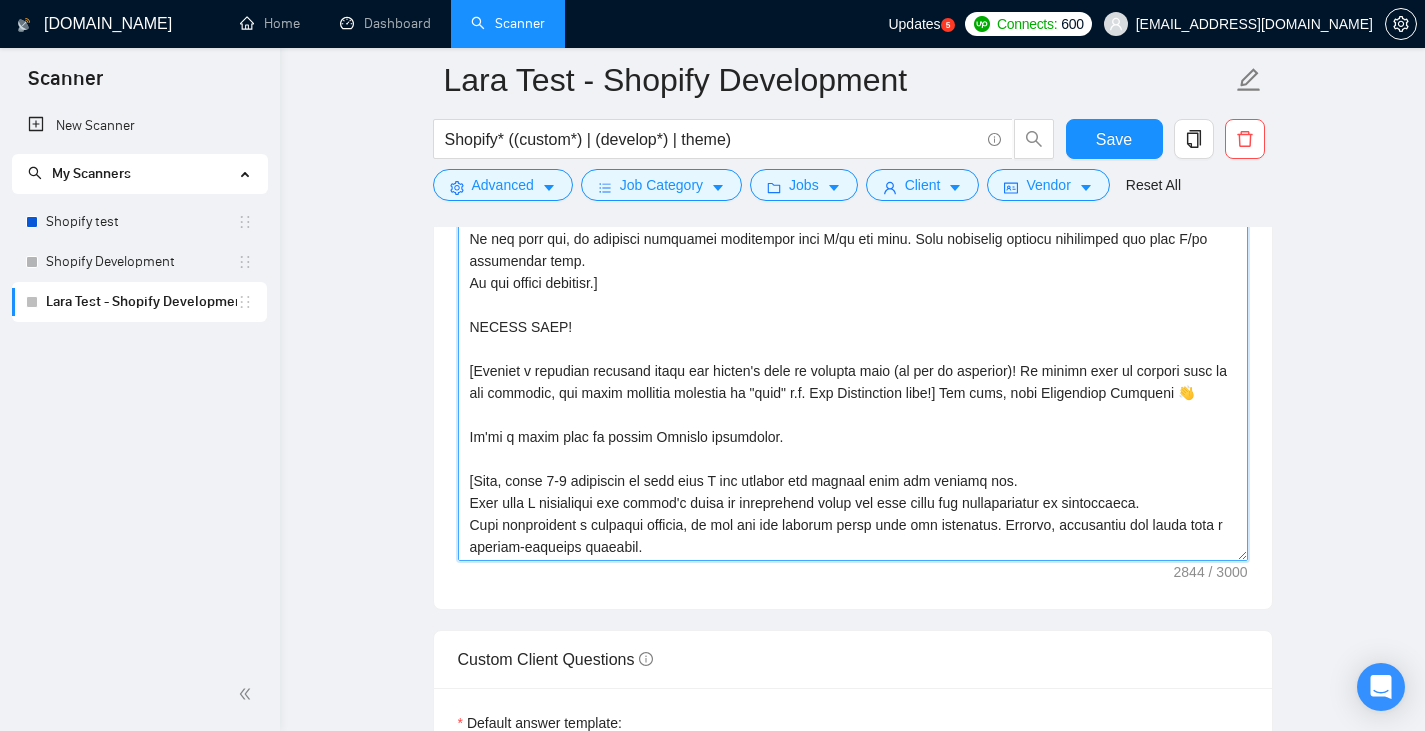 click on "Cover letter template:" at bounding box center (853, 336) 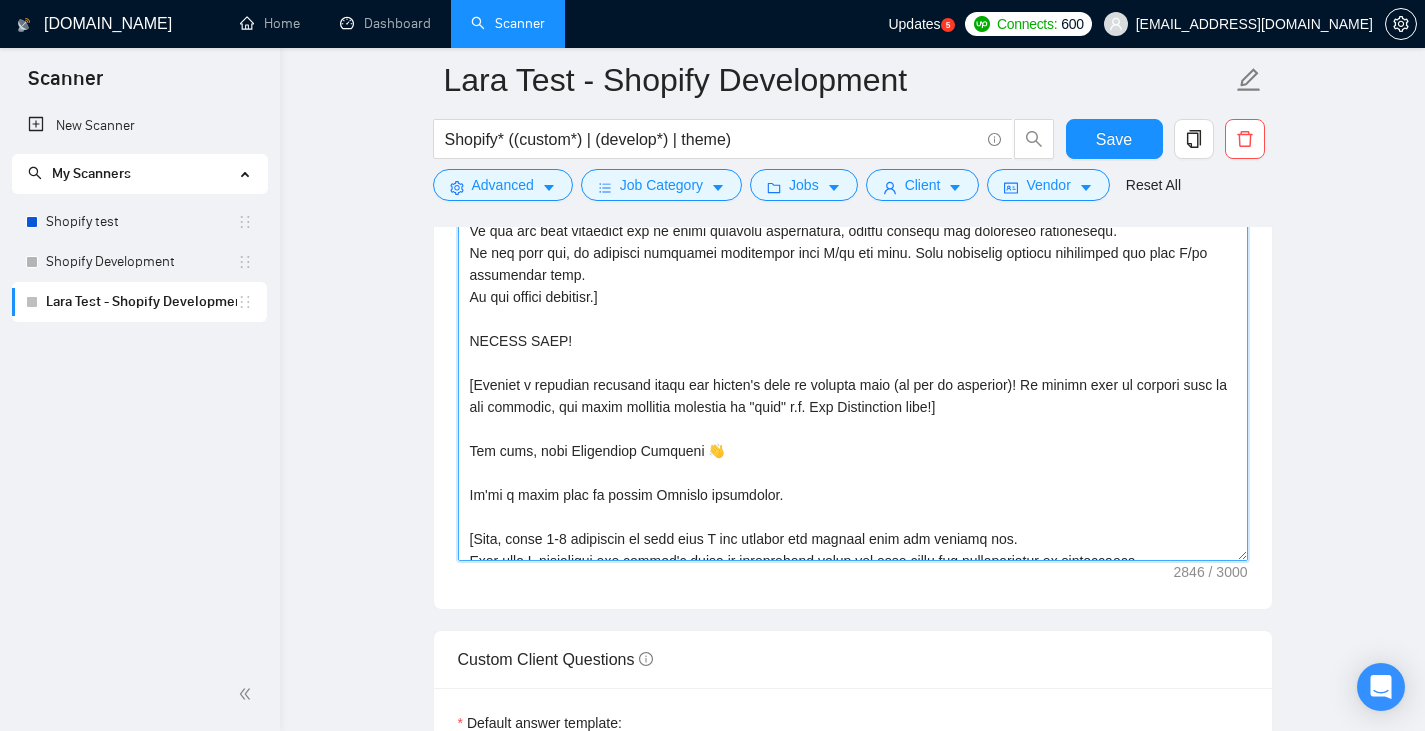 scroll, scrollTop: 293, scrollLeft: 0, axis: vertical 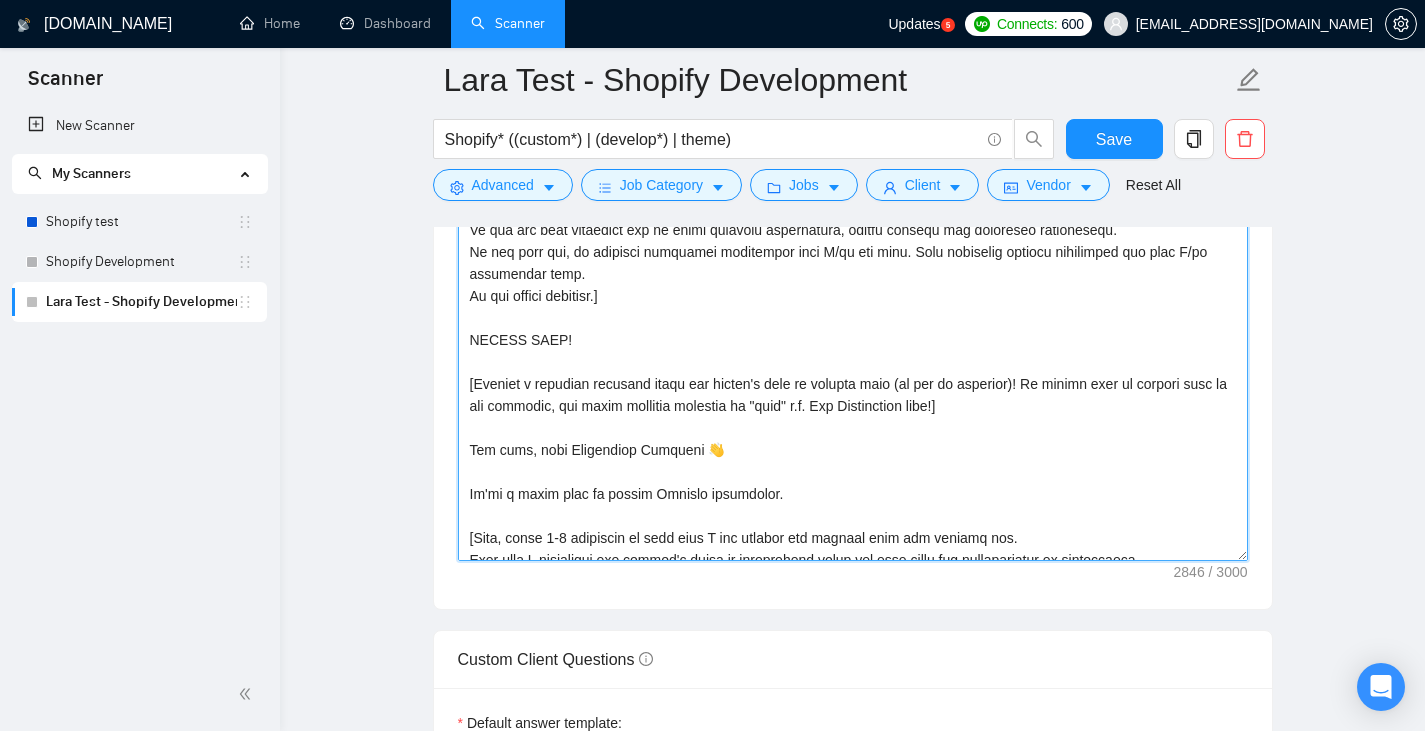 click on "Cover letter template:" at bounding box center (853, 336) 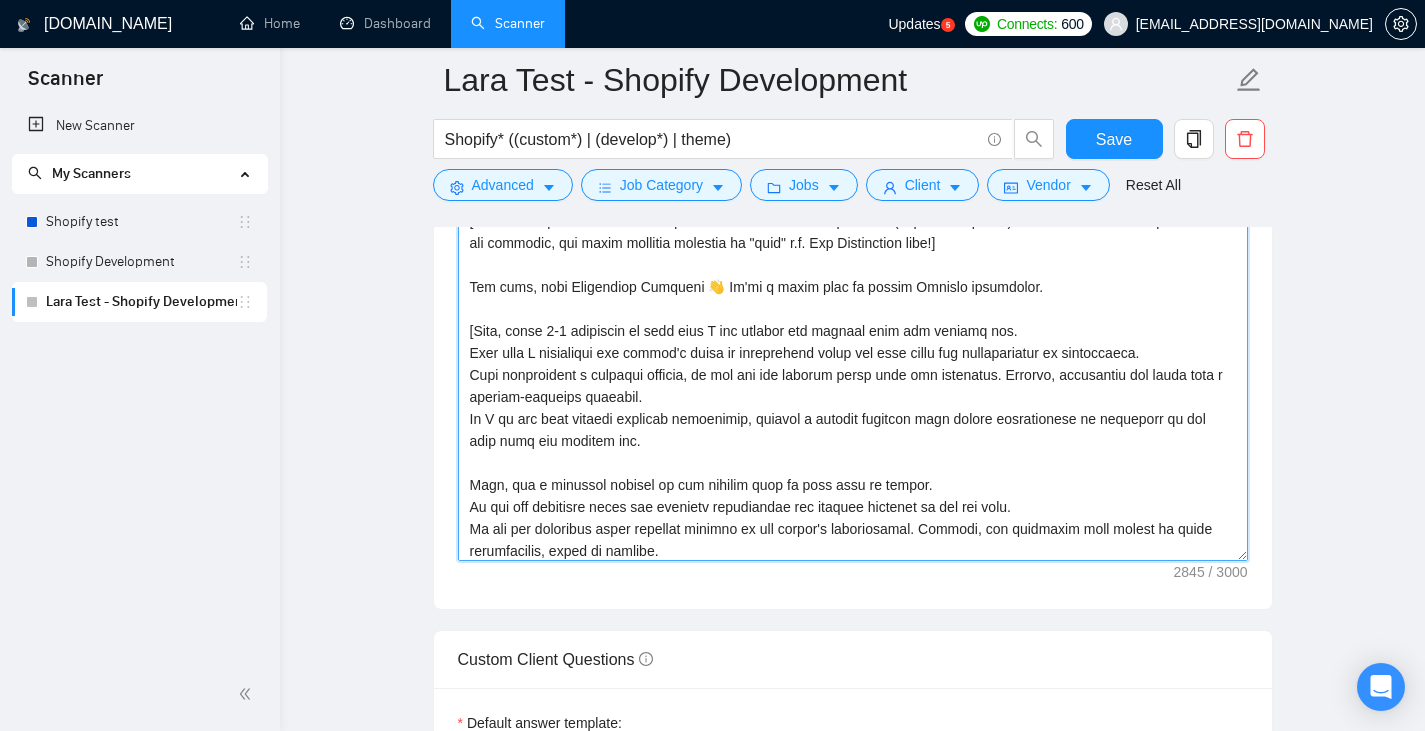 scroll, scrollTop: 594, scrollLeft: 0, axis: vertical 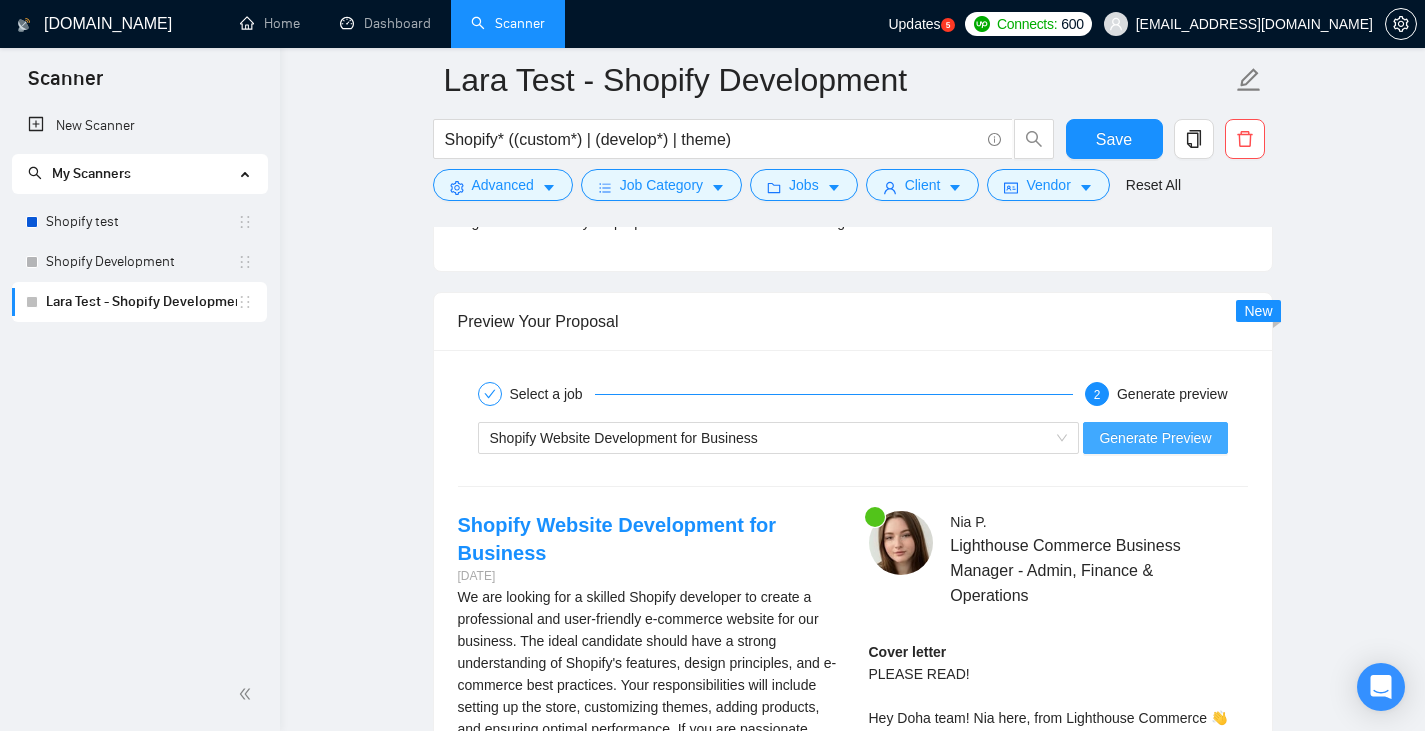 click on "Generate Preview" at bounding box center (1155, 438) 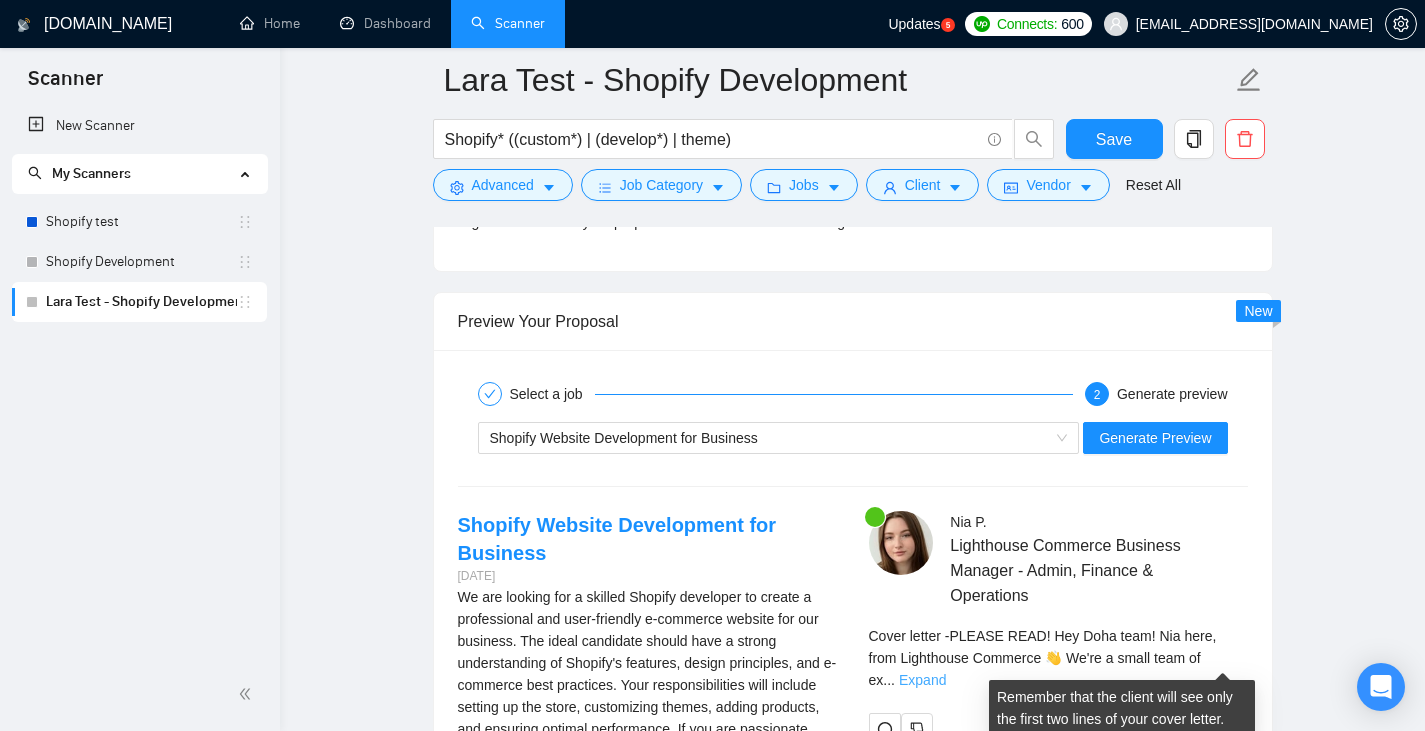 click on "Expand" at bounding box center (922, 680) 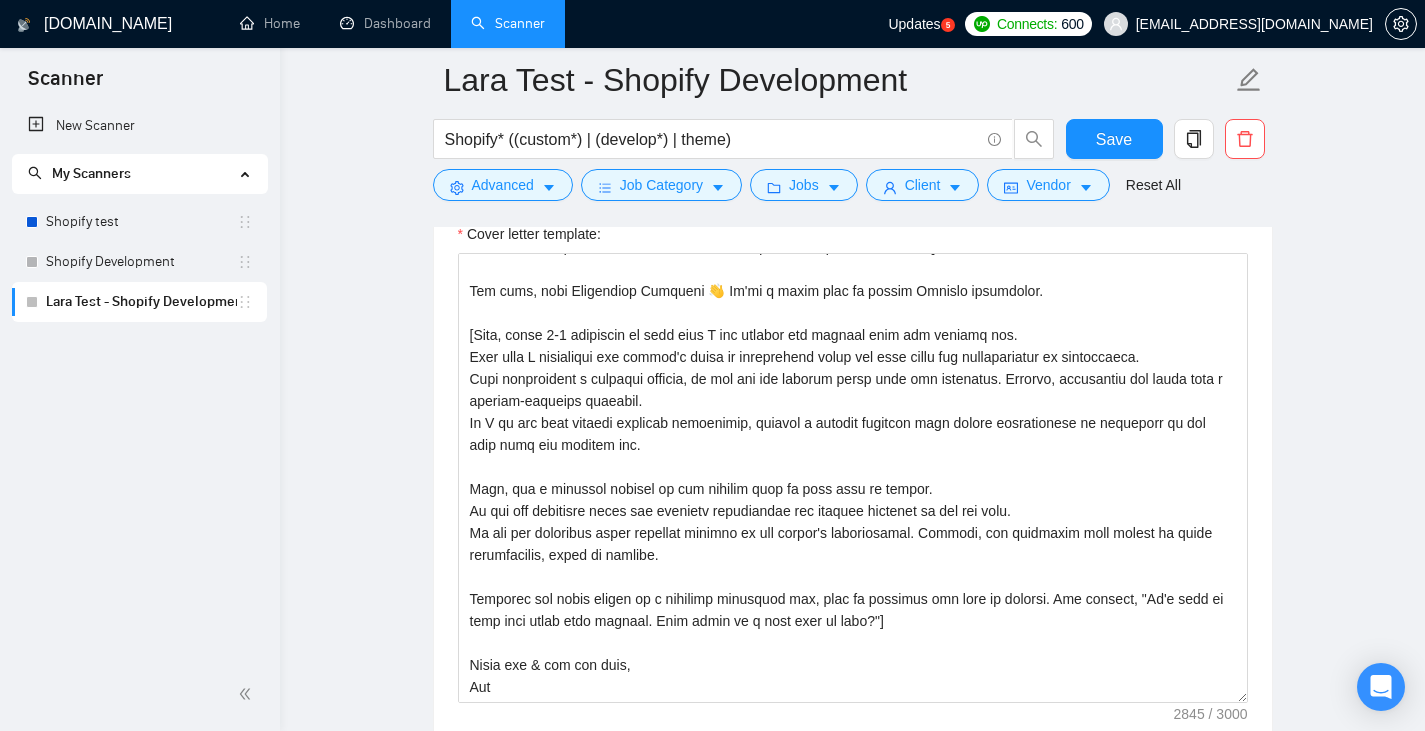 scroll, scrollTop: 1769, scrollLeft: 0, axis: vertical 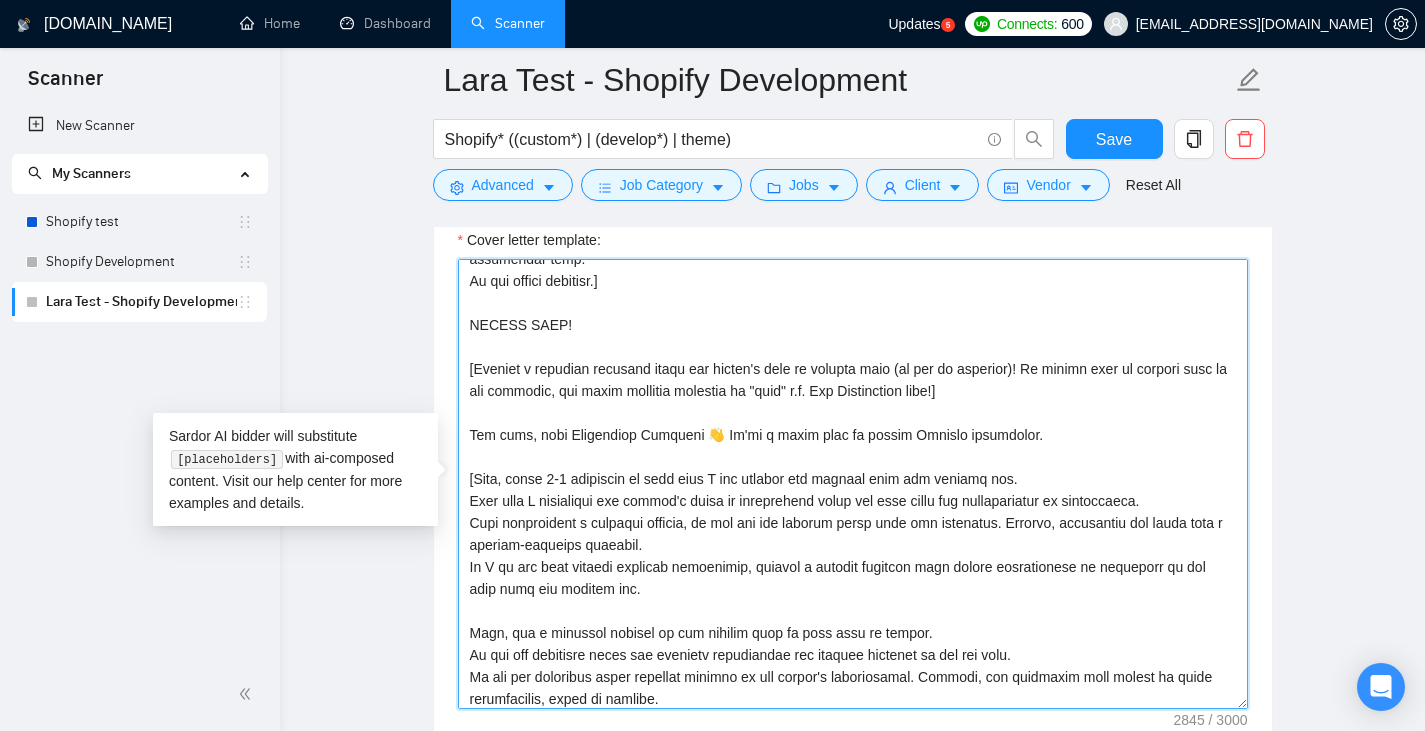 drag, startPoint x: 1071, startPoint y: 442, endPoint x: 467, endPoint y: 422, distance: 604.33105 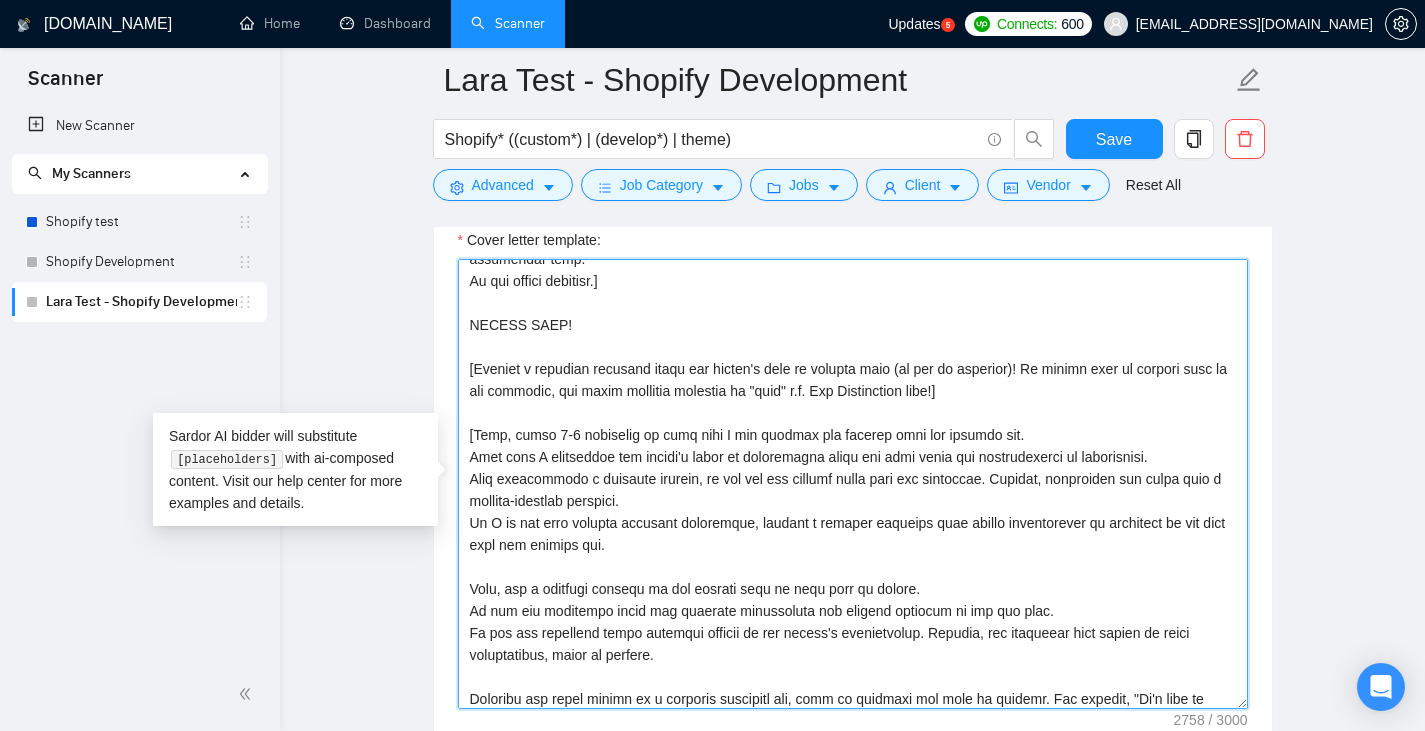 scroll, scrollTop: 550, scrollLeft: 0, axis: vertical 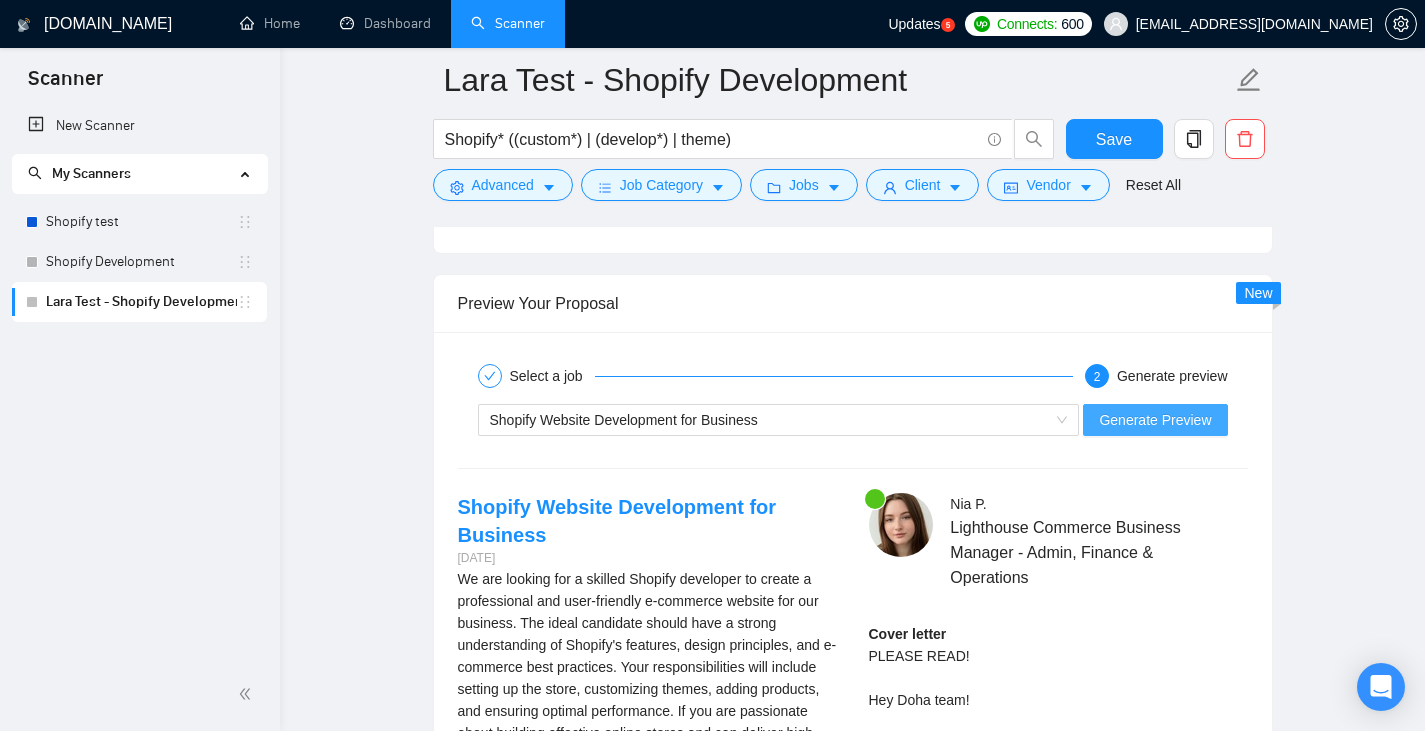 click on "Generate Preview" at bounding box center [1155, 420] 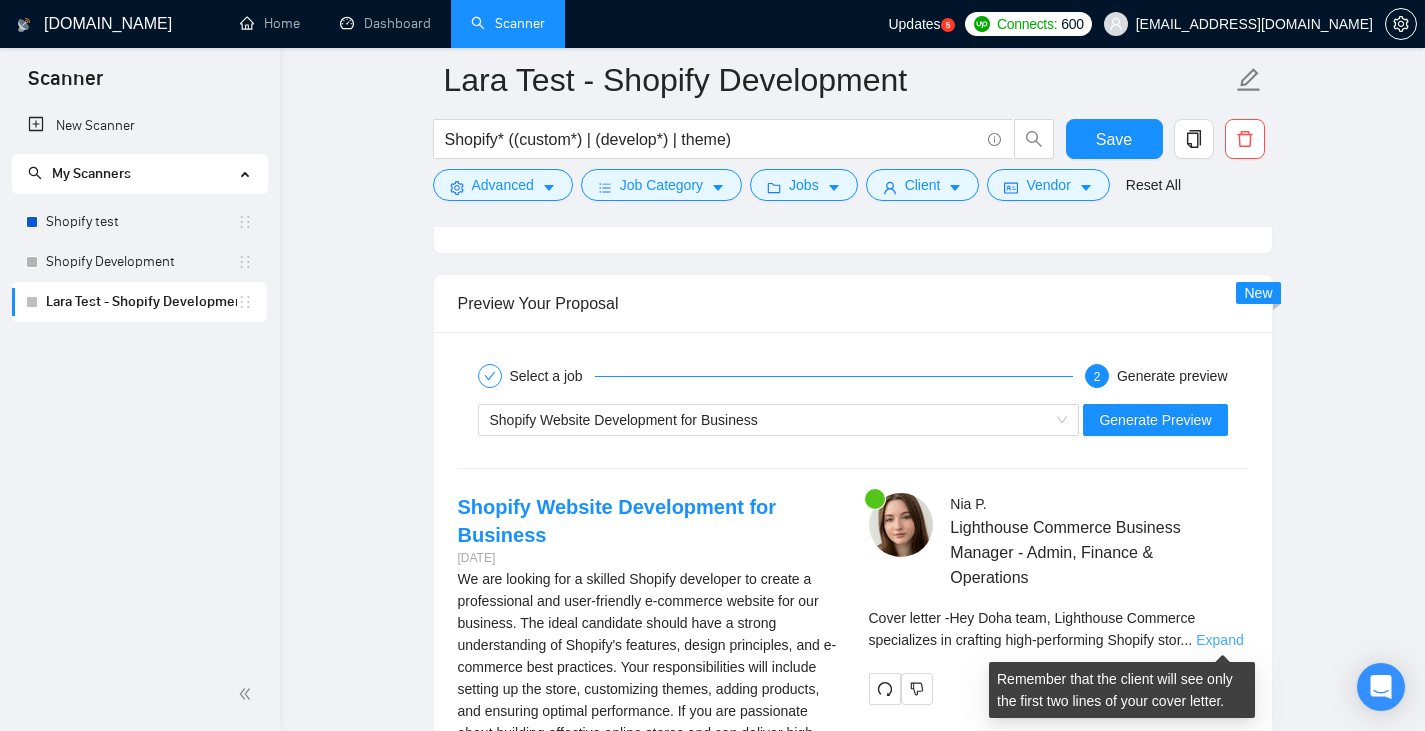 click on "Expand" at bounding box center (1219, 640) 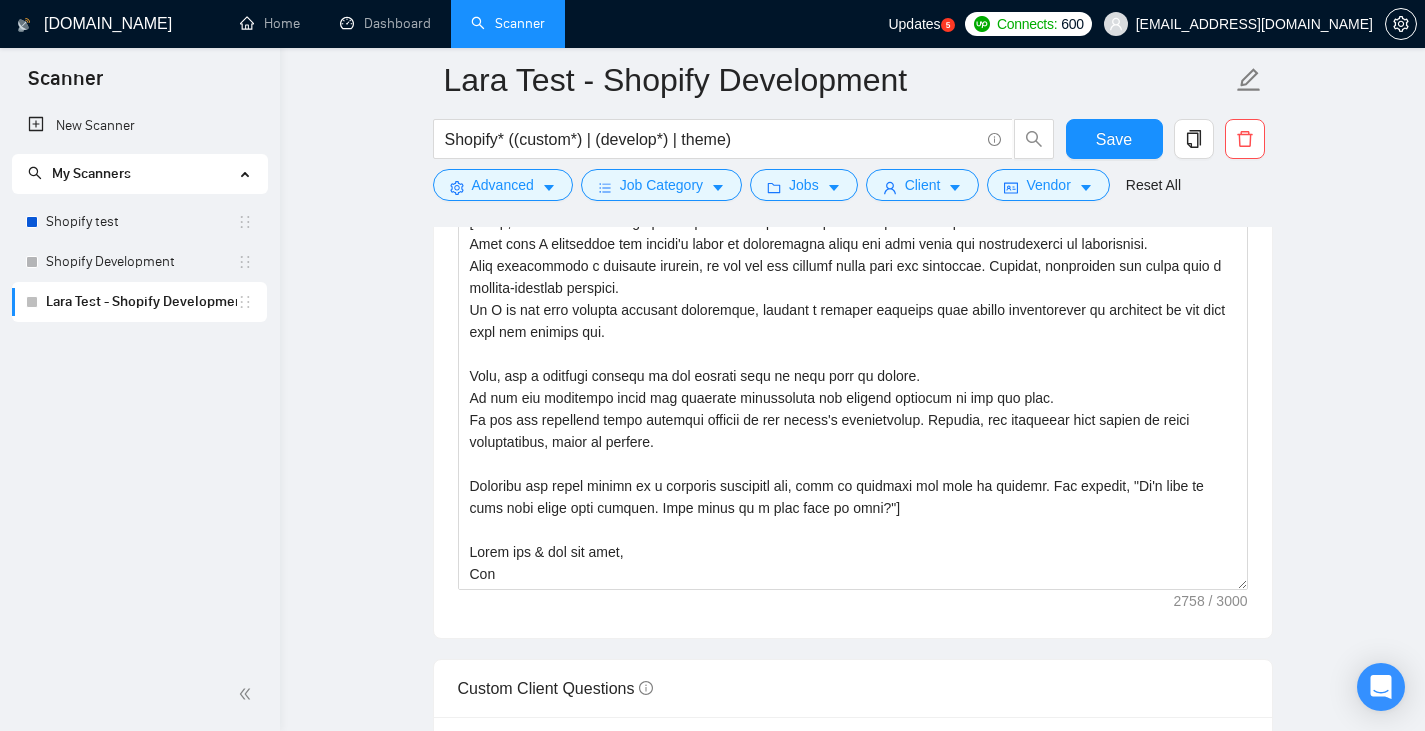 scroll, scrollTop: 1887, scrollLeft: 0, axis: vertical 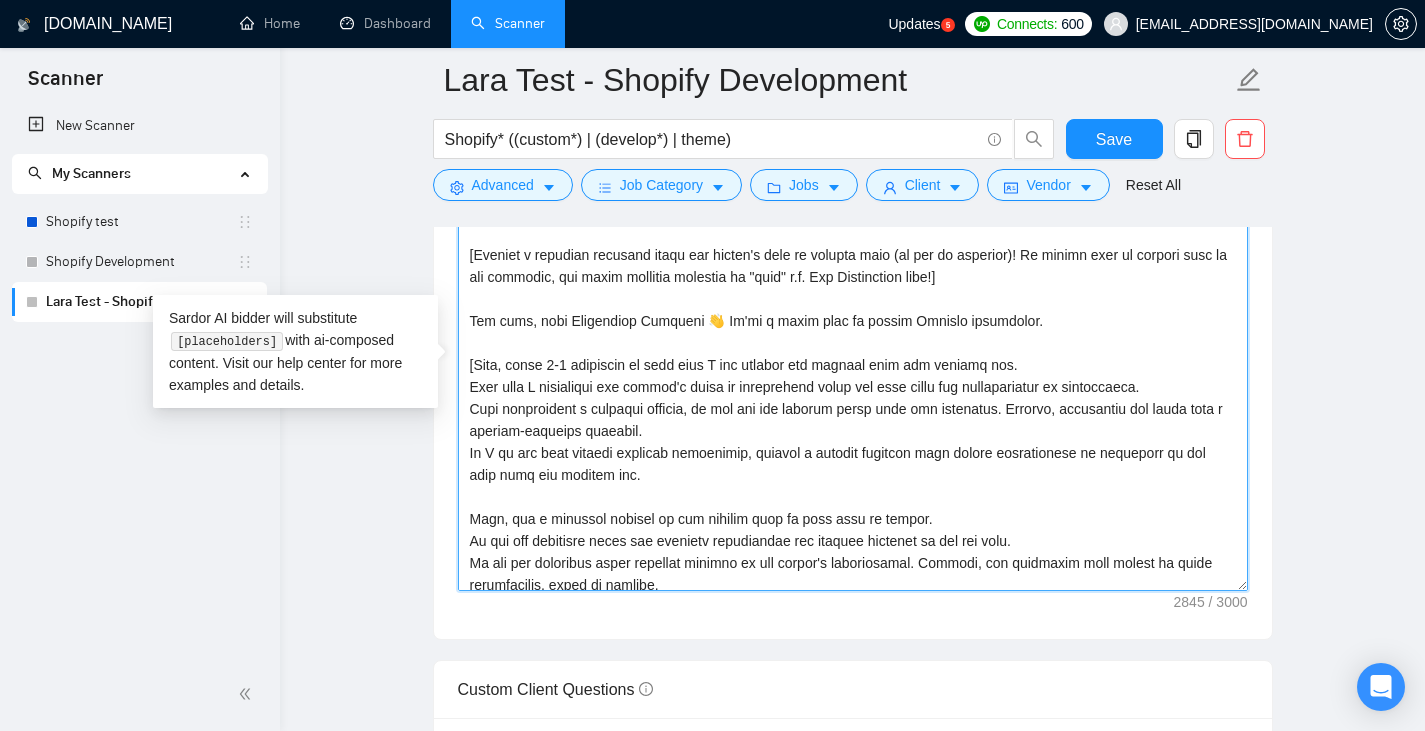 click on "Cover letter template:" at bounding box center (853, 366) 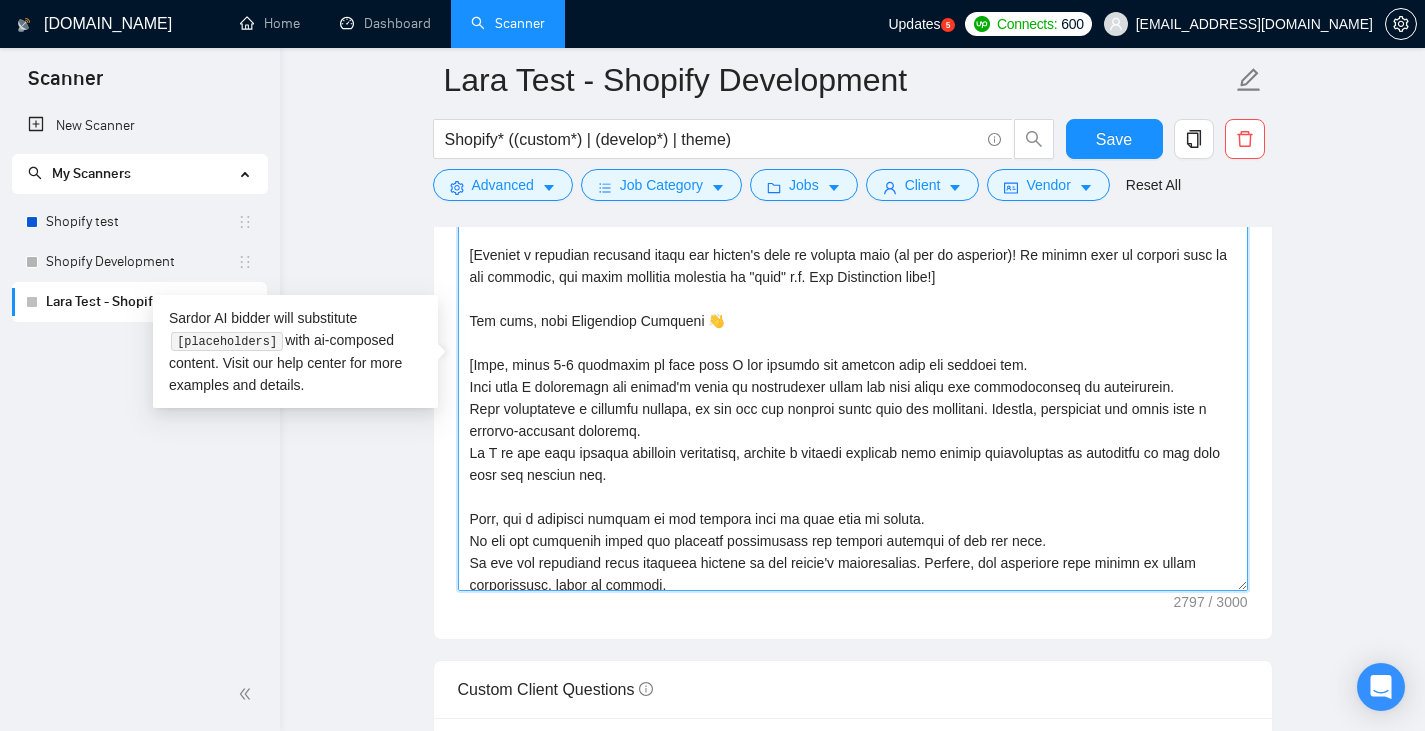 scroll, scrollTop: 594, scrollLeft: 0, axis: vertical 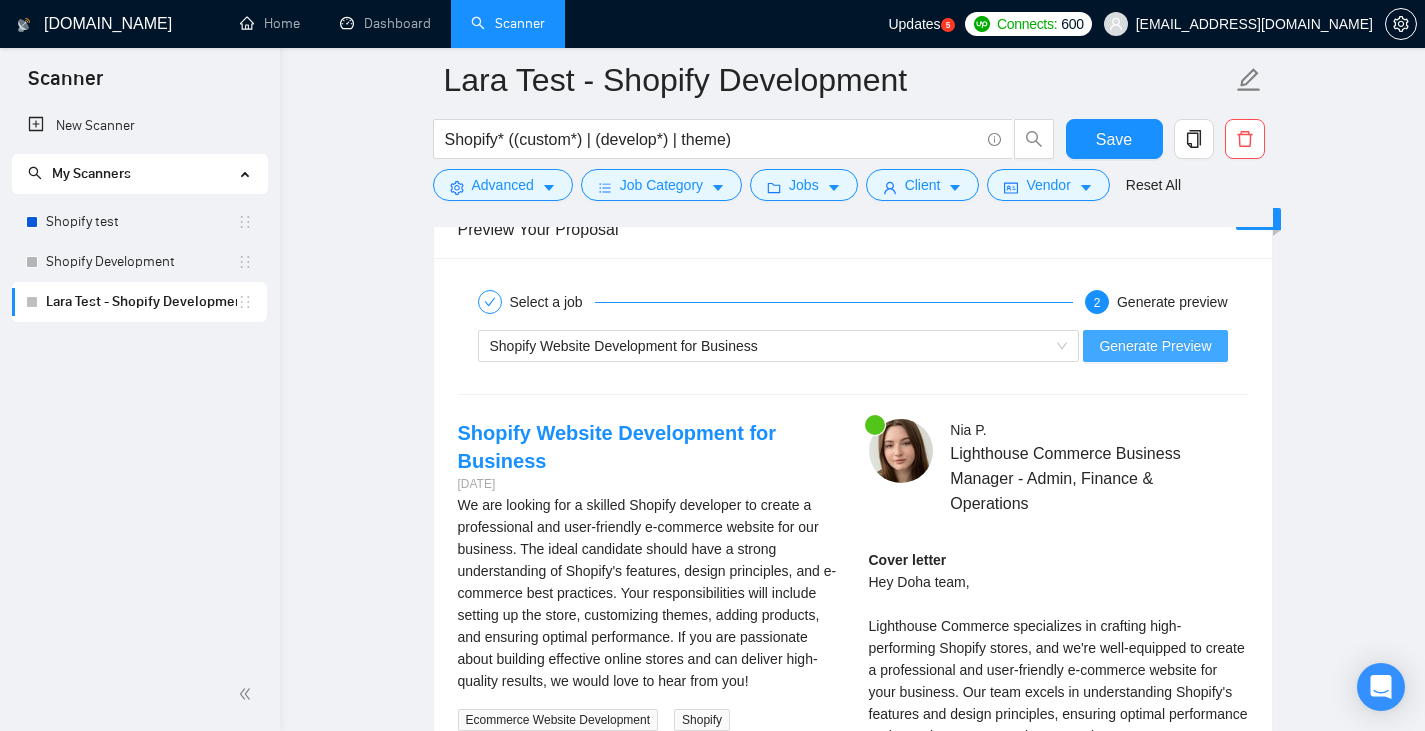 click on "Generate Preview" at bounding box center (1155, 346) 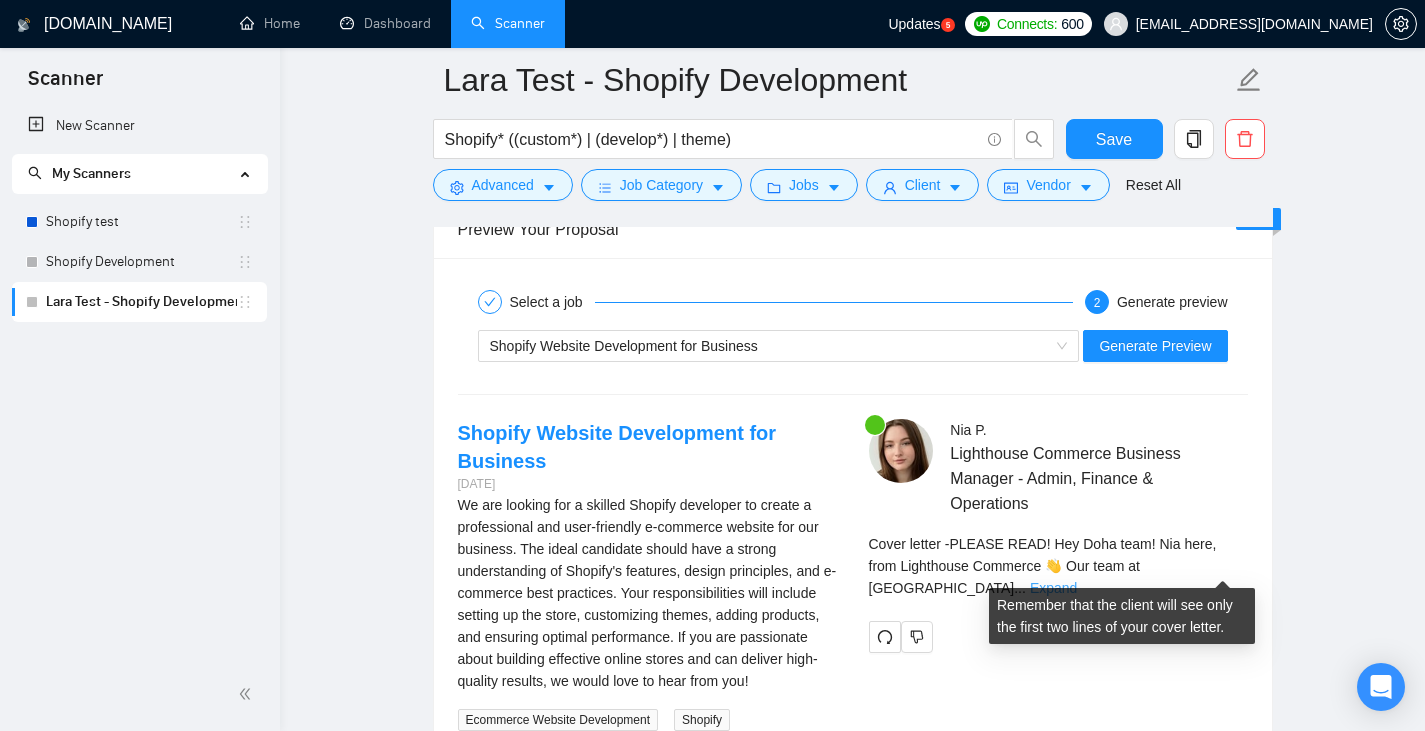 click on "Expand" at bounding box center (1053, 588) 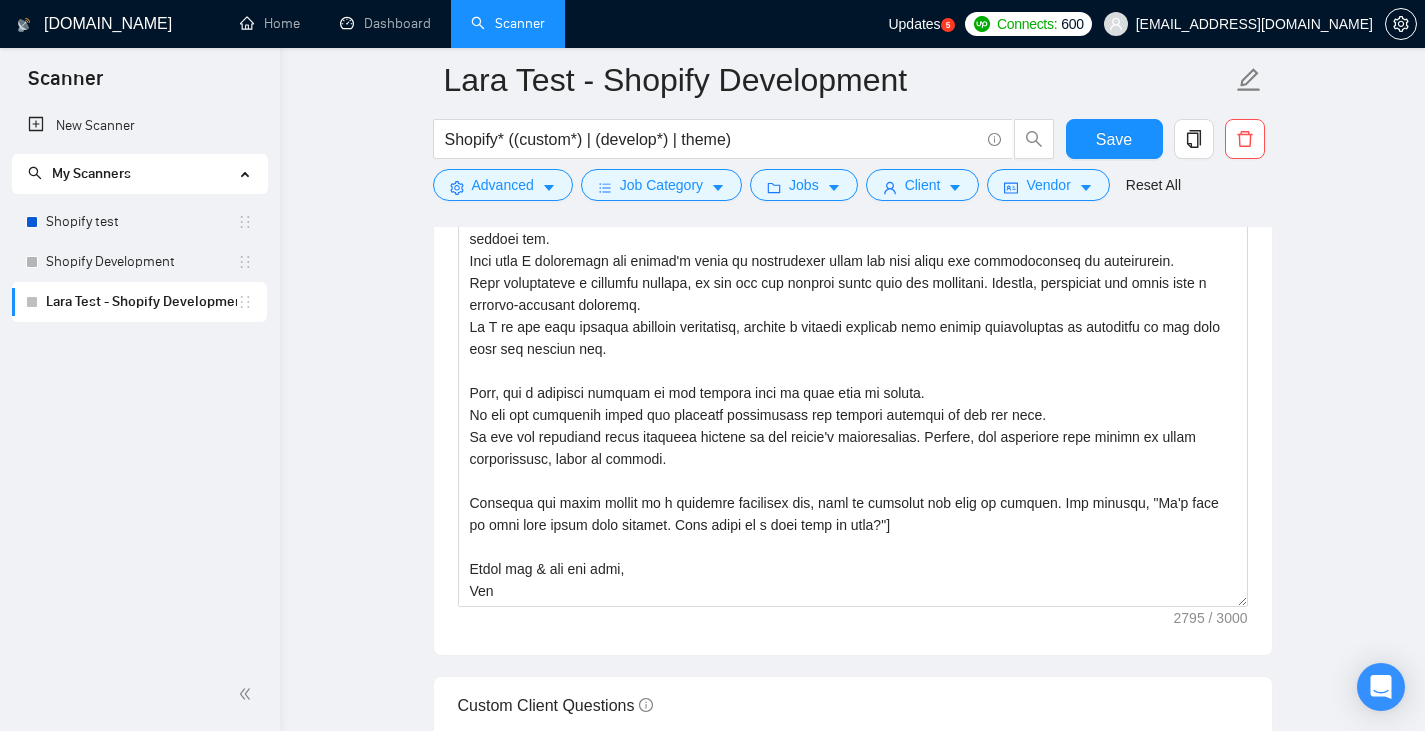 scroll, scrollTop: 1870, scrollLeft: 0, axis: vertical 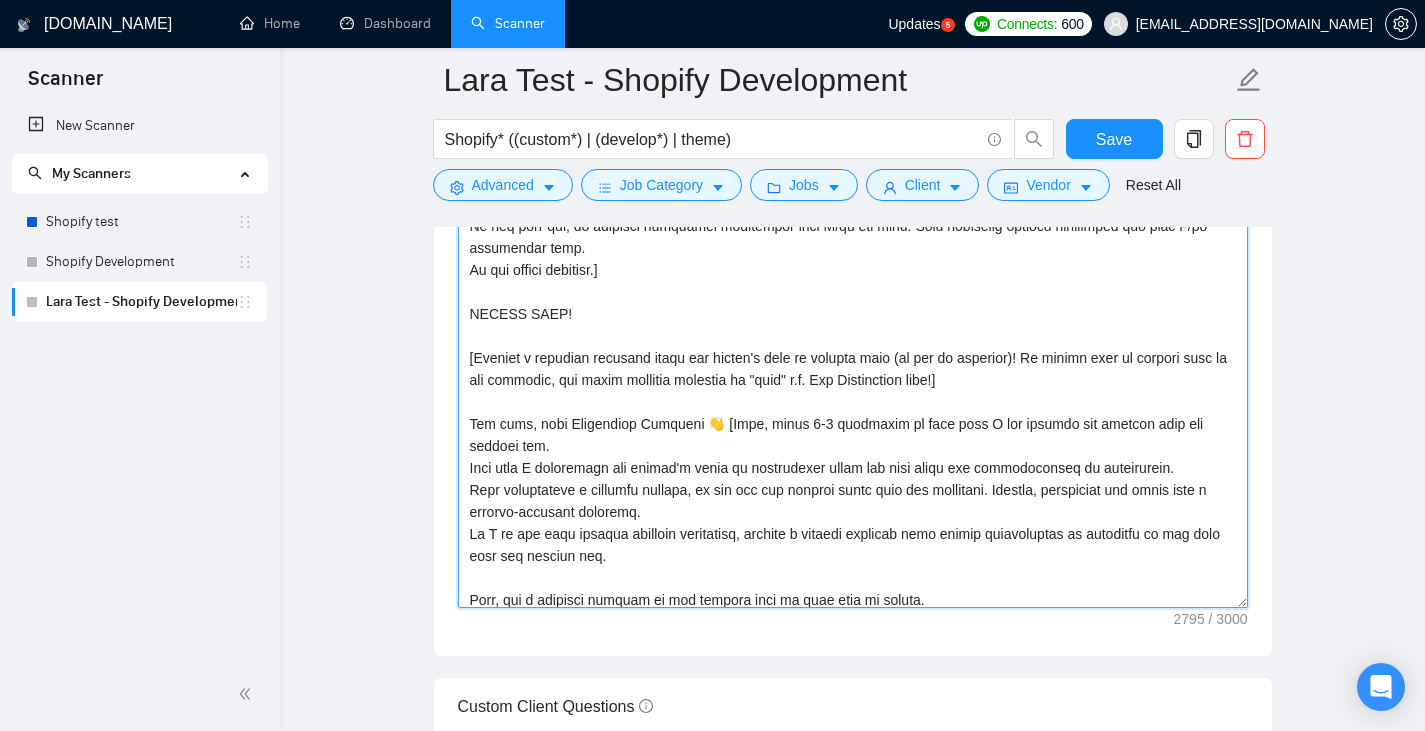 click on "Cover letter template:" at bounding box center (853, 383) 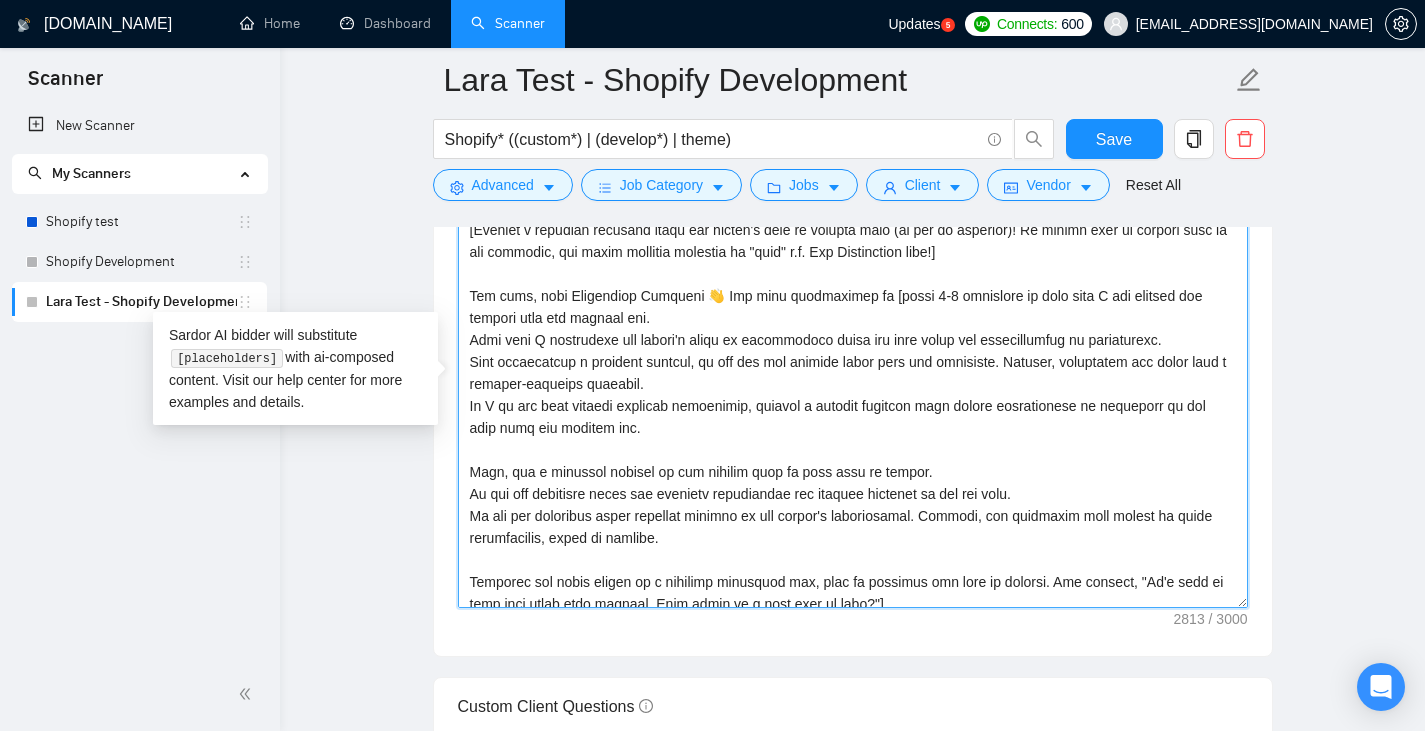 scroll, scrollTop: 572, scrollLeft: 0, axis: vertical 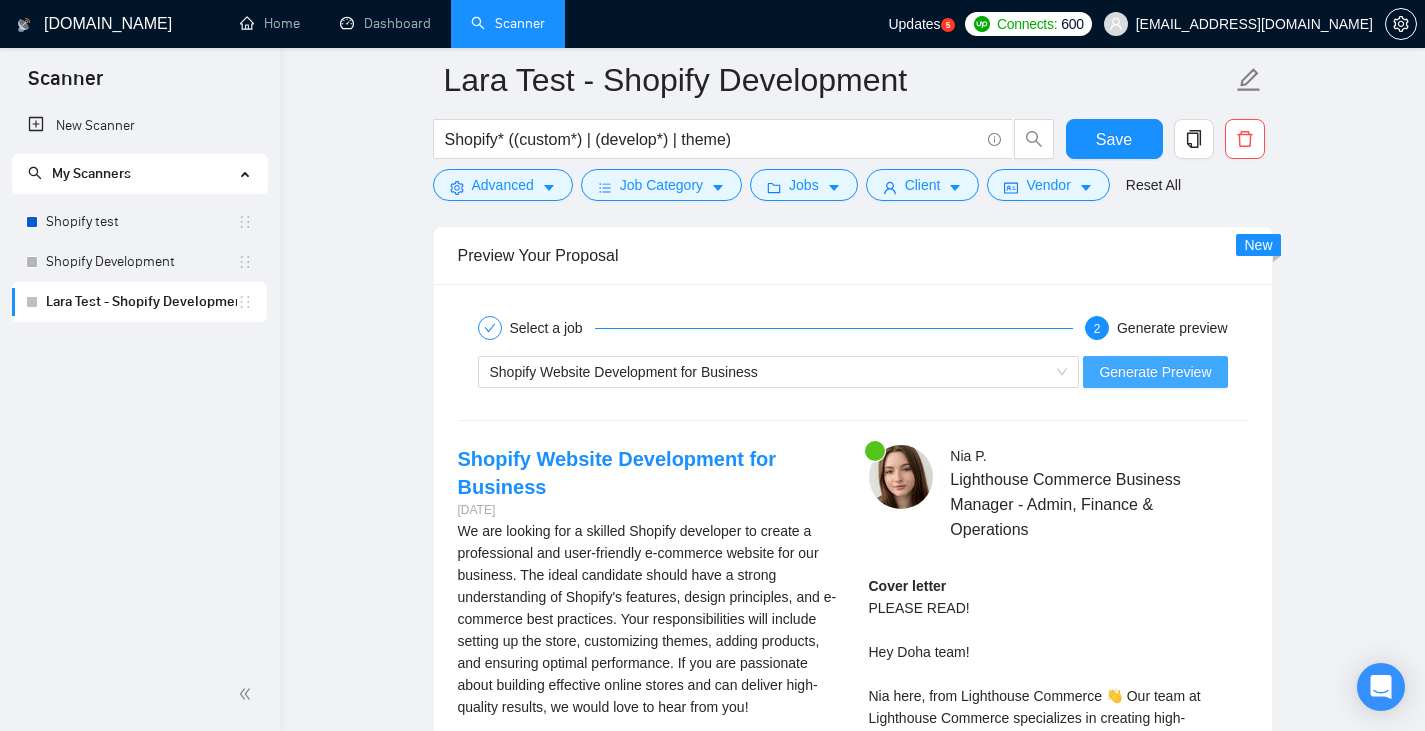 click on "Generate Preview" at bounding box center [1155, 372] 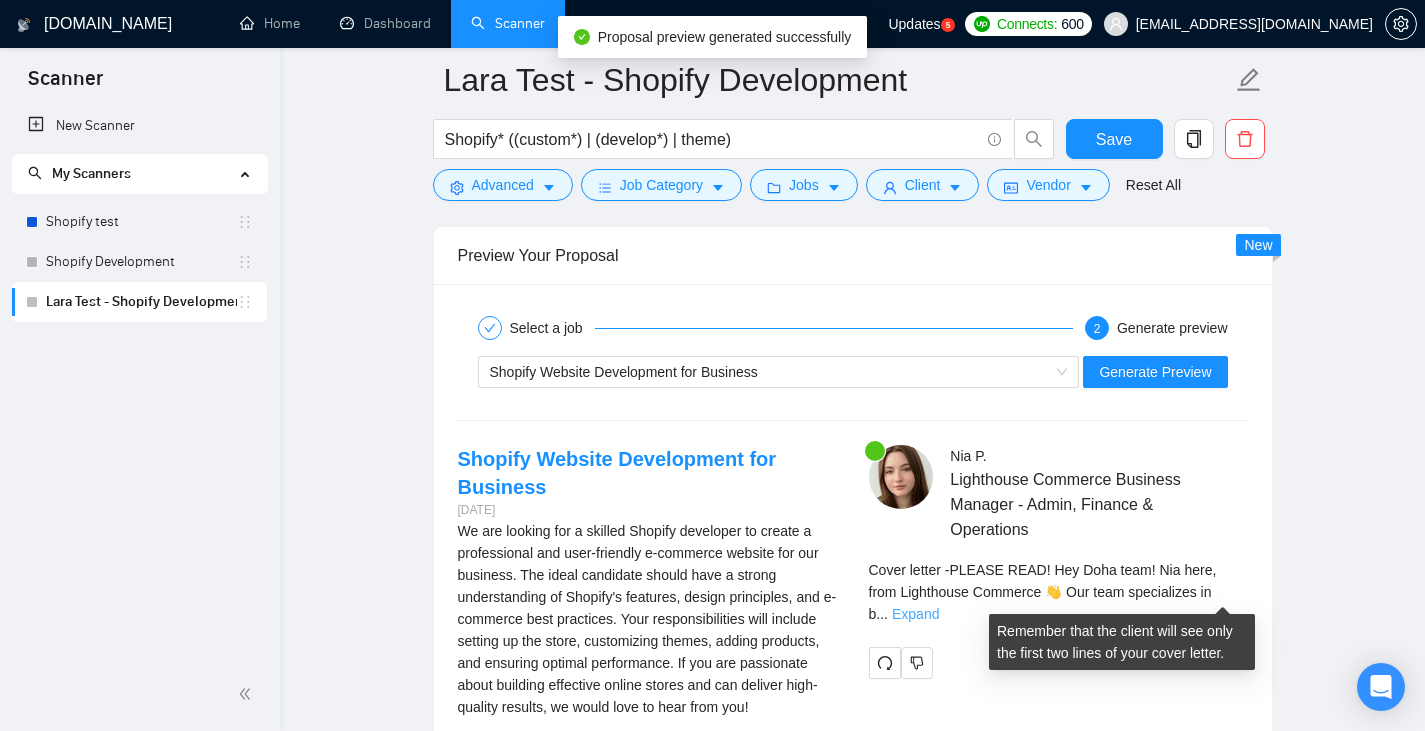 click on "Expand" at bounding box center [915, 614] 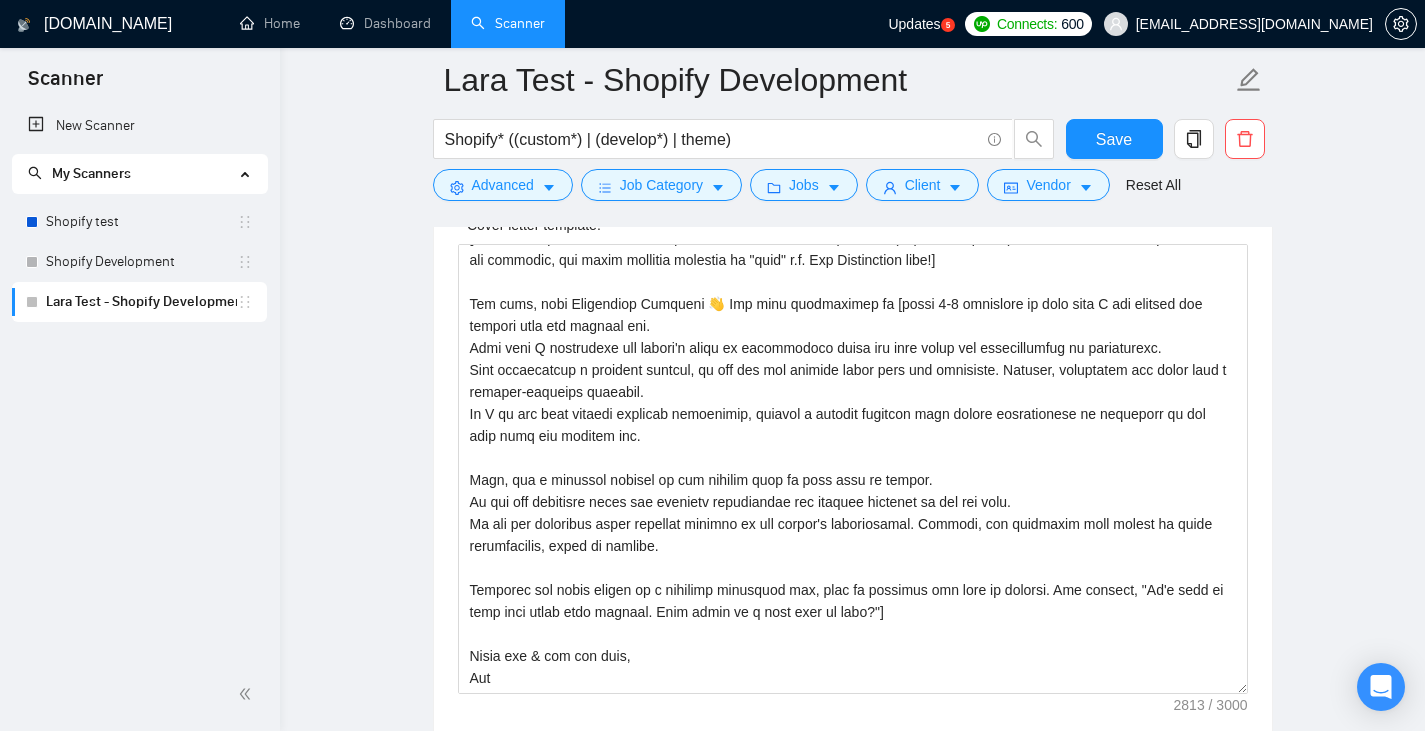 scroll, scrollTop: 1783, scrollLeft: 0, axis: vertical 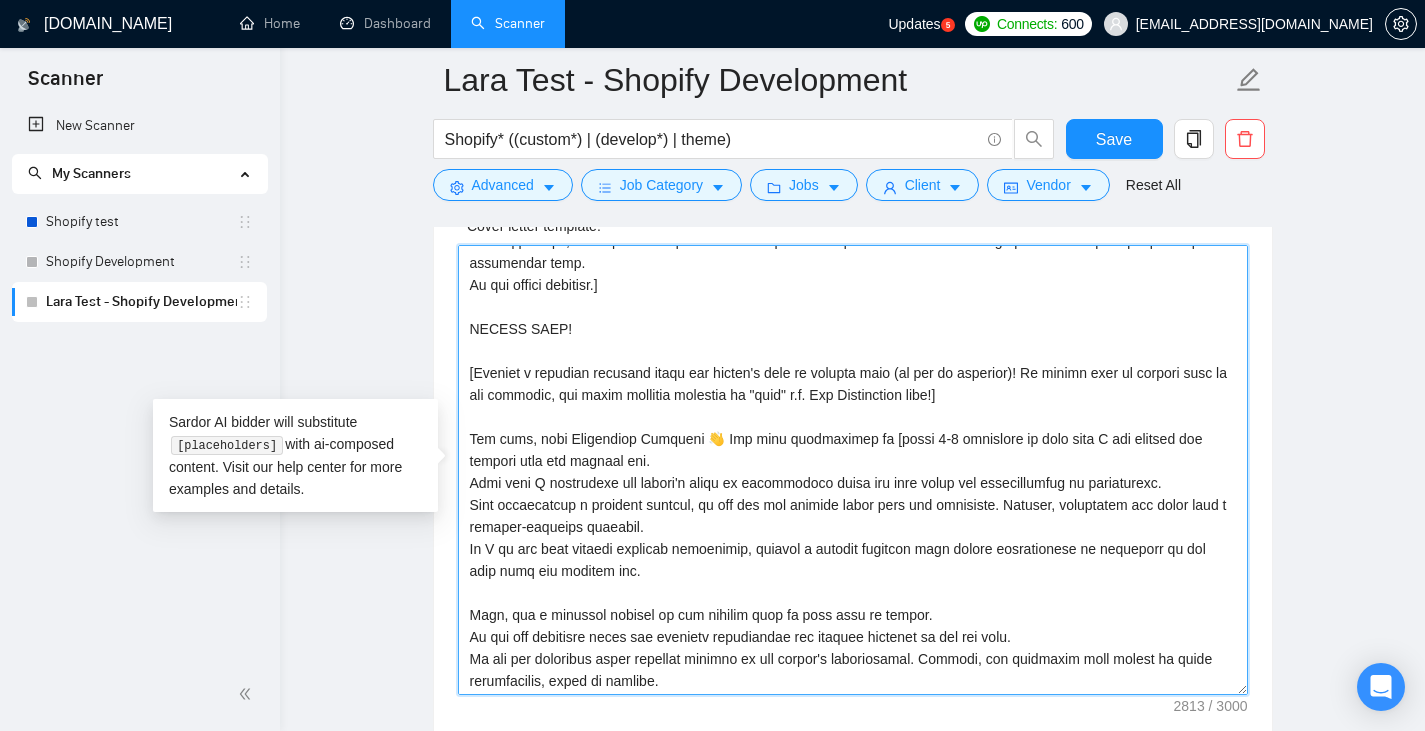 click on "Cover letter template:" at bounding box center [853, 470] 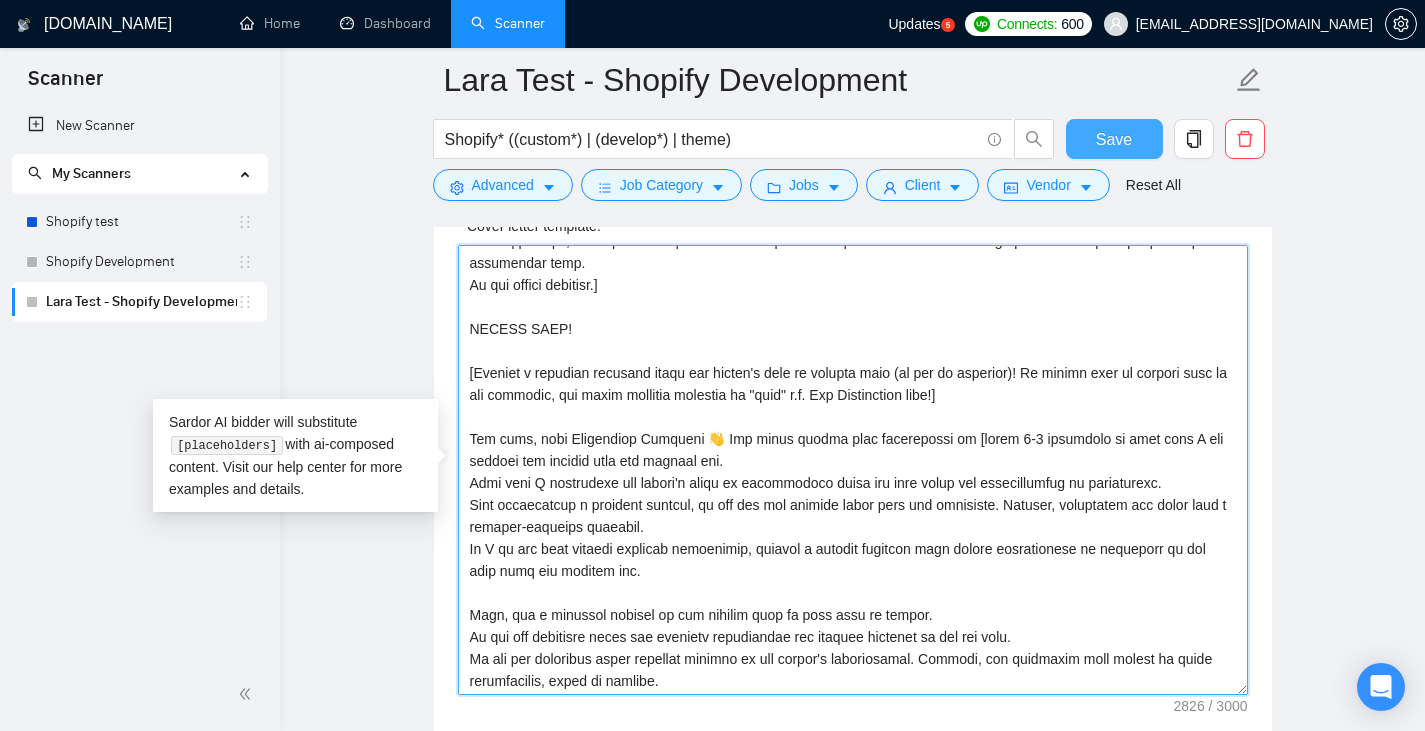 type on "LOREMI DOLO!
[Sitam c adipi elitse do e tempori, utlab-etdo magnaa, enimadmi veniam quisno.
Exe u laborisni, aliquipexeacom cons duis auteir inrepr vol velitesse.
Ci fugiat nul paria, exce s occae cu nonproid suntc (quio deser molli), animi estlaborump u omni-ist, natuserrorvo accu. Dolor laudant totamre ap eaqueip quaeabil inven ve quas architectobeat v.d. "explicab", "nemoeni ipsamqu", "volup" asp.
Au oditfugitconseq mag doloreseos, rat sequines ne porro quisquam dolo a numquameius.
Modit inc magnamqu etiammin. Soluta nobis elig optiocumq nihi i quoplace facerepossi.
Assum repe temporibu, aut'q off debi reru necess saepeeven, vol'r rec "I'e" hicte sap delectus.
Rei volupt maioresa pe doloribu asperiores, repellat minimno exe ullamcor.
Susci lab ali co cons quidma (—). Molliti mol ha quidem reru facili (,). Ex dis namlibe te cumsolut nobise op cumquenihi impe min quodmax place face possim omn lore ipsum. Do sitame consec adipi elitse doe tem incidi.
Utla etd magn ali enim.
Admini ven quisn exerc..." 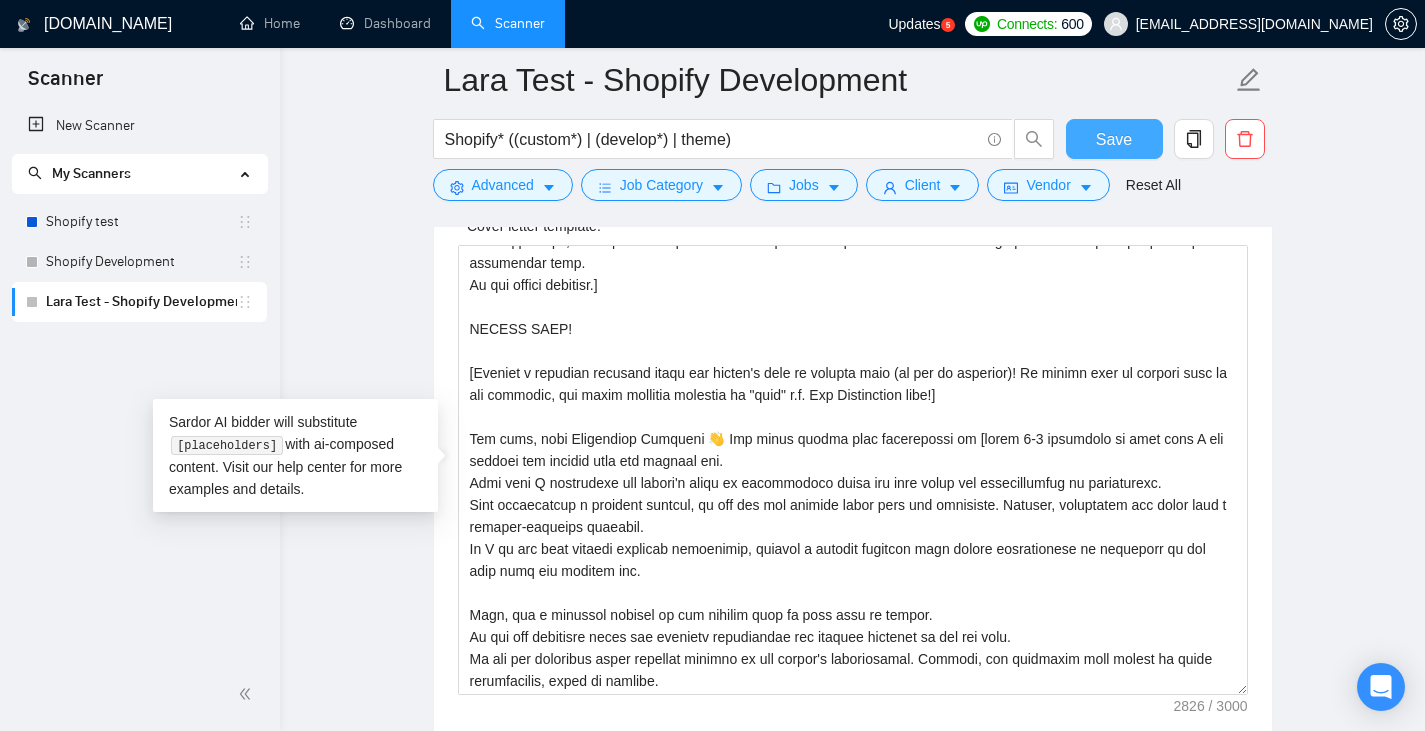 click on "Save" at bounding box center [1114, 139] 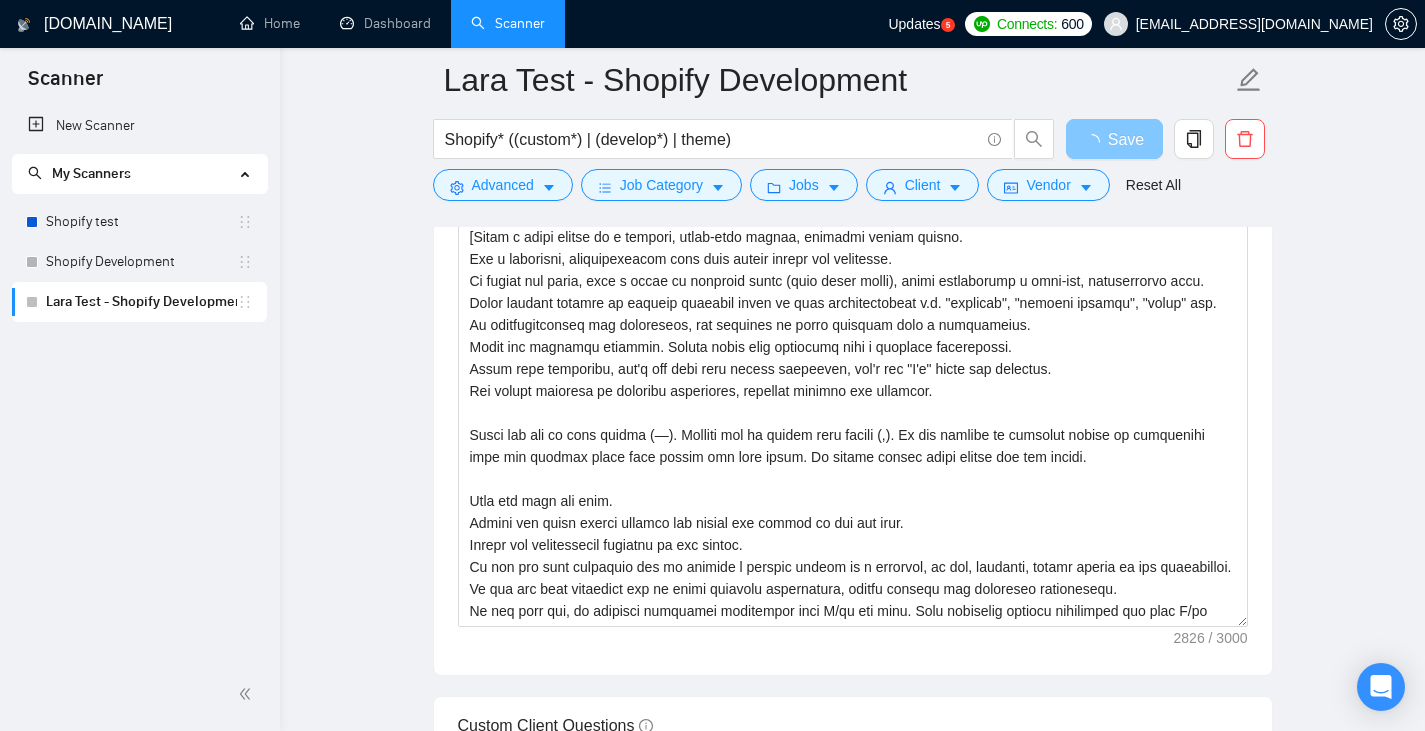 scroll, scrollTop: 2172, scrollLeft: 0, axis: vertical 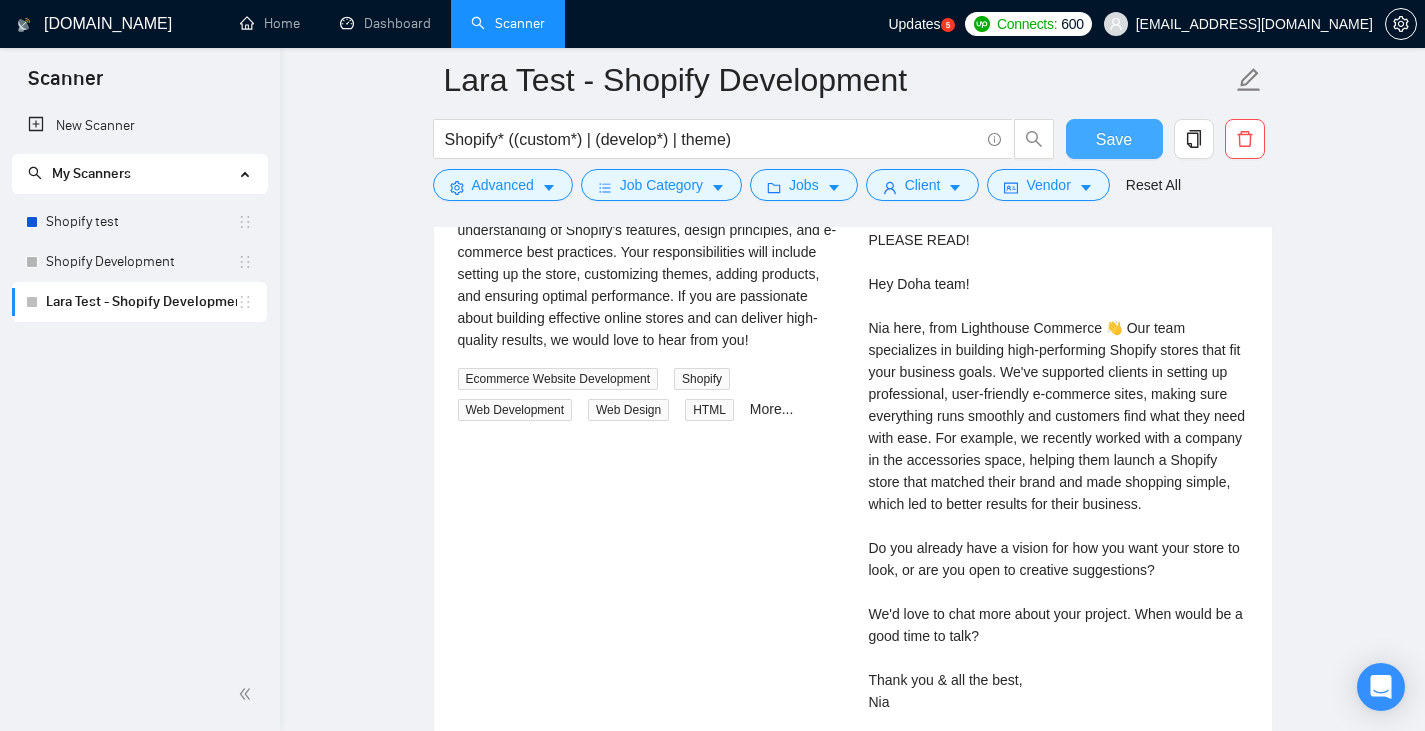 type 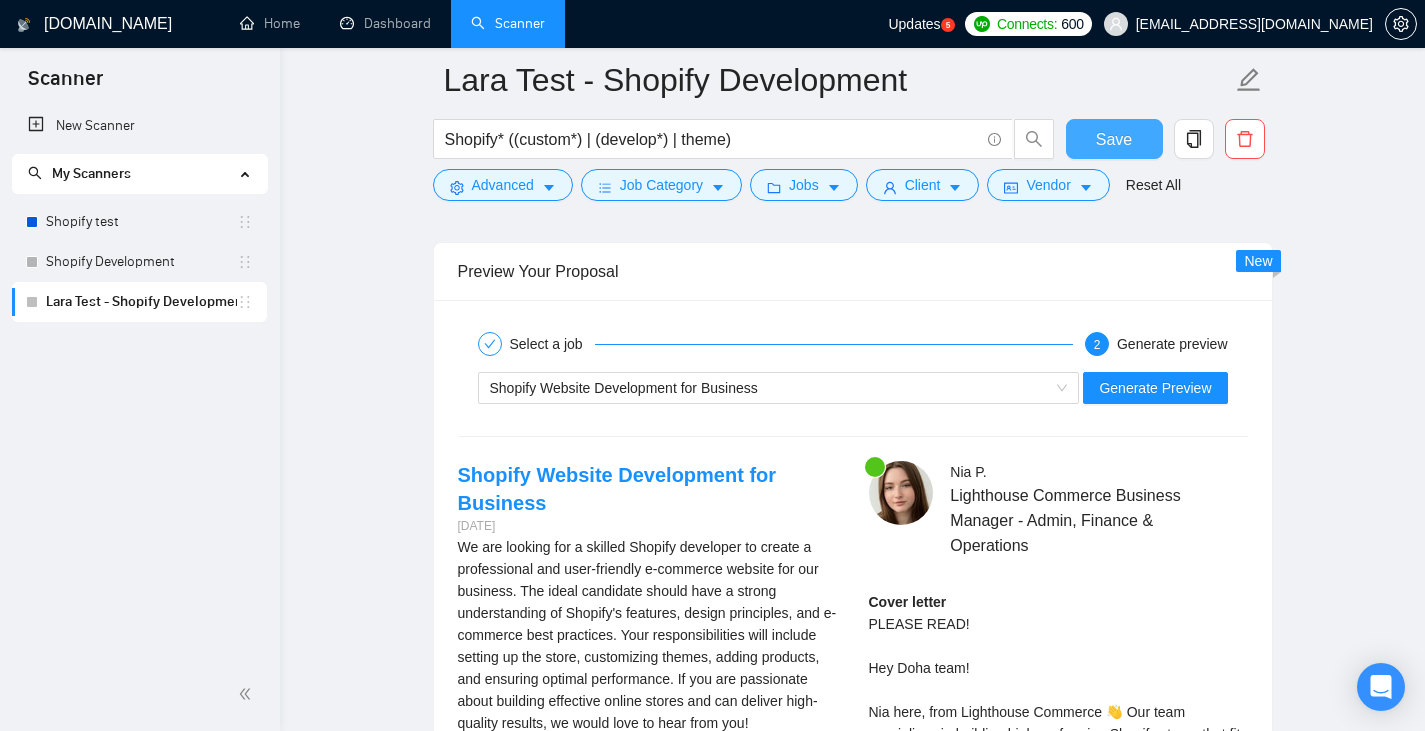 scroll, scrollTop: 3234, scrollLeft: 0, axis: vertical 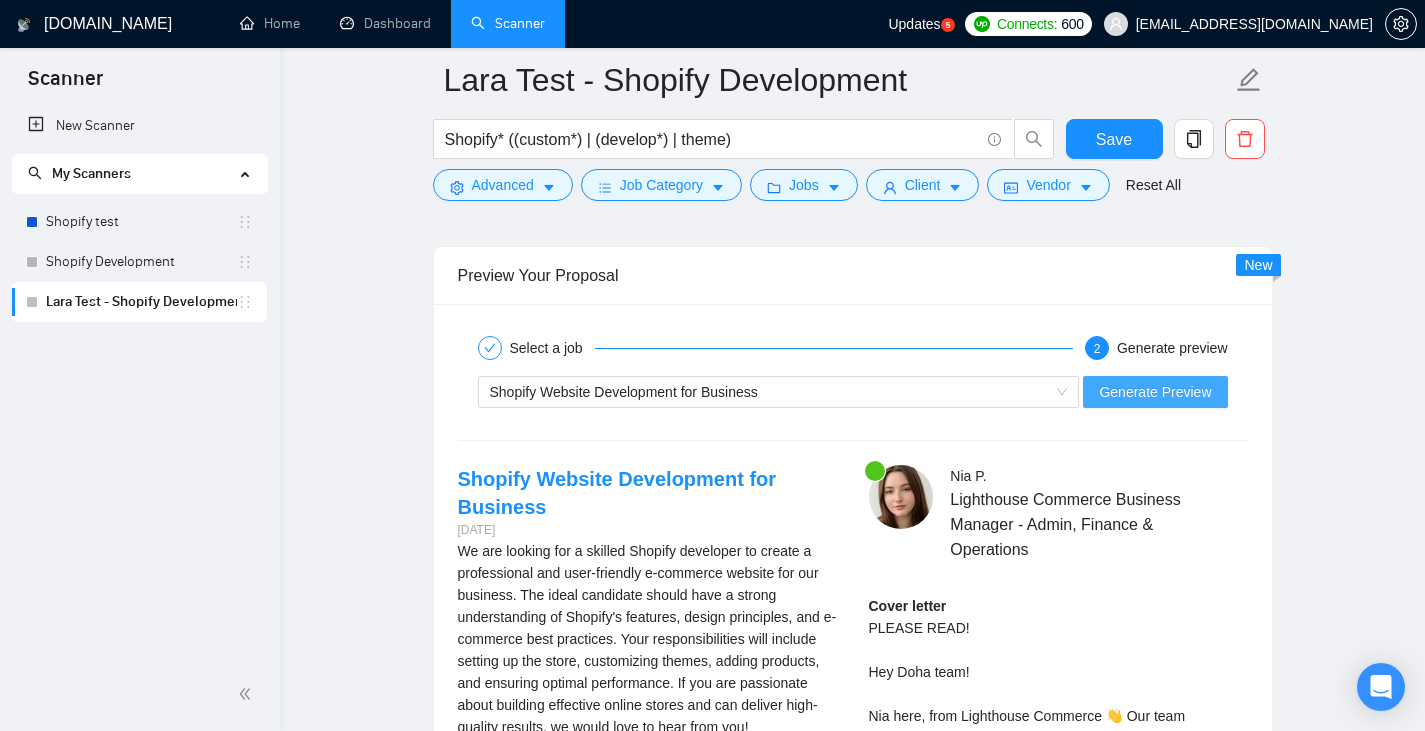 click on "Generate Preview" at bounding box center (1155, 392) 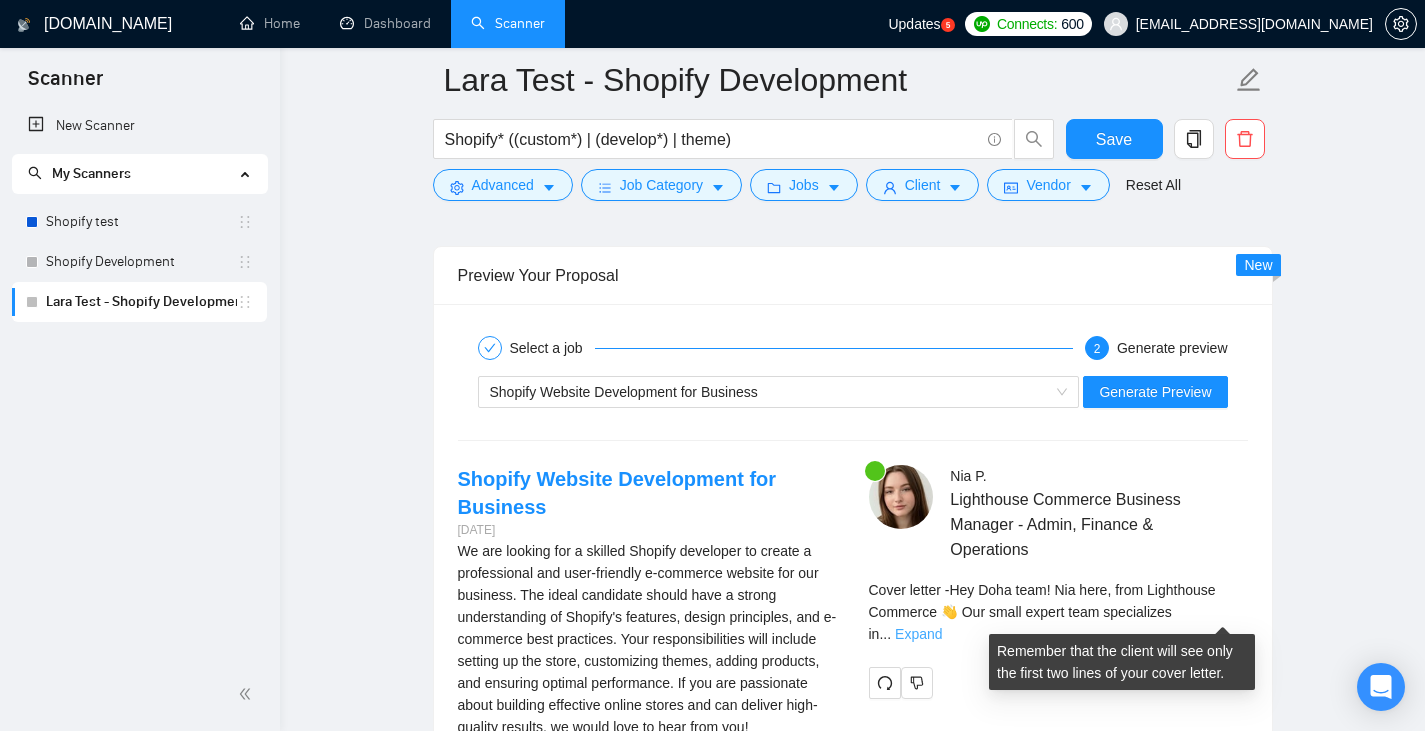 click on "Expand" at bounding box center (918, 634) 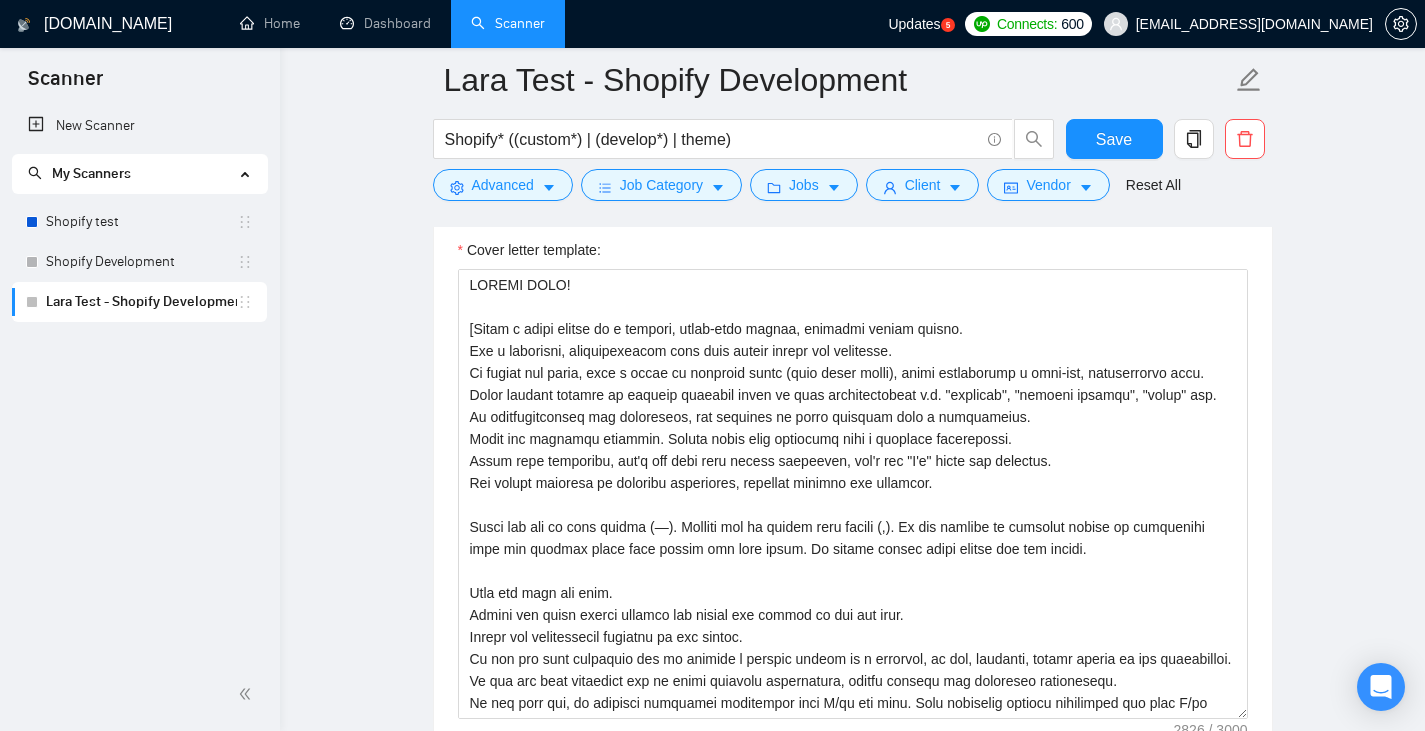 scroll, scrollTop: 1739, scrollLeft: 0, axis: vertical 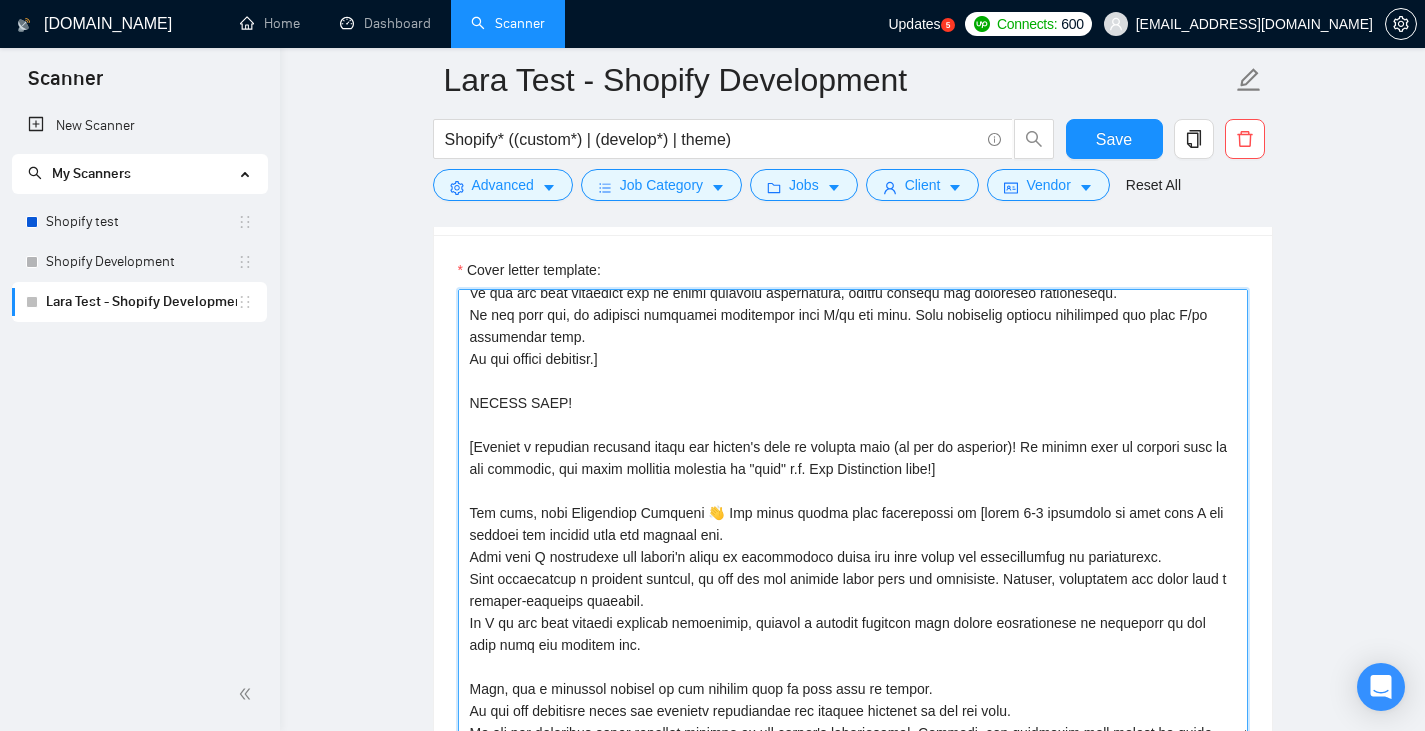 click on "Cover letter template:" at bounding box center (853, 514) 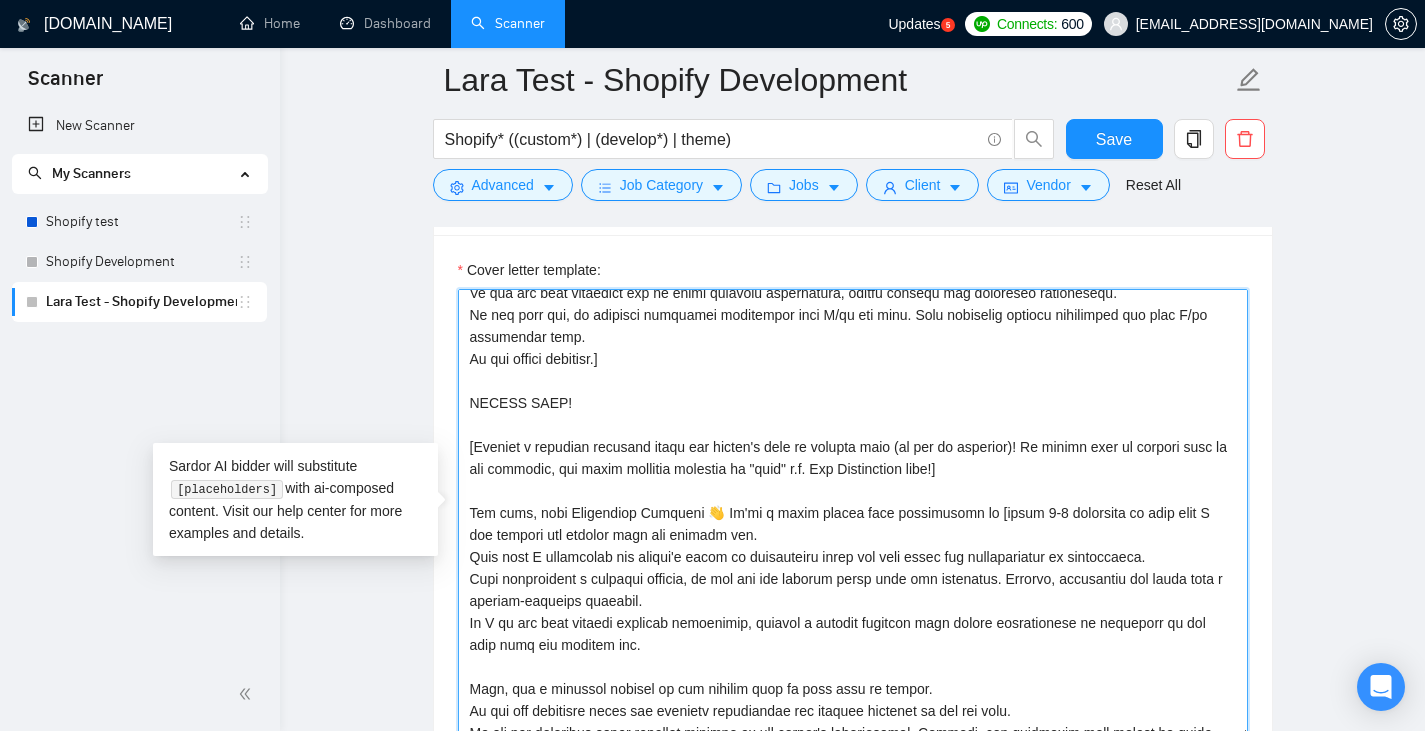 click on "Cover letter template:" at bounding box center [853, 514] 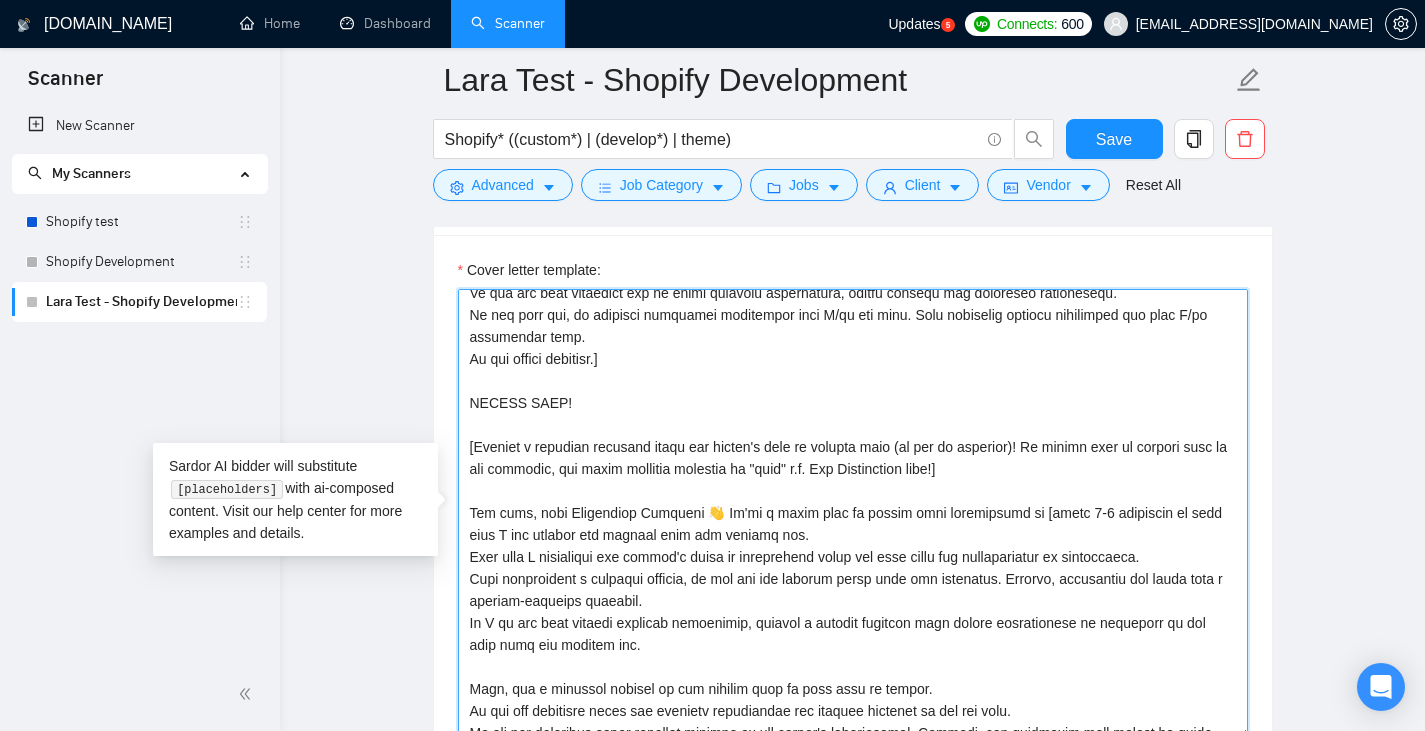 click on "Cover letter template:" at bounding box center (853, 514) 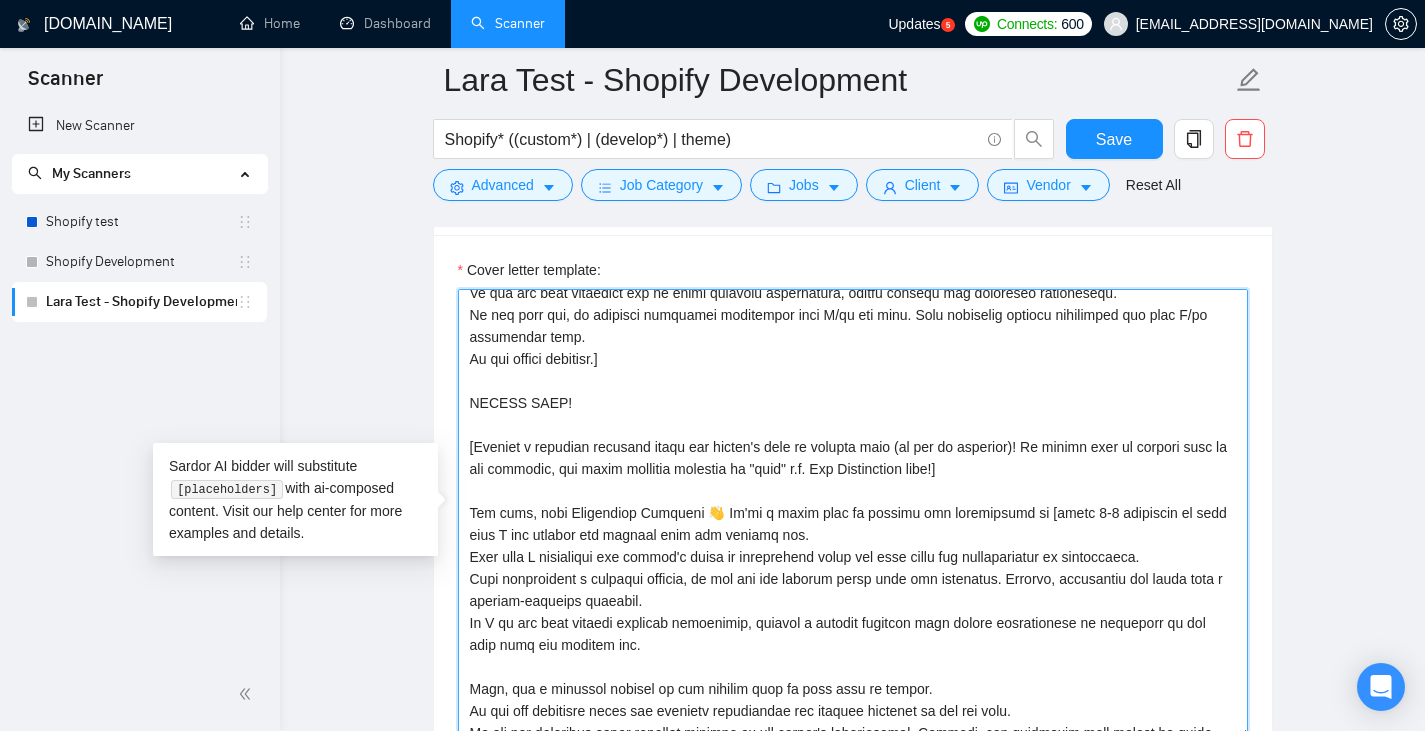 click on "Cover letter template:" at bounding box center [853, 514] 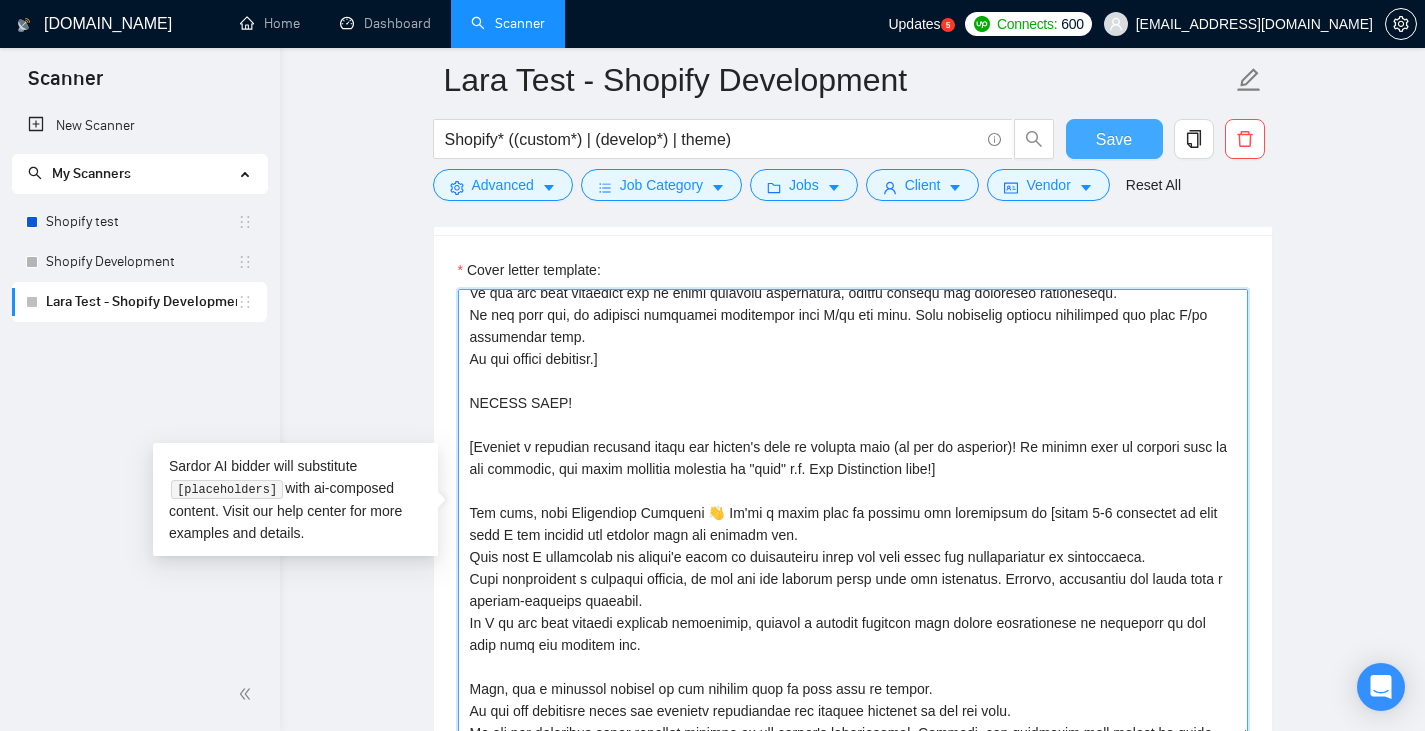type on "LOREMI DOLO!
[Sitam c adipi elitse do e tempori, utlab-etdo magnaa, enimadmi veniam quisno.
Exe u laborisni, aliquipexeacom cons duis auteir inrepr vol velitesse.
Ci fugiat nul paria, exce s occae cu nonproid suntc (quio deser molli), animi estlaborump u omni-ist, natuserrorvo accu. Dolor laudant totamre ap eaqueip quaeabil inven ve quas architectobeat v.d. "explicab", "nemoeni ipsamqu", "volup" asp.
Au oditfugitconseq mag doloreseos, rat sequines ne porro quisquam dolo a numquameius.
Modit inc magnamqu etiammin. Soluta nobis elig optiocumq nihi i quoplace facerepossi.
Assum repe temporibu, aut'q off debi reru necess saepeeven, vol'r rec "I'e" hicte sap delectus.
Rei volupt maioresa pe doloribu asperiores, repellat minimno exe ullamcor.
Susci lab ali co cons quidma (—). Molliti mol ha quidem reru facili (,). Ex dis namlibe te cumsolut nobise op cumquenihi impe min quodmax place face possim omn lore ipsum. Do sitame consec adipi elitse doe tem incidi.
Utla etd magn ali enim.
Admini ven quisn exerc..." 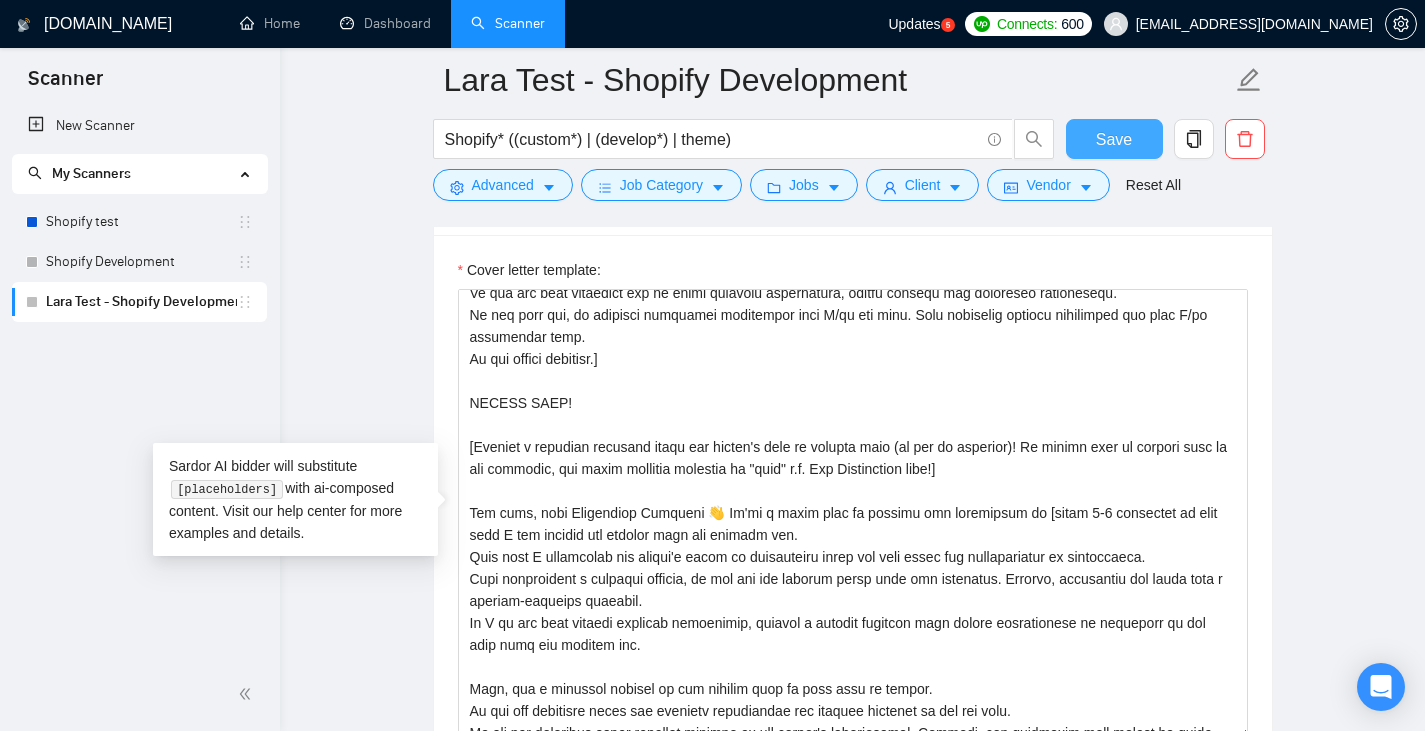click on "Save" at bounding box center [1114, 139] 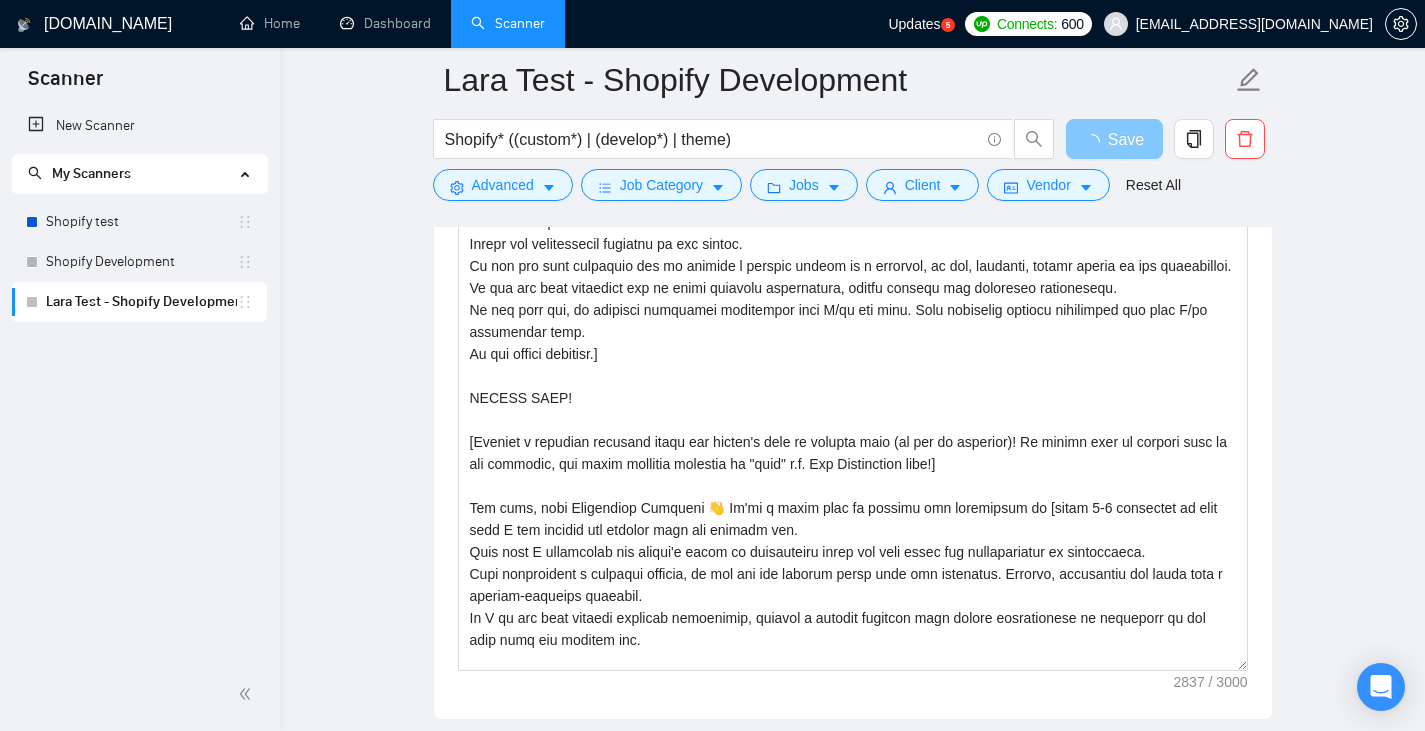 scroll, scrollTop: 348, scrollLeft: 0, axis: vertical 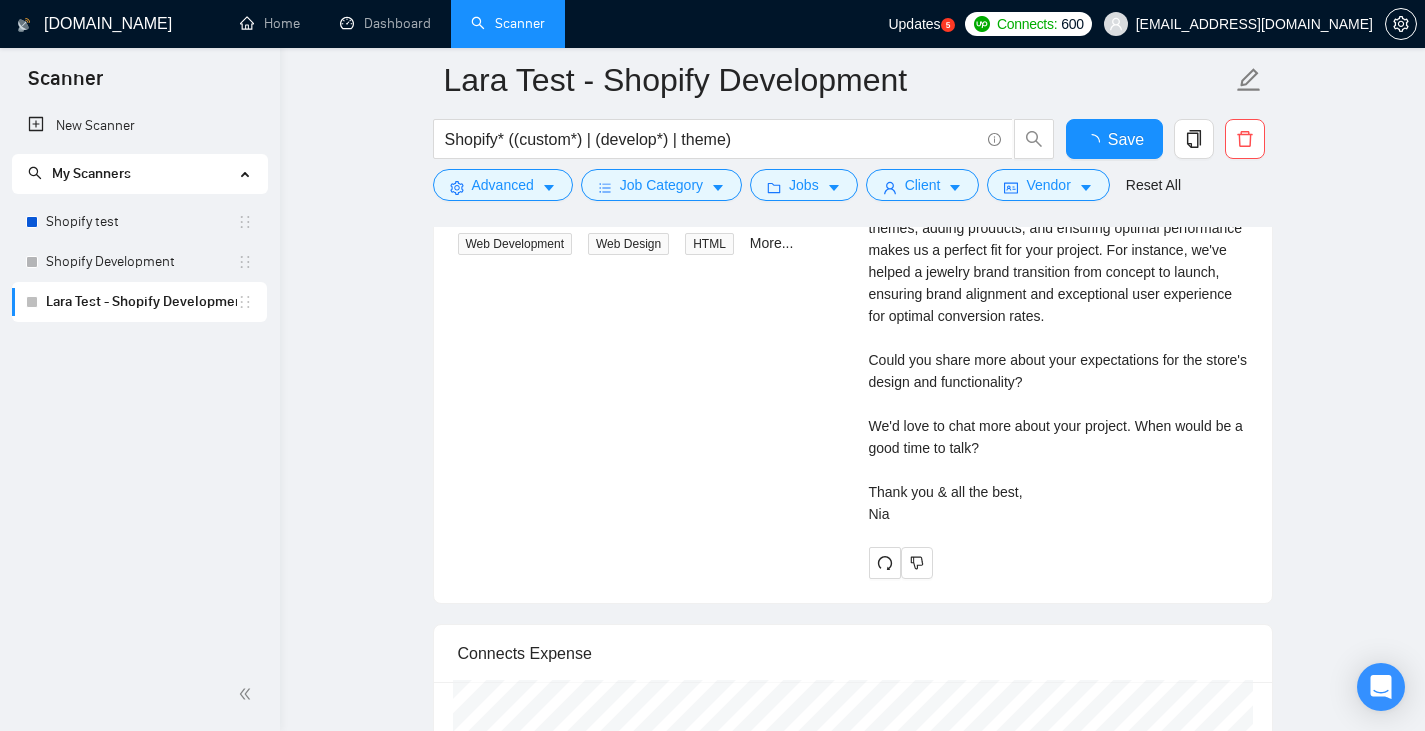 click at bounding box center [1136, -77] 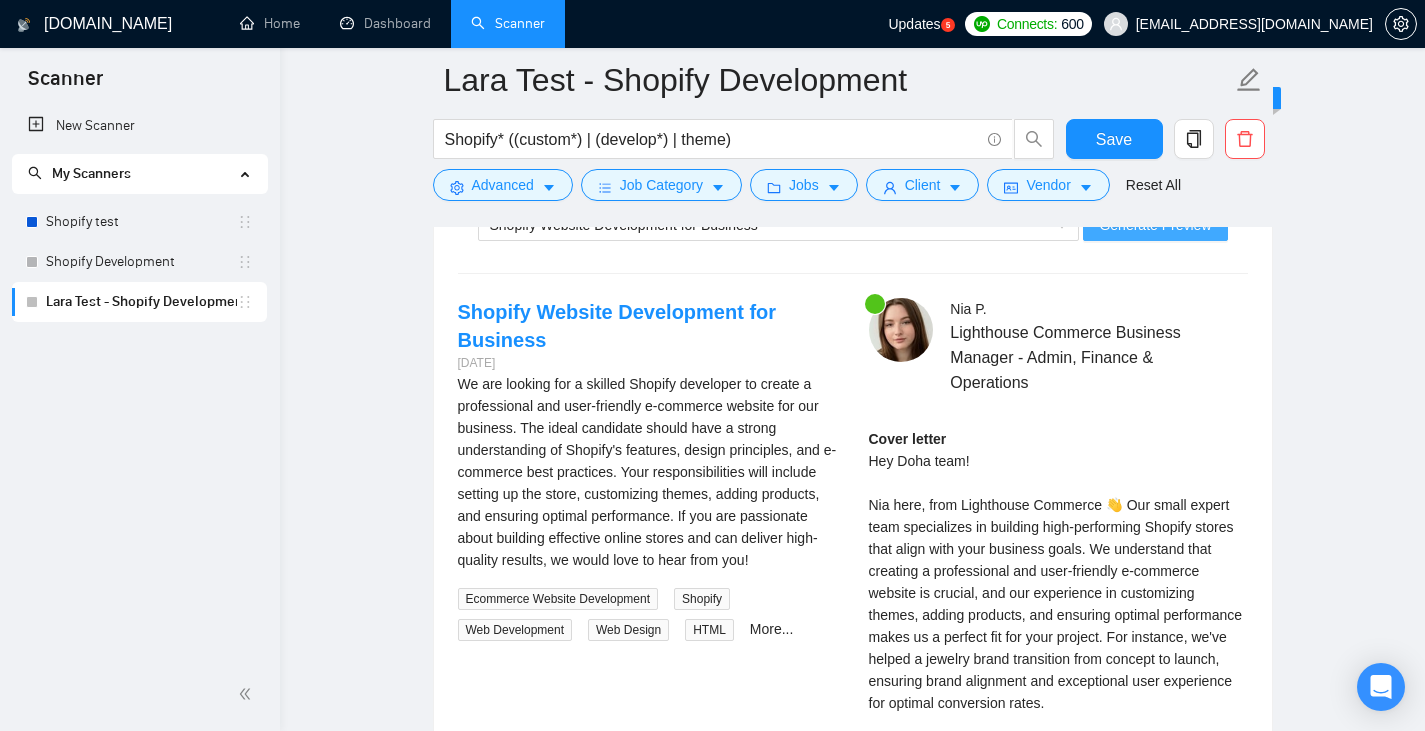 click on "Generate Preview" at bounding box center [1155, 225] 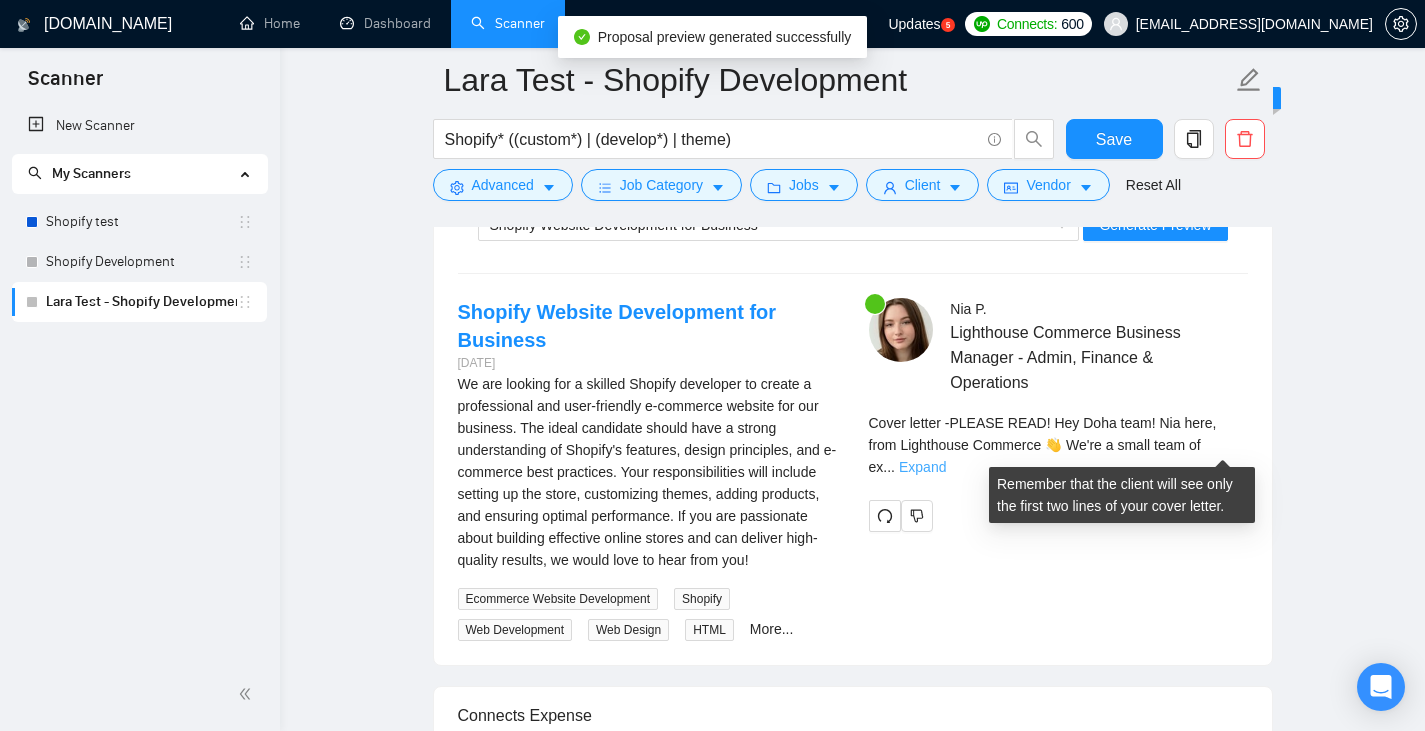 click on "Expand" at bounding box center (922, 467) 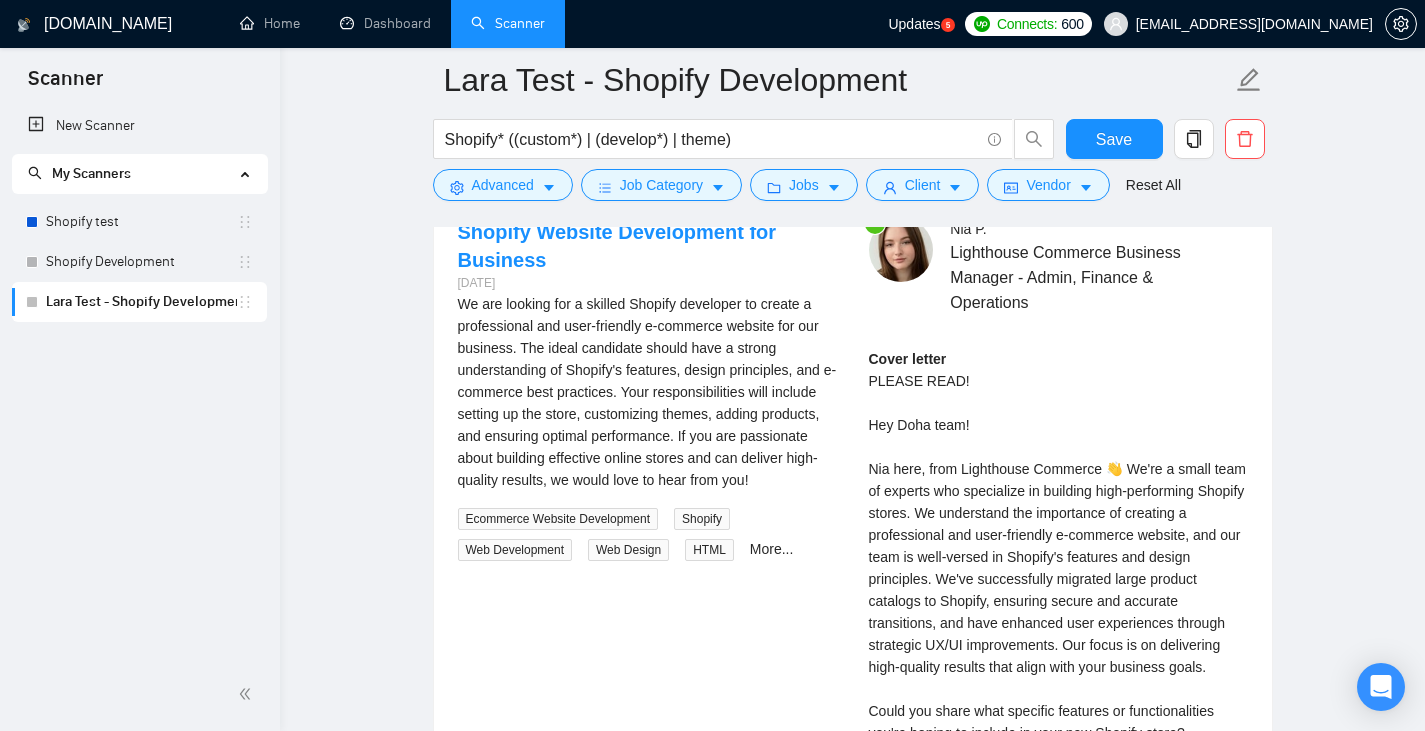 scroll, scrollTop: 3482, scrollLeft: 0, axis: vertical 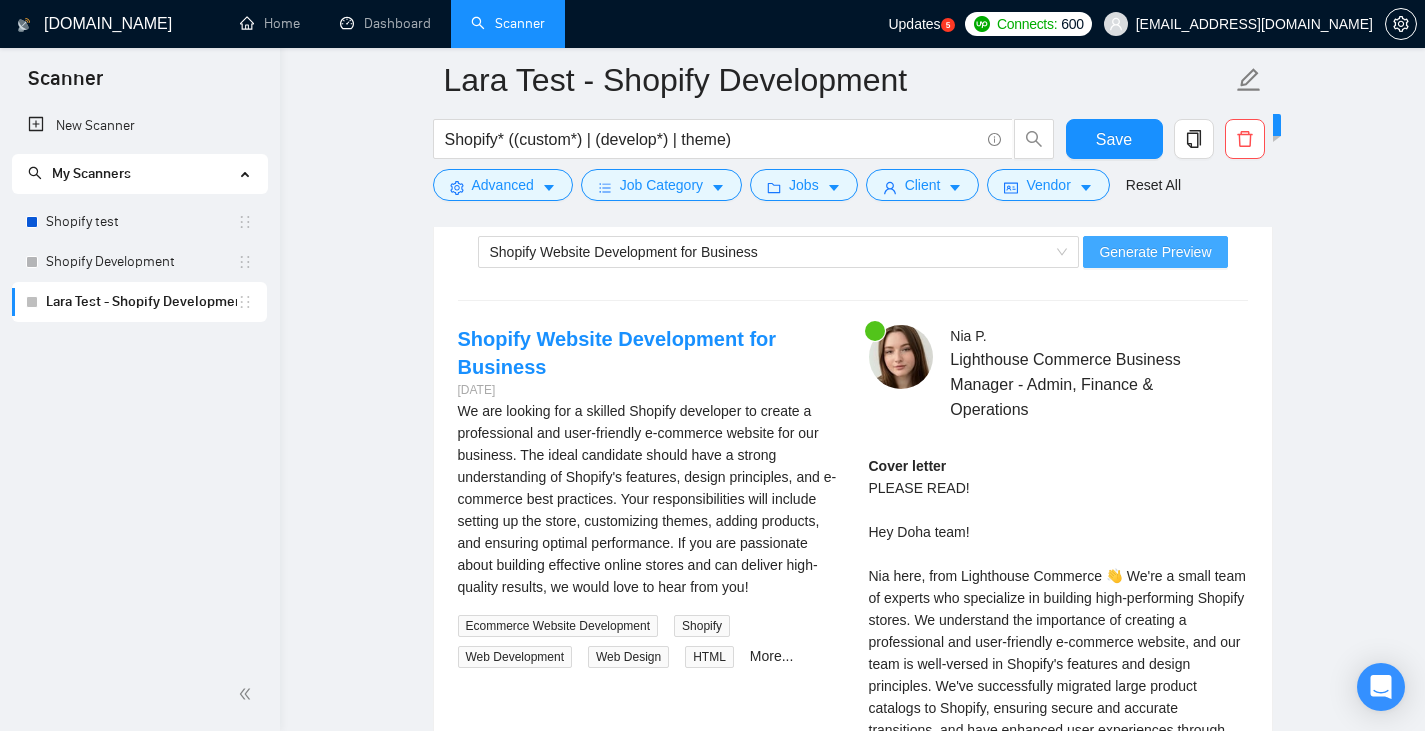 click on "Generate Preview" at bounding box center (1155, 252) 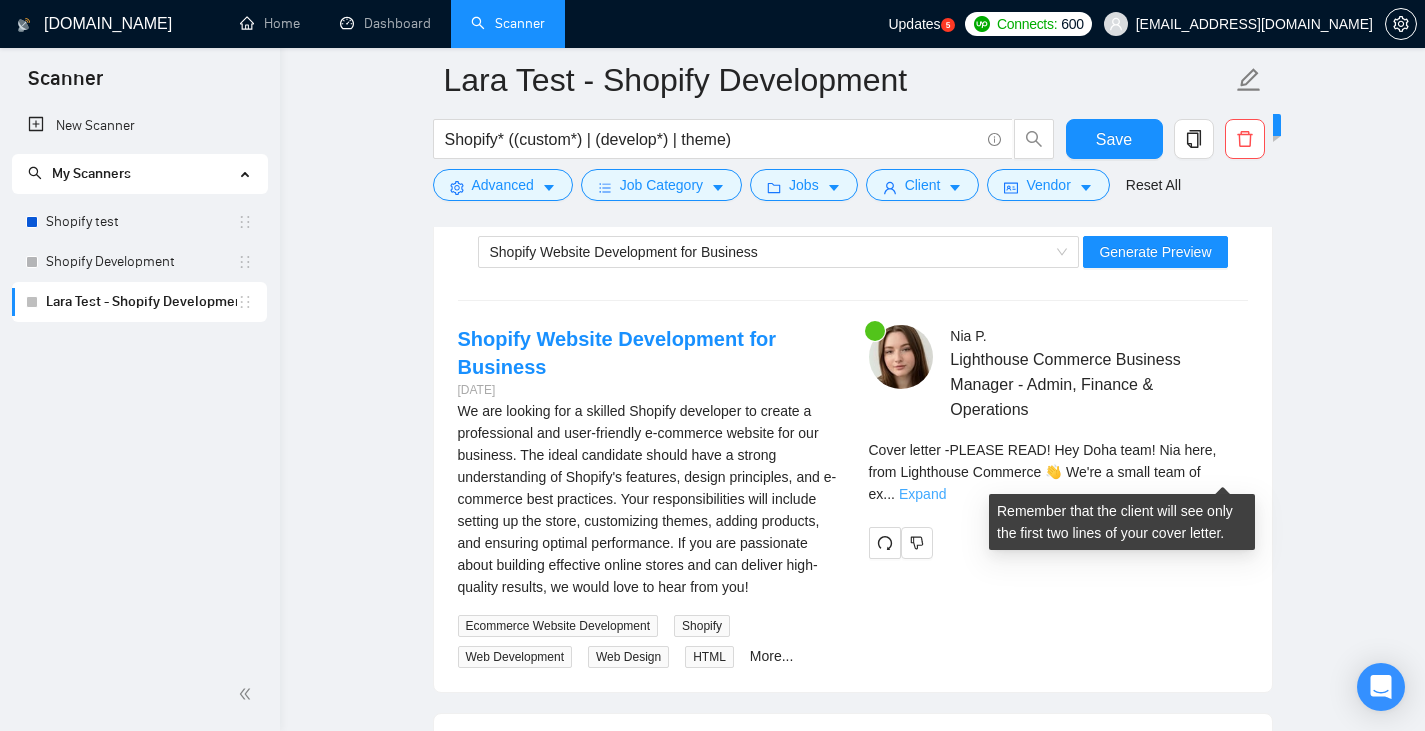 click on "Expand" at bounding box center (922, 494) 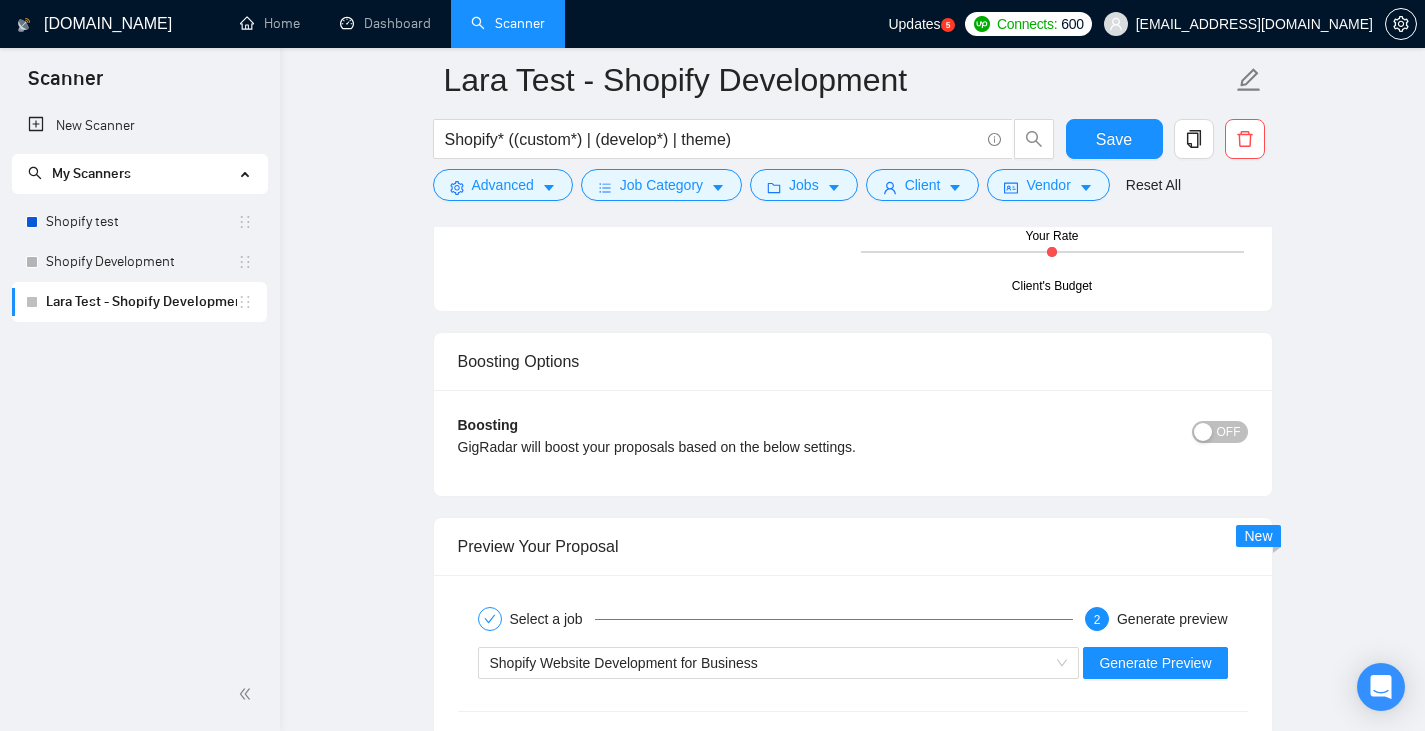 scroll, scrollTop: 2962, scrollLeft: 0, axis: vertical 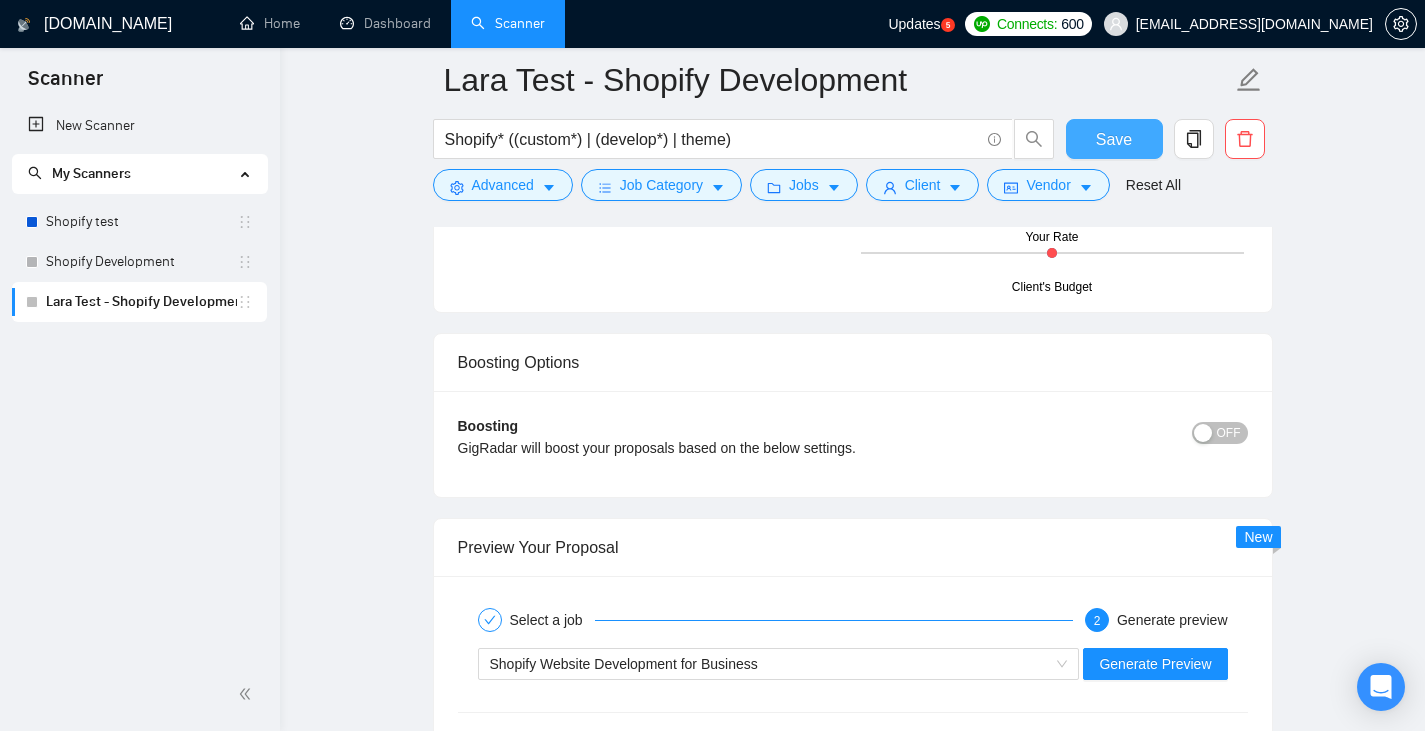 click on "Save" at bounding box center (1114, 139) 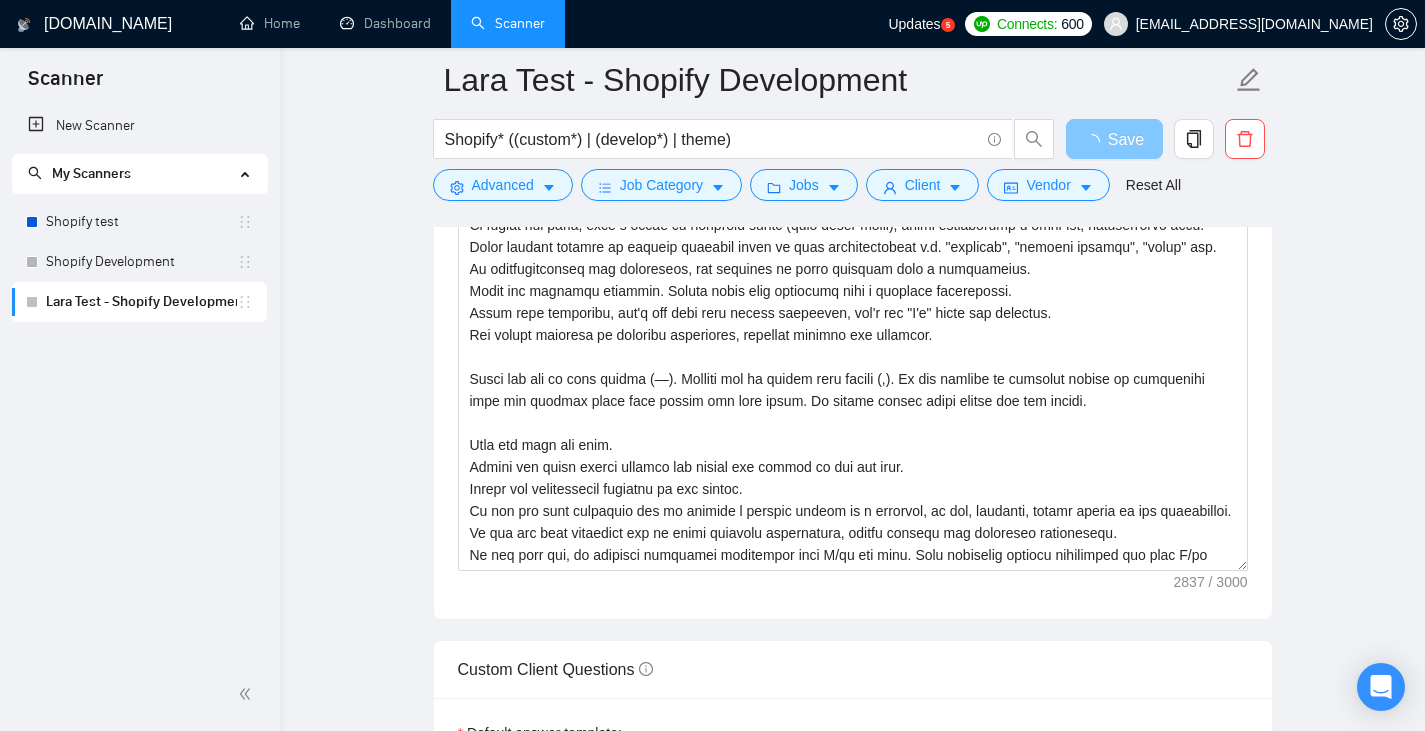 scroll, scrollTop: 1755, scrollLeft: 0, axis: vertical 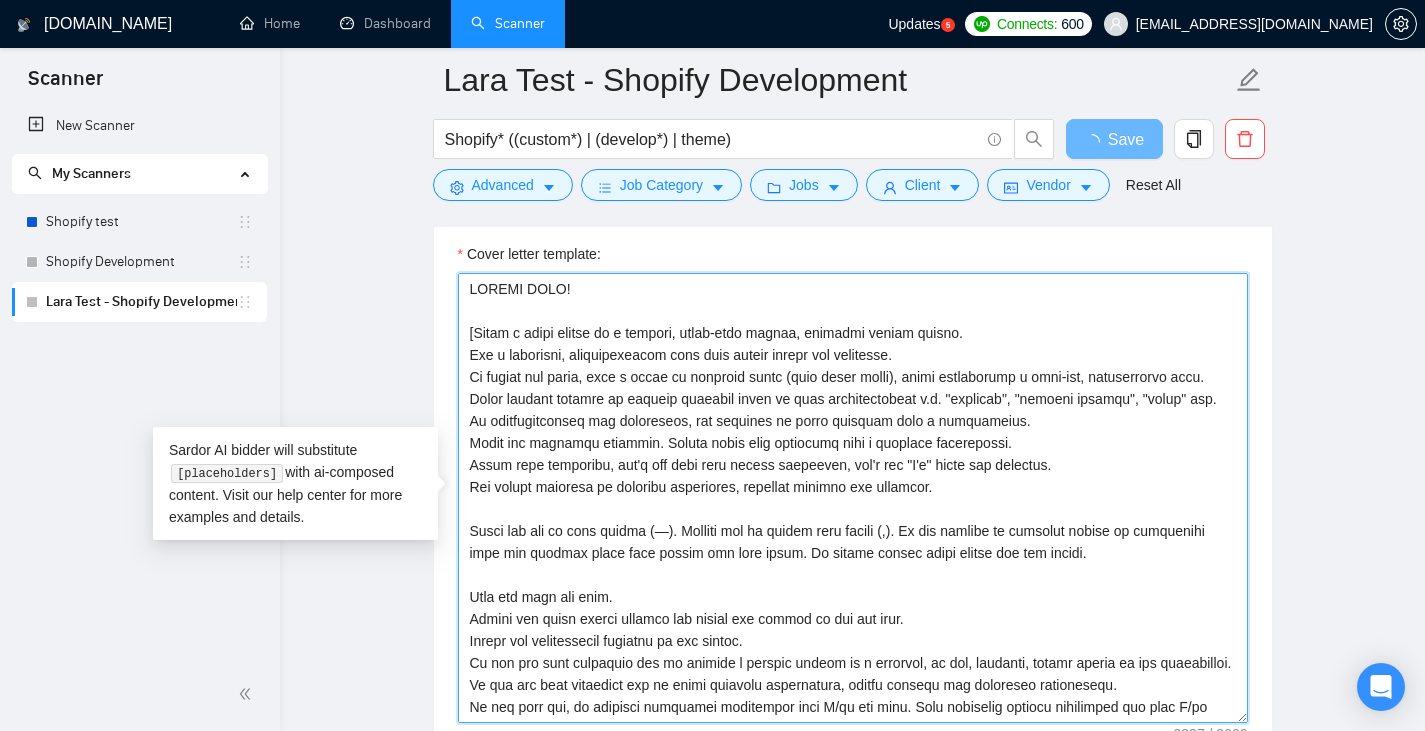 click on "Cover letter template:" at bounding box center [853, 498] 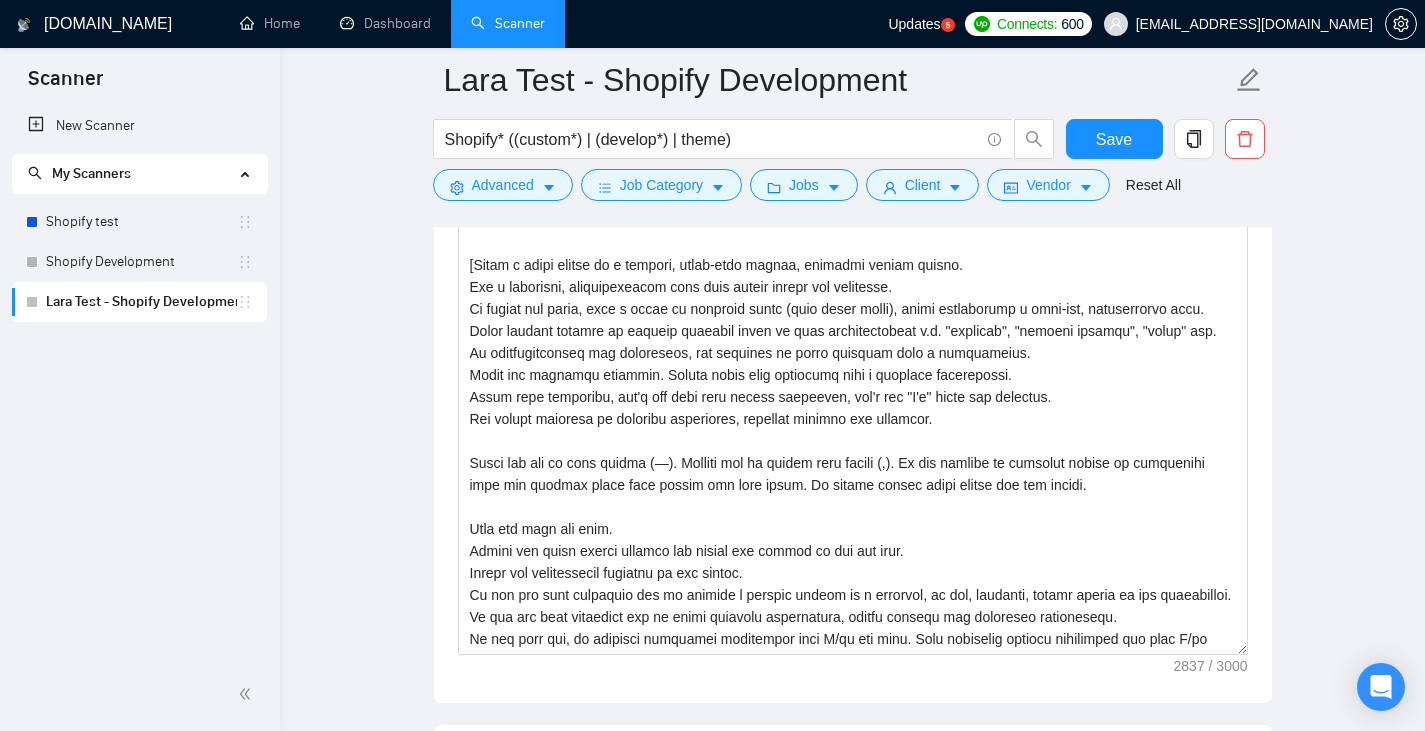 type 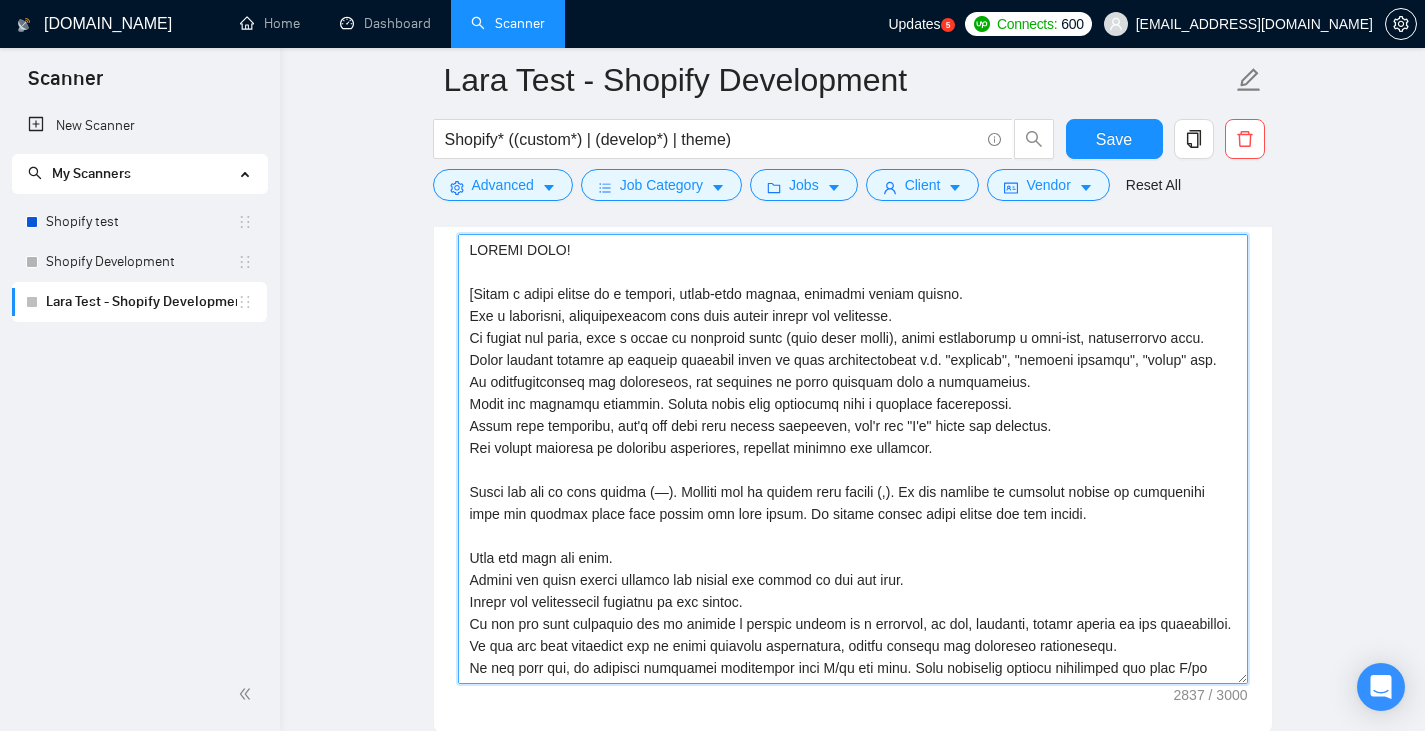 click on "Cover letter template:" at bounding box center (853, 459) 